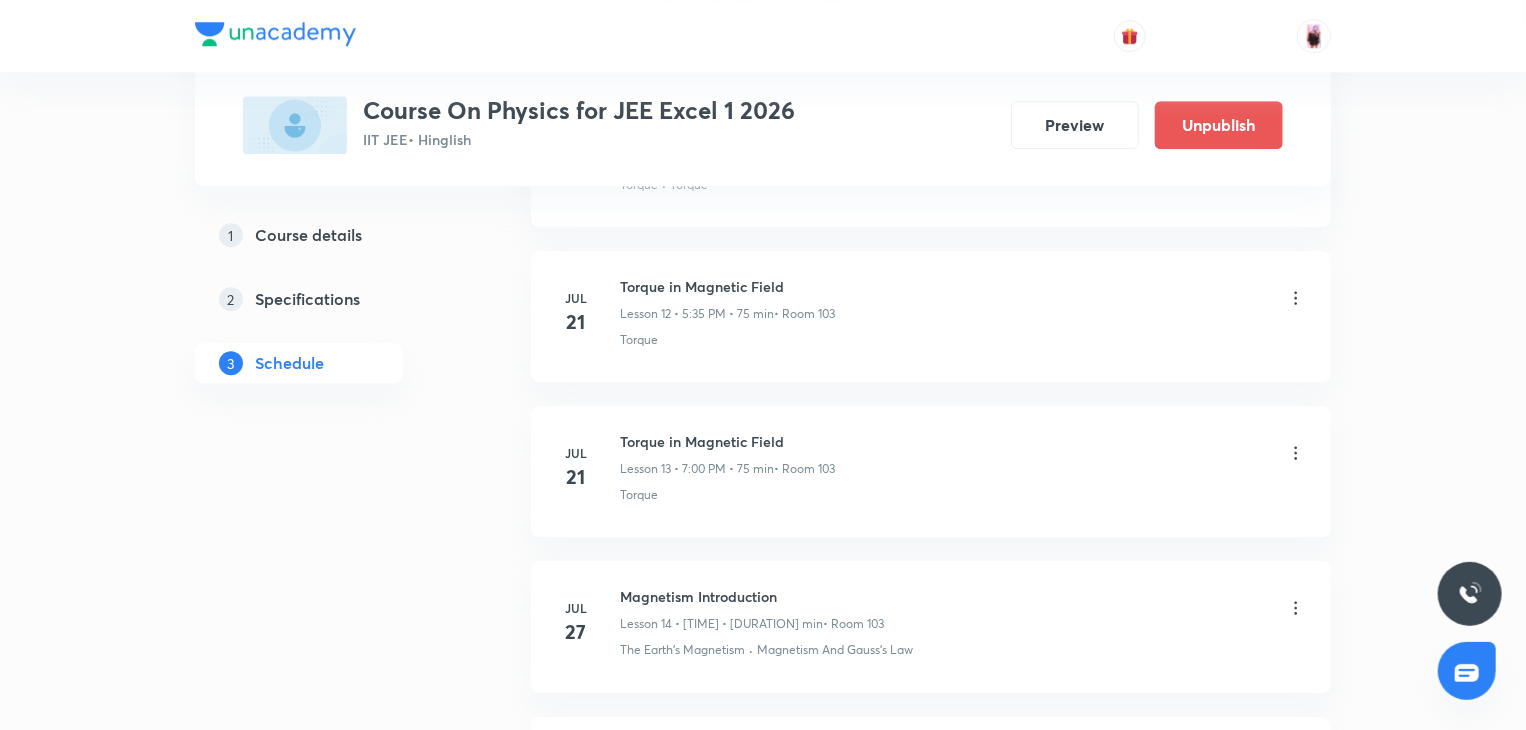 scroll, scrollTop: 2894, scrollLeft: 0, axis: vertical 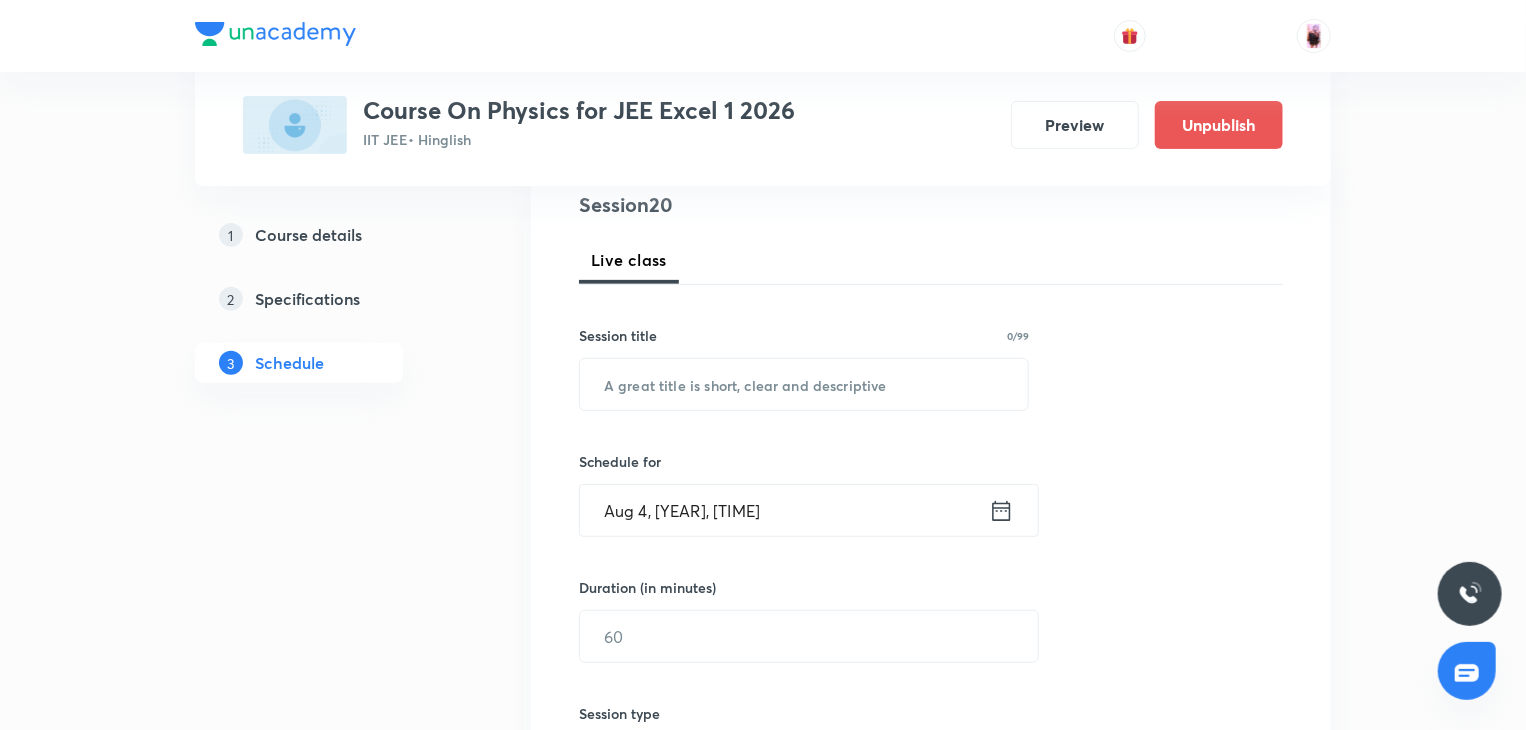 click on "Session 20 Live class Session title 0/99 ​ Schedule for Aug 4, 2025, 7:04 PM ​ Duration (in minutes) ​   Session type Online Offline Room Select centre room Sub-concepts Select concepts that wil be covered in this session Add Cancel" at bounding box center (931, 659) 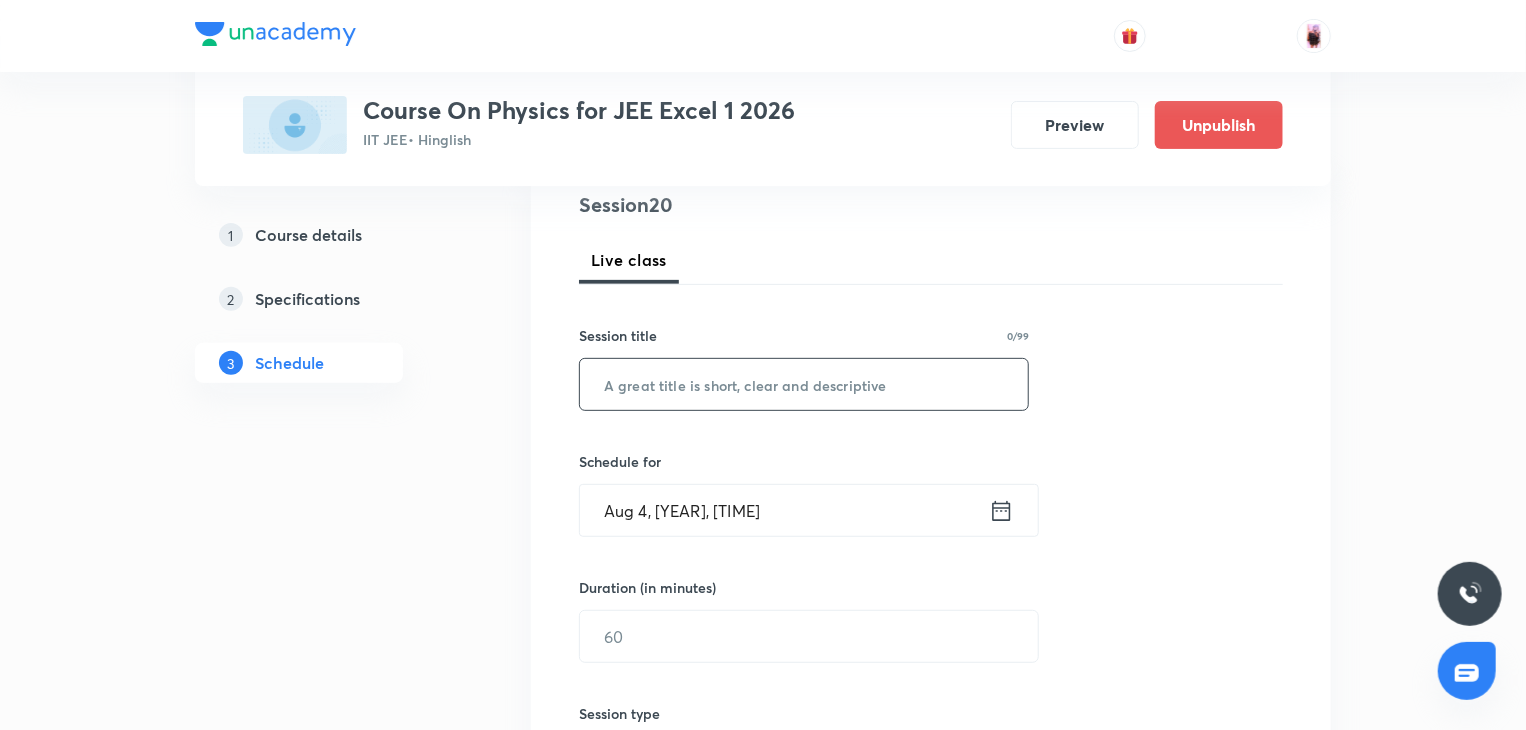 drag, startPoint x: 680, startPoint y: 410, endPoint x: 704, endPoint y: 389, distance: 31.890438 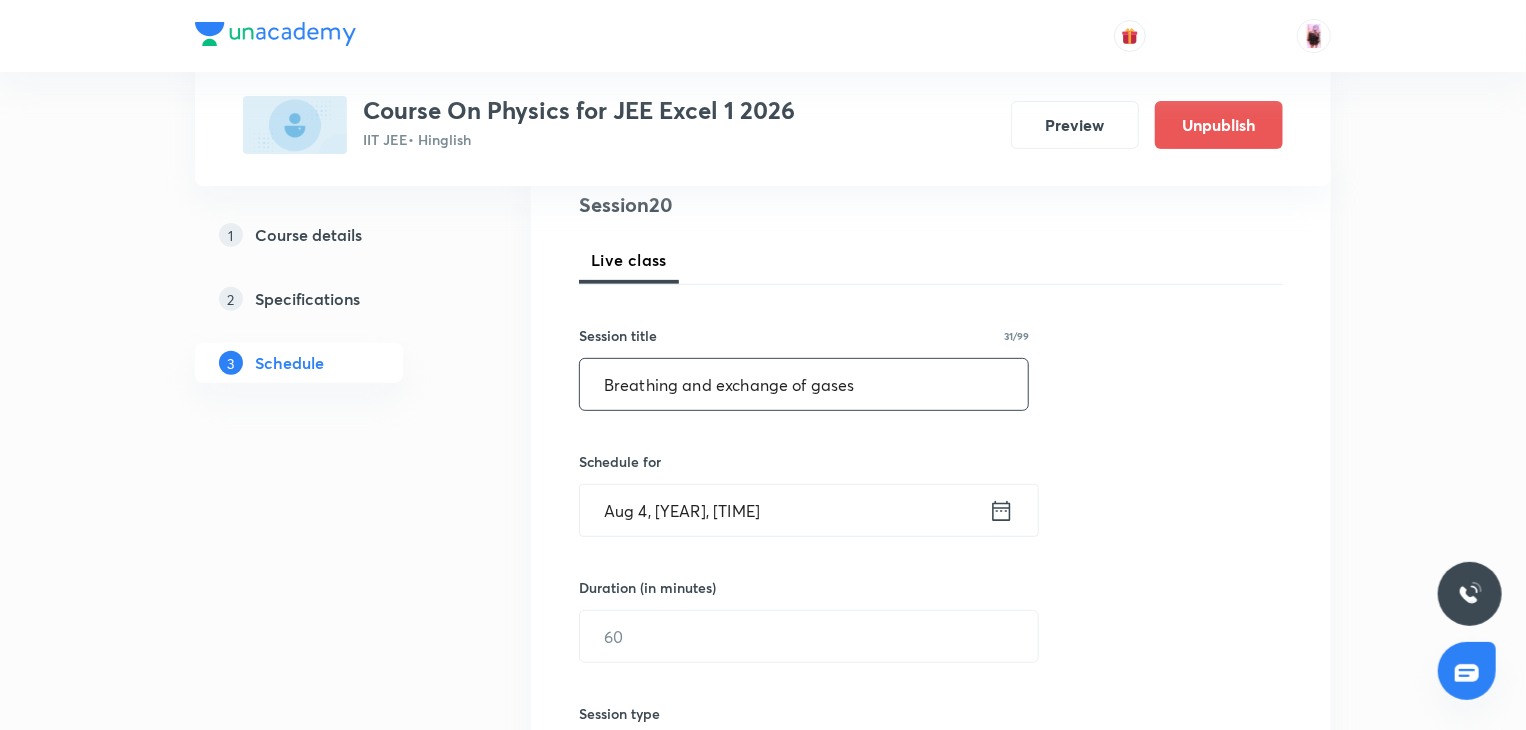type on "Breathing and exchange of gases" 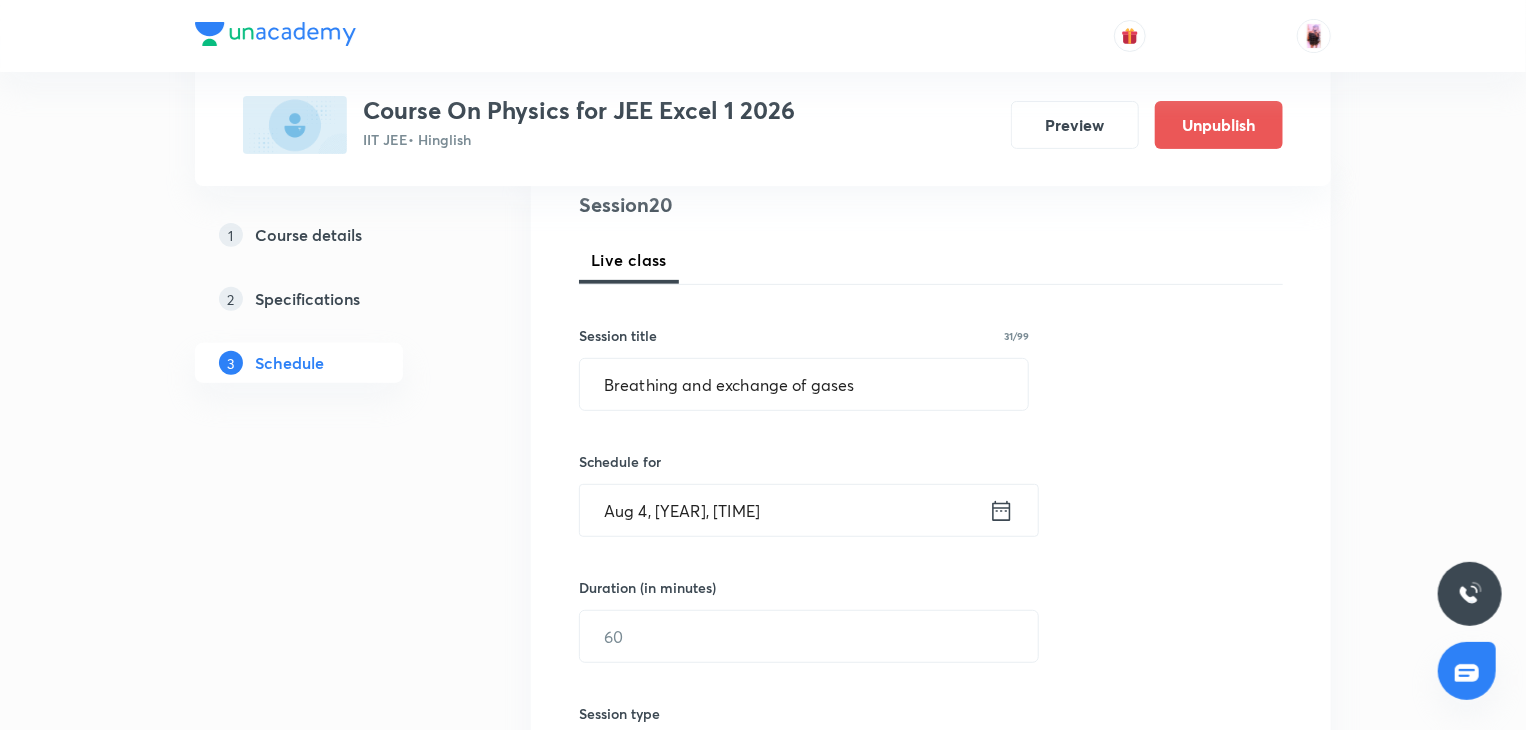 click on "Aug 4, [YEAR], [TIME]" at bounding box center (784, 510) 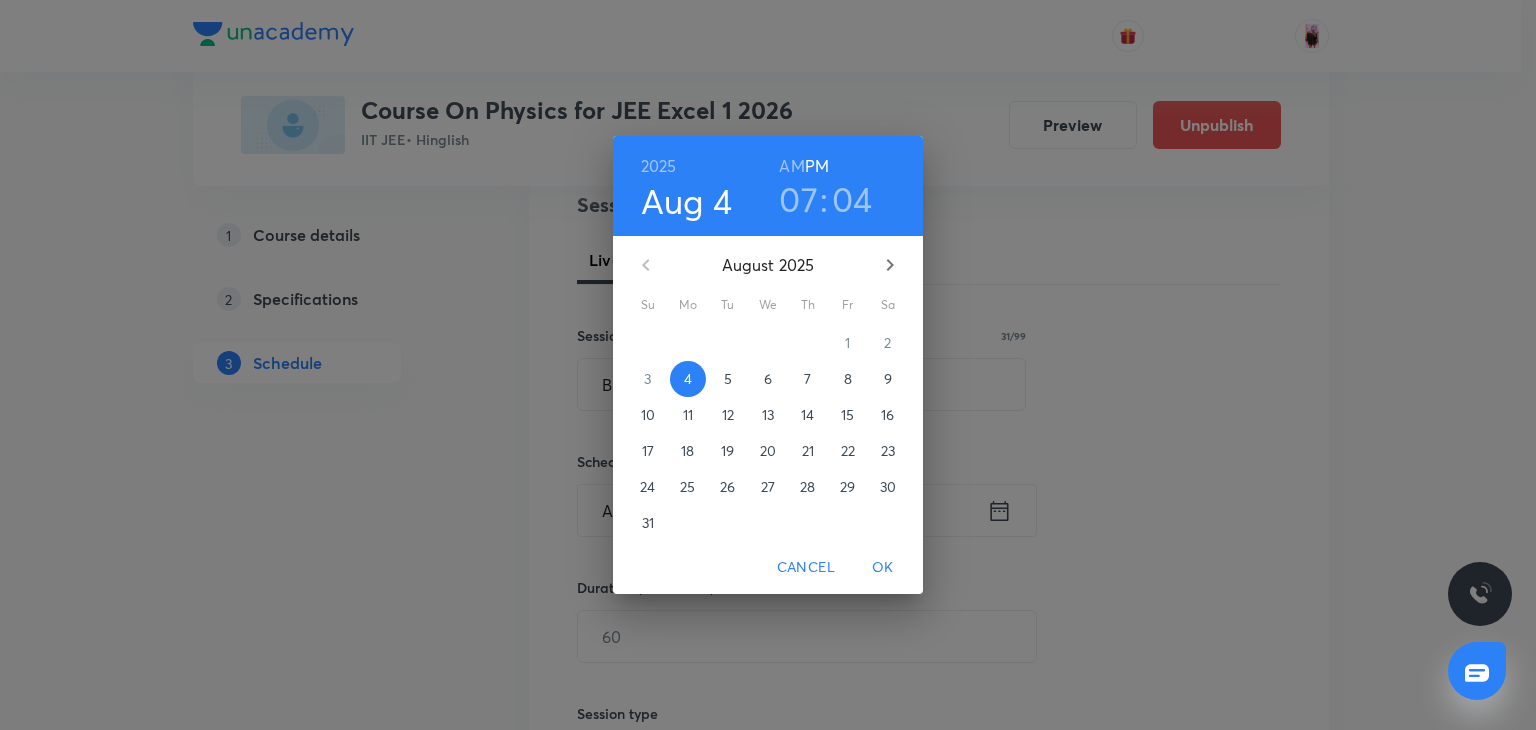 click on "04" at bounding box center (852, 199) 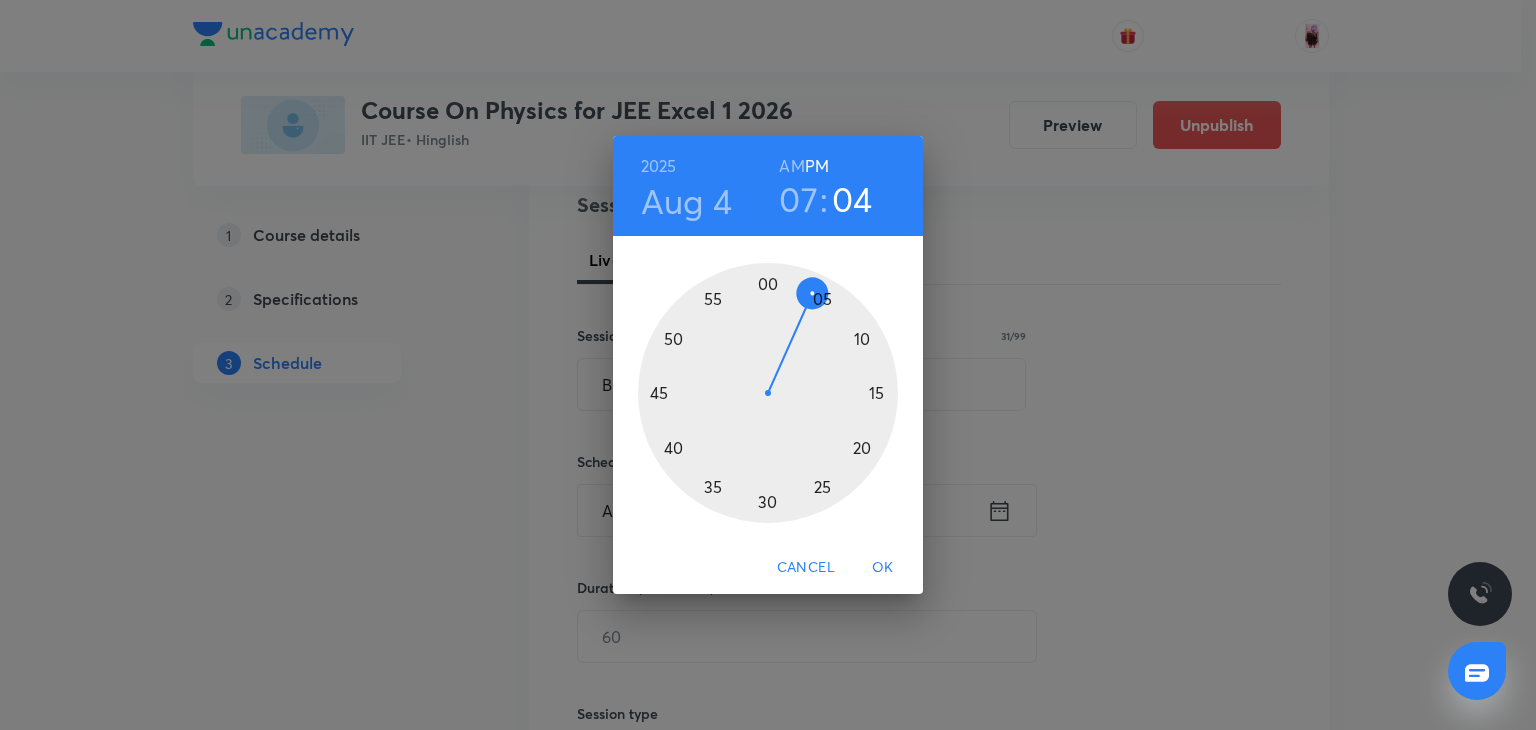click at bounding box center (768, 393) 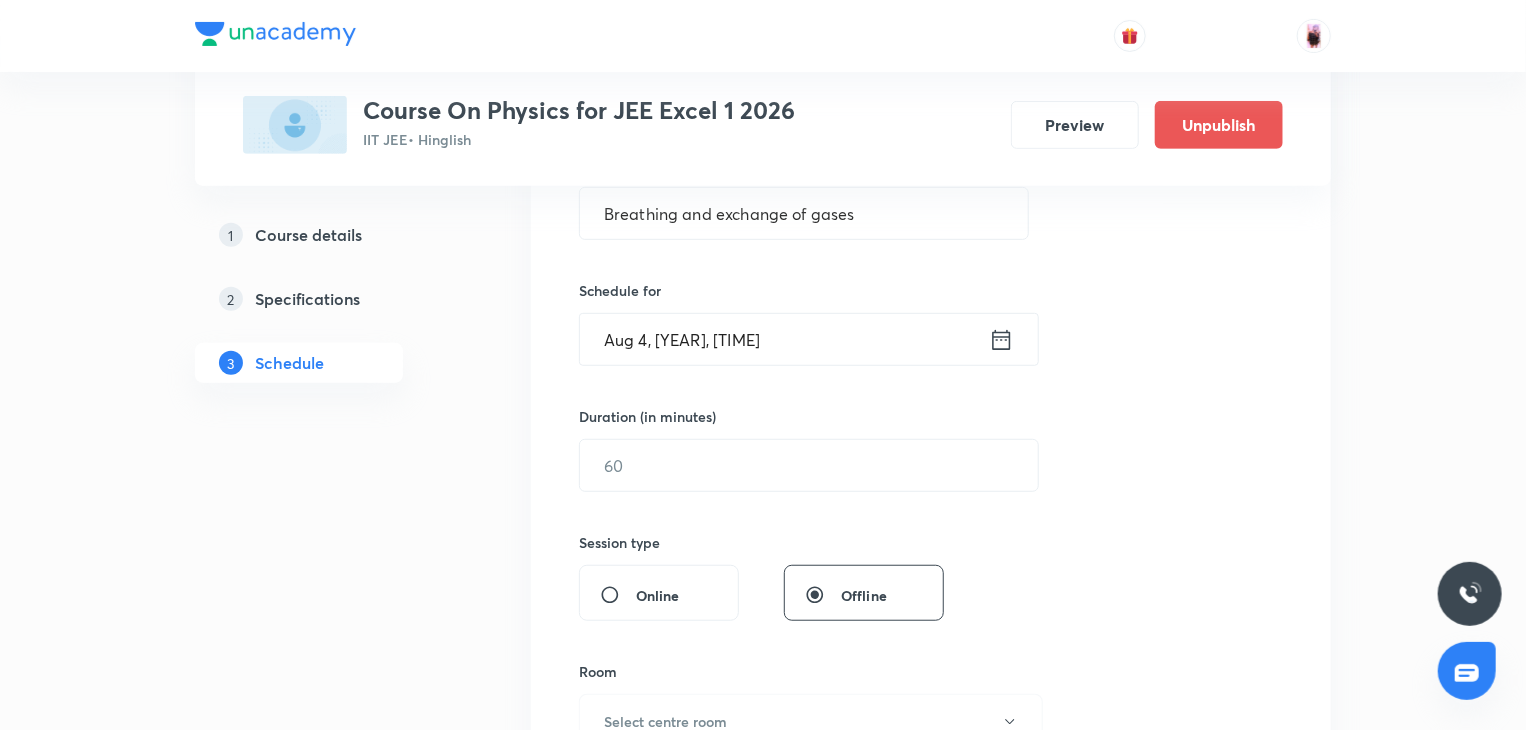 scroll, scrollTop: 414, scrollLeft: 0, axis: vertical 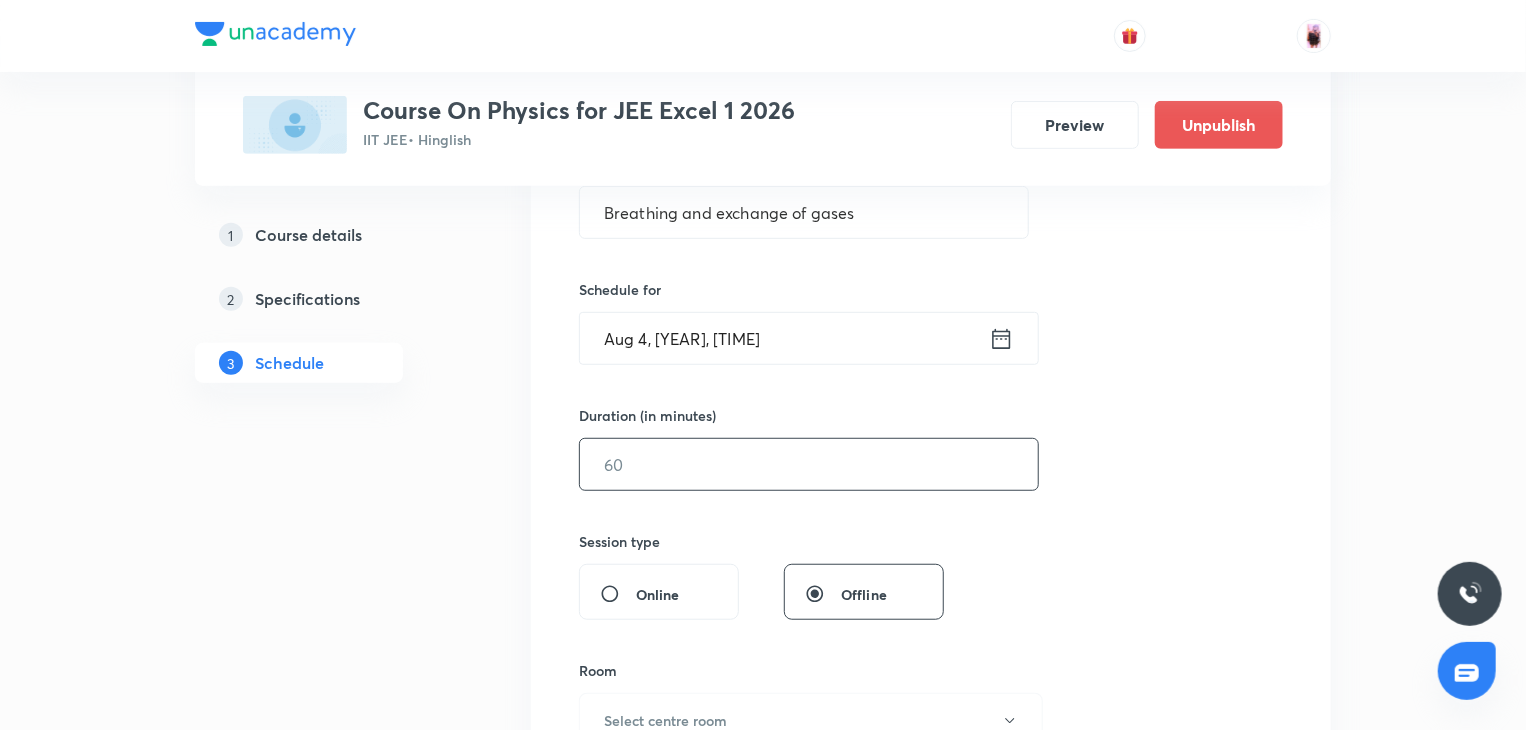 click at bounding box center [809, 464] 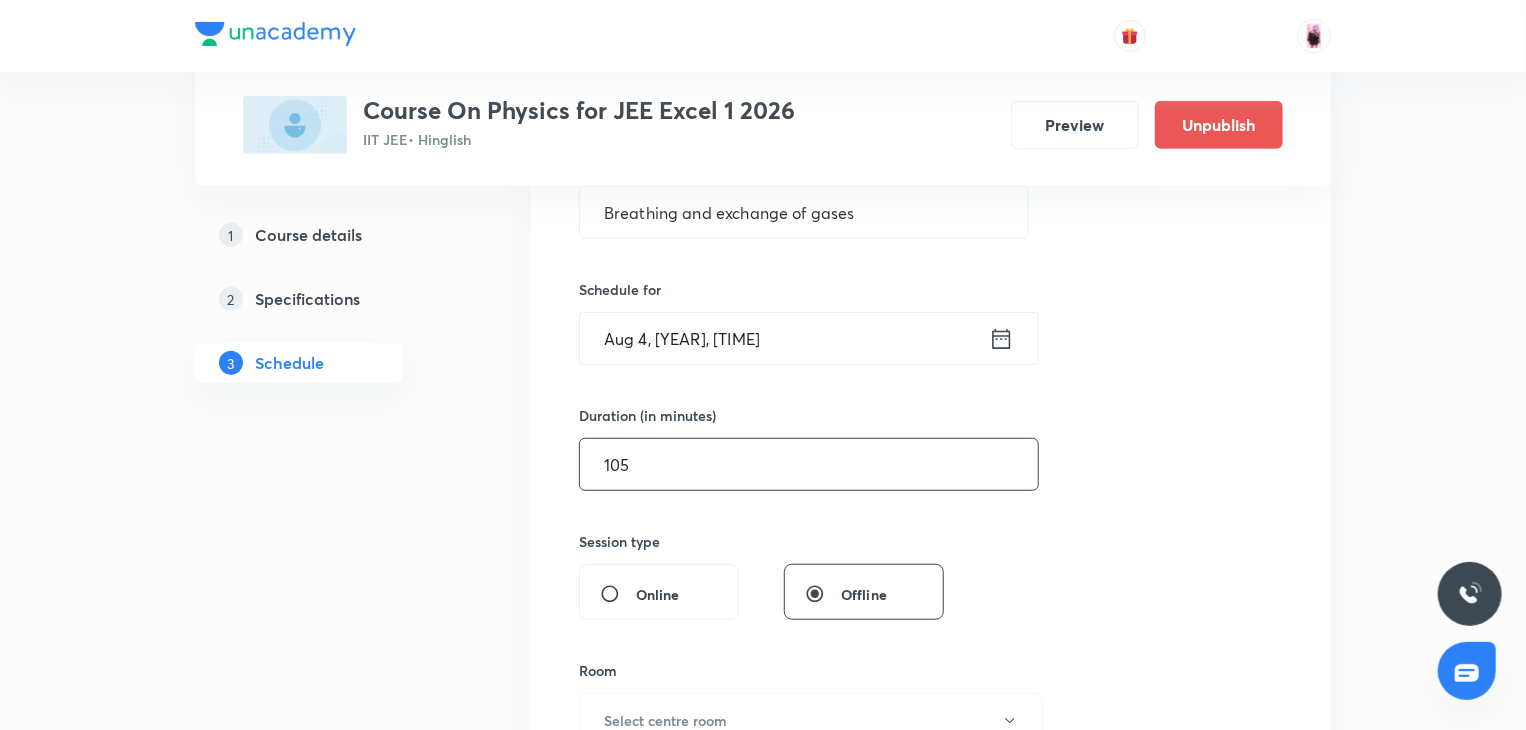 scroll, scrollTop: 646, scrollLeft: 0, axis: vertical 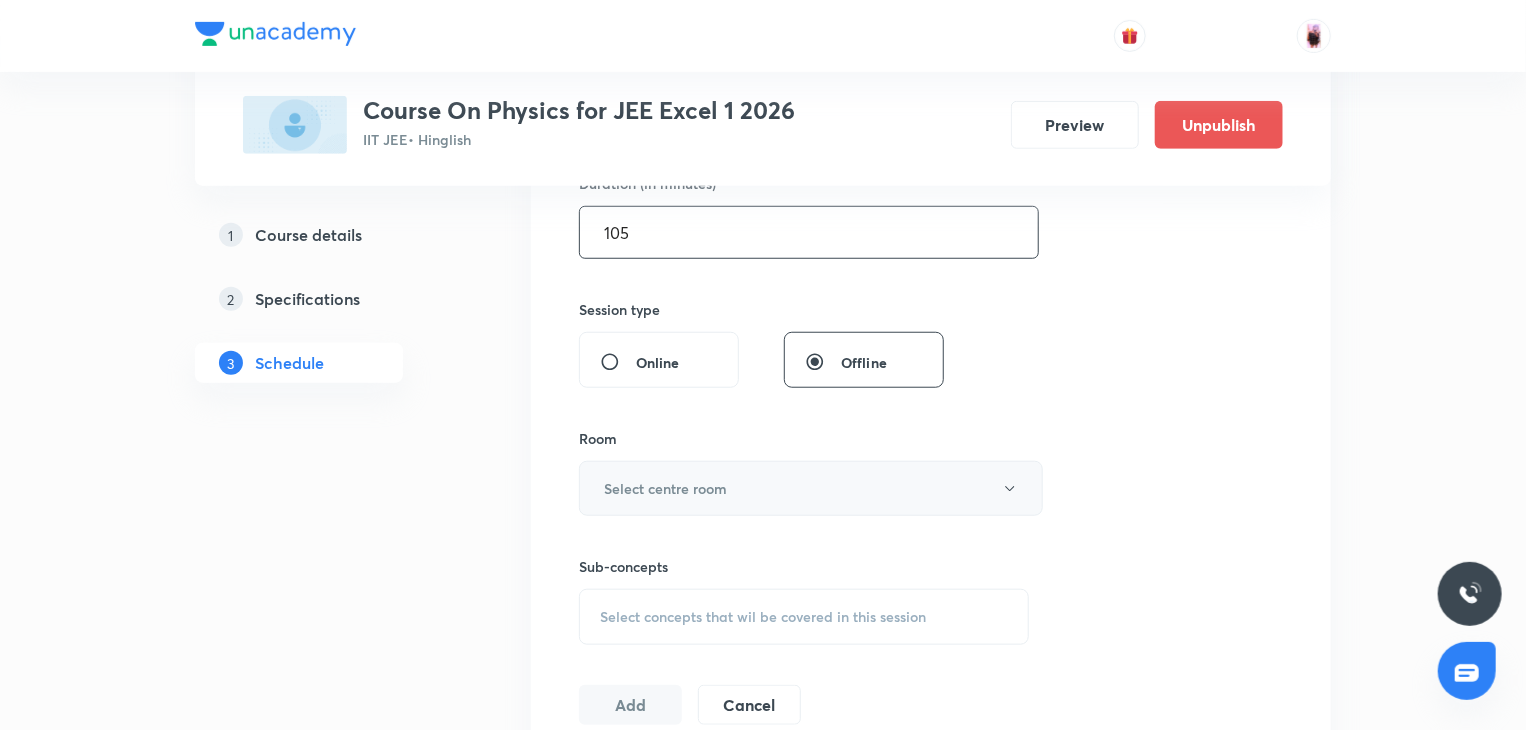type on "105" 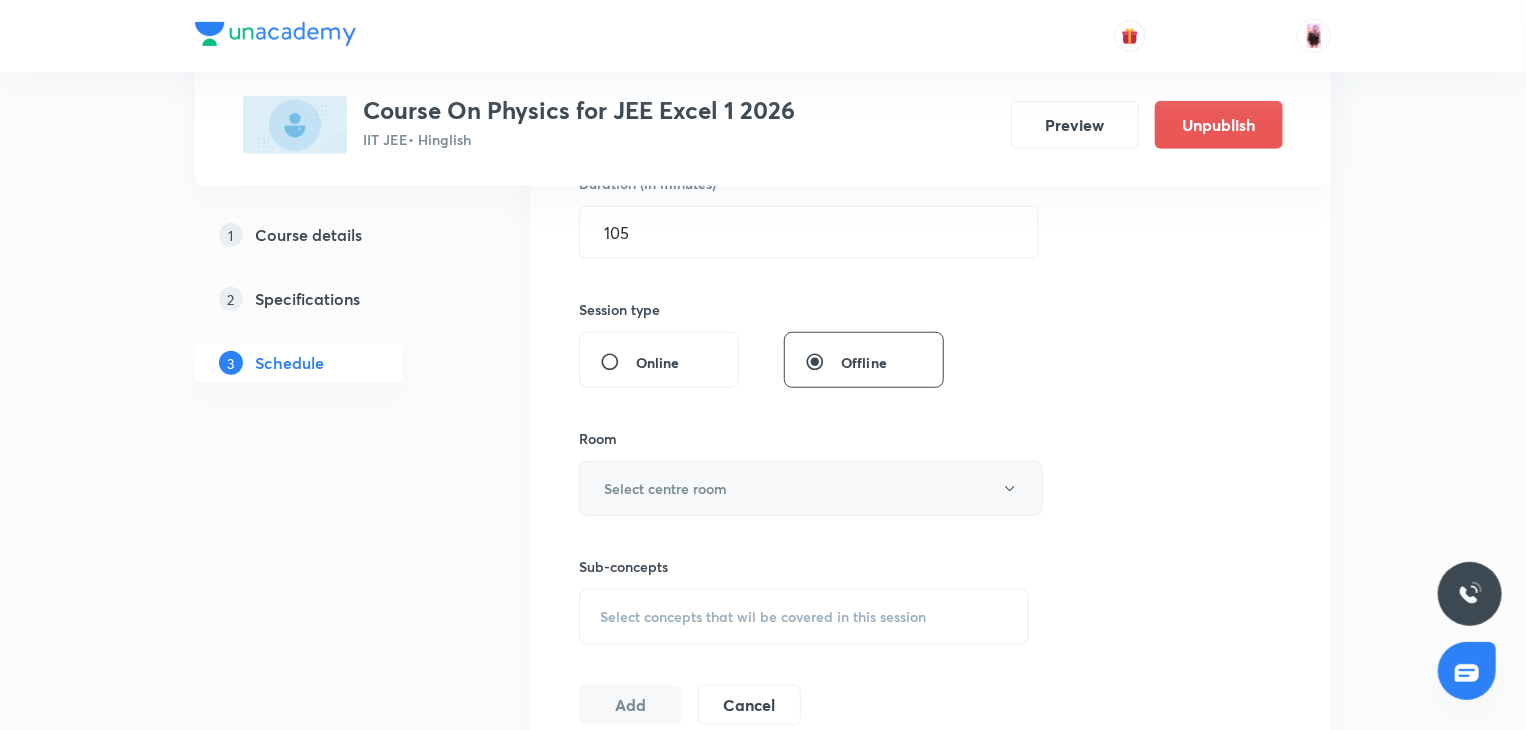 click on "Select centre room" at bounding box center [811, 488] 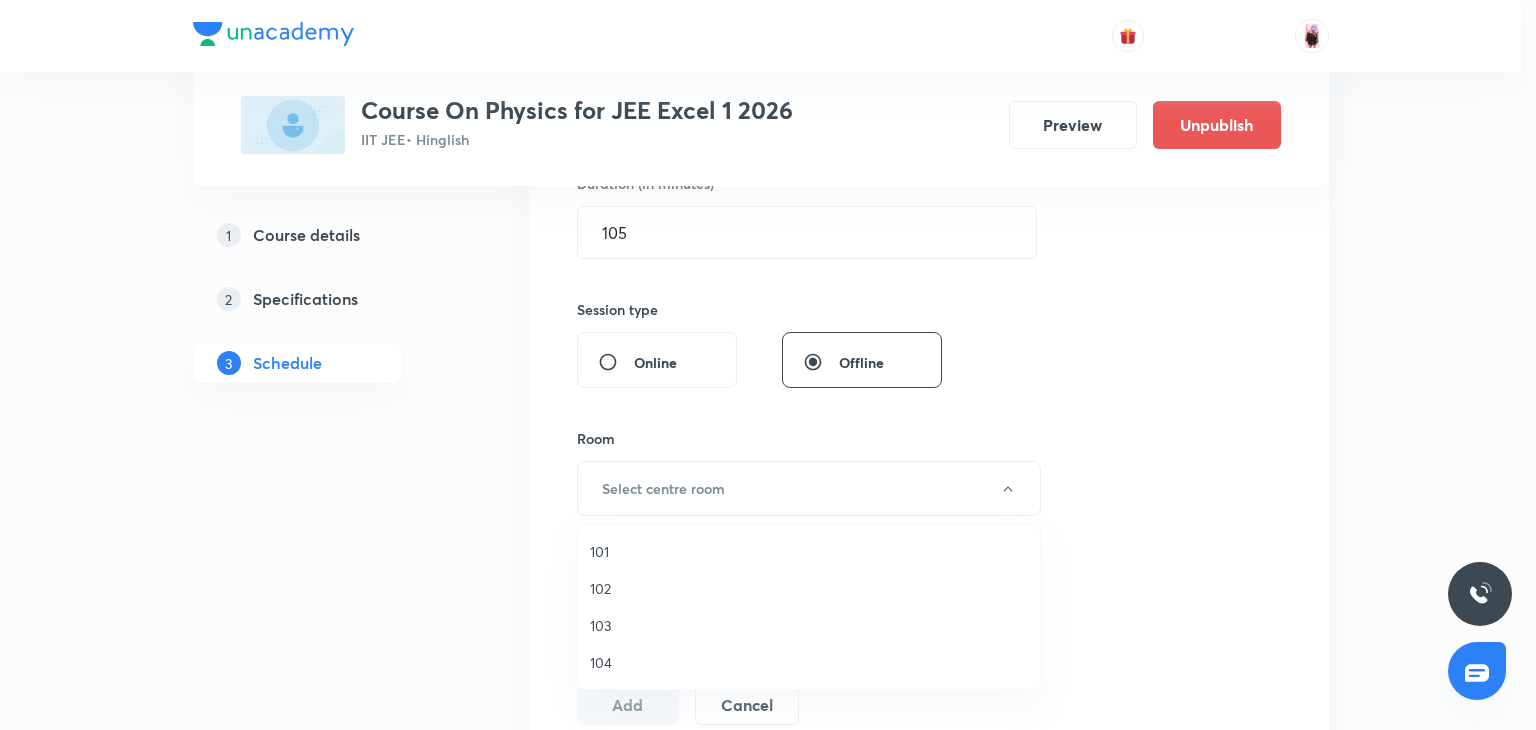 click on "101" at bounding box center [809, 551] 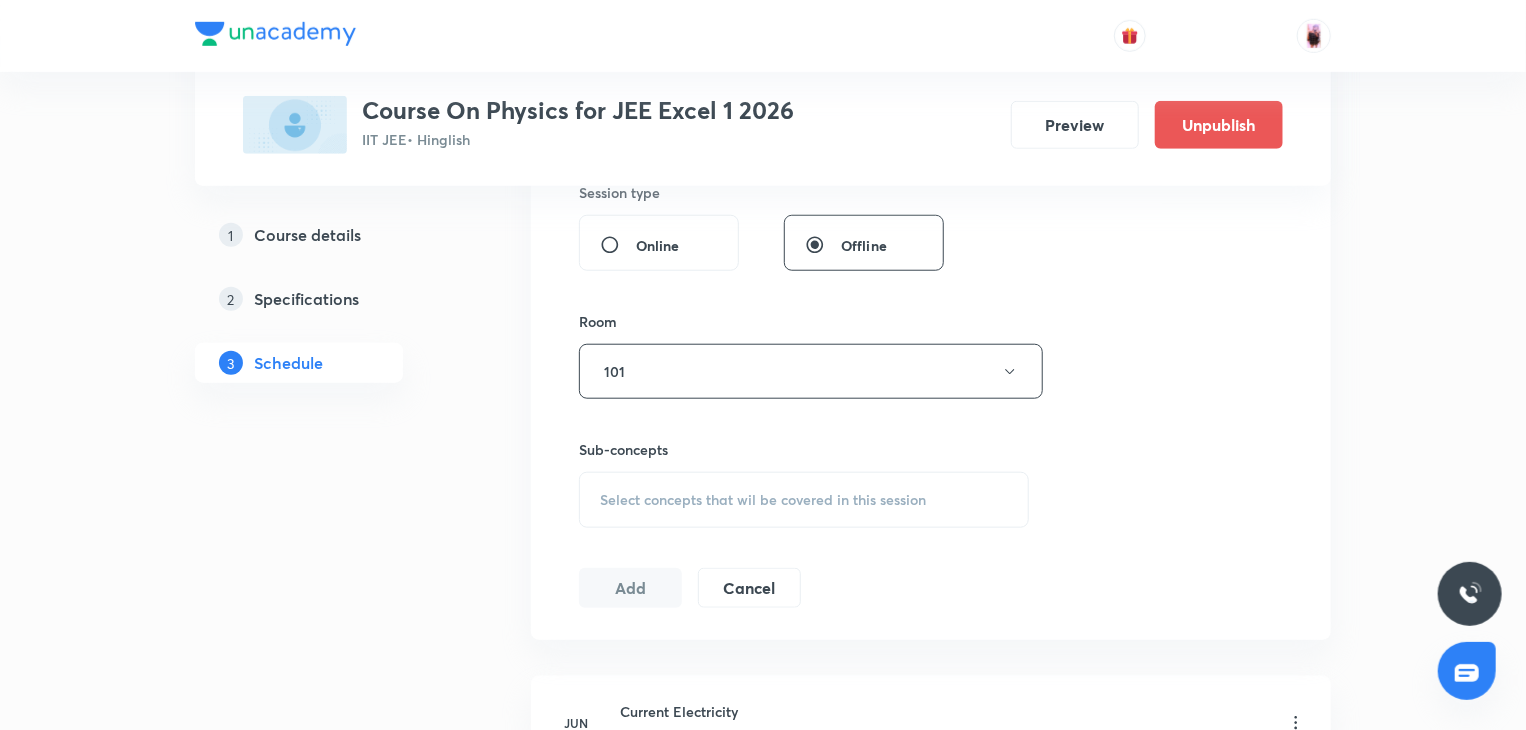 scroll, scrollTop: 764, scrollLeft: 0, axis: vertical 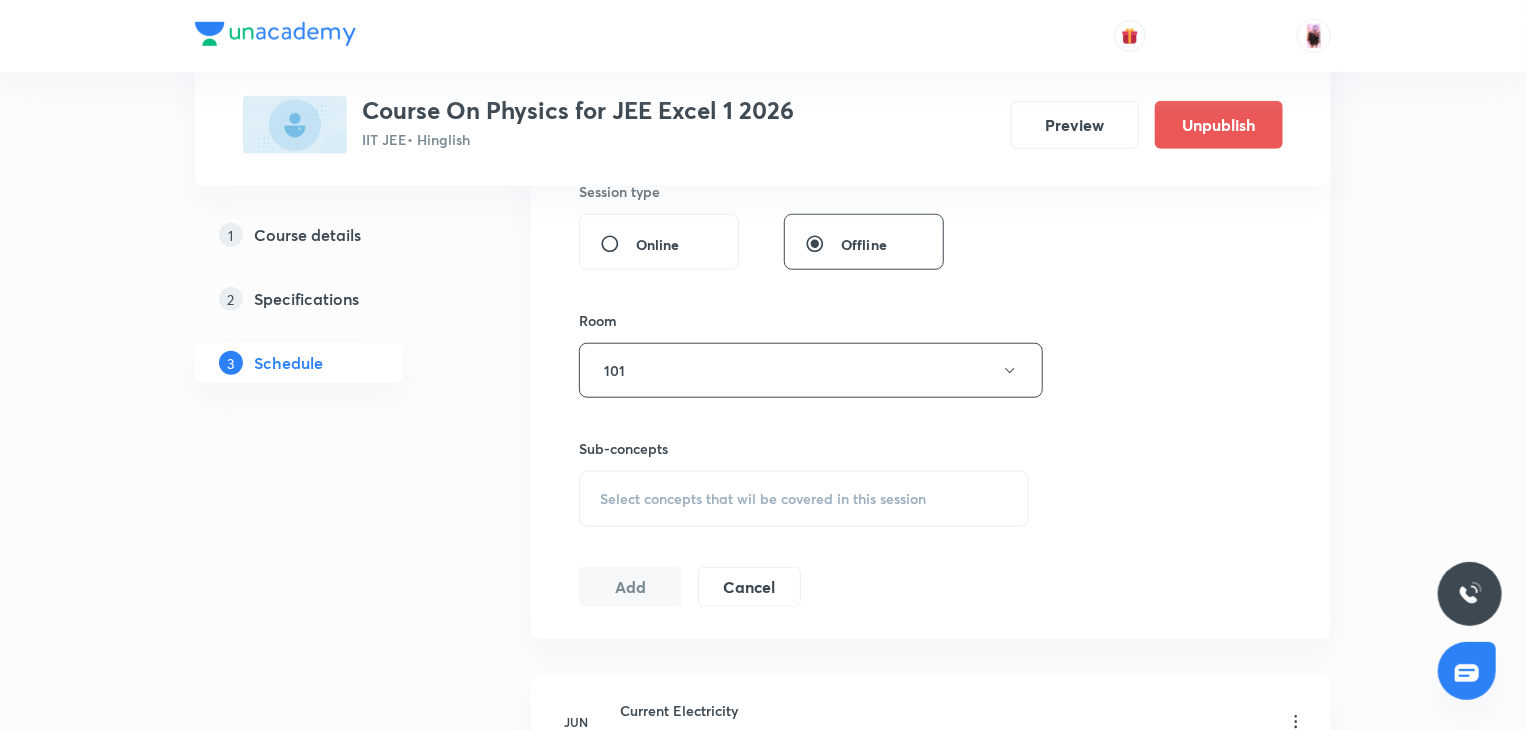click on "Select concepts that wil be covered in this session" at bounding box center [804, 499] 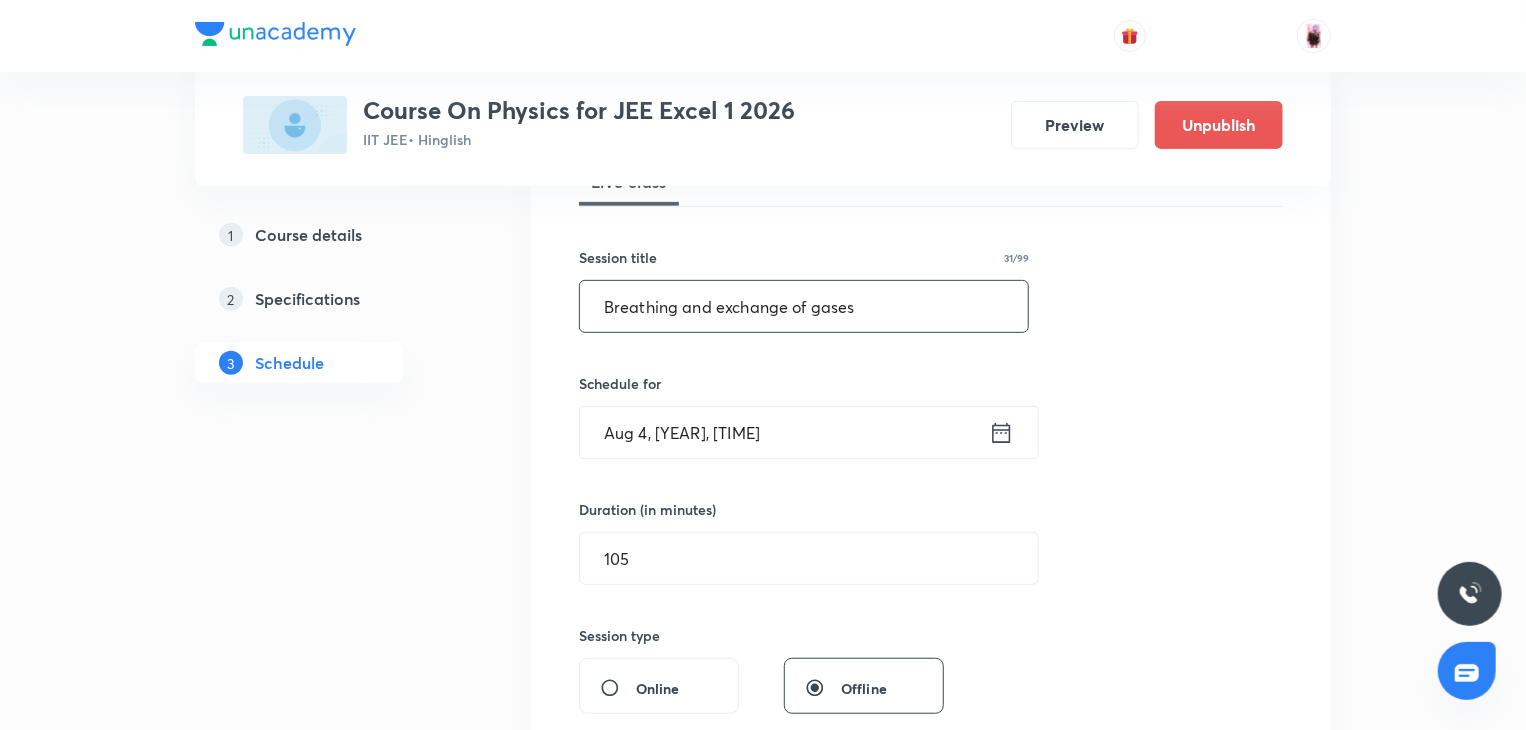 scroll, scrollTop: 322, scrollLeft: 0, axis: vertical 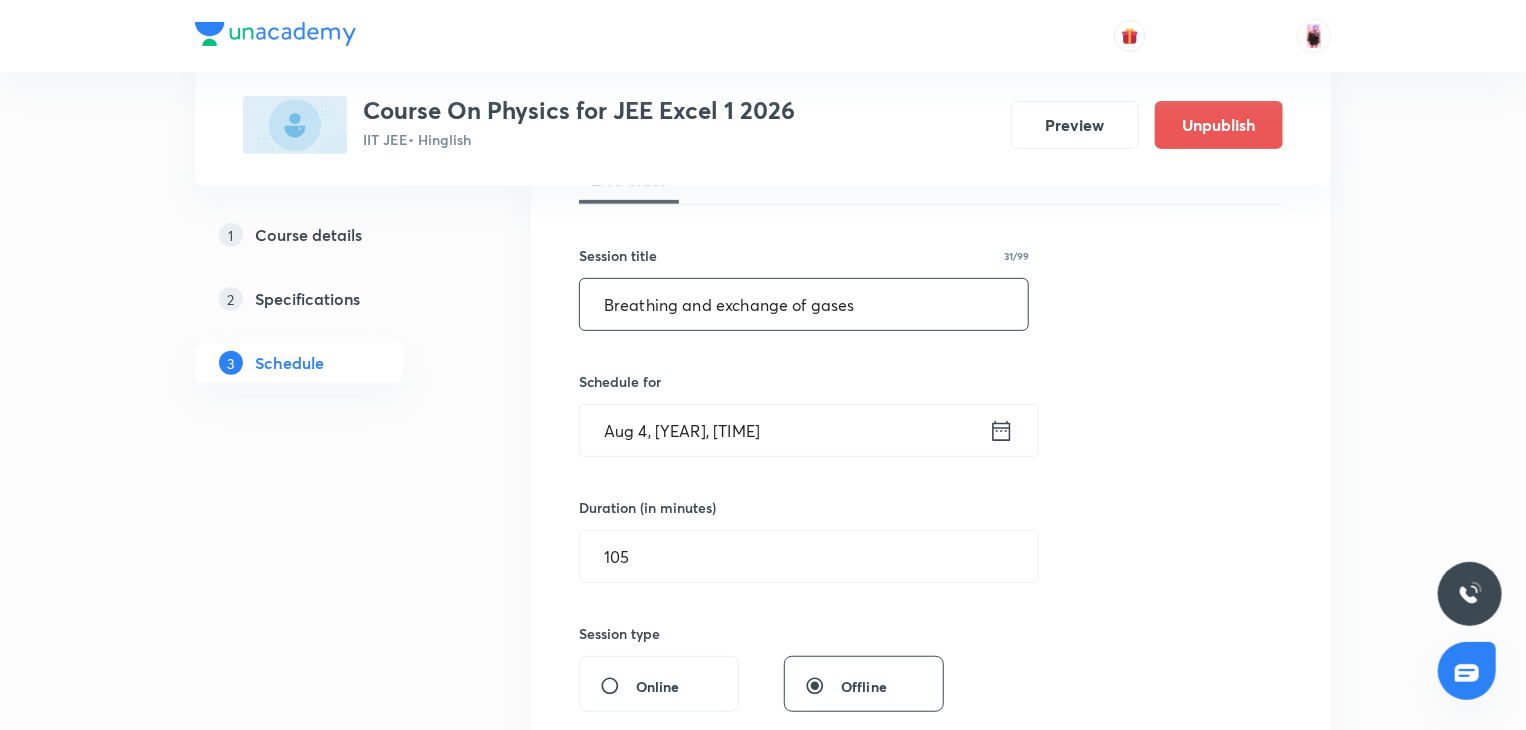 click on "Breathing and exchange of gases" at bounding box center (804, 304) 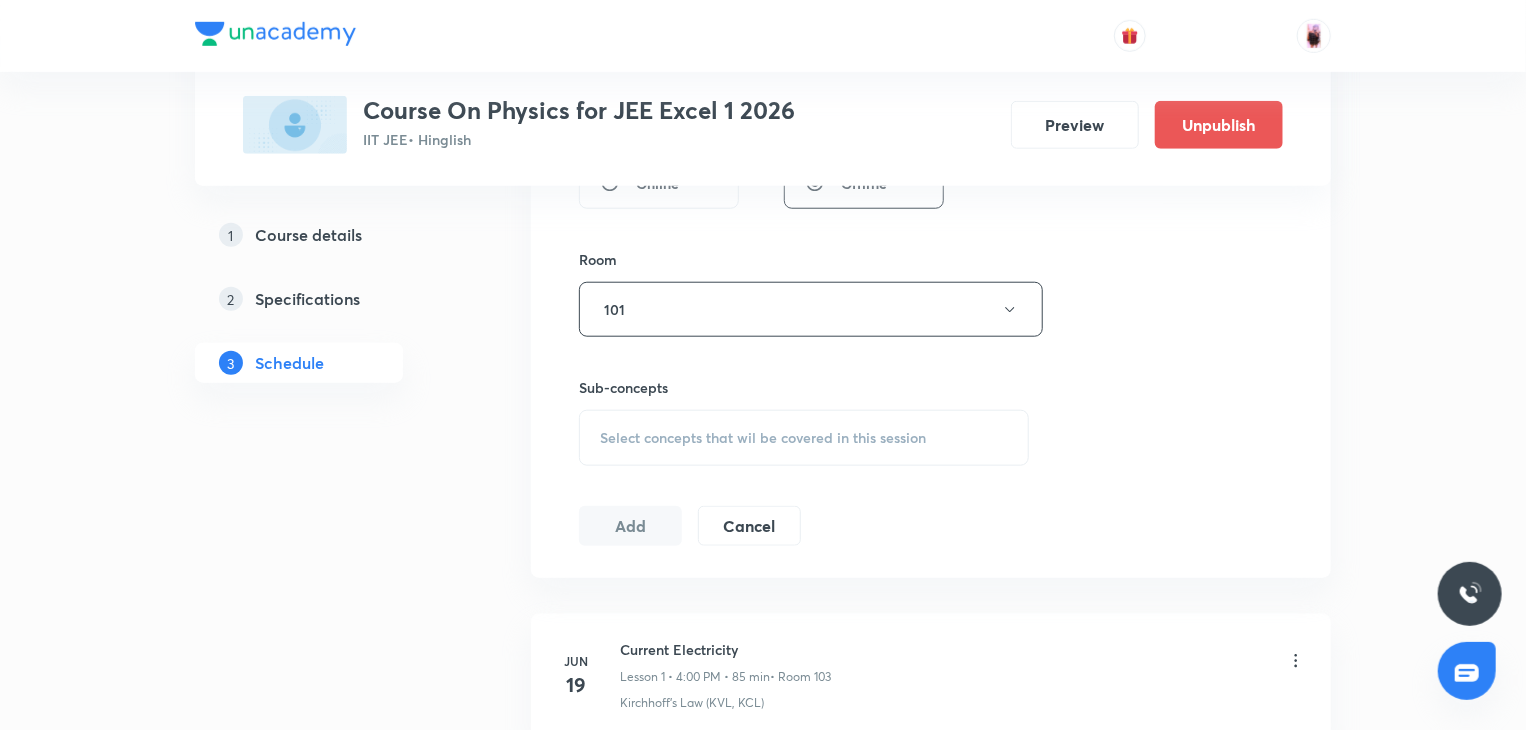 scroll, scrollTop: 832, scrollLeft: 0, axis: vertical 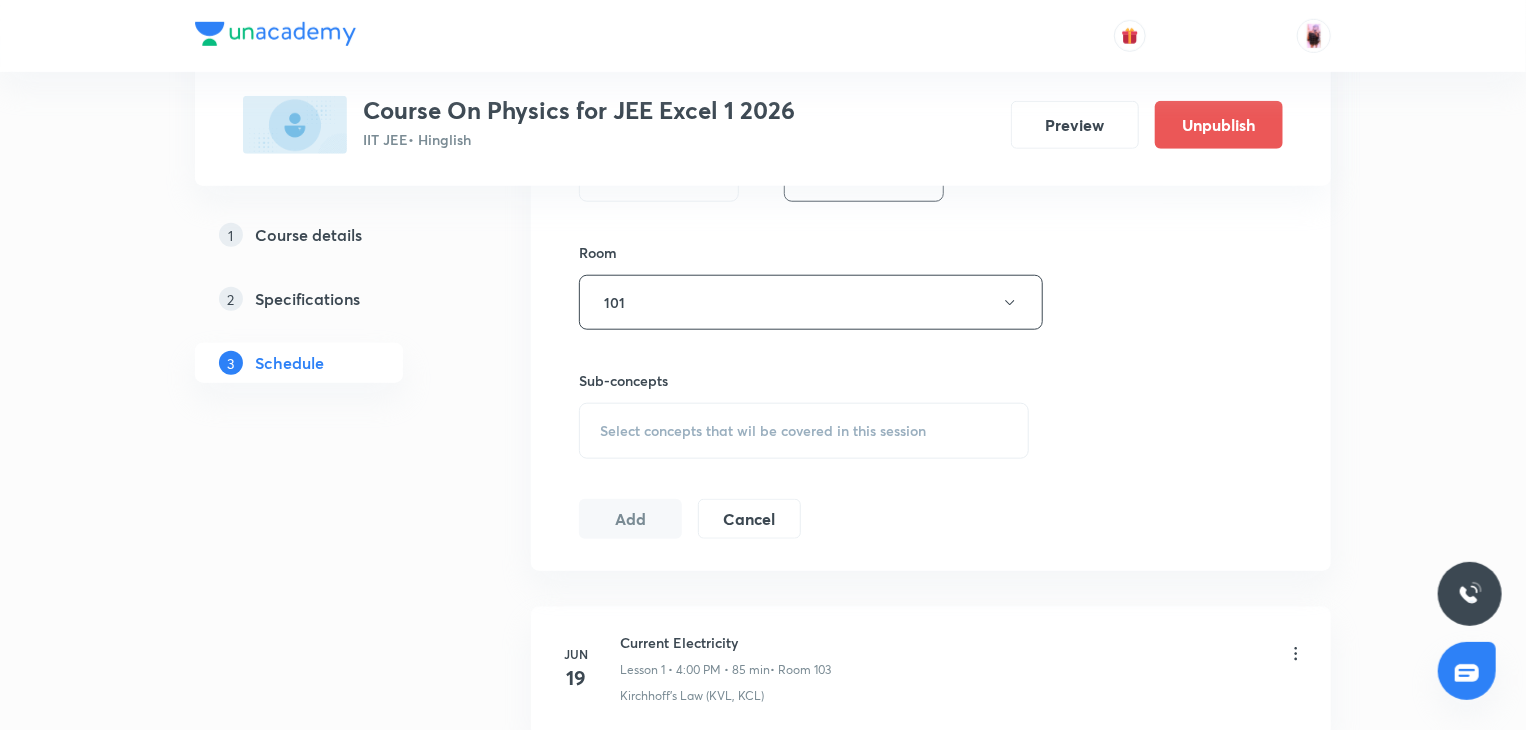 type on "Respiratory System - Breathing and exchange of gases" 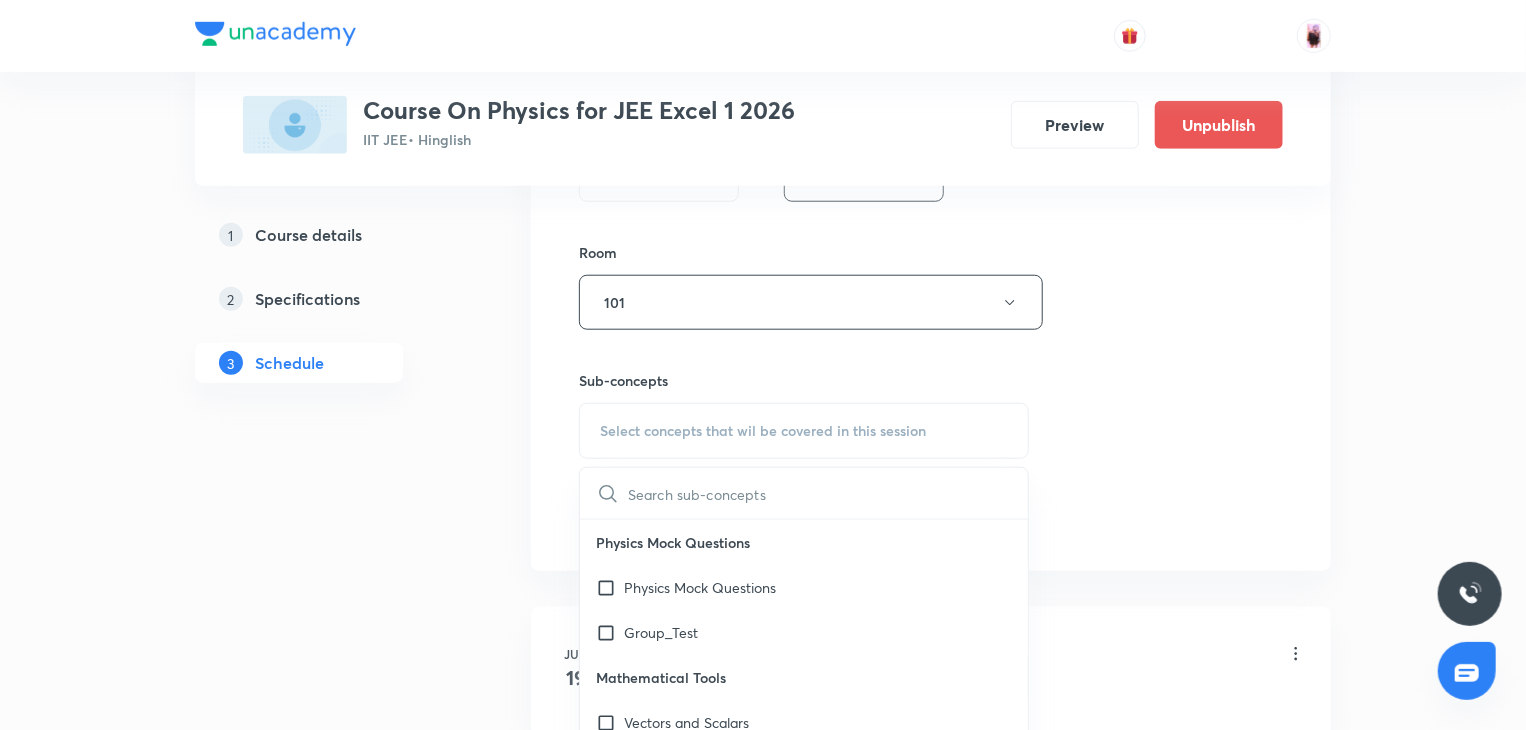 click at bounding box center (828, 493) 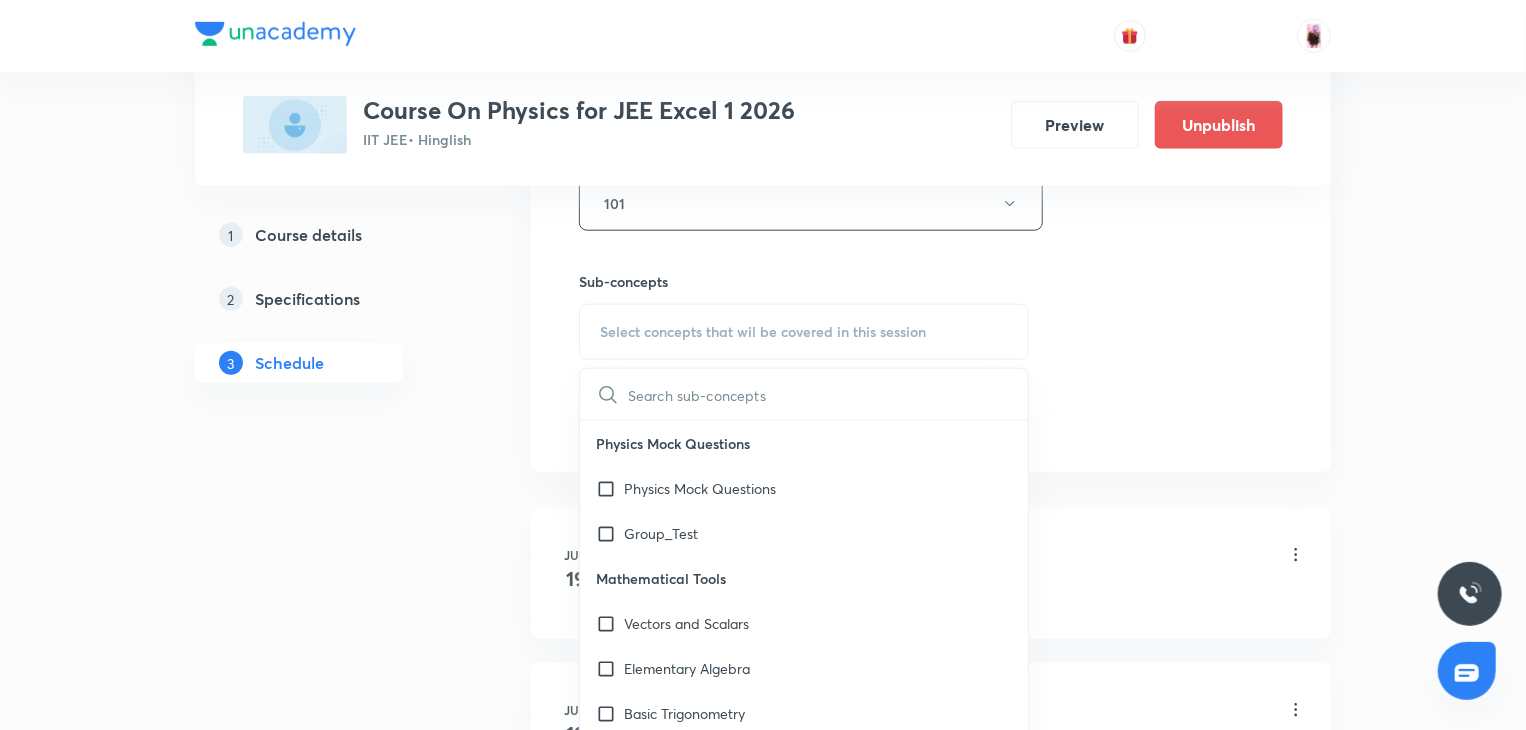 scroll, scrollTop: 854, scrollLeft: 0, axis: vertical 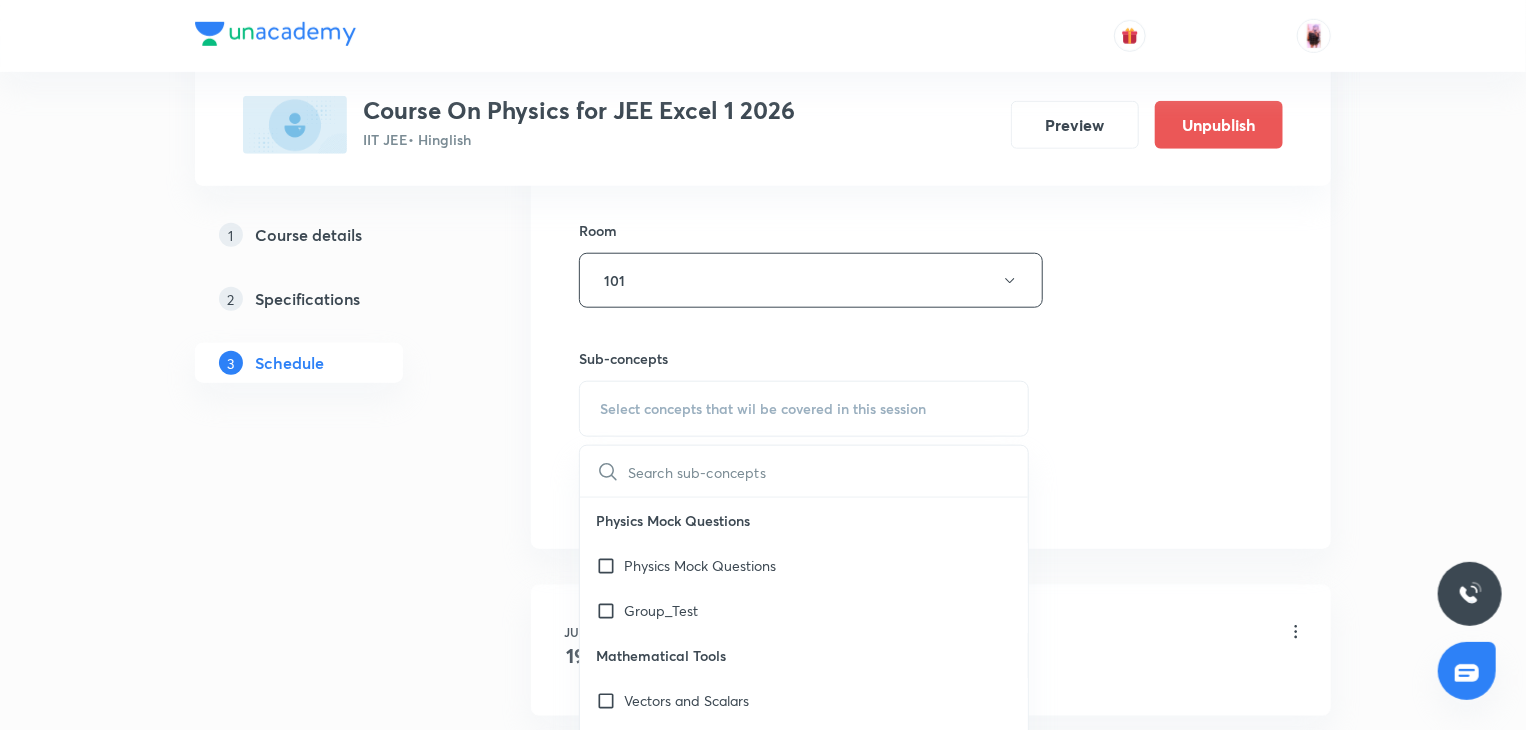 click at bounding box center (828, 471) 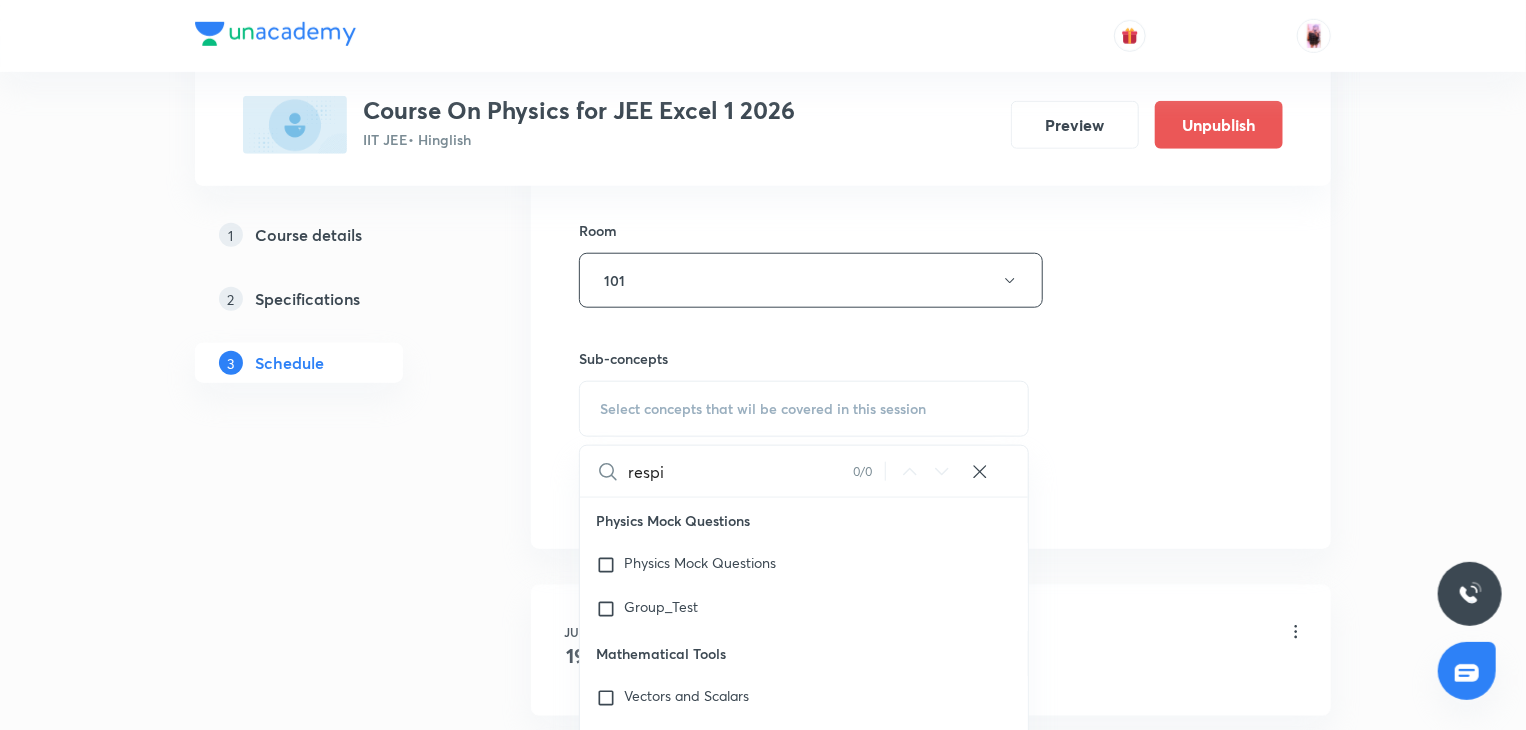 scroll, scrollTop: 162, scrollLeft: 0, axis: vertical 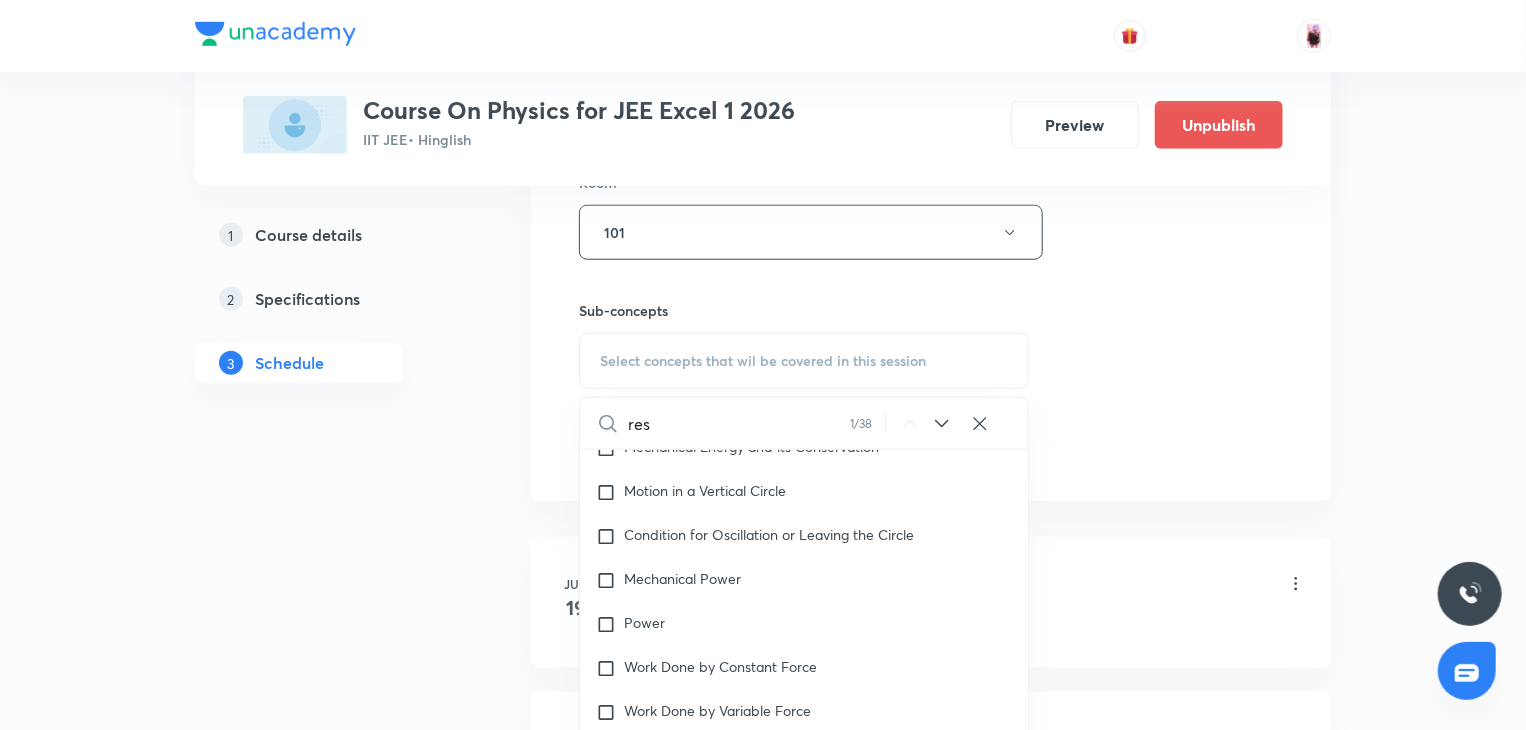 click on "res" at bounding box center (739, 423) 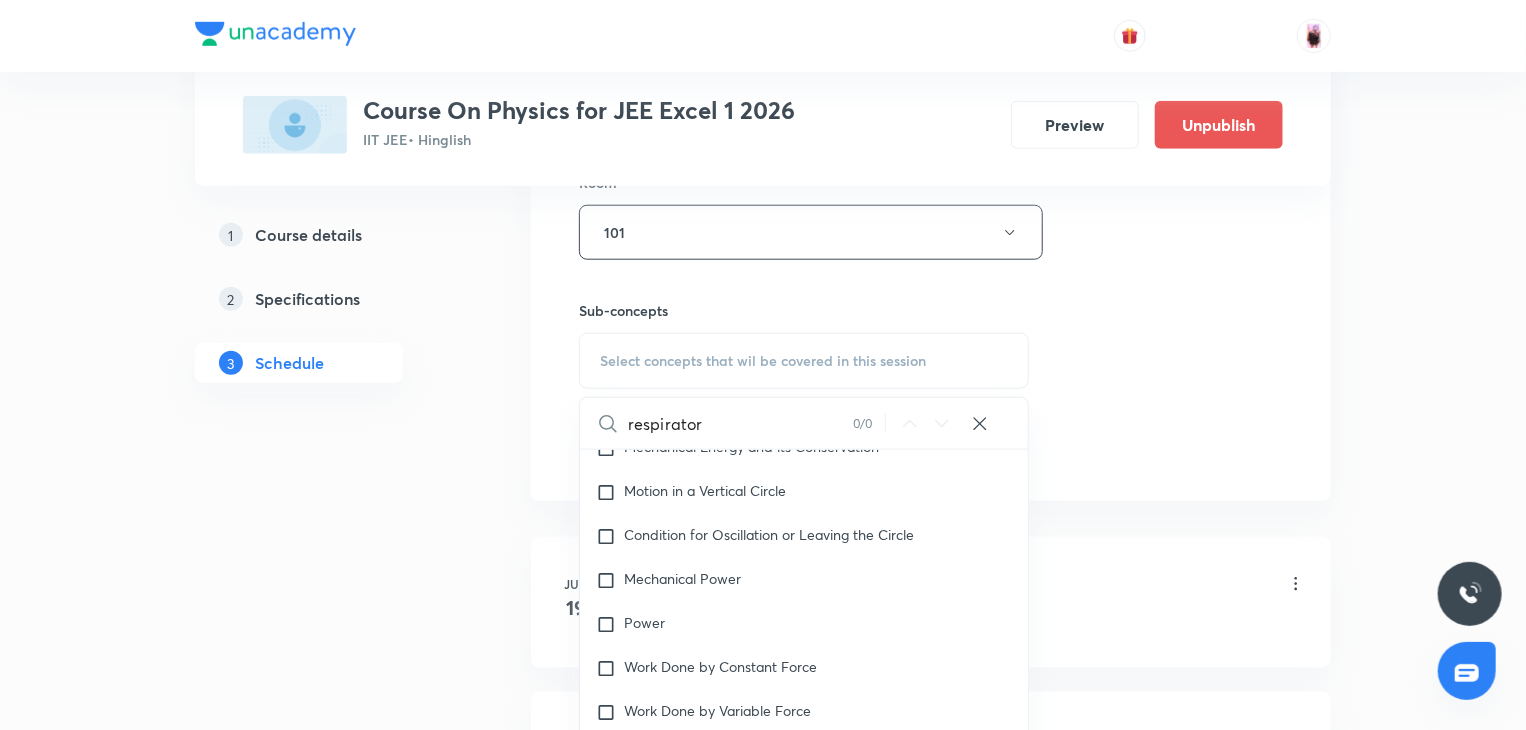 click on "respirator" at bounding box center (740, 423) 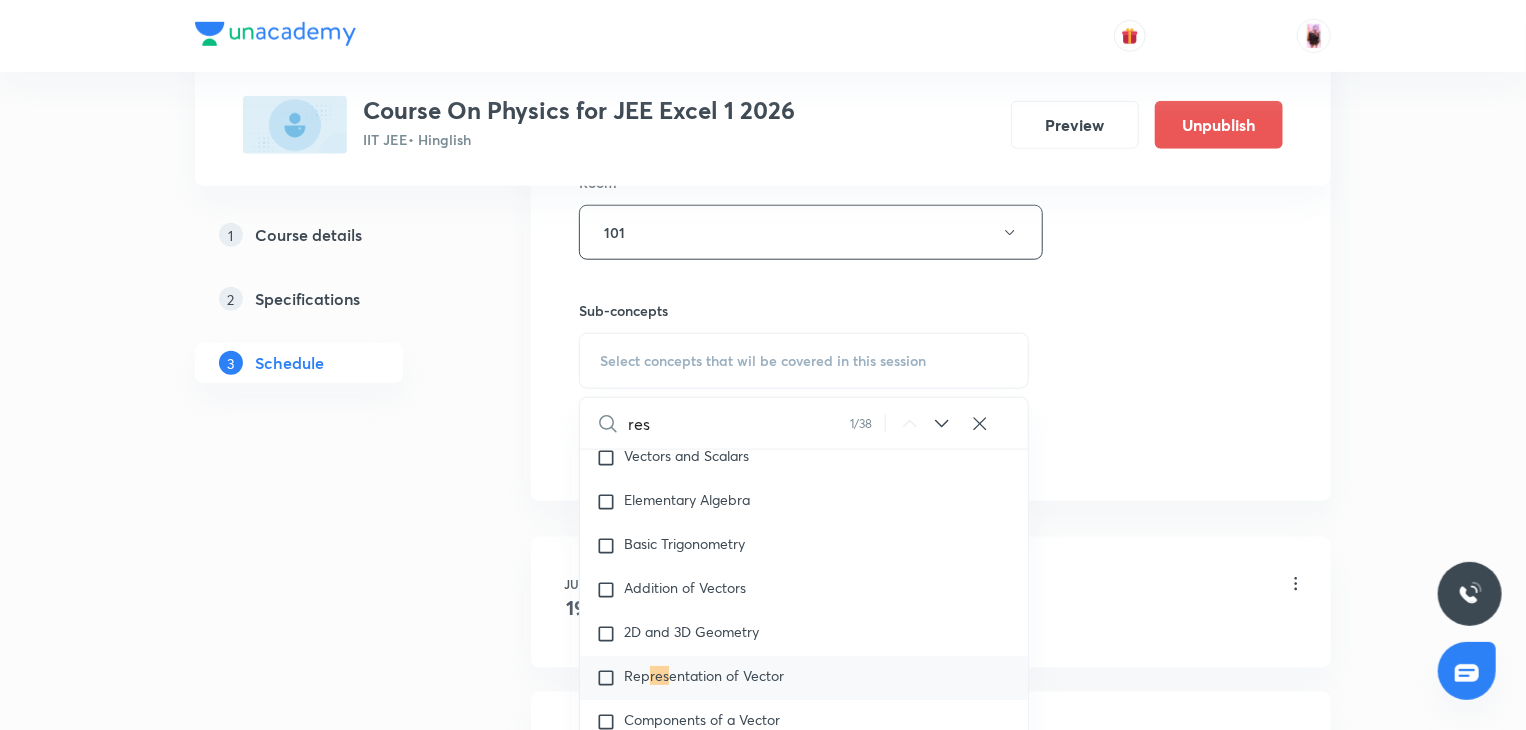 scroll, scrollTop: 162, scrollLeft: 0, axis: vertical 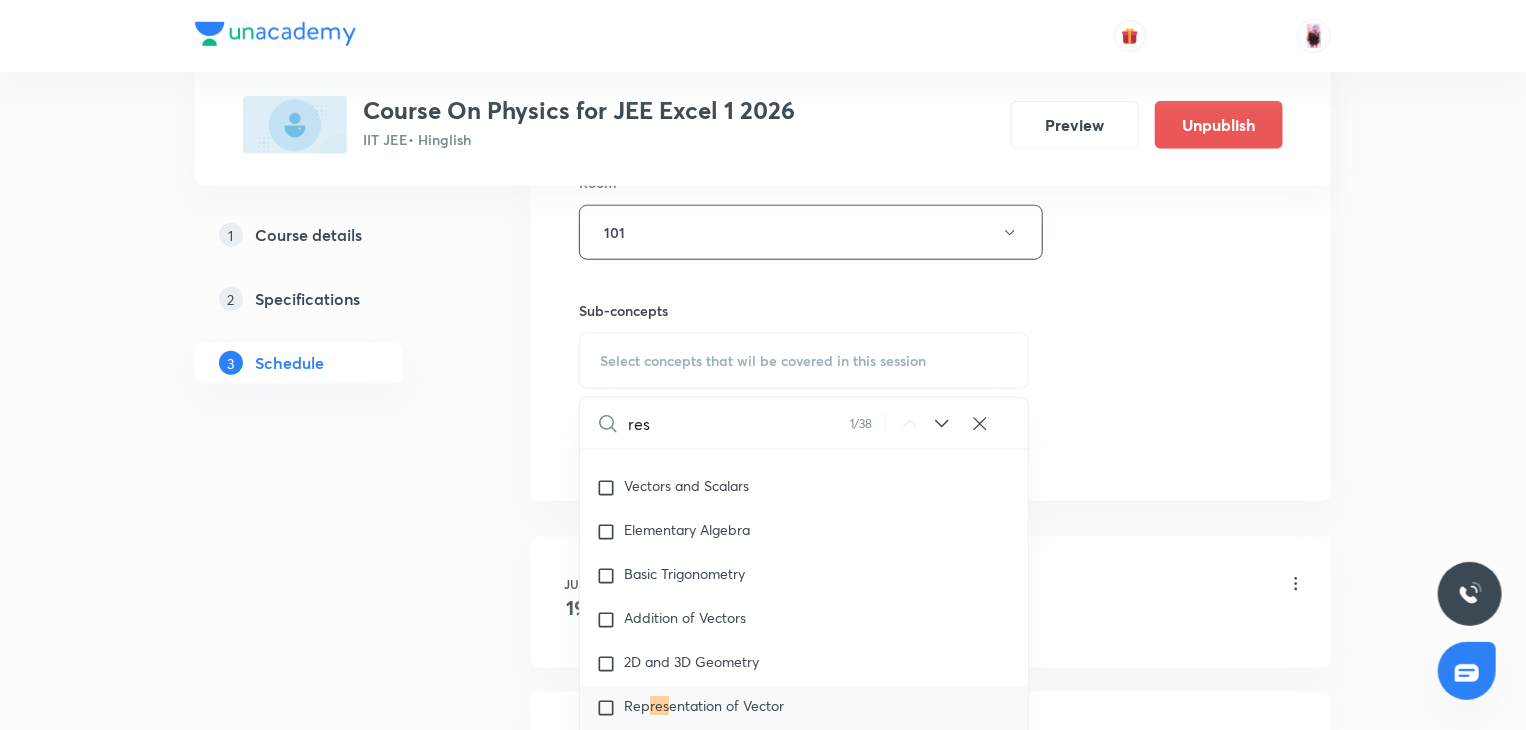 type on "res" 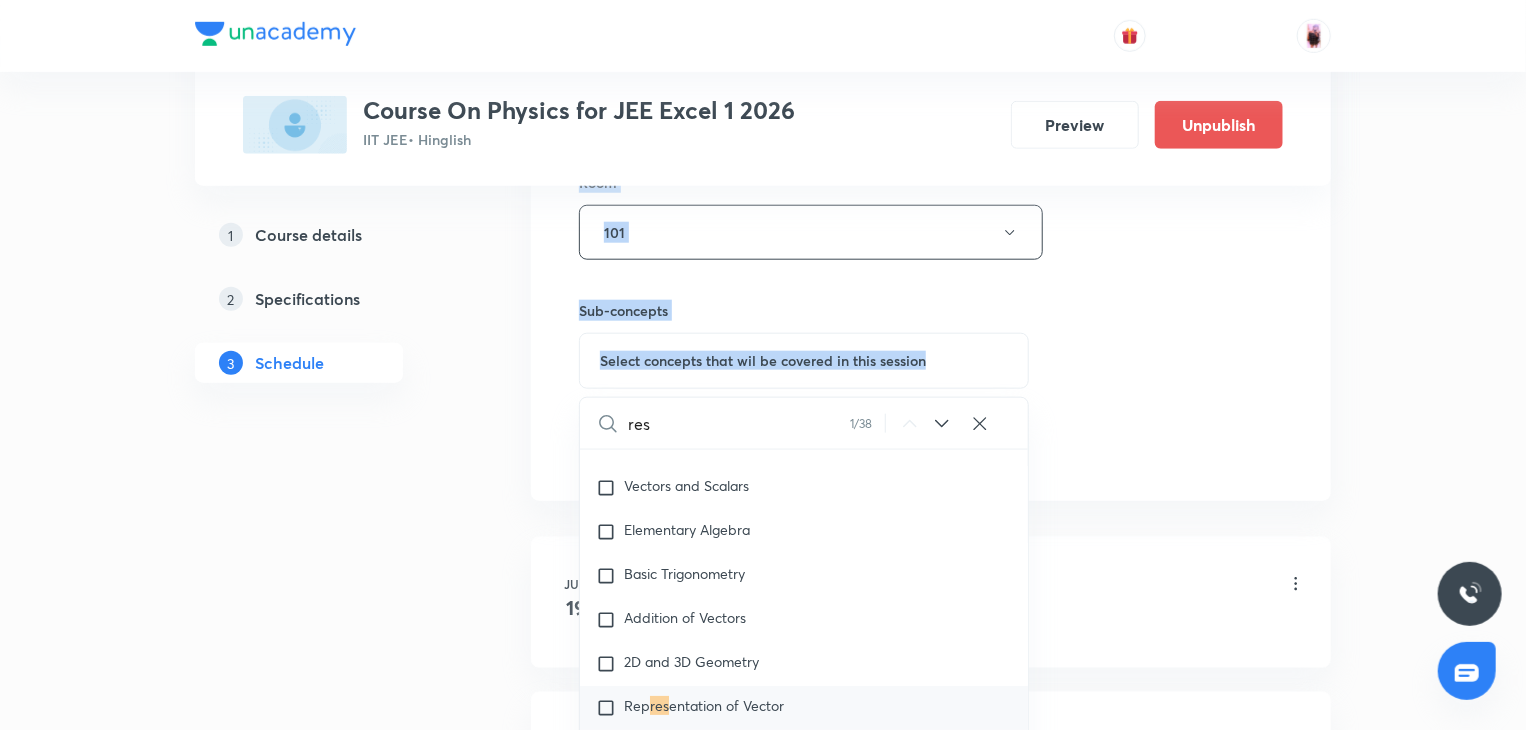 drag, startPoint x: 420, startPoint y: 611, endPoint x: 694, endPoint y: 430, distance: 328.38544 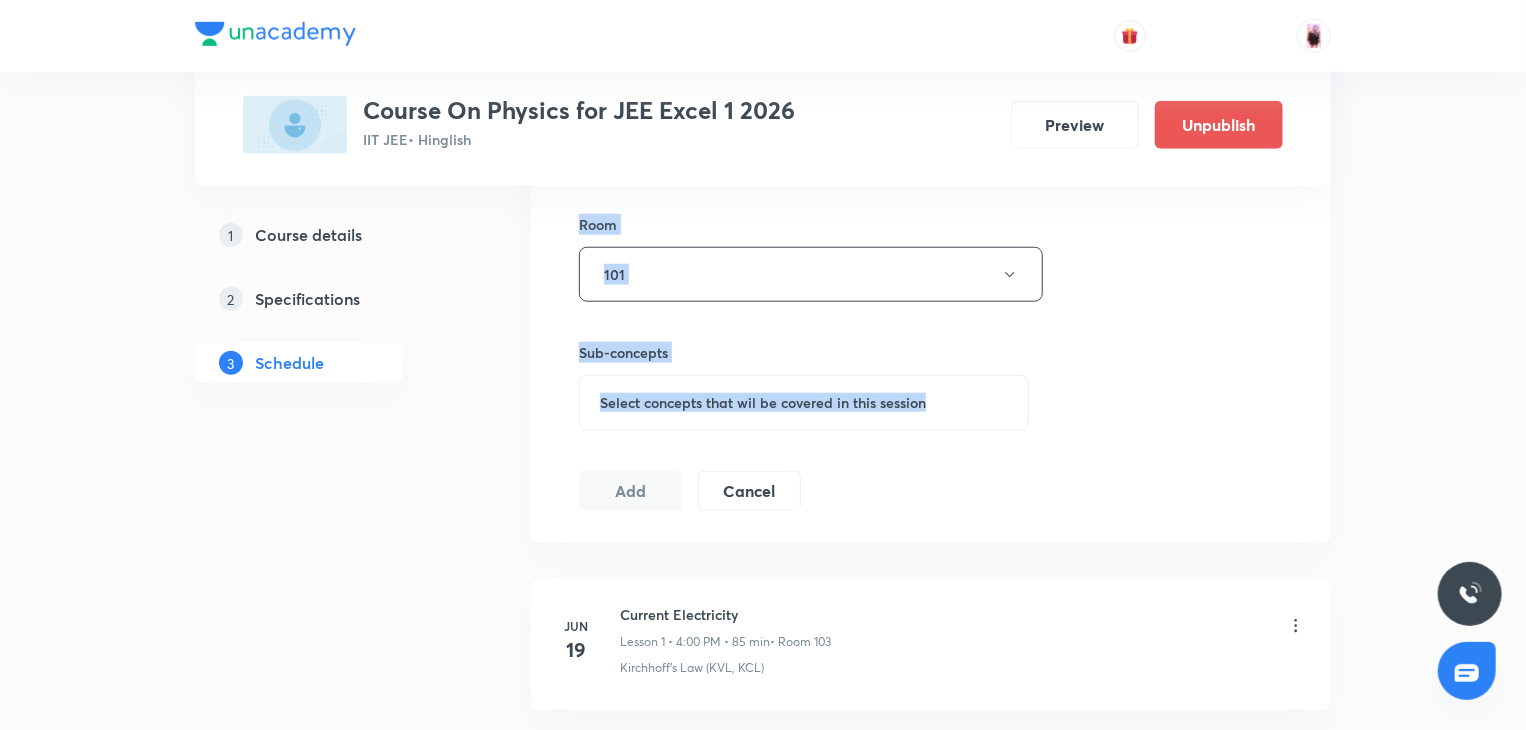 scroll, scrollTop: 861, scrollLeft: 0, axis: vertical 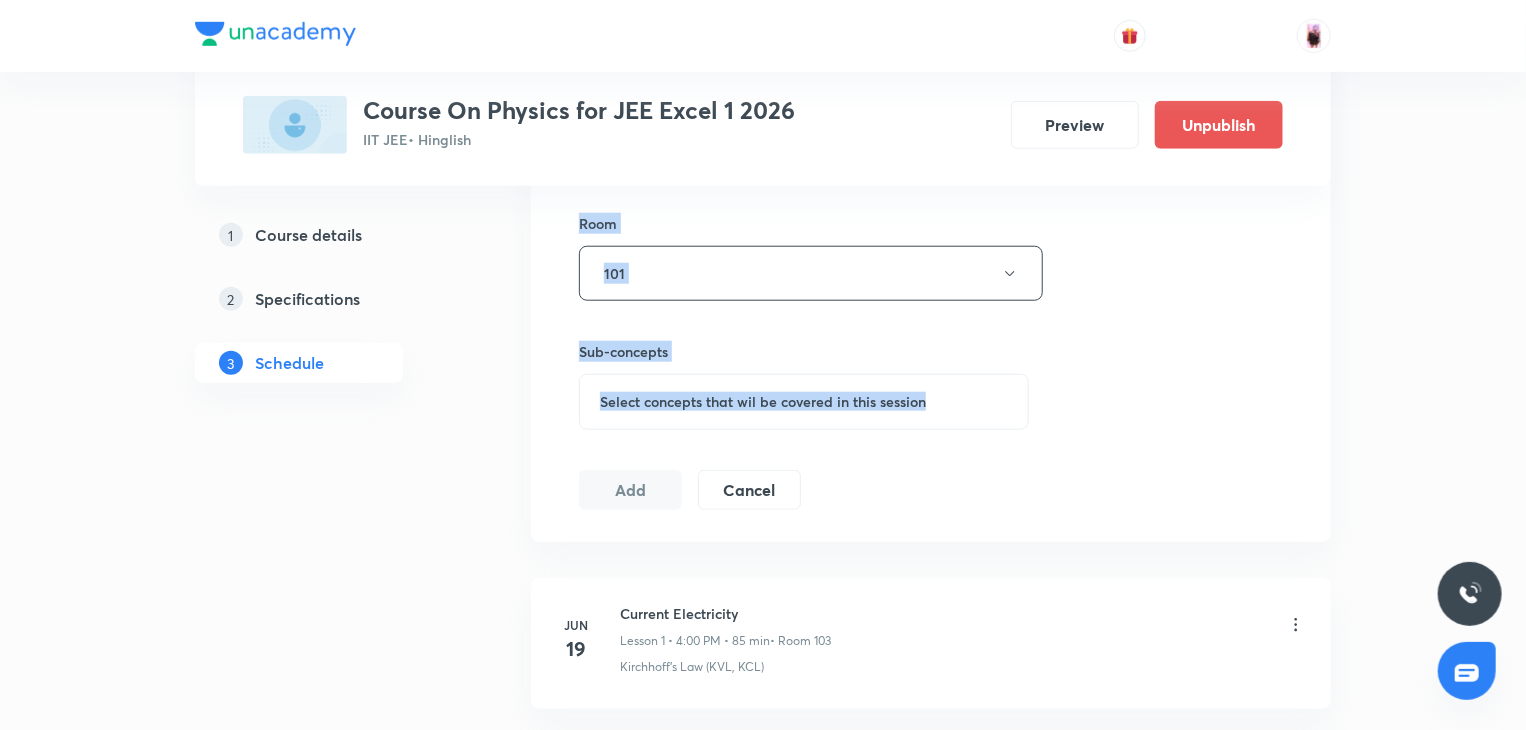 click on "Select concepts that wil be covered in this session" at bounding box center (763, 402) 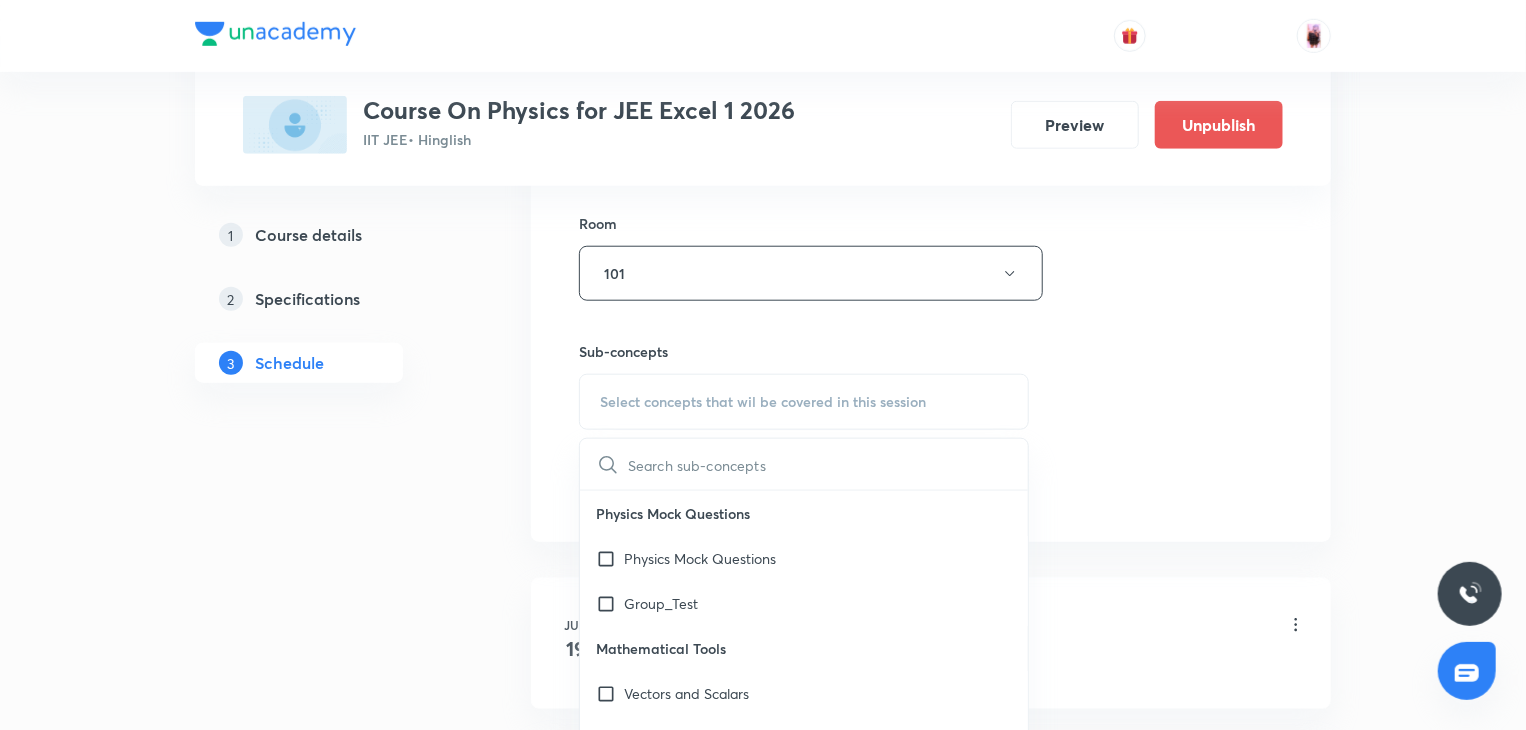 click at bounding box center (828, 464) 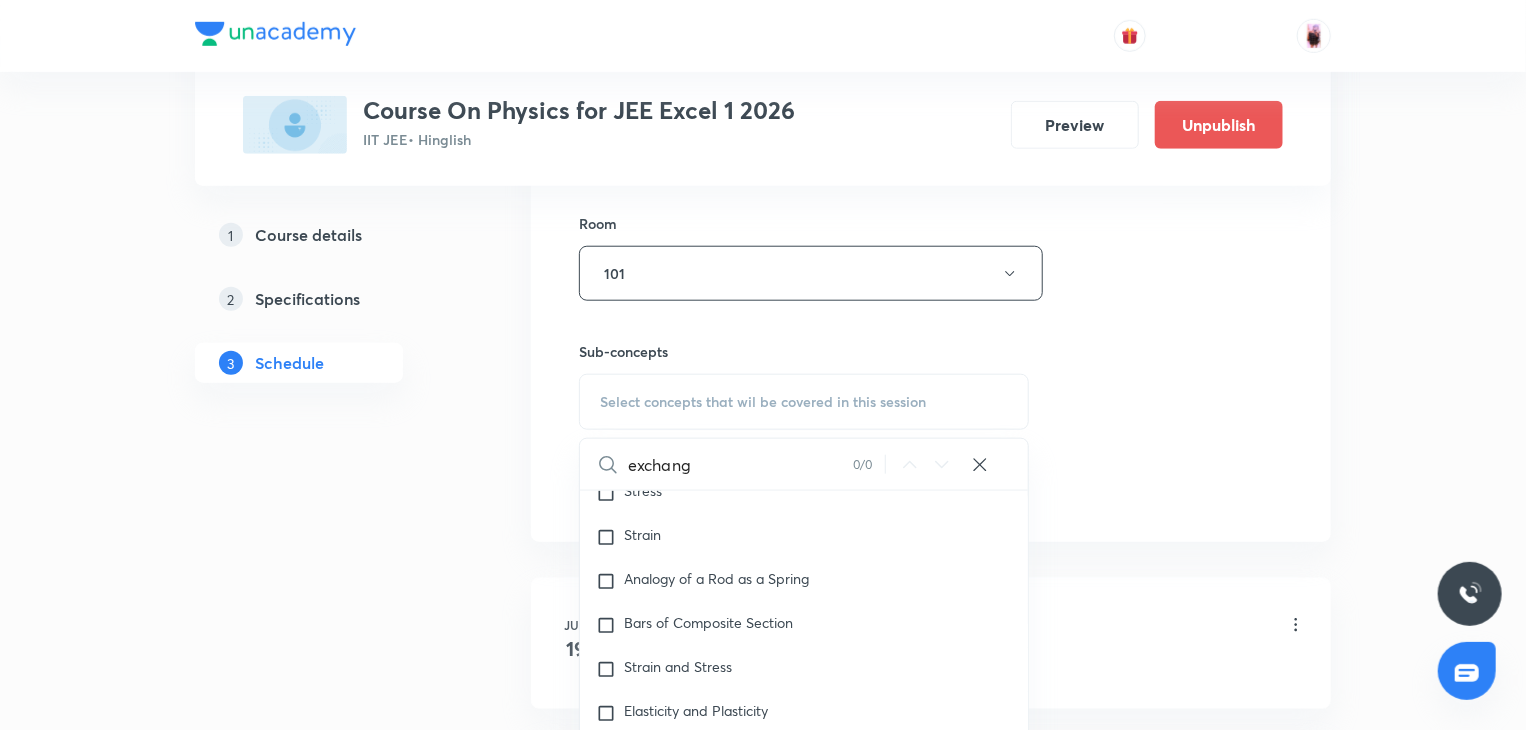 type on "exchange" 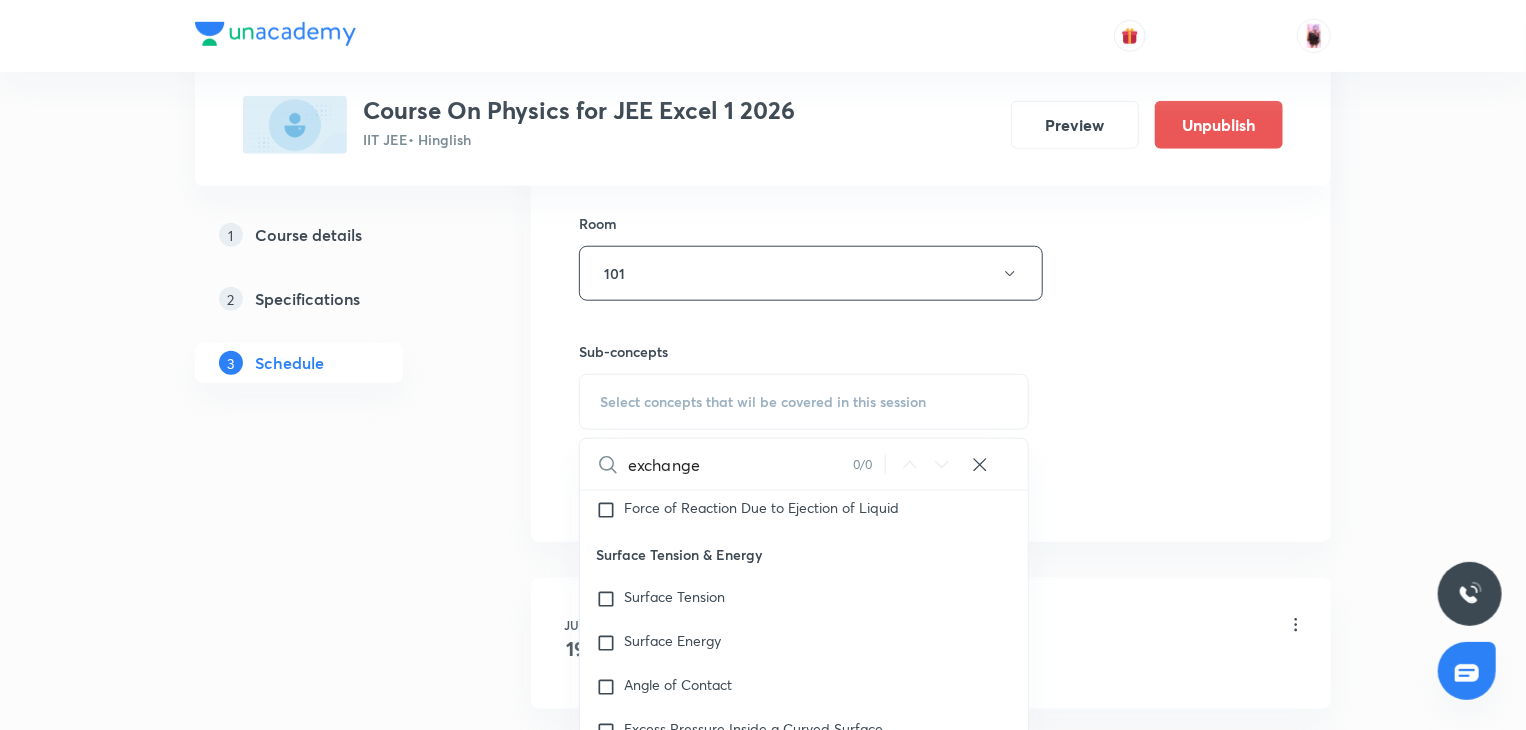 scroll, scrollTop: 11090, scrollLeft: 0, axis: vertical 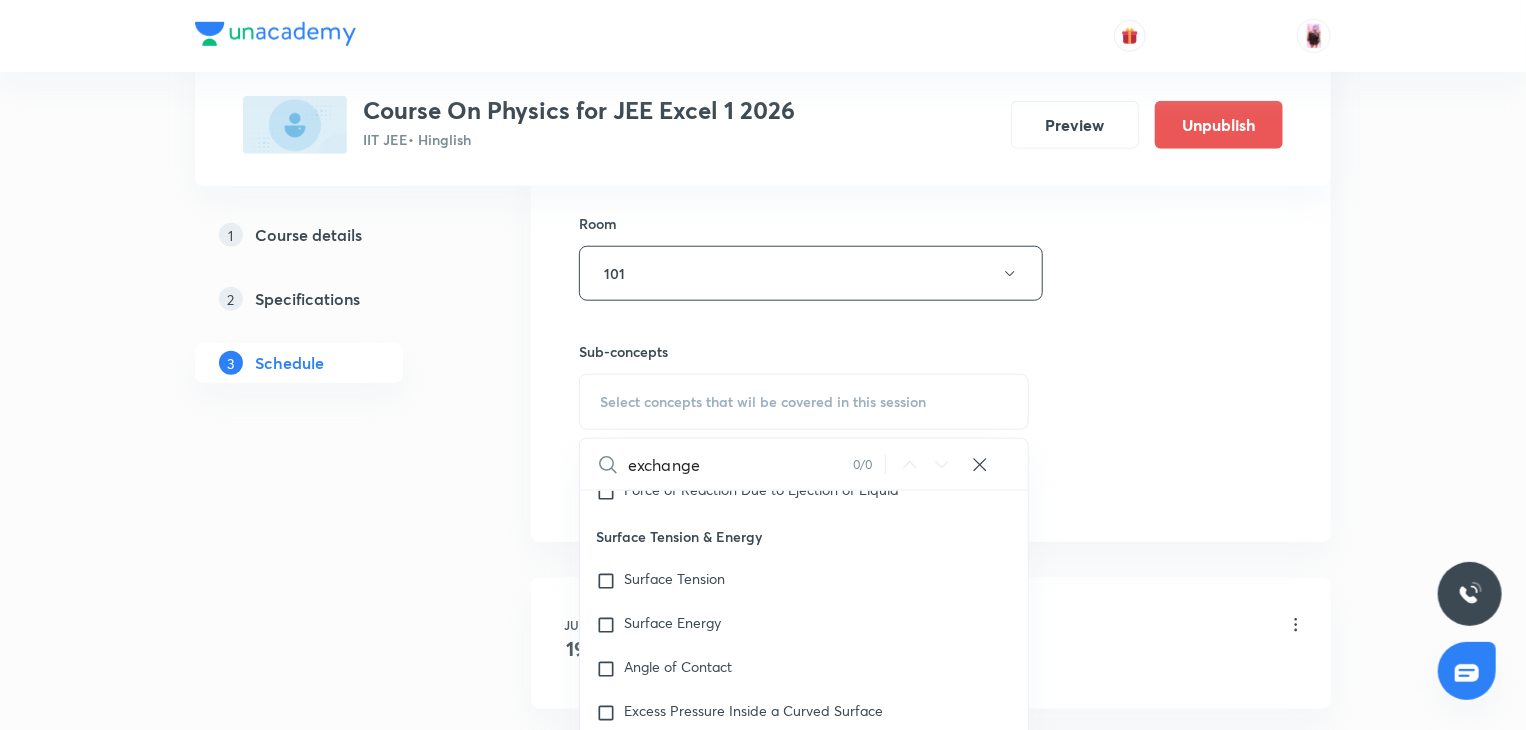 click on "exchange" at bounding box center (740, 464) 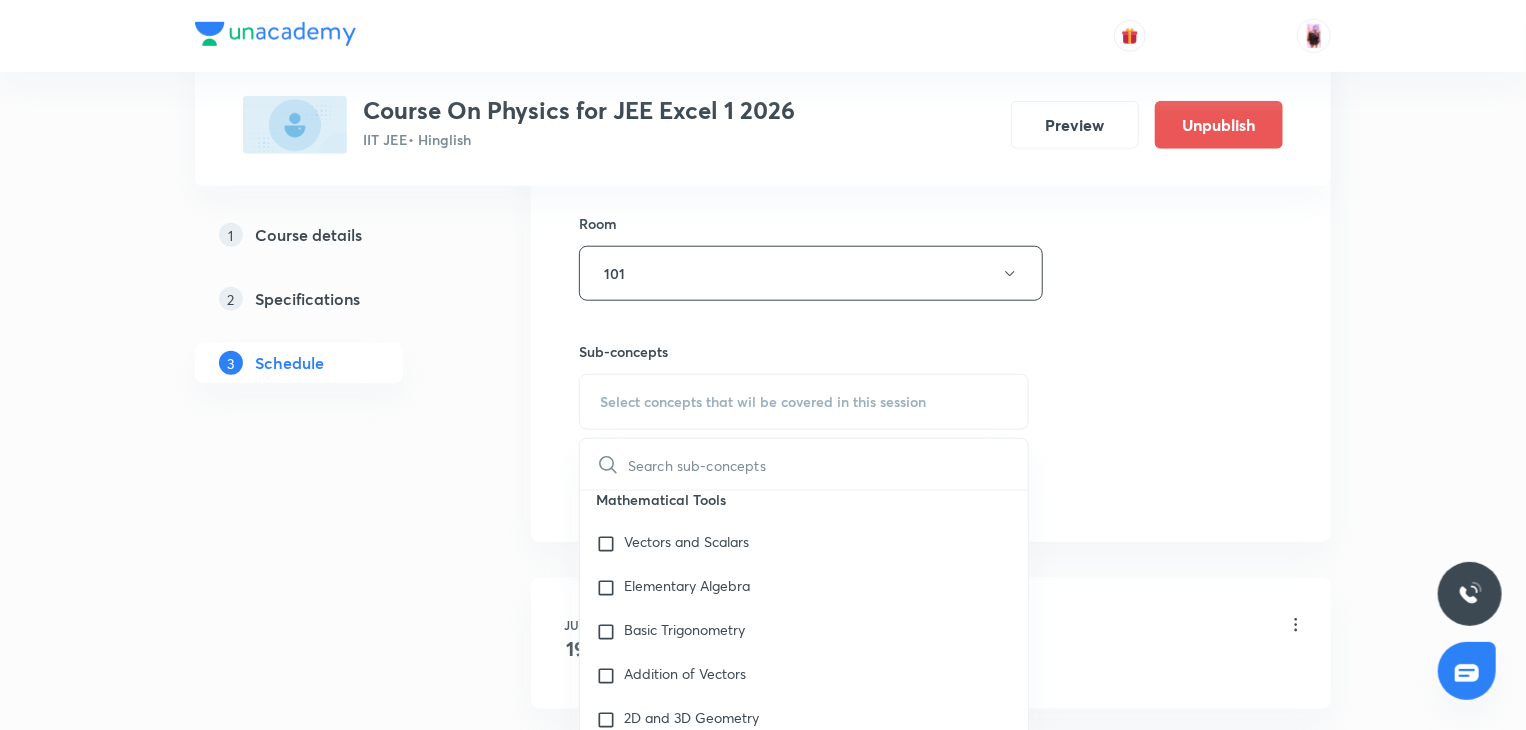 scroll, scrollTop: 160, scrollLeft: 0, axis: vertical 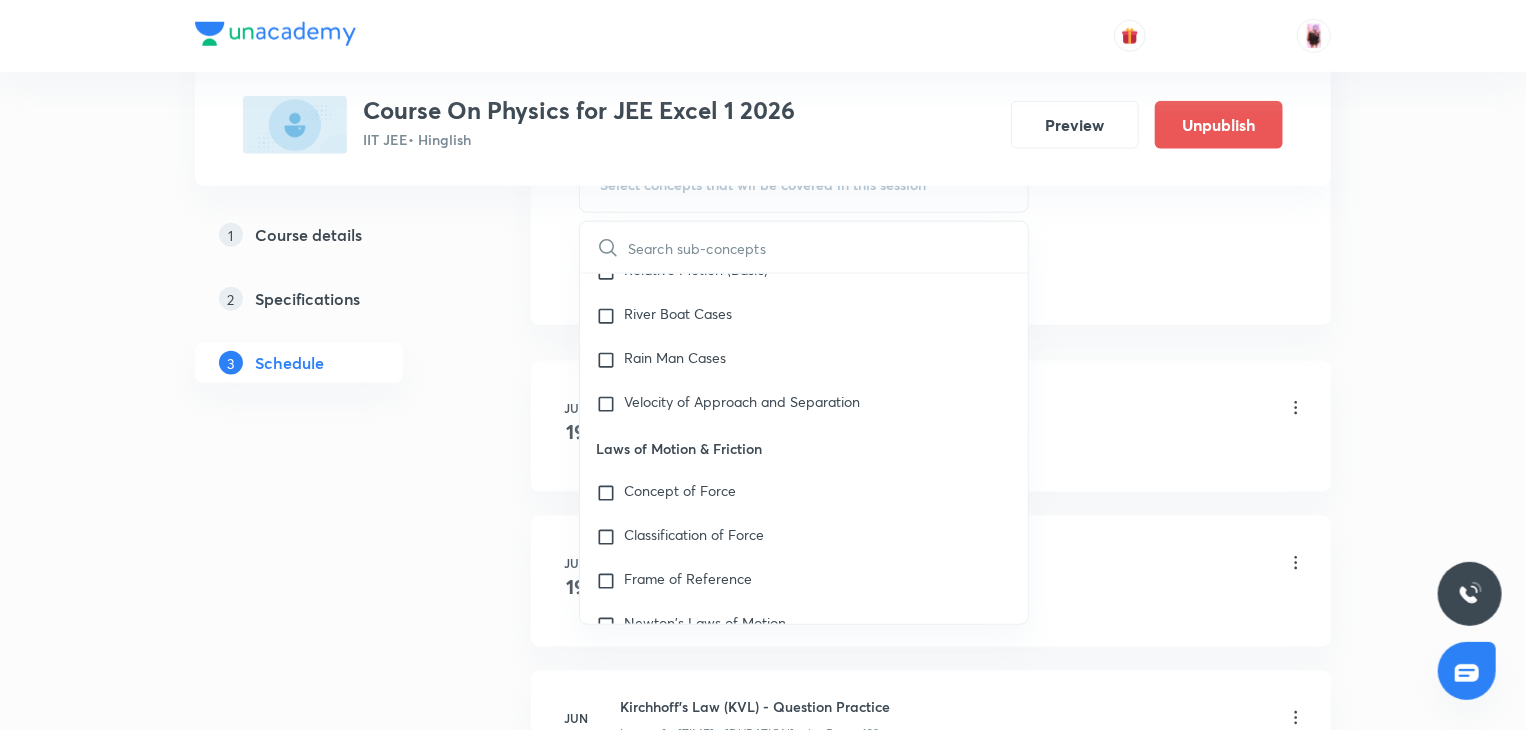 click on "1 Course details 2 Specifications 3 Schedule" at bounding box center (331, 1348) 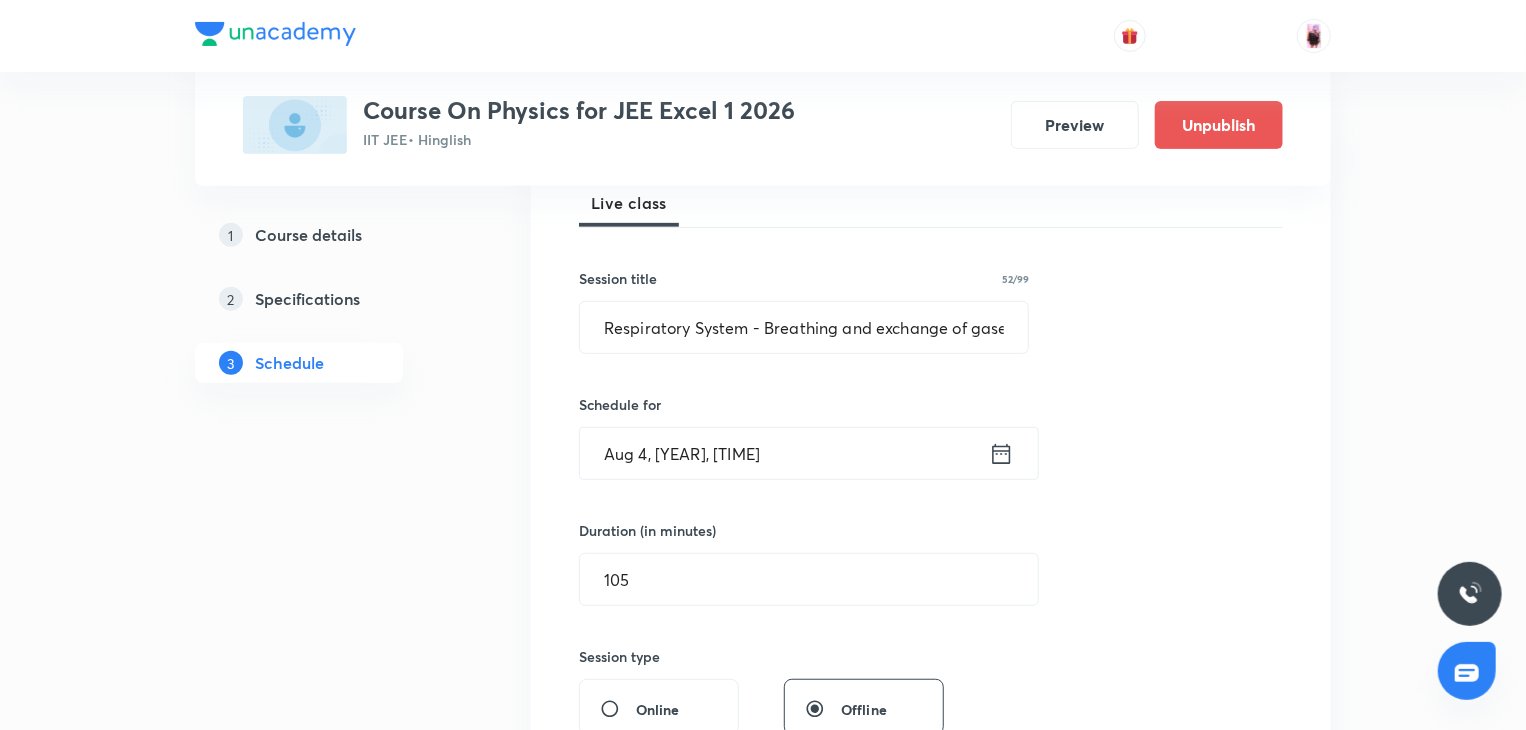 scroll, scrollTop: 298, scrollLeft: 0, axis: vertical 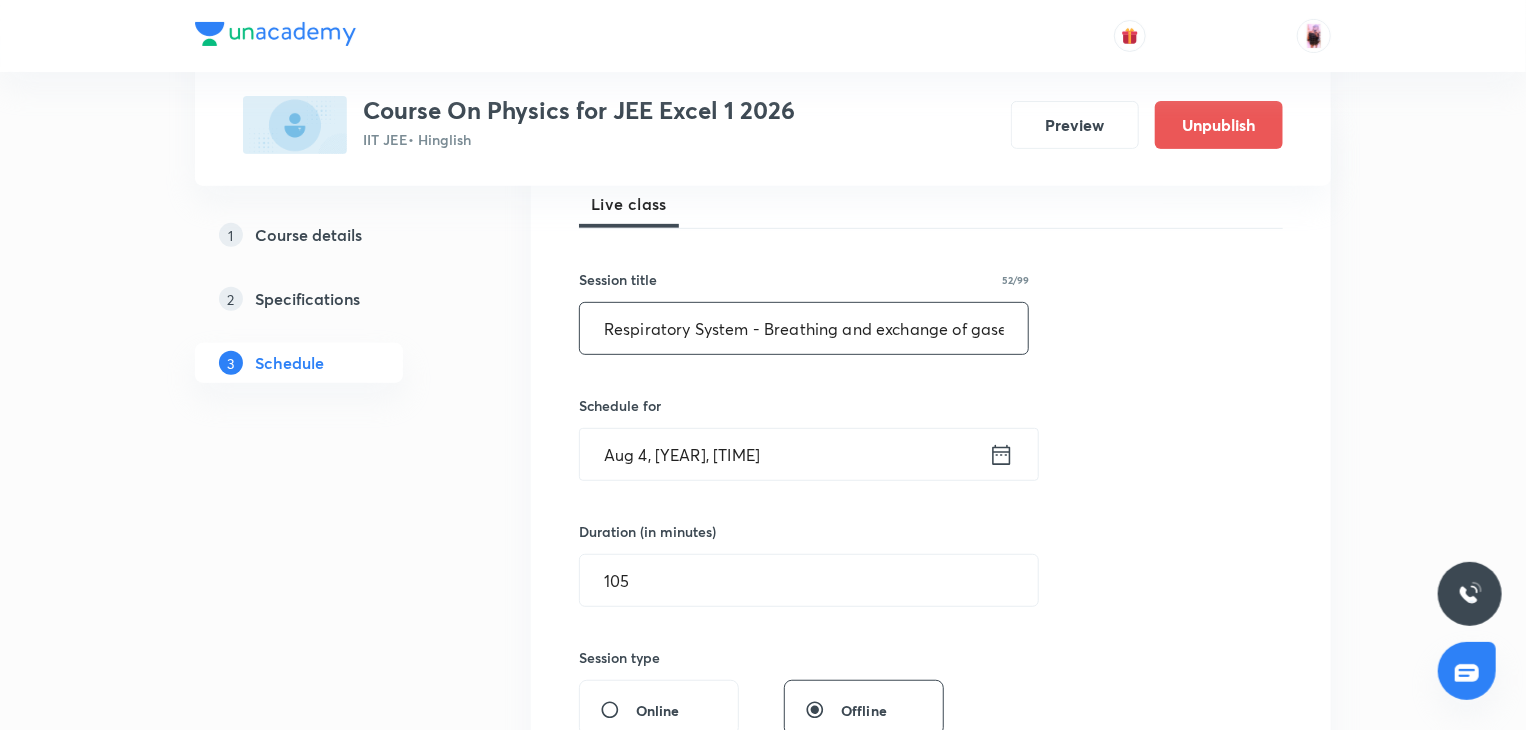 click on "Respiratory System - Breathing and exchange of gases" at bounding box center (804, 328) 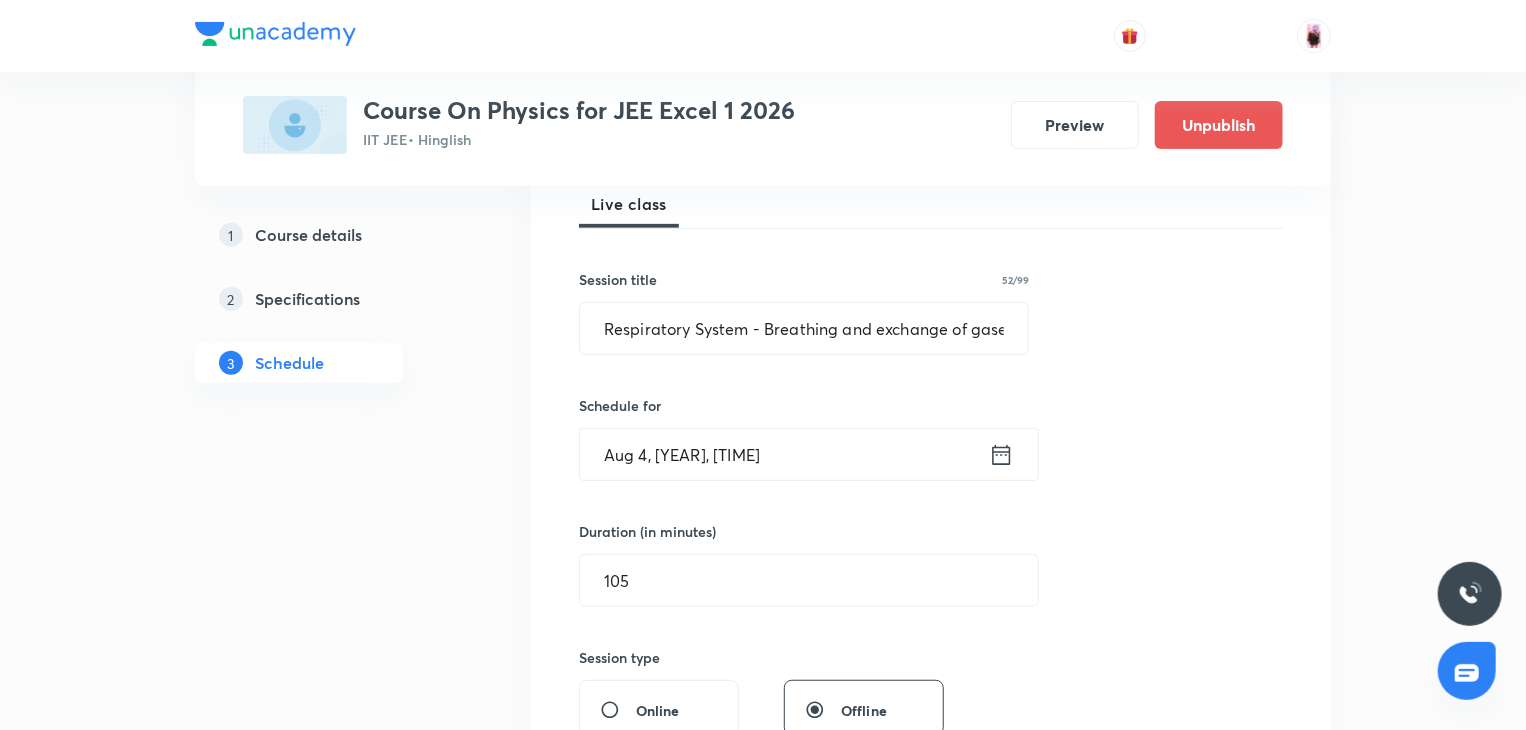 click on "Course On Physics for JEE Excel 1 2026 IIT JEE  • Hinglish Preview Unpublish" at bounding box center (763, 125) 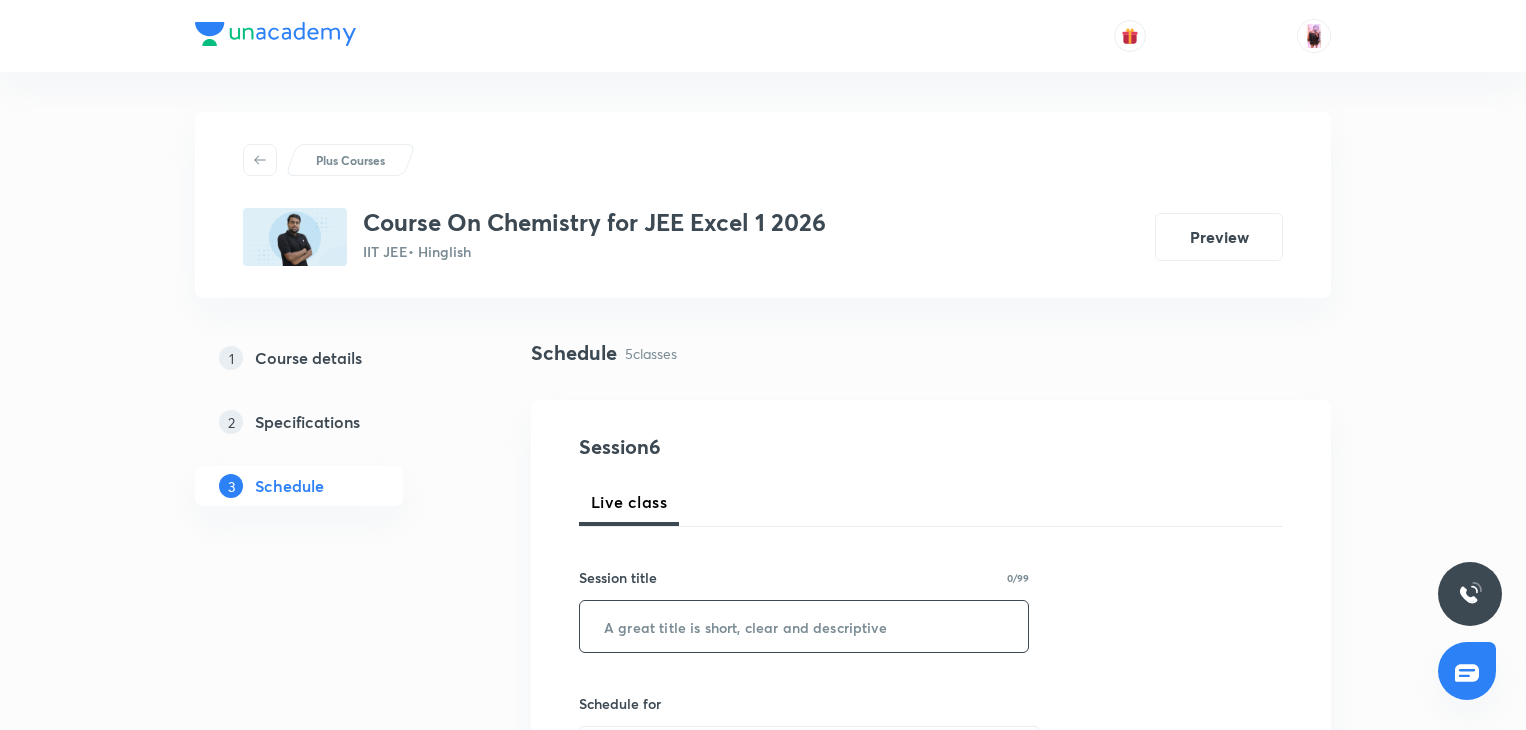 scroll, scrollTop: 318, scrollLeft: 0, axis: vertical 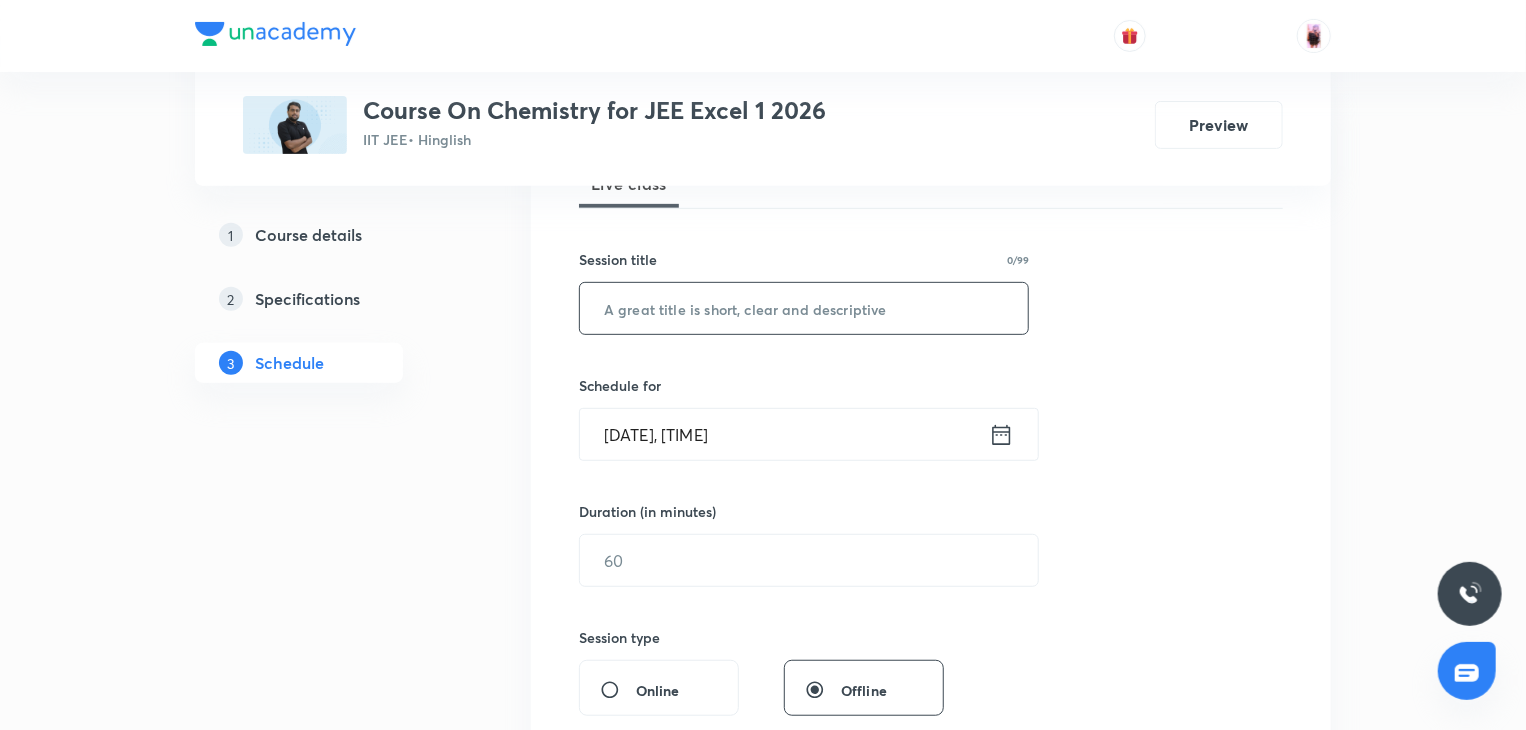click at bounding box center [804, 308] 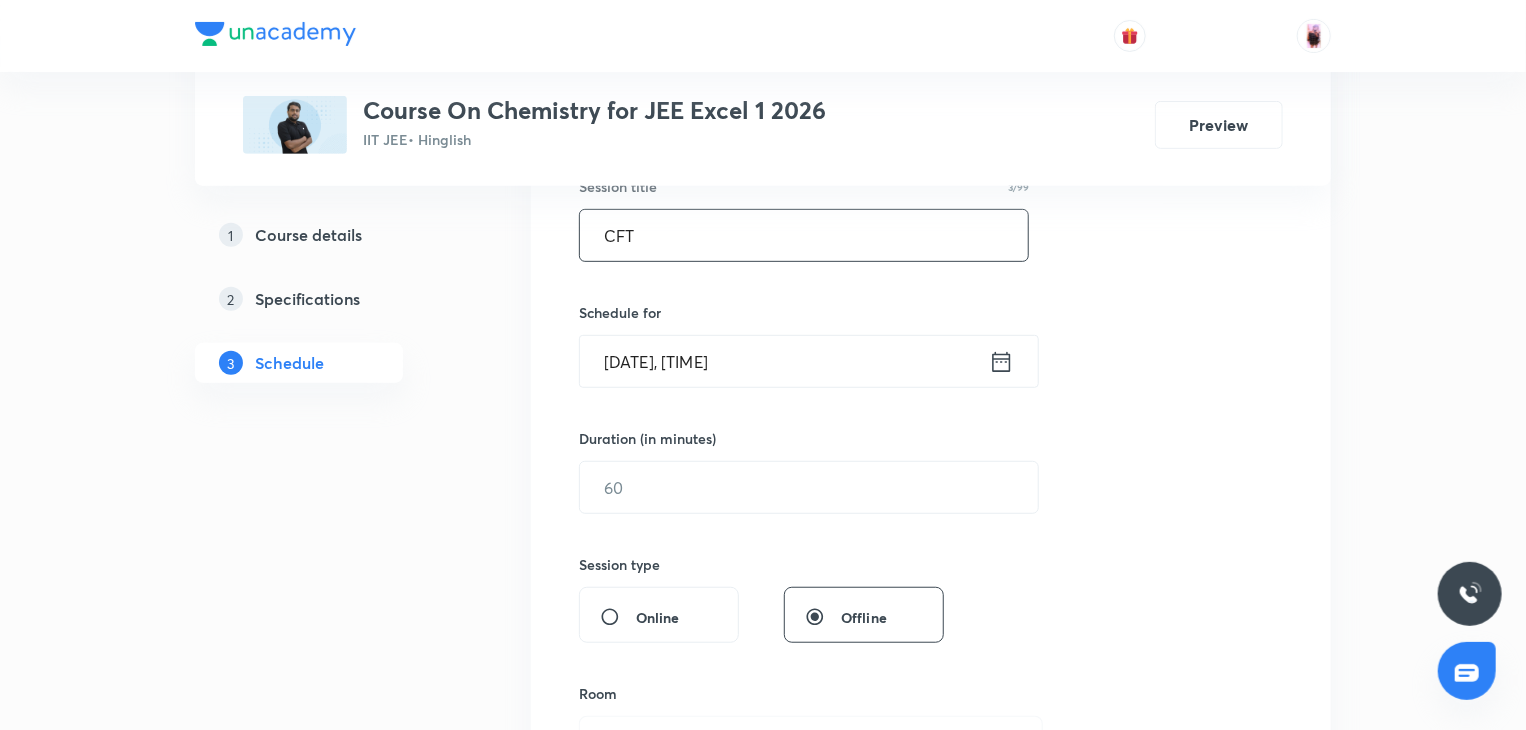 scroll, scrollTop: 440, scrollLeft: 0, axis: vertical 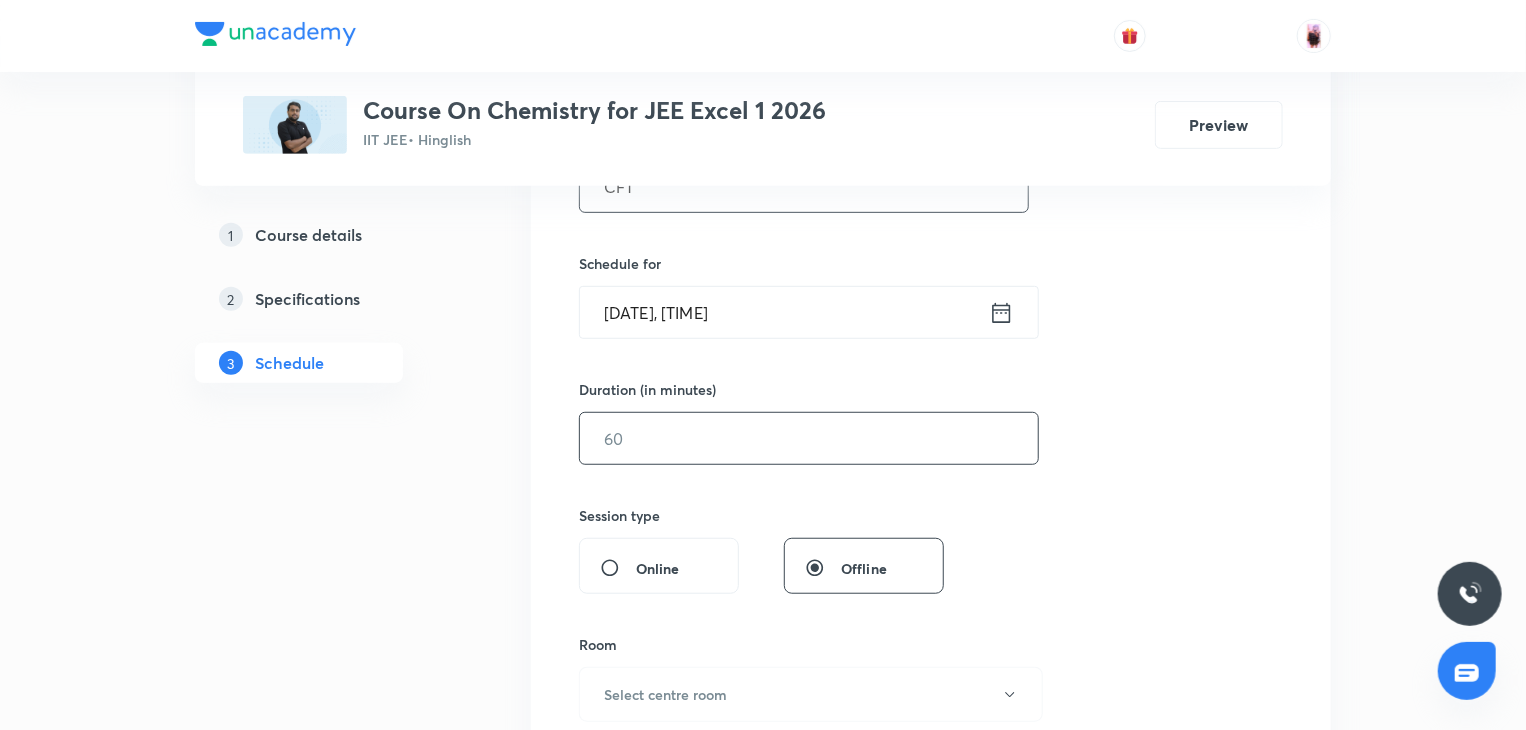 type on "CFT" 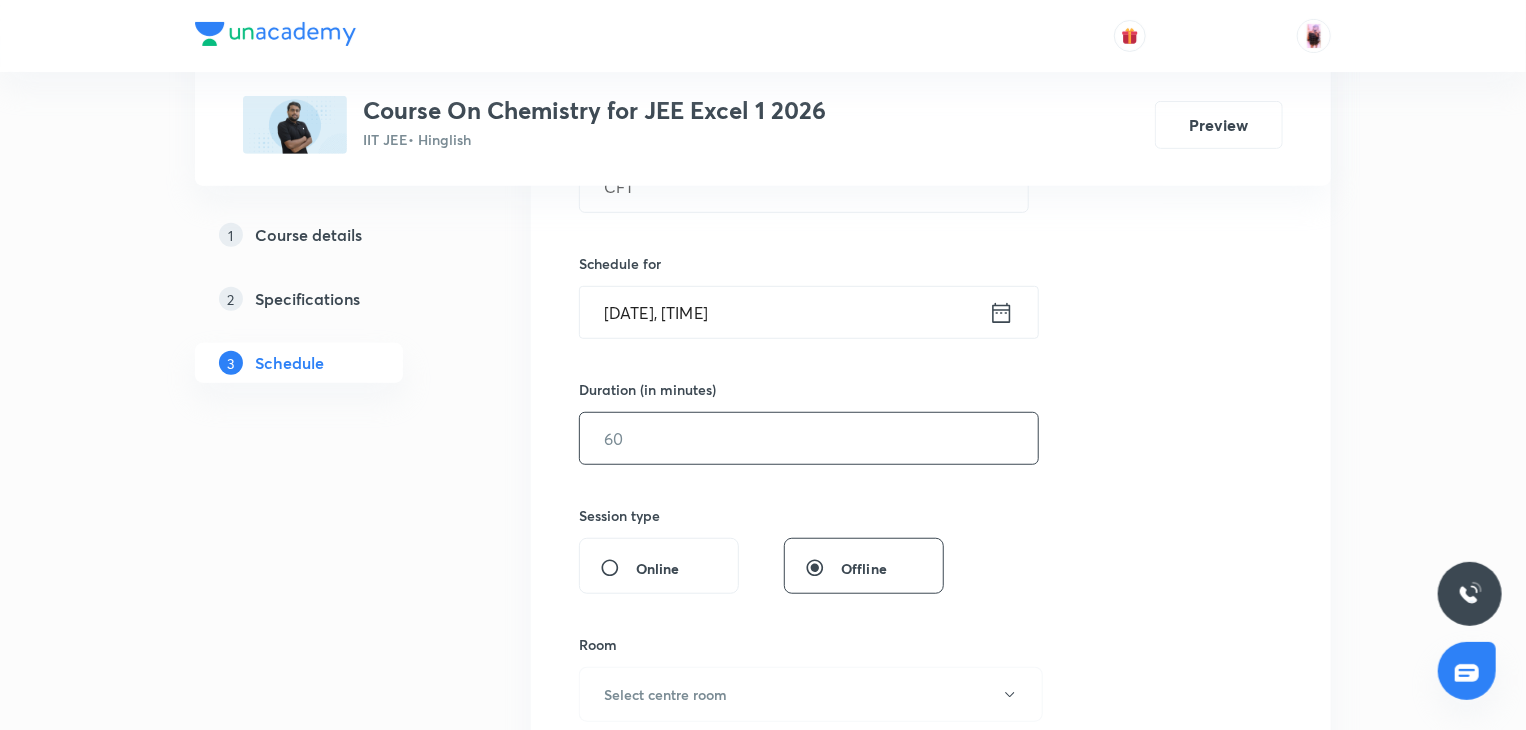 click at bounding box center [809, 438] 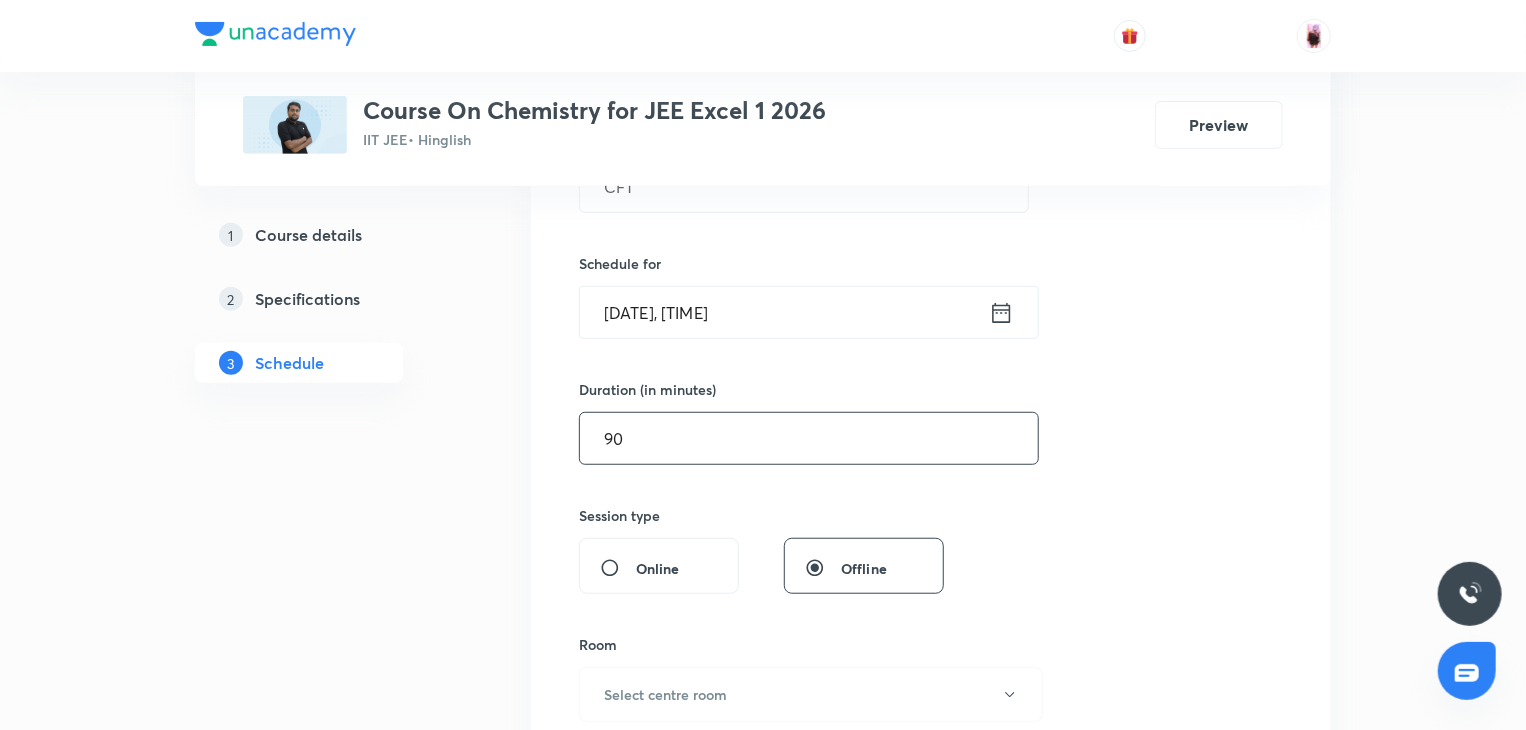 type on "9" 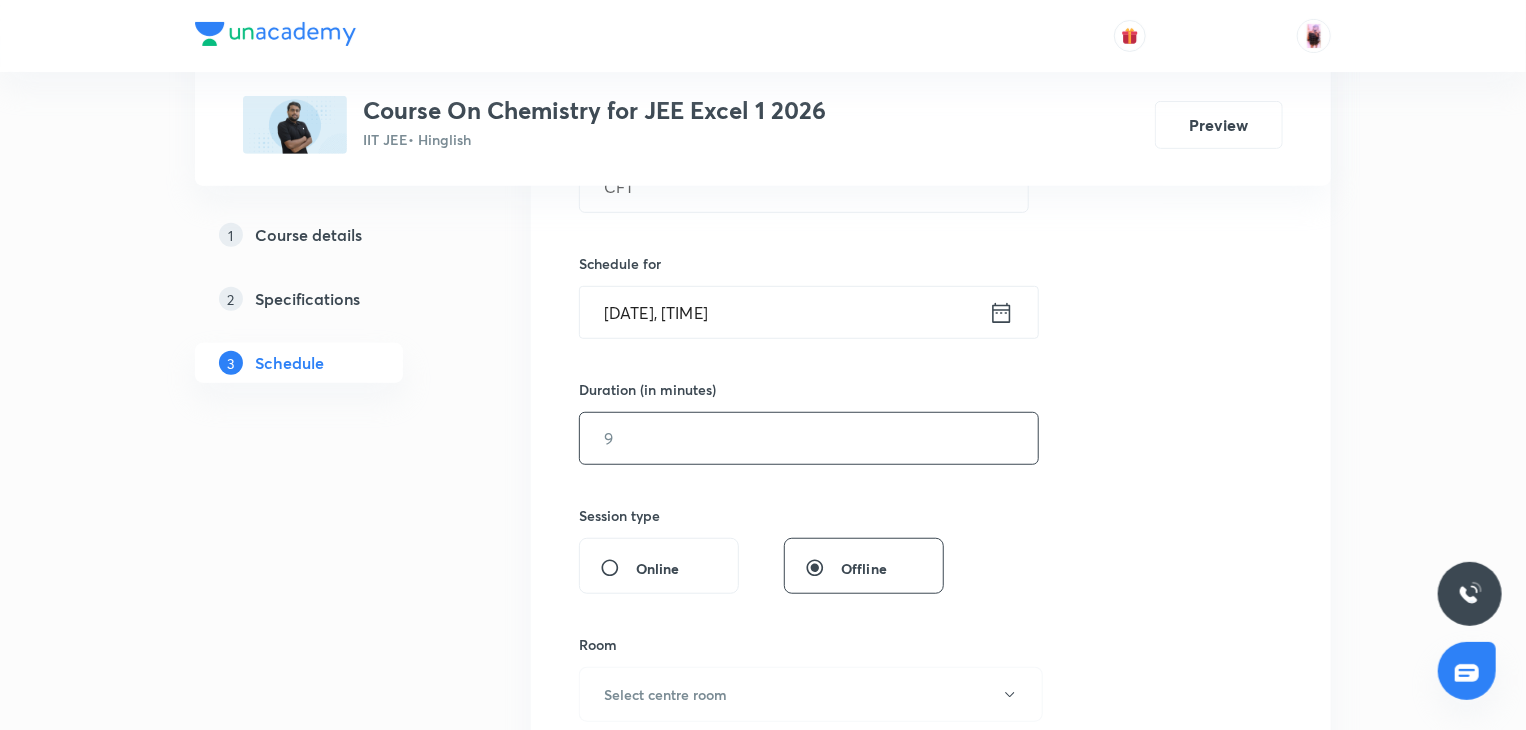 type on "0" 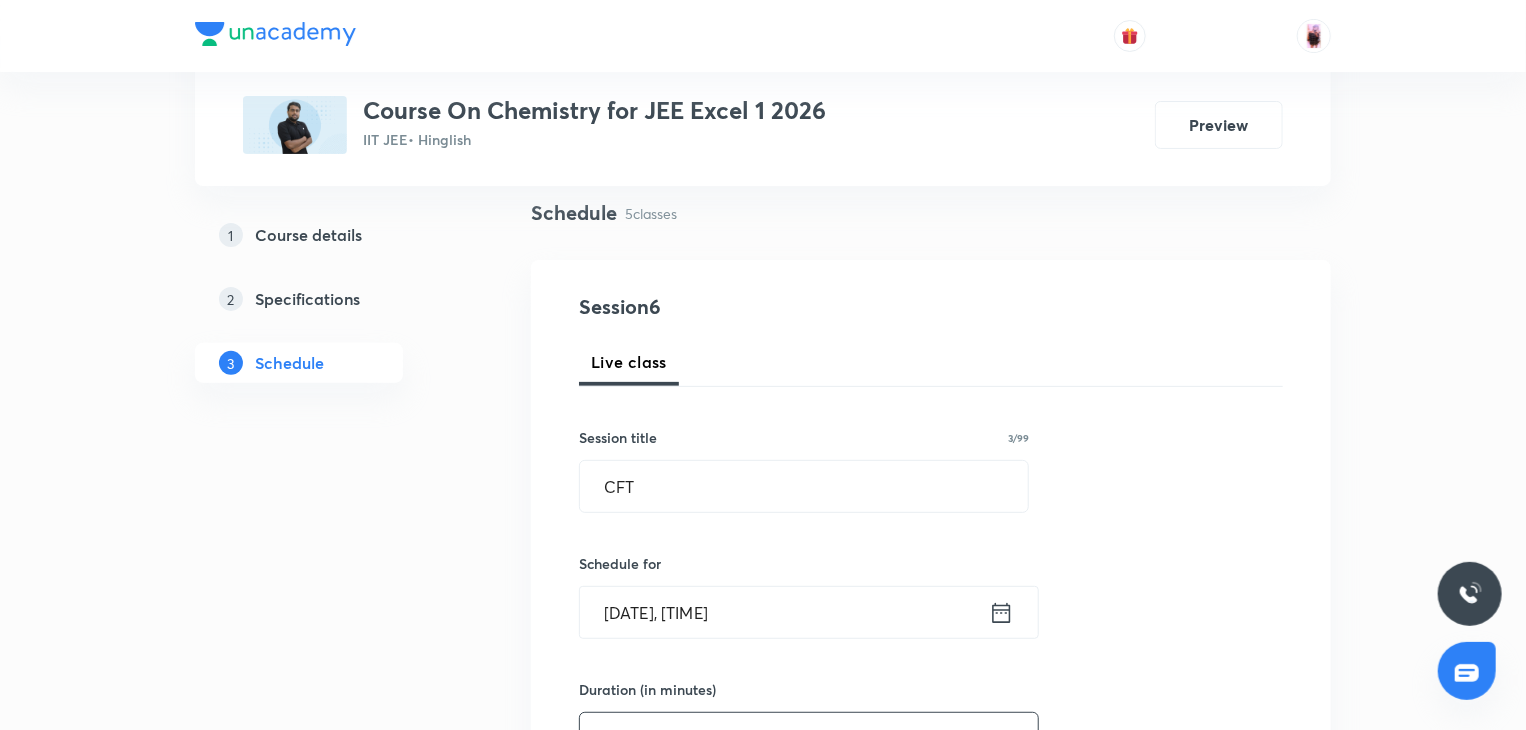 scroll, scrollTop: 135, scrollLeft: 0, axis: vertical 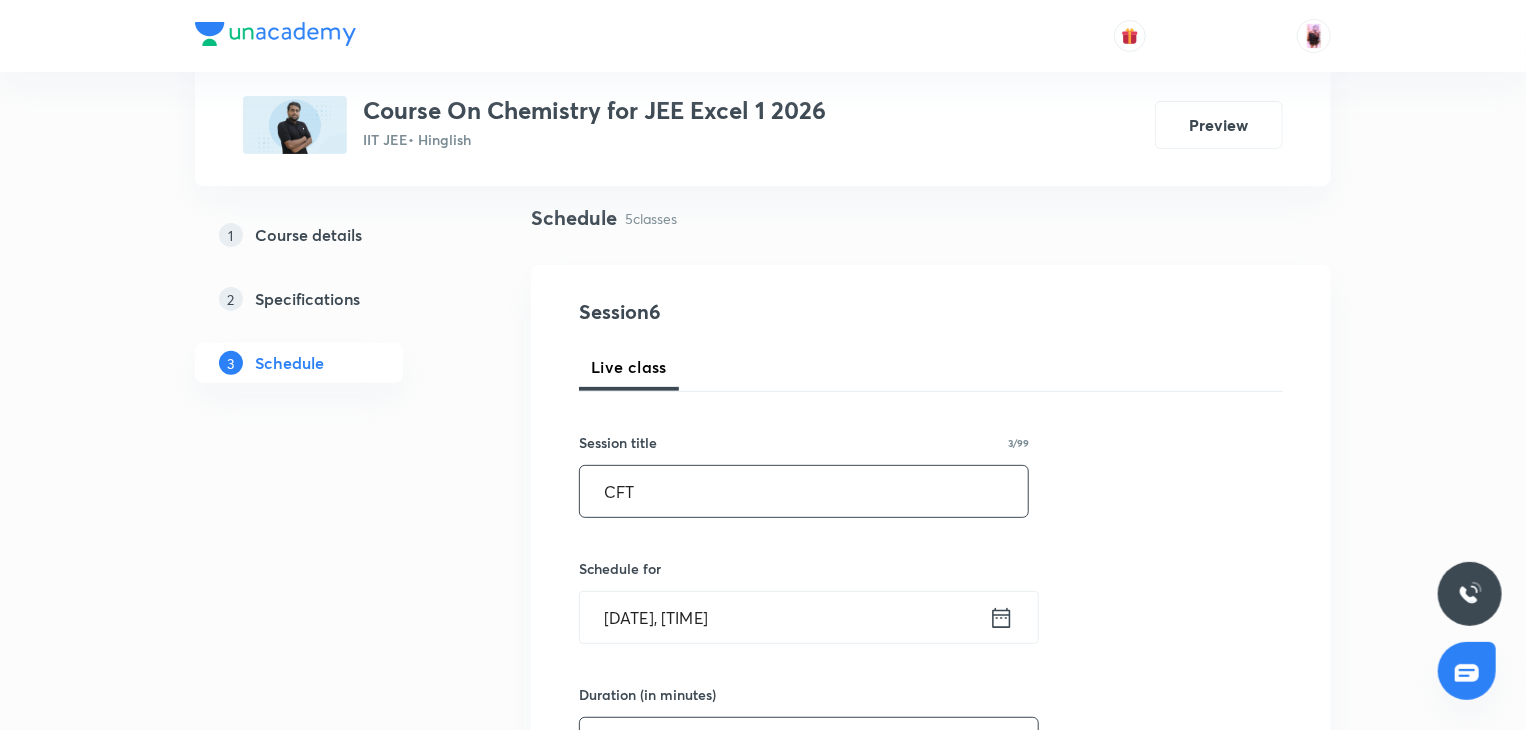 type on "105" 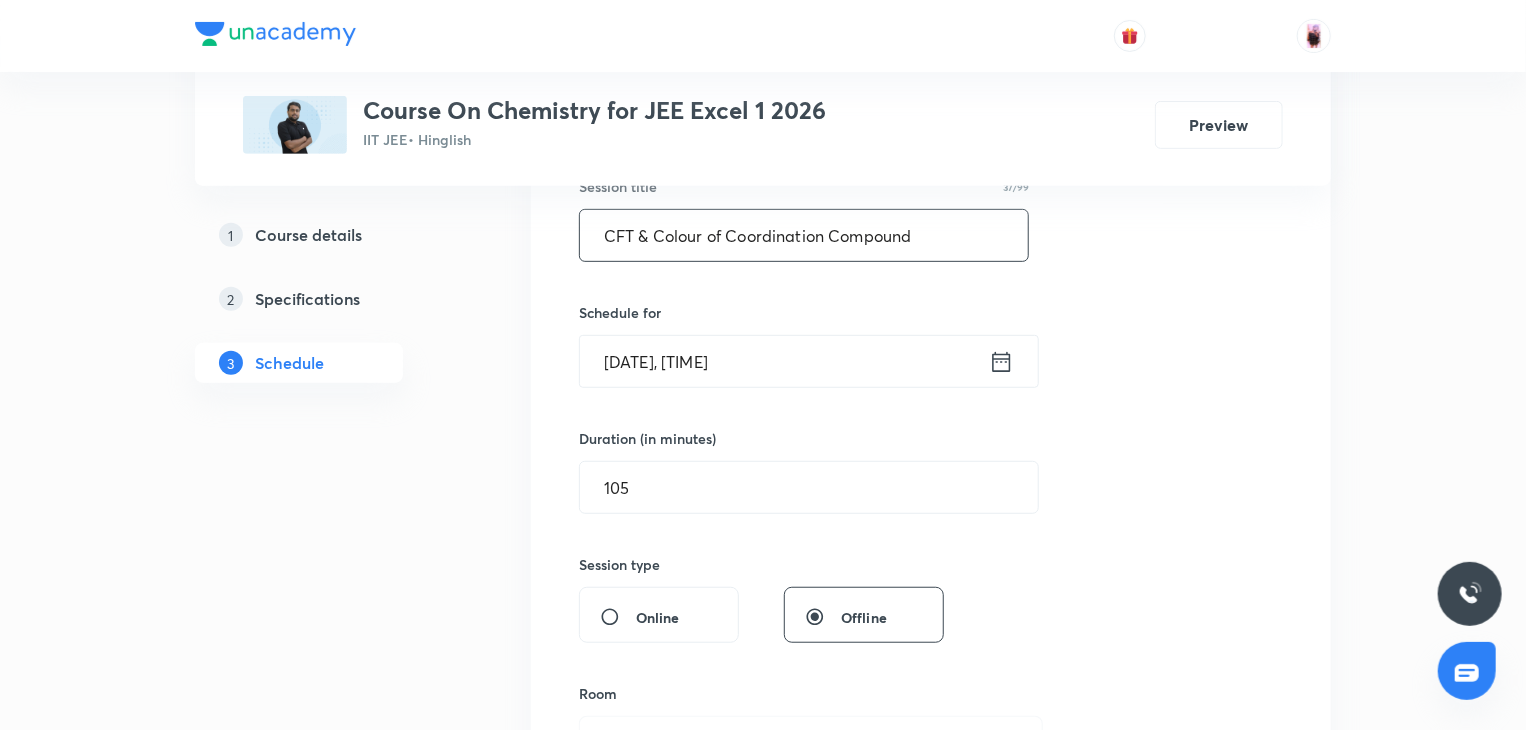 scroll, scrollTop: 403, scrollLeft: 0, axis: vertical 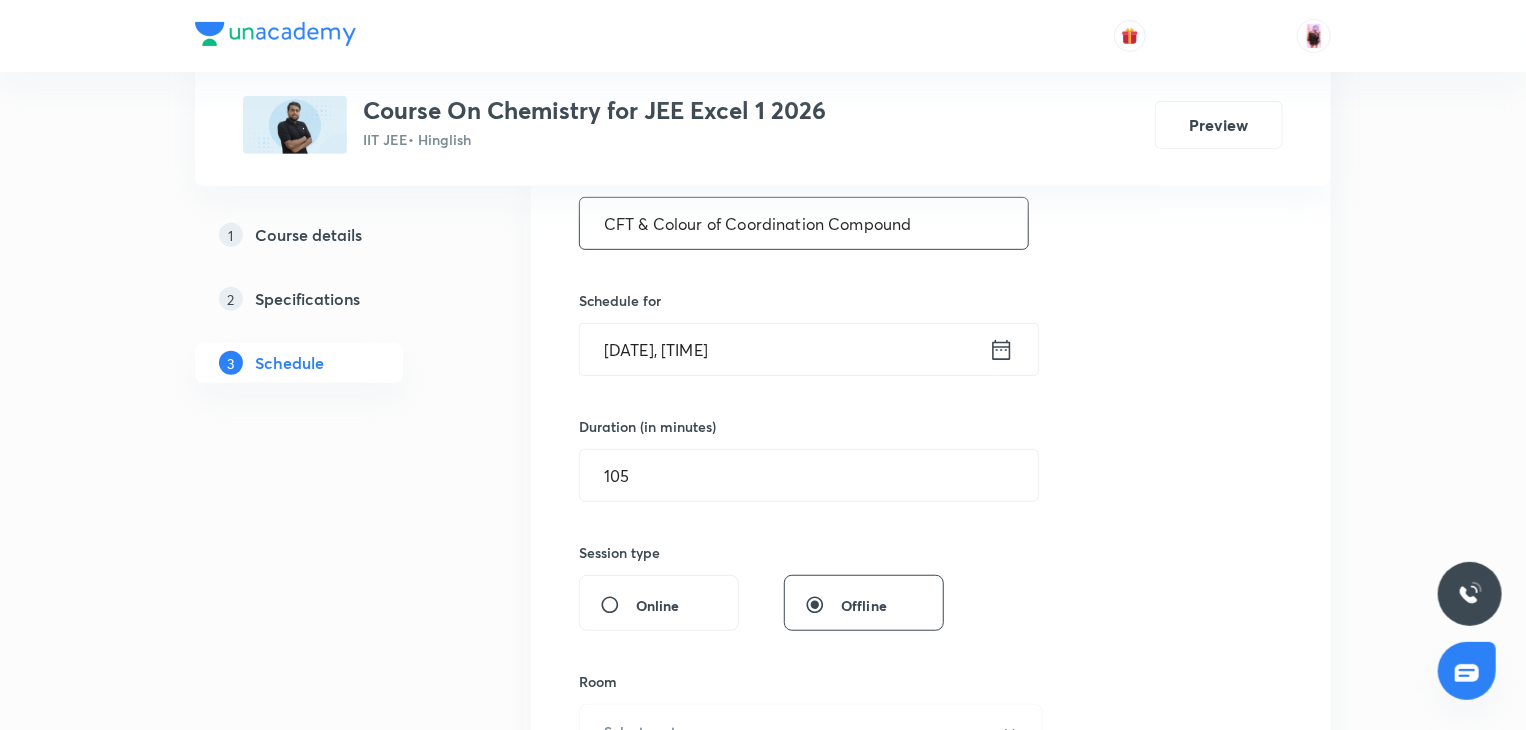 type on "CFT & Colour of Coordination Compound" 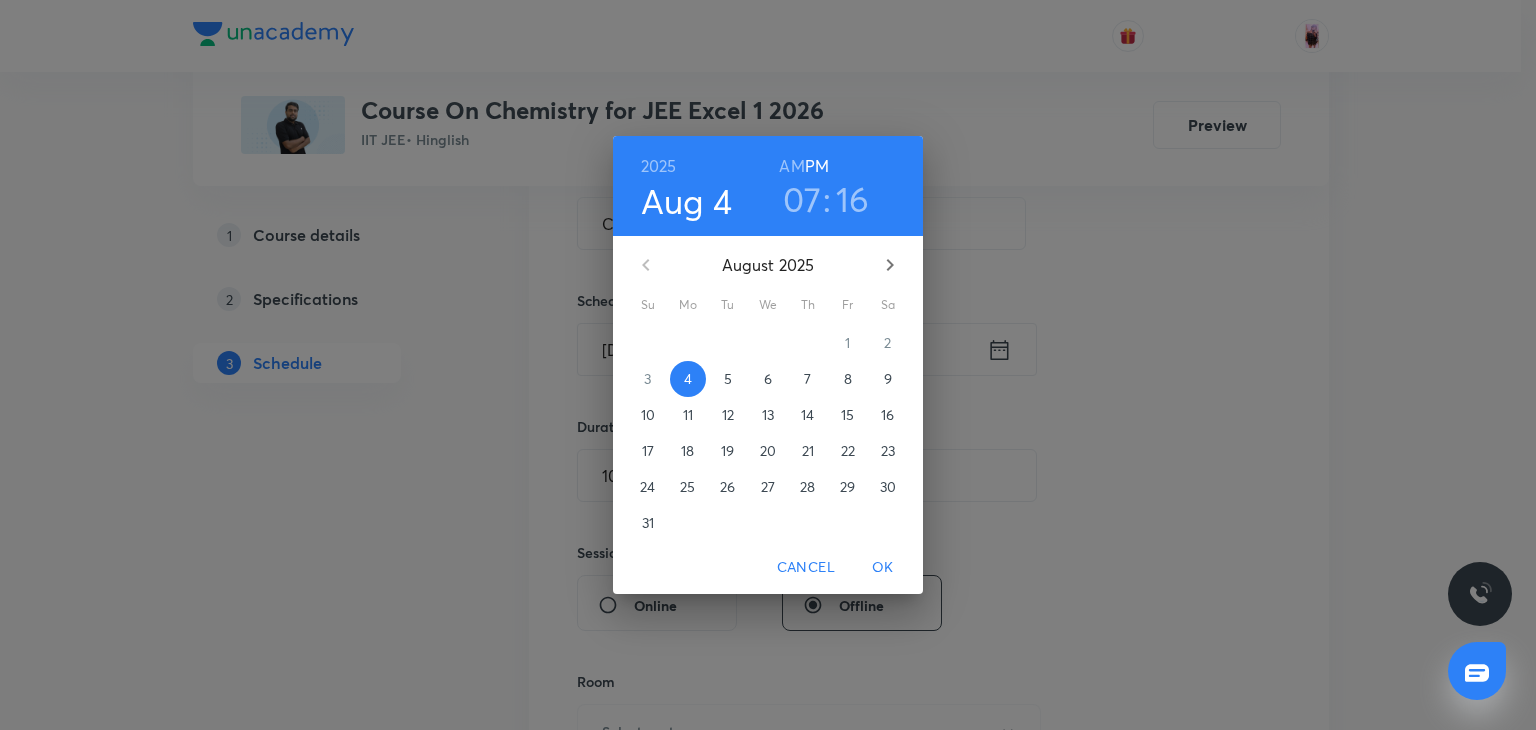 click on "16" at bounding box center [853, 199] 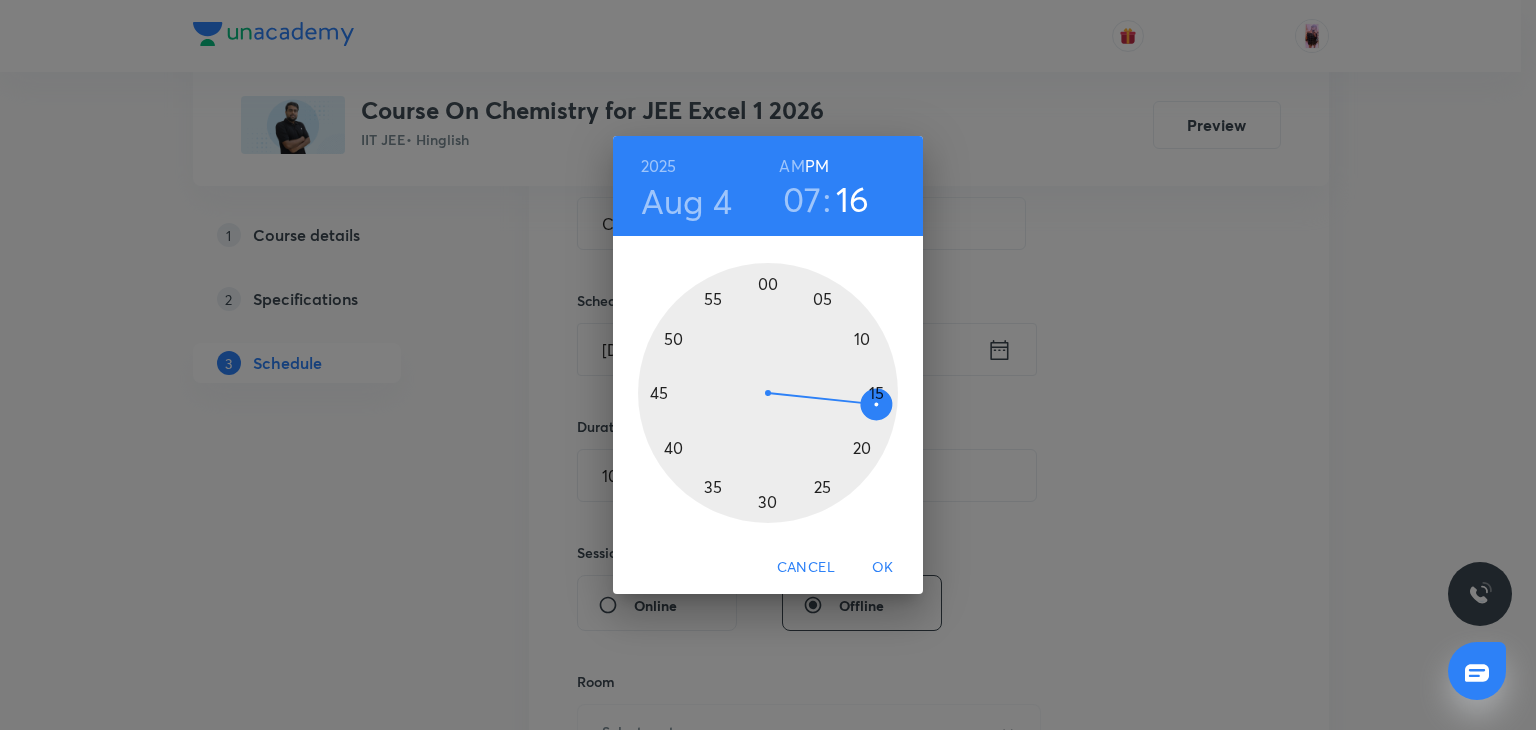 click at bounding box center [768, 393] 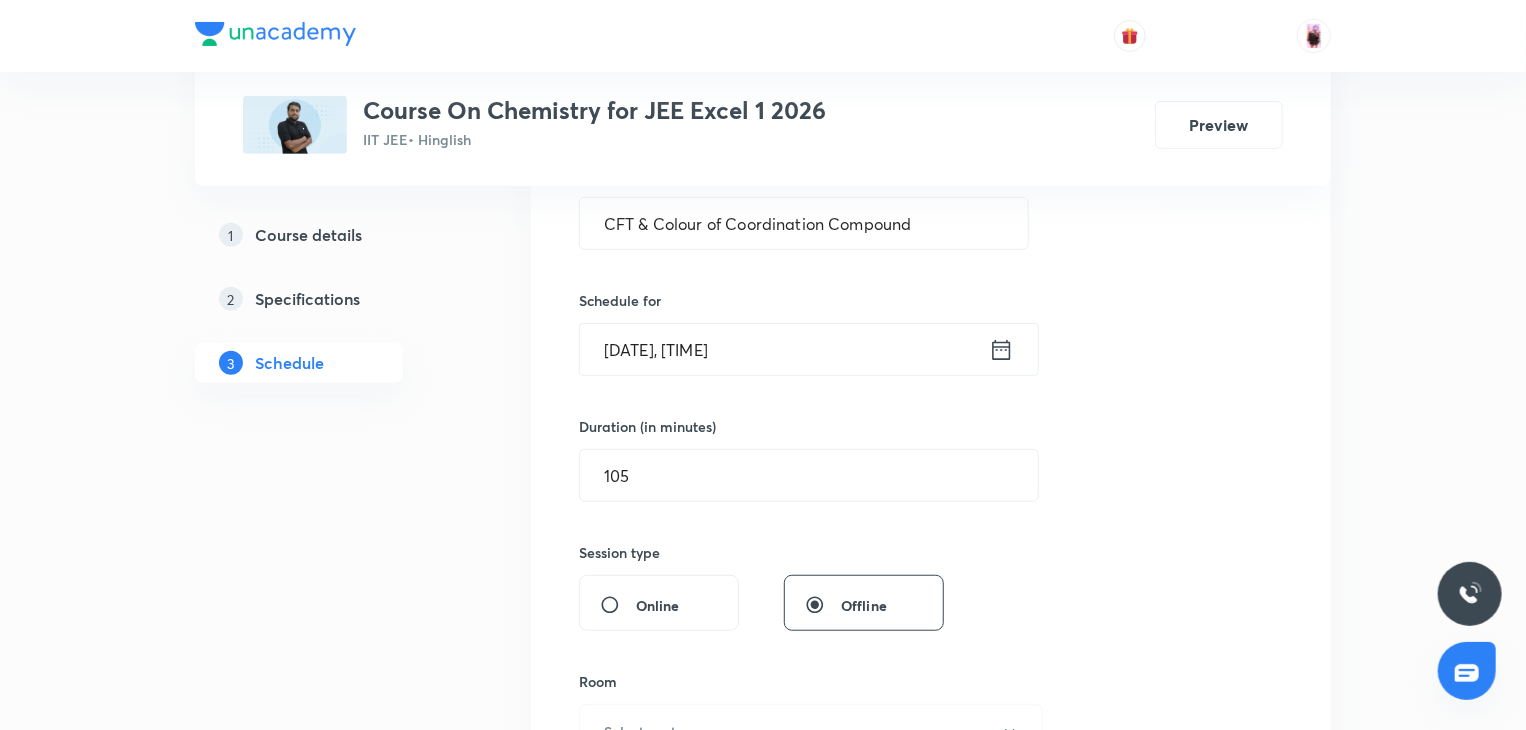 click on "Aug 4, 2025, 7:51 PM" at bounding box center [784, 349] 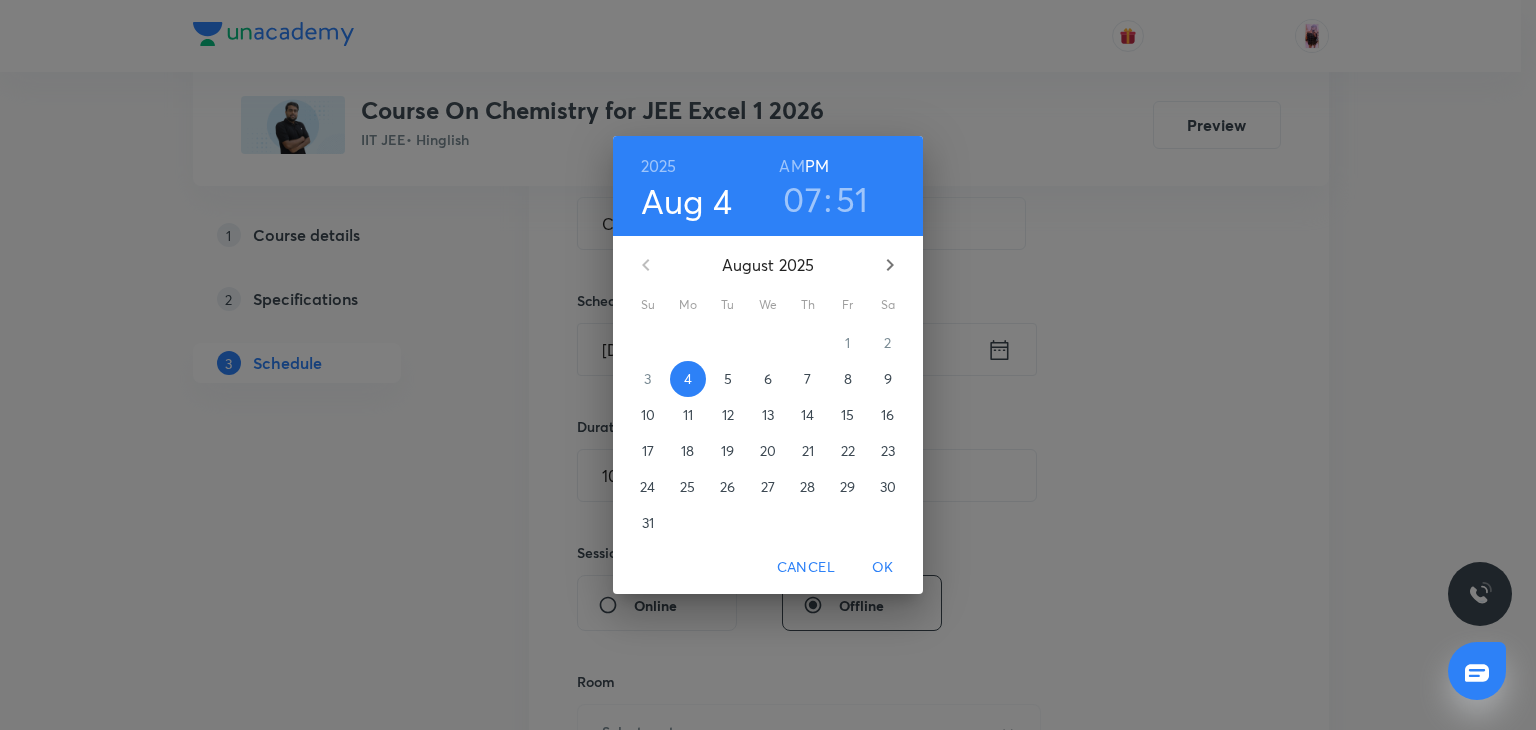 click on "07 : 51" at bounding box center (825, 199) 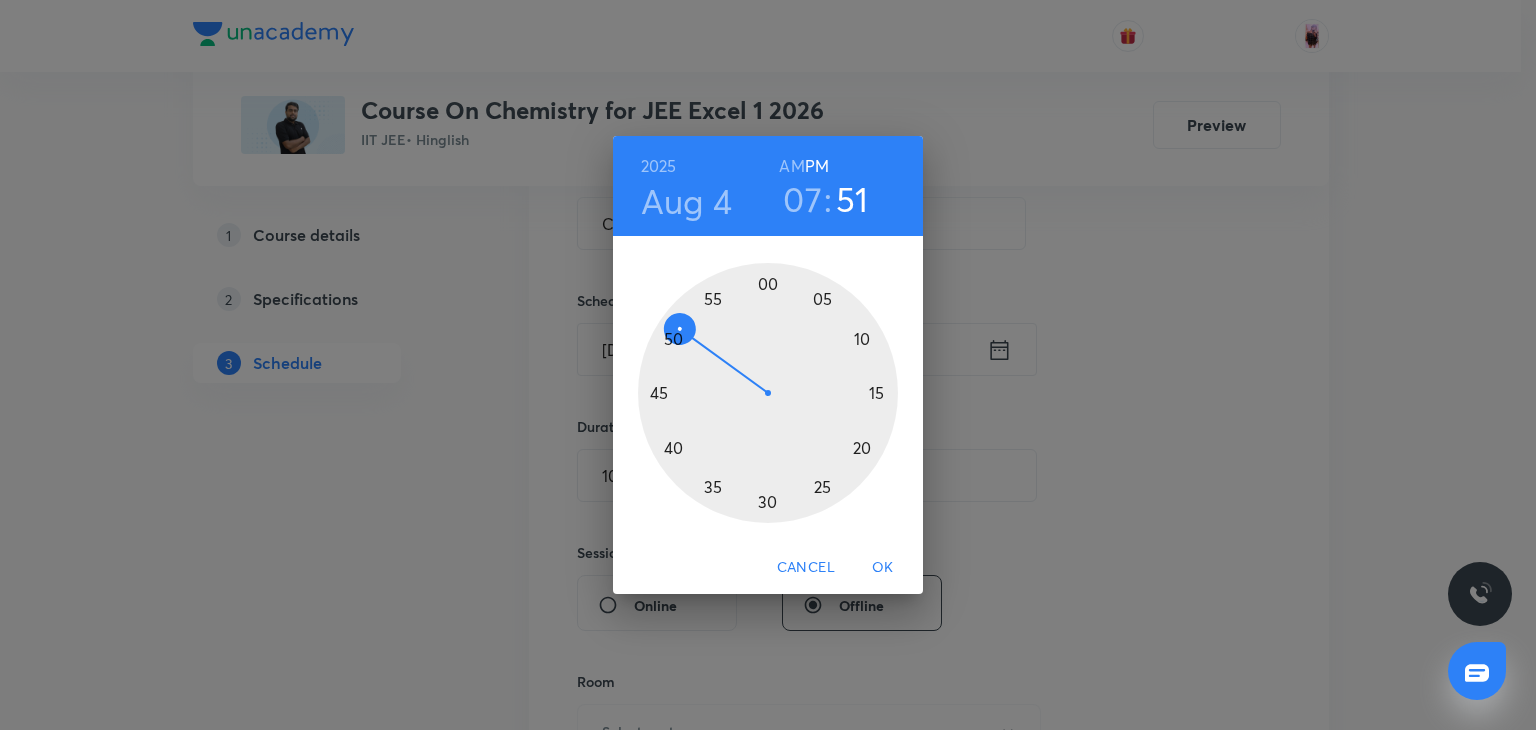 click at bounding box center (768, 393) 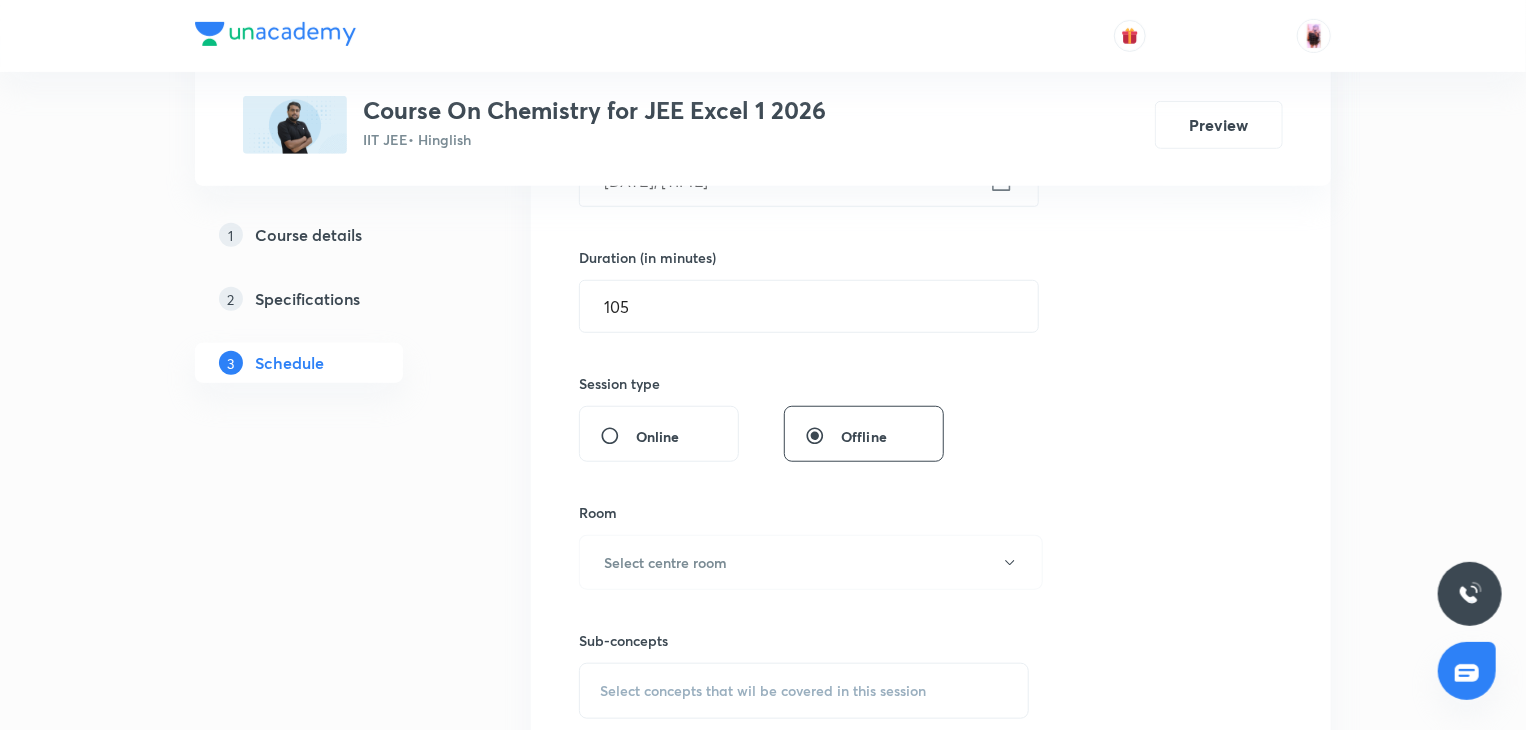 scroll, scrollTop: 574, scrollLeft: 0, axis: vertical 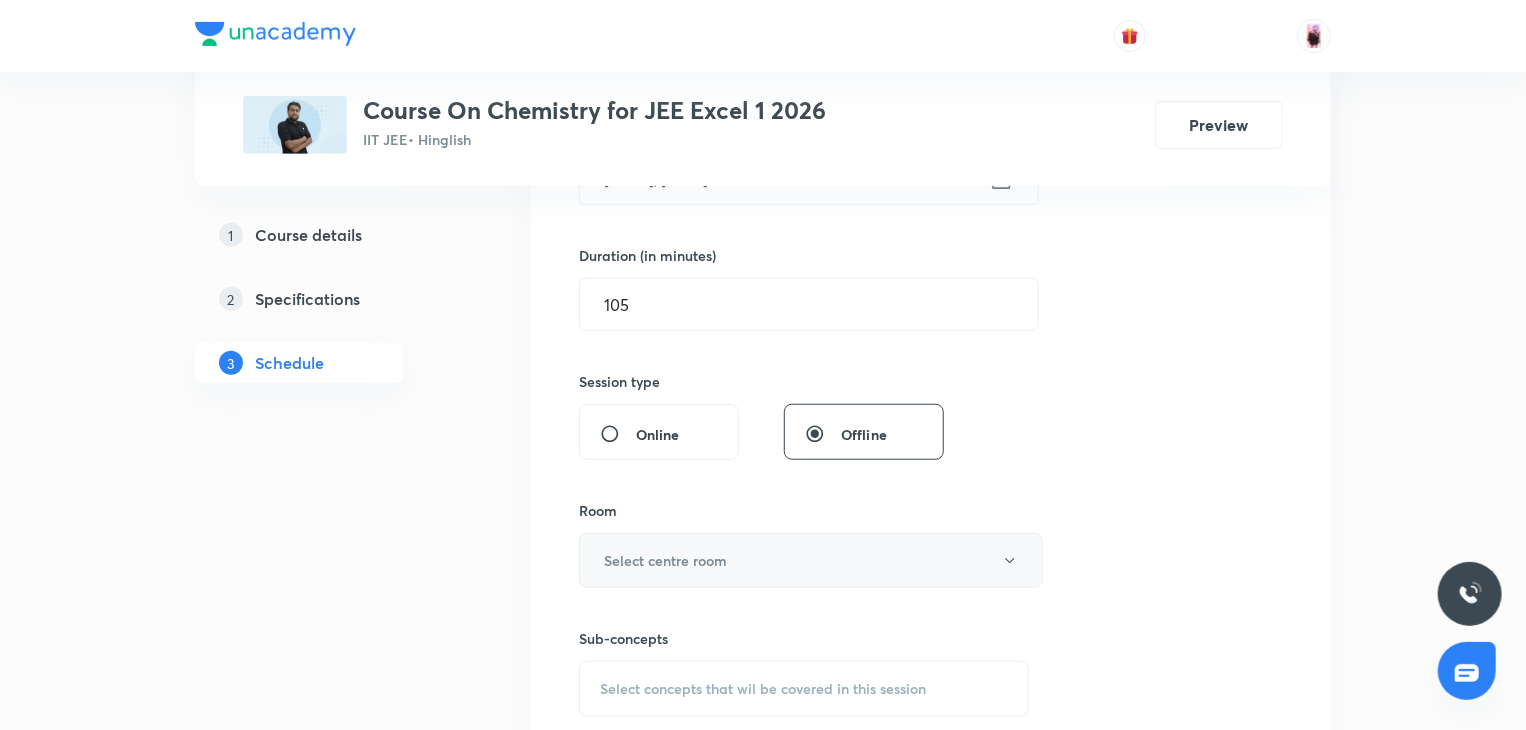 click on "Select centre room" at bounding box center [811, 560] 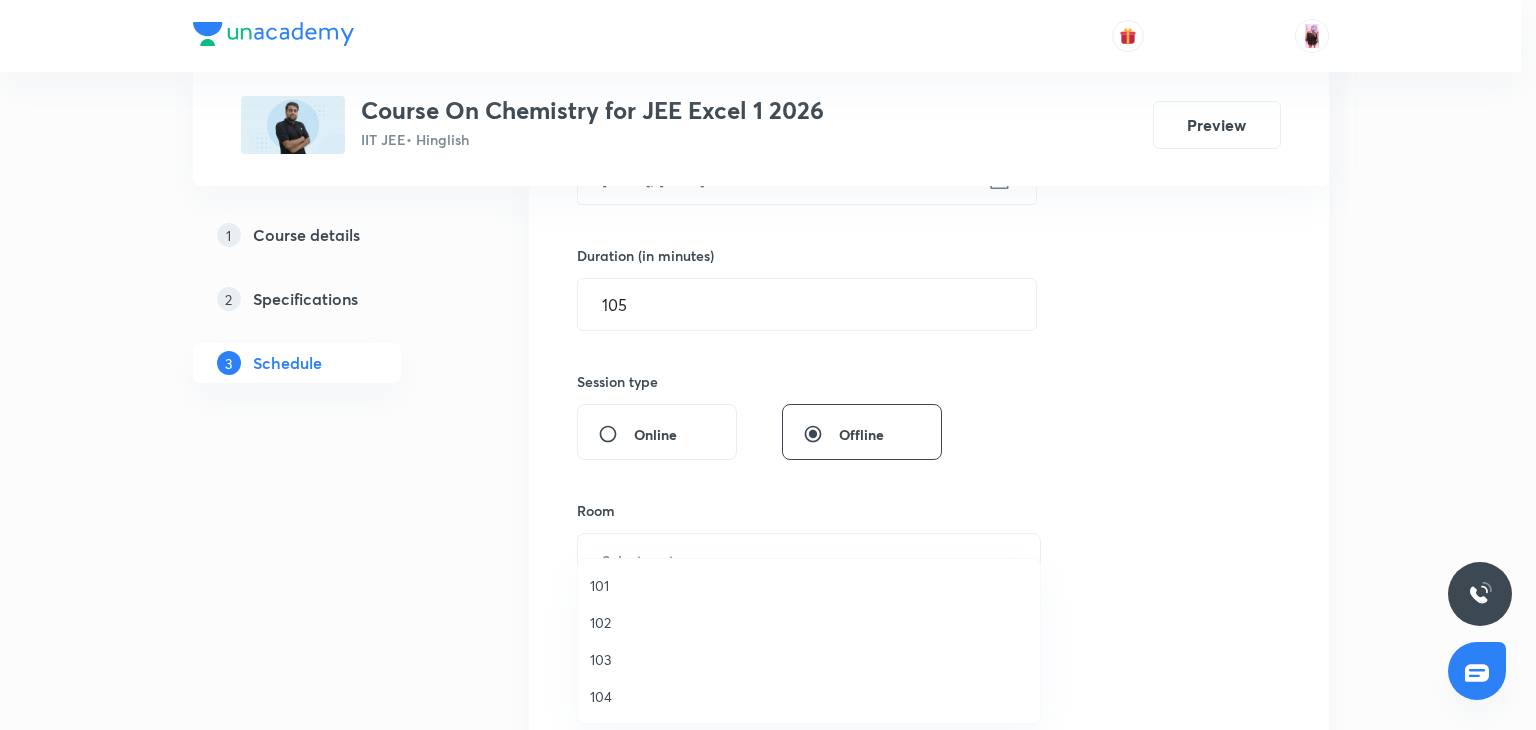 click on "103" at bounding box center [809, 659] 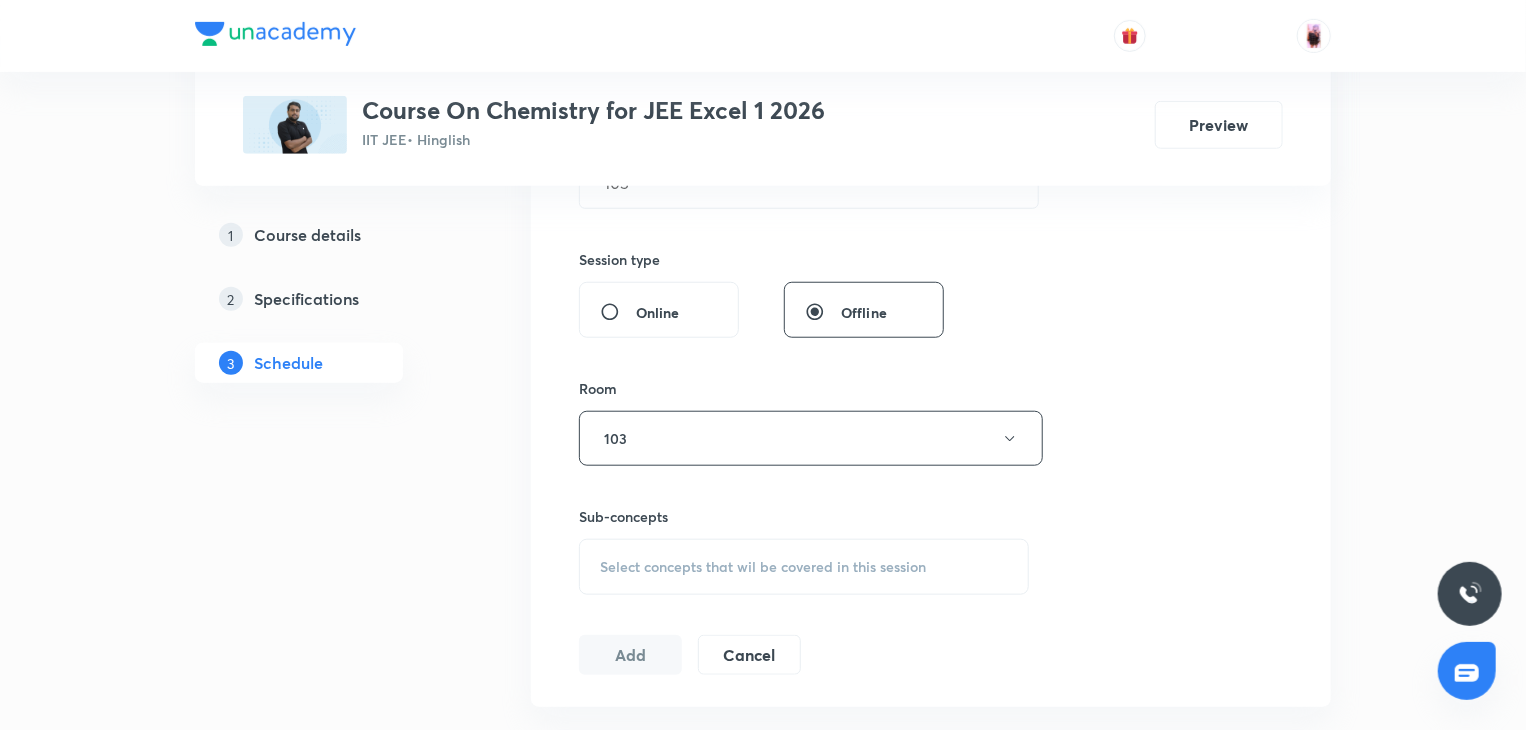 scroll, scrollTop: 748, scrollLeft: 0, axis: vertical 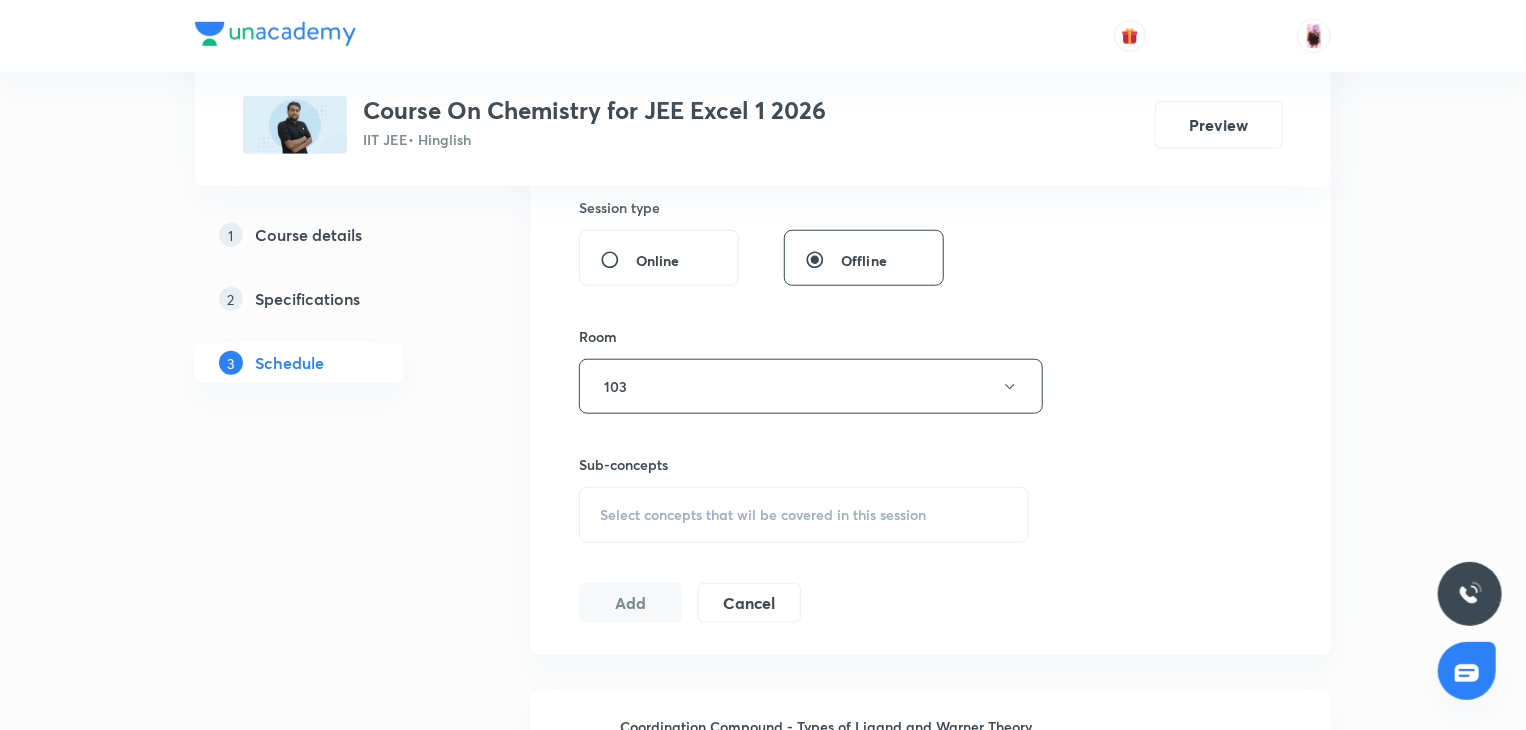 click on "Select concepts that wil be covered in this session" at bounding box center (763, 515) 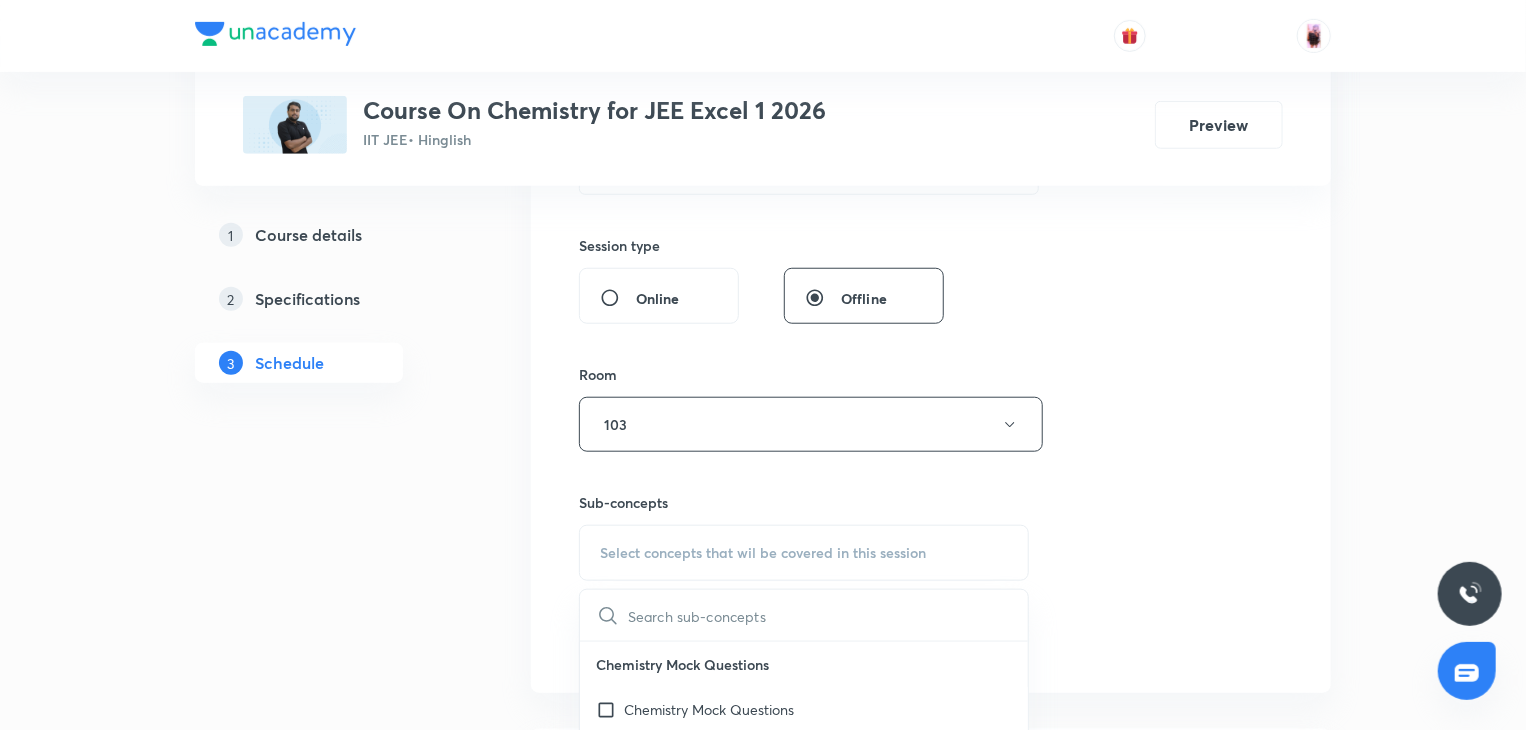 scroll, scrollTop: 719, scrollLeft: 0, axis: vertical 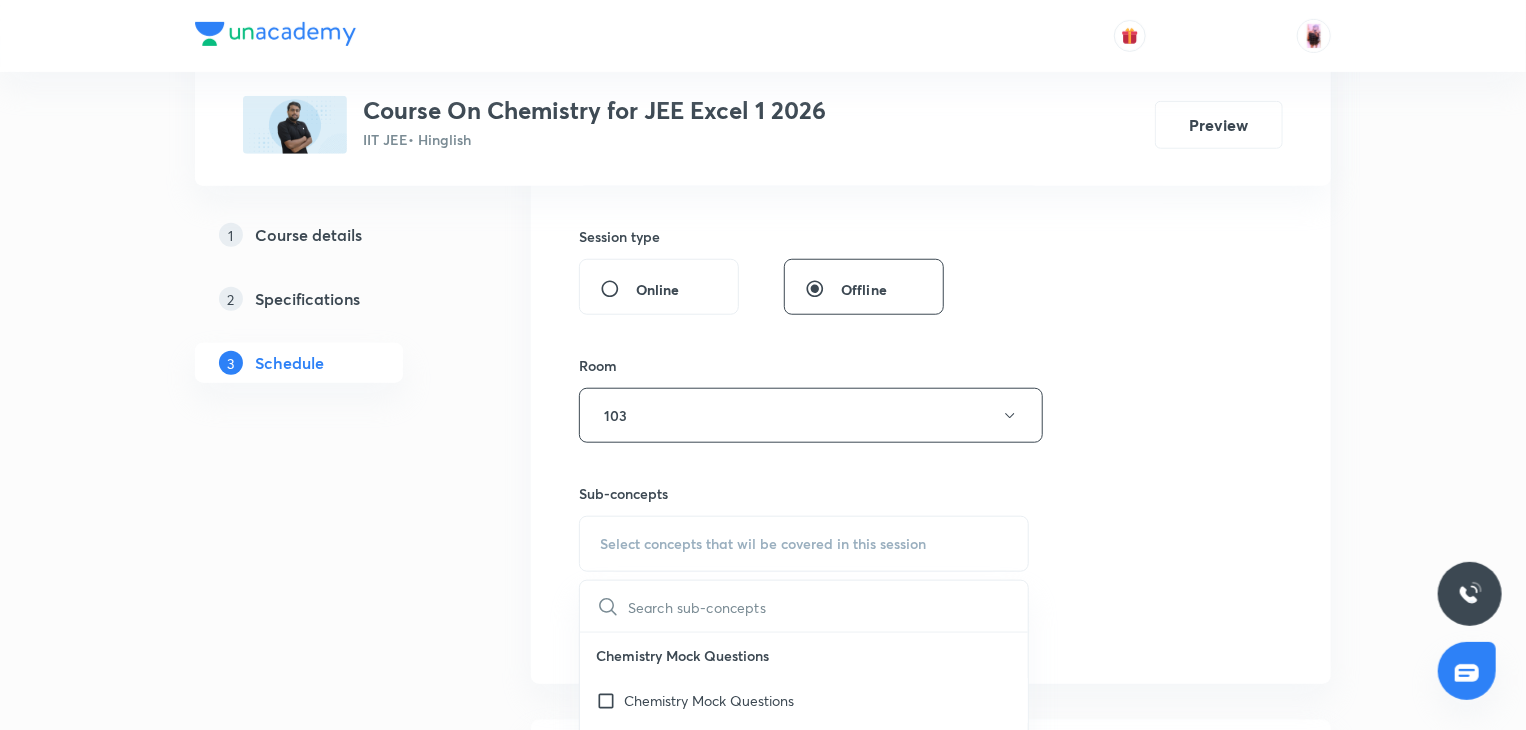 click at bounding box center (828, 606) 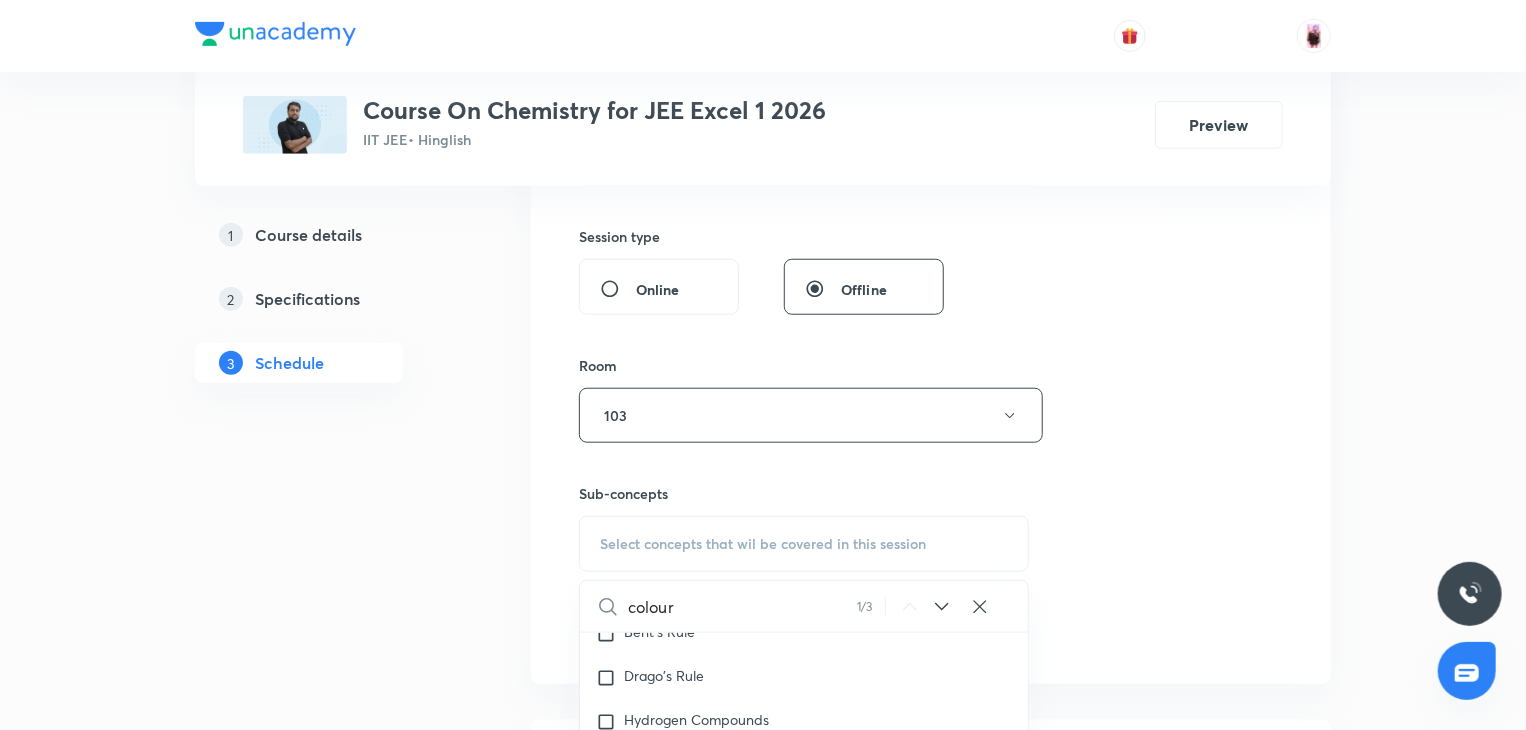 scroll, scrollTop: 19424, scrollLeft: 0, axis: vertical 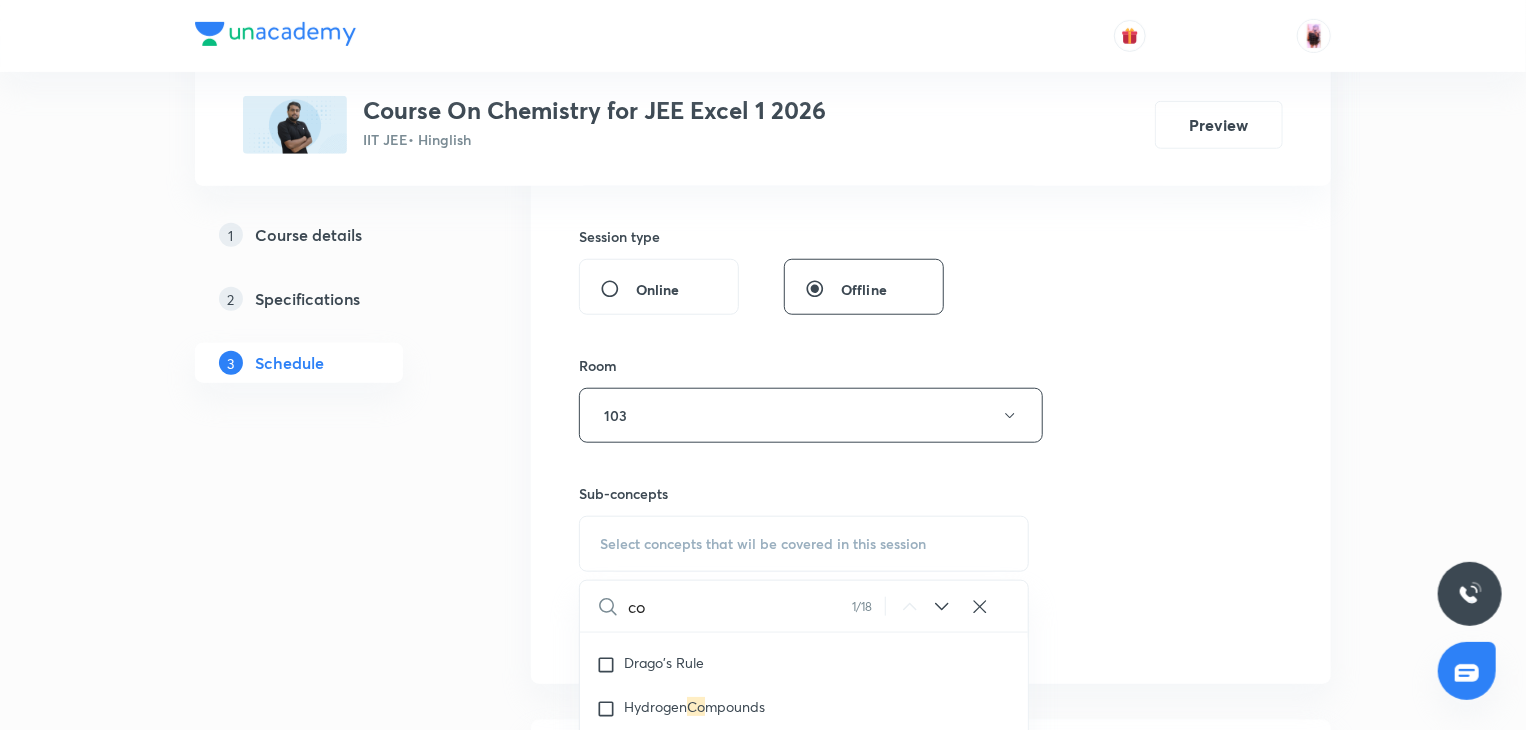 type on "c" 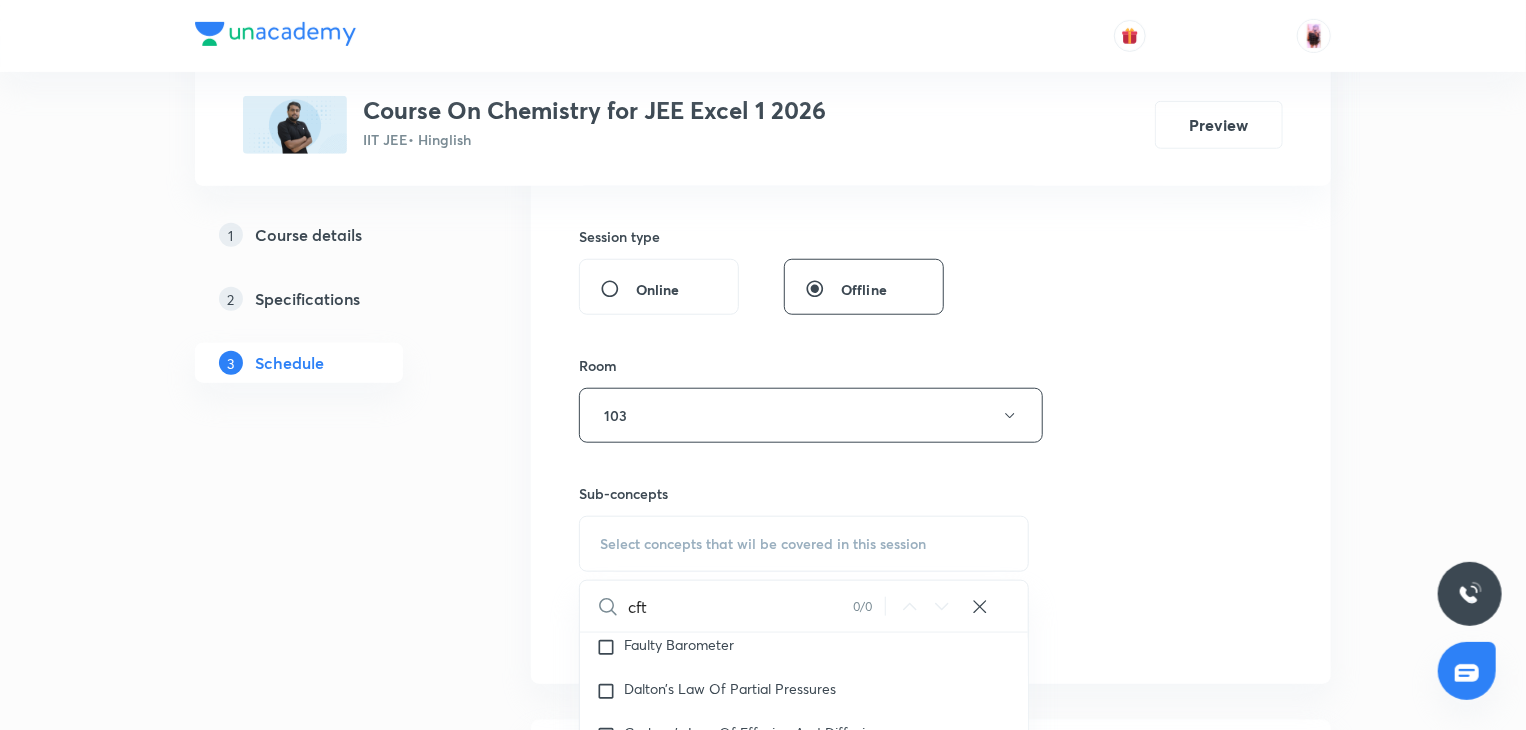 scroll, scrollTop: 2684, scrollLeft: 0, axis: vertical 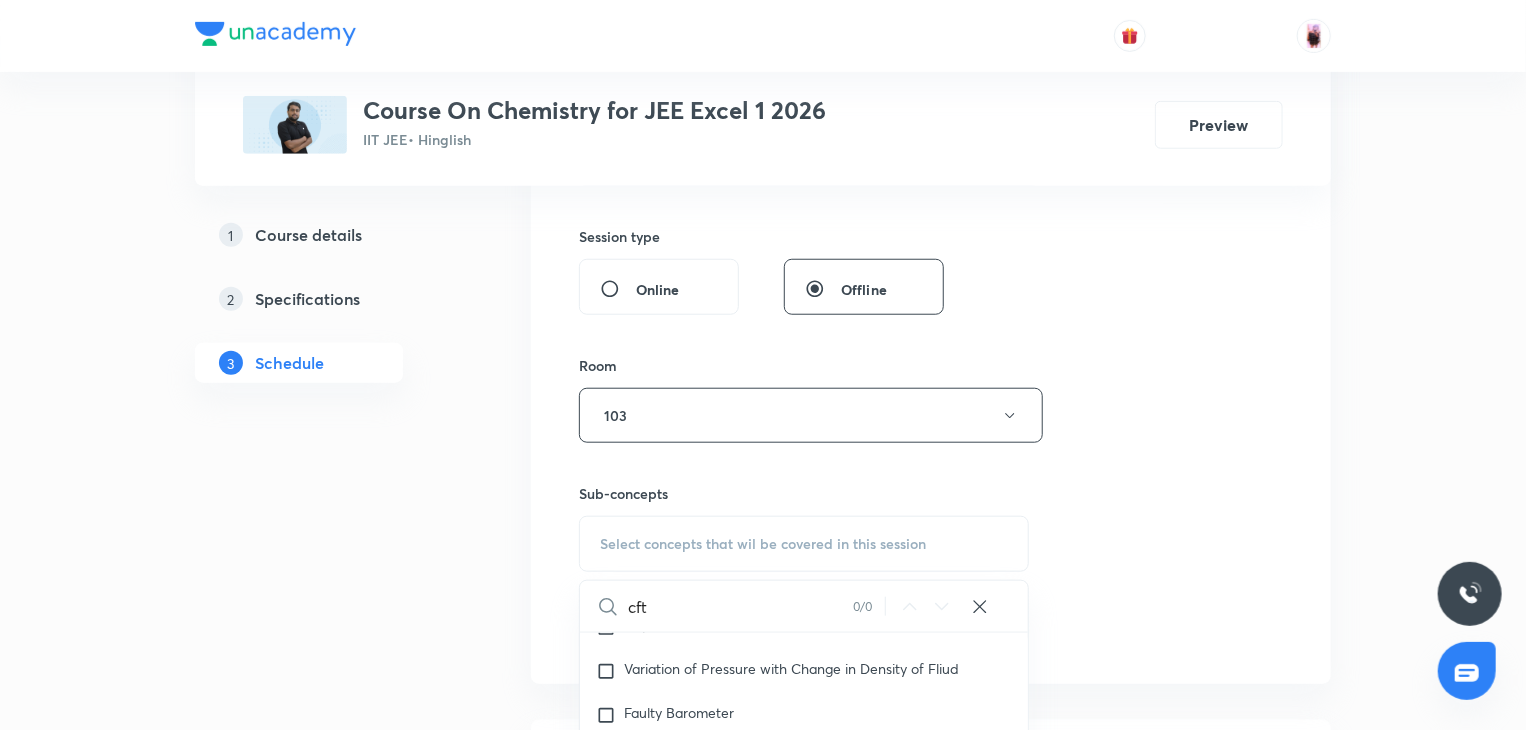click on "cft" at bounding box center (740, 606) 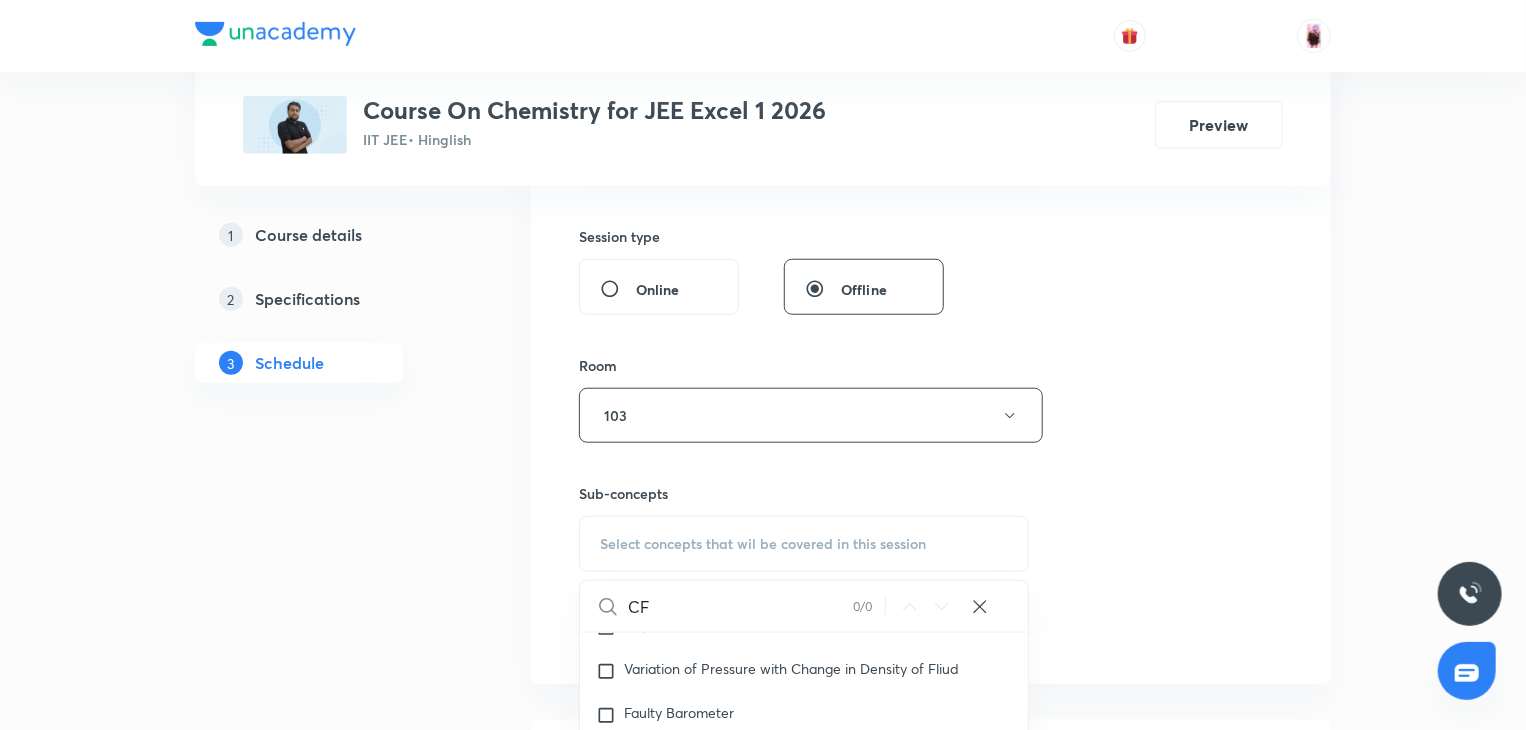 type on "CFT" 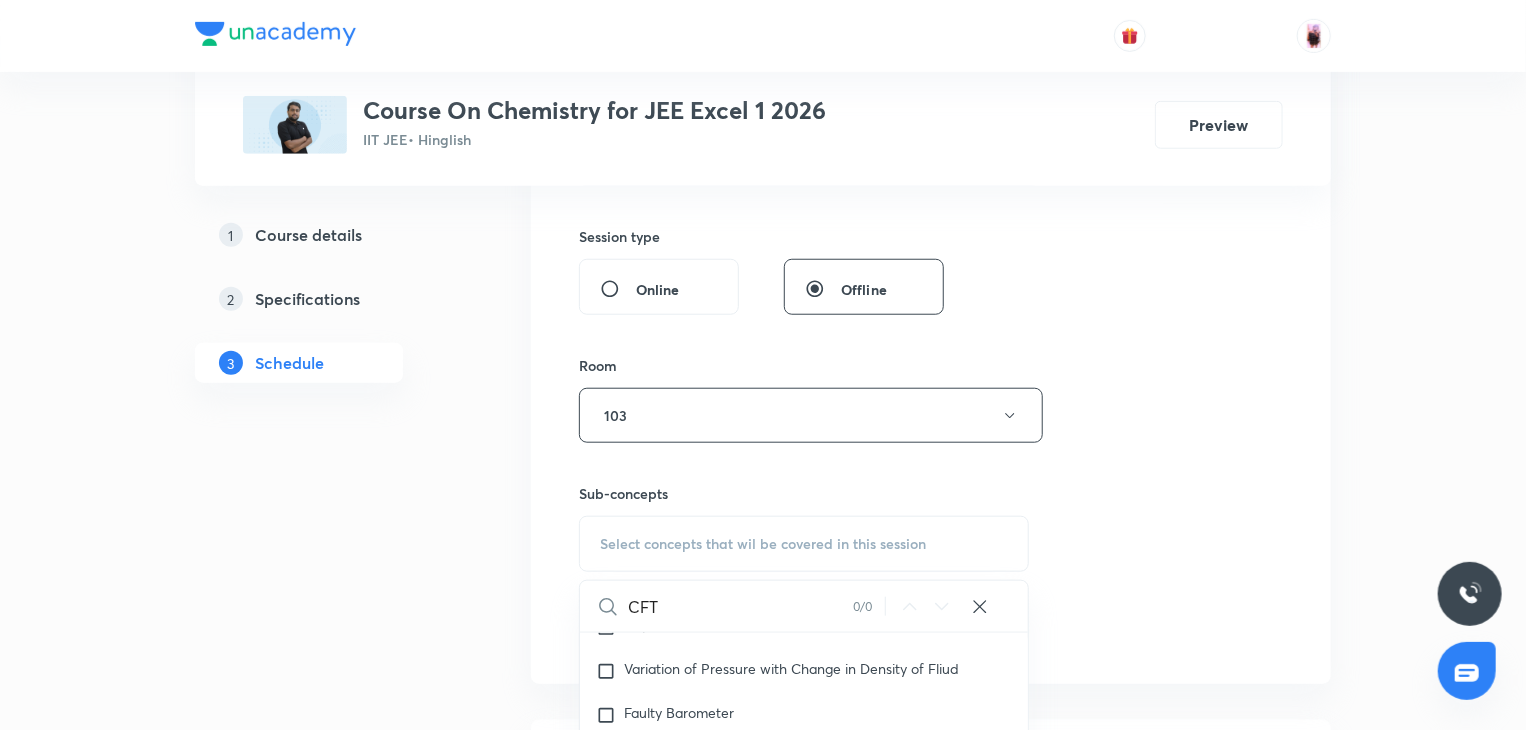 click on "CFT" at bounding box center (740, 606) 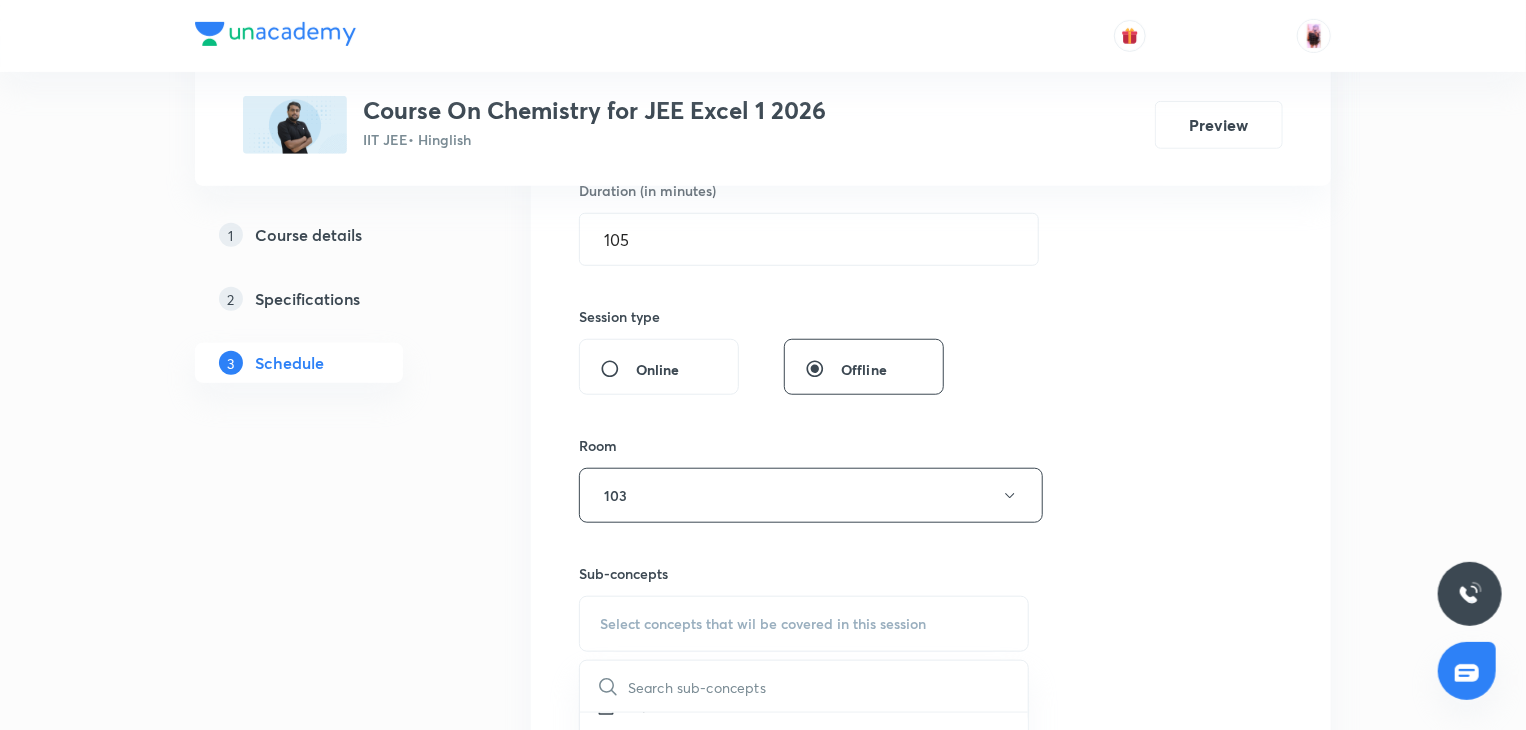 scroll, scrollTop: 644, scrollLeft: 0, axis: vertical 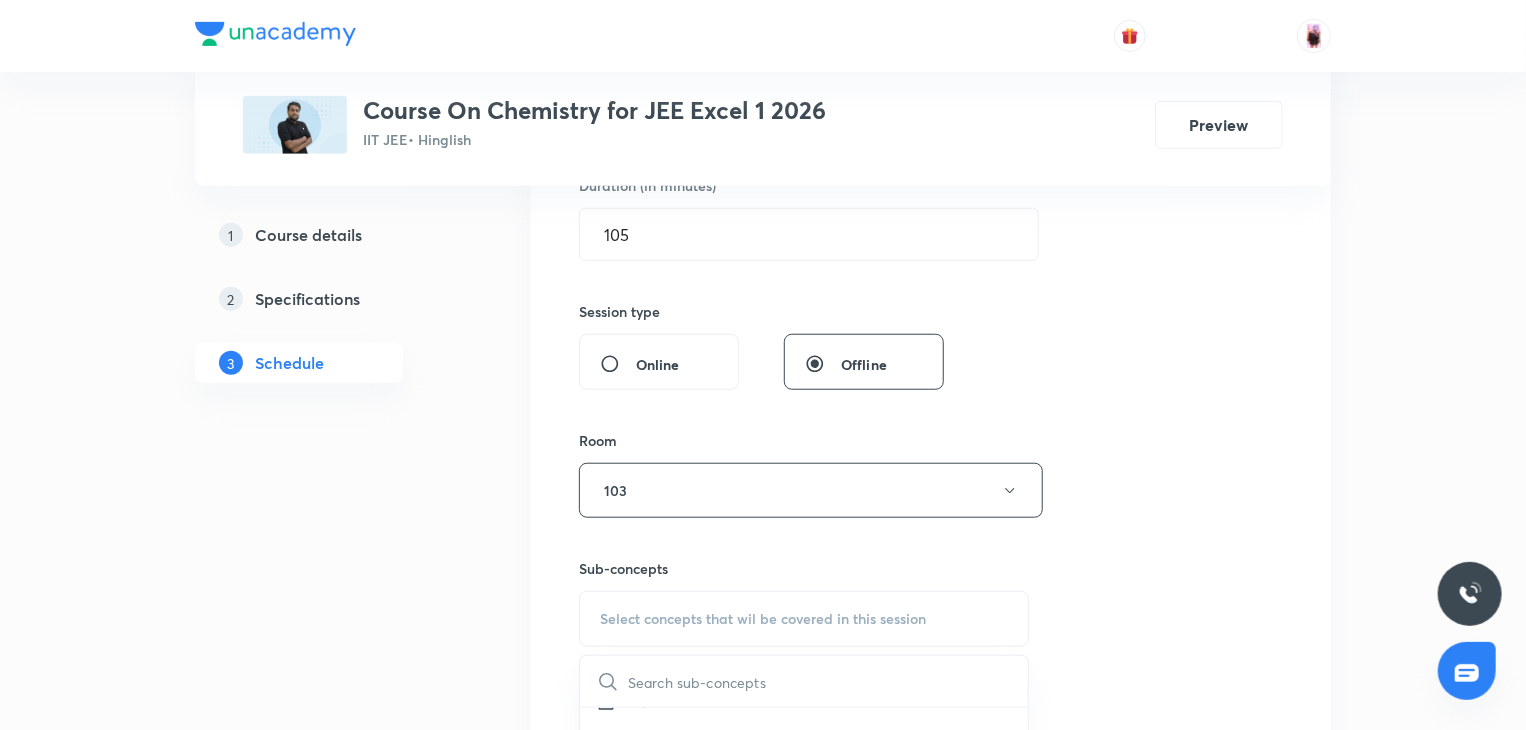 click at bounding box center (828, 681) 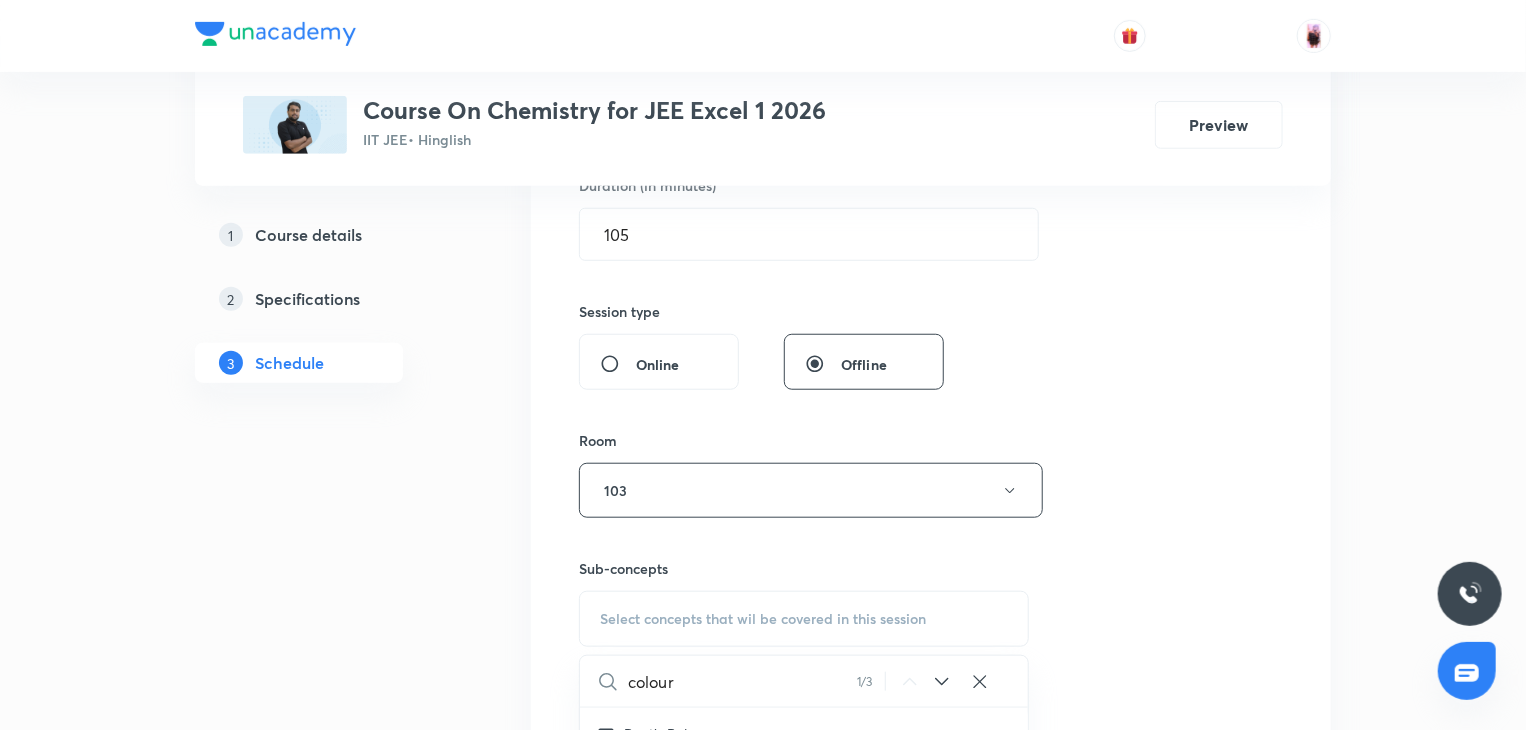 scroll, scrollTop: 19424, scrollLeft: 0, axis: vertical 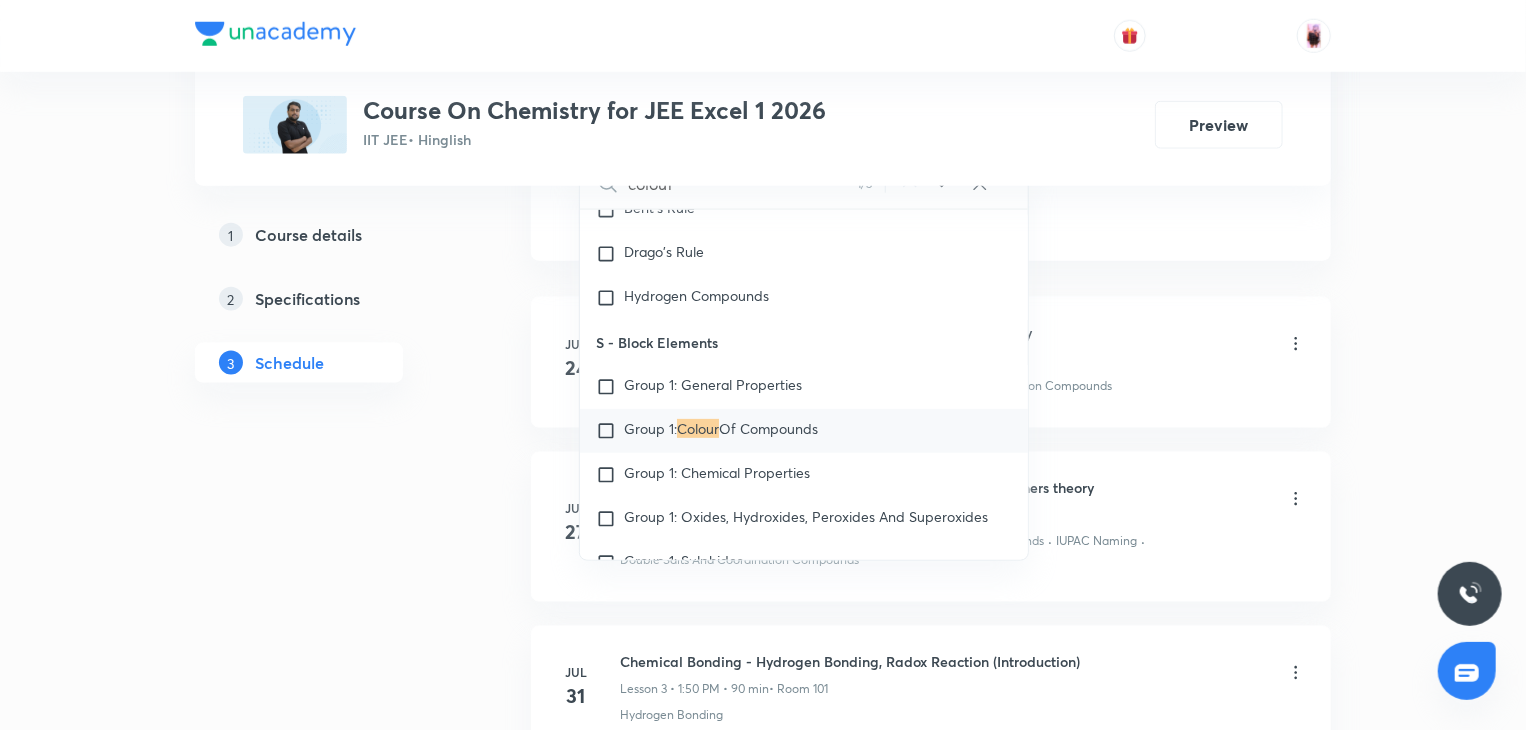 type on "colour" 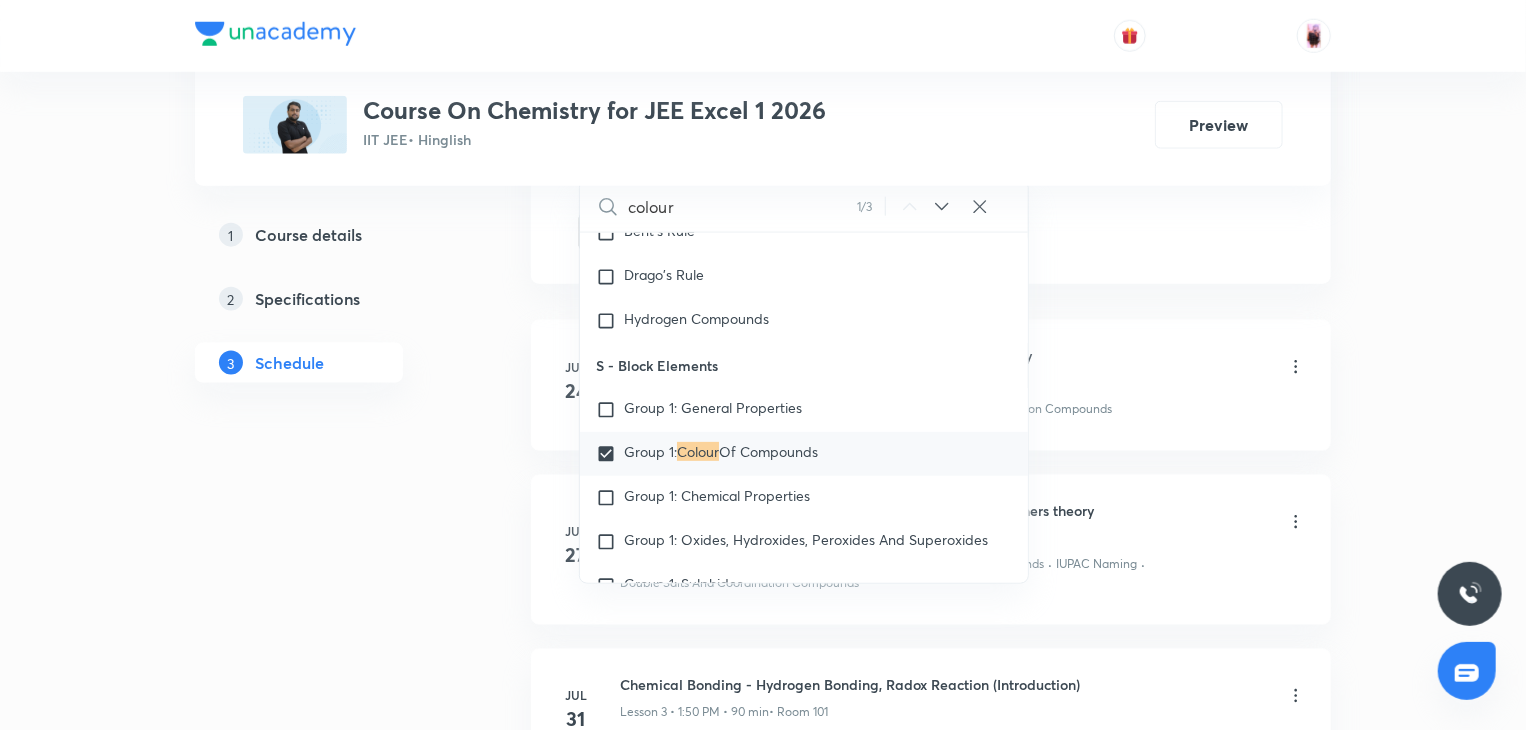 click on "1 Course details 2 Specifications 3 Schedule" at bounding box center [331, 219] 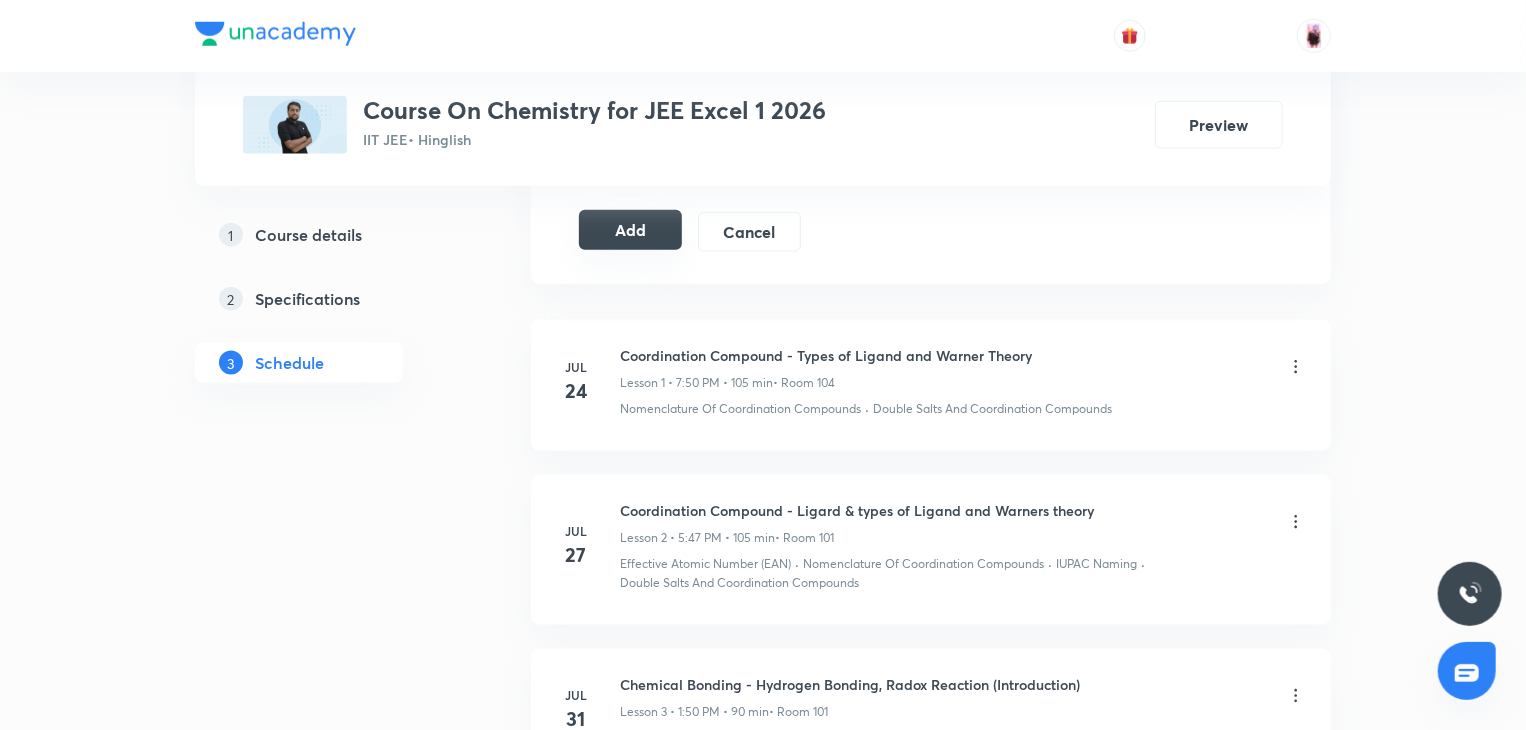 click on "Add" at bounding box center [630, 230] 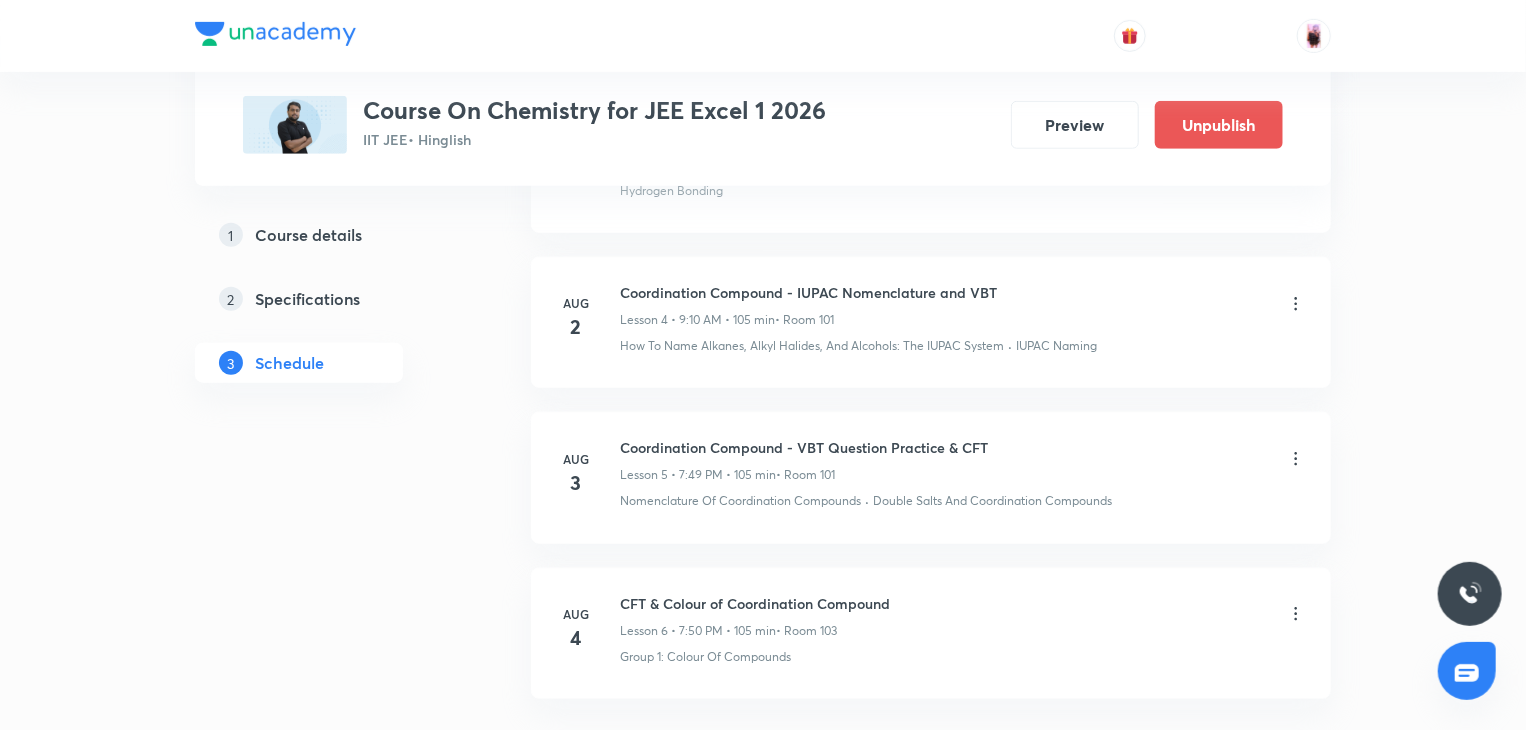 scroll, scrollTop: 901, scrollLeft: 0, axis: vertical 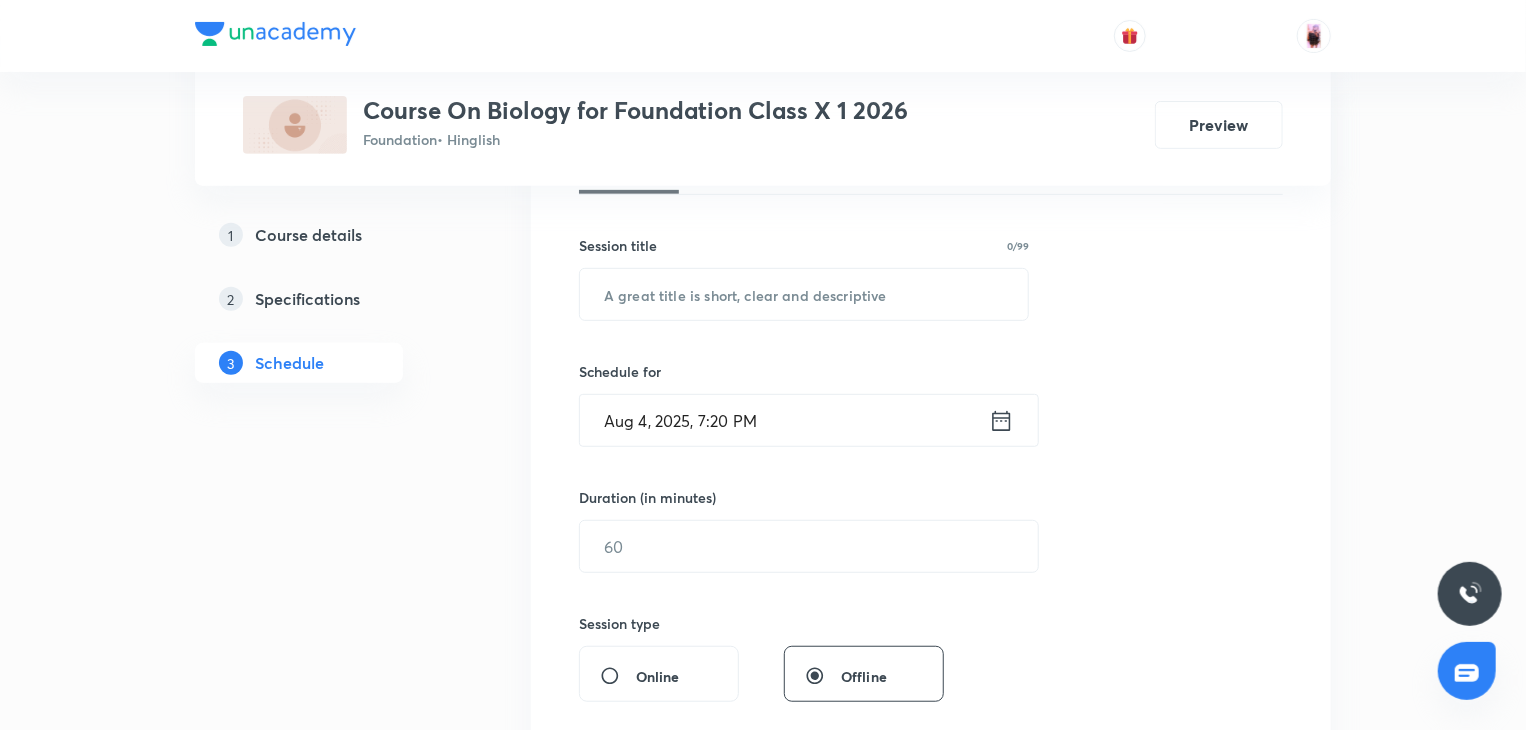 click on "Aug 4, 2025, 7:20 PM" at bounding box center (784, 420) 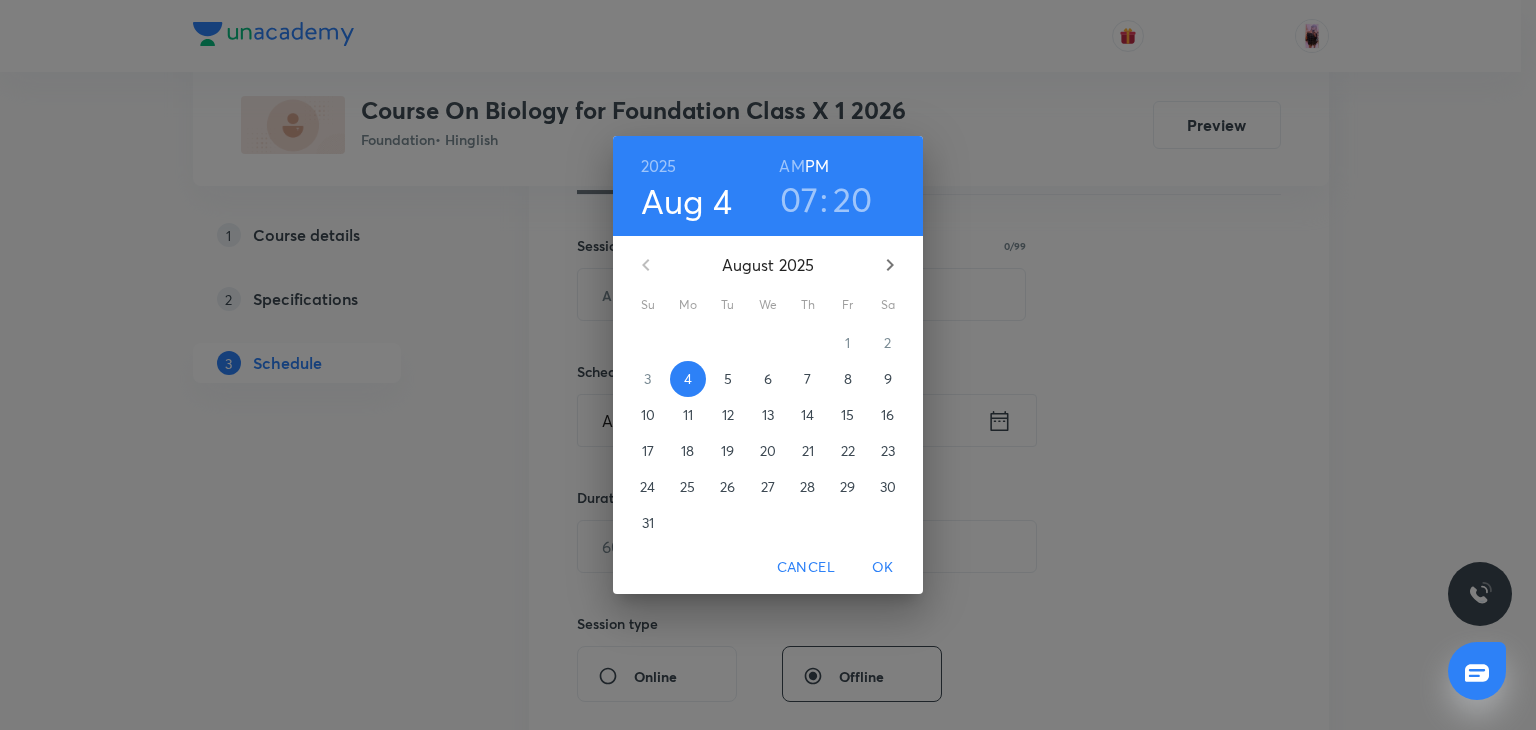 click on "20" at bounding box center [853, 199] 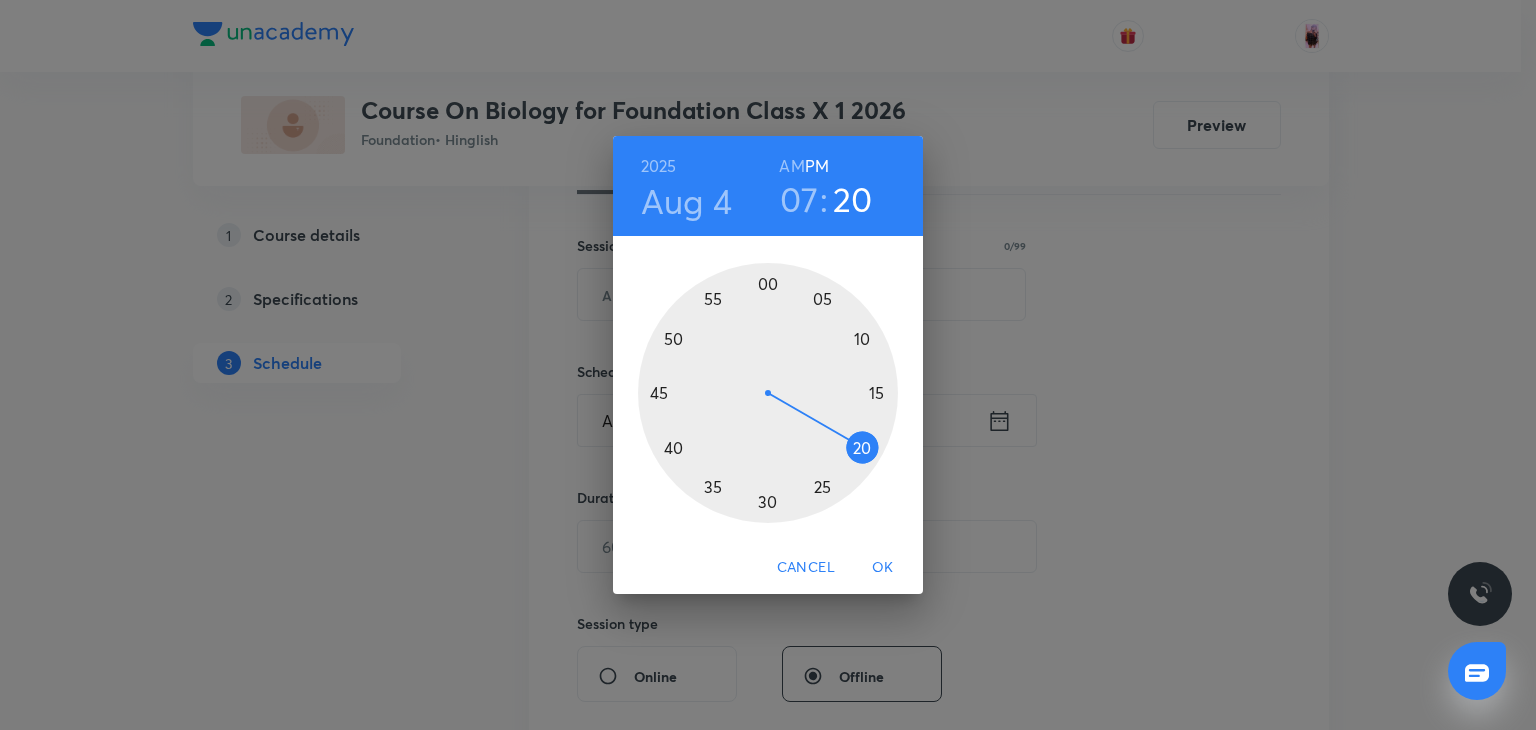click at bounding box center (768, 393) 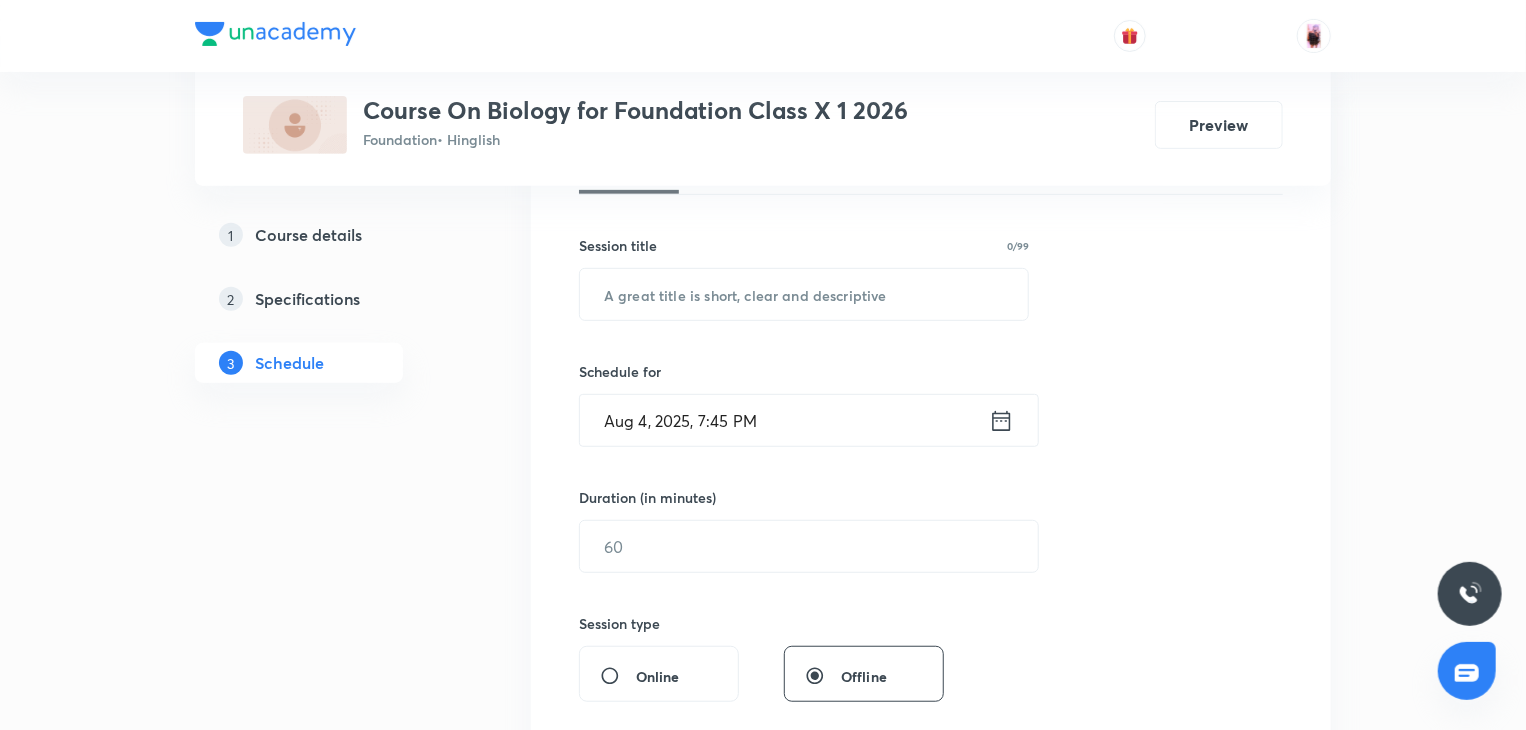 click on "Aug 4, 2025, 7:45 PM" at bounding box center [784, 420] 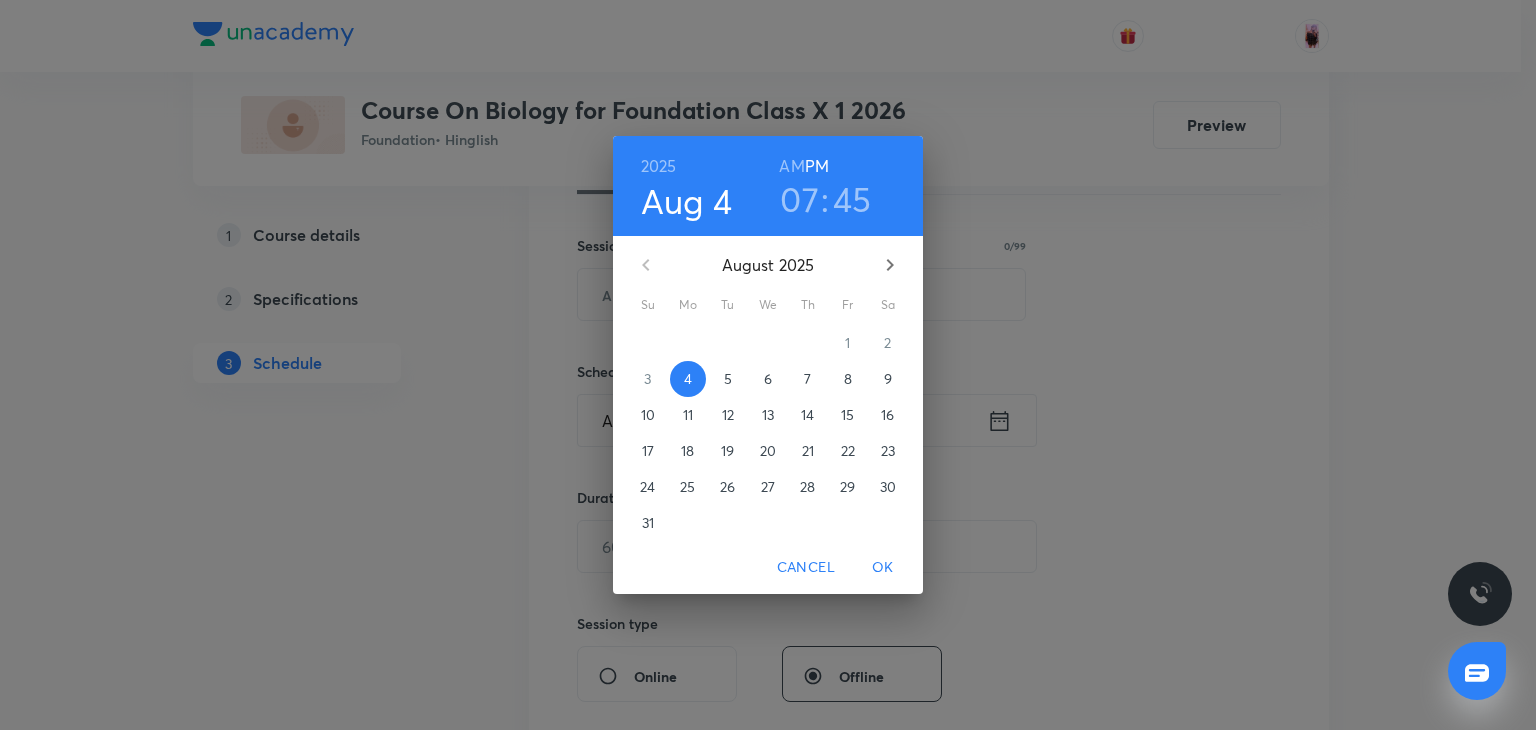 drag, startPoint x: 840, startPoint y: 211, endPoint x: 585, endPoint y: 253, distance: 258.43567 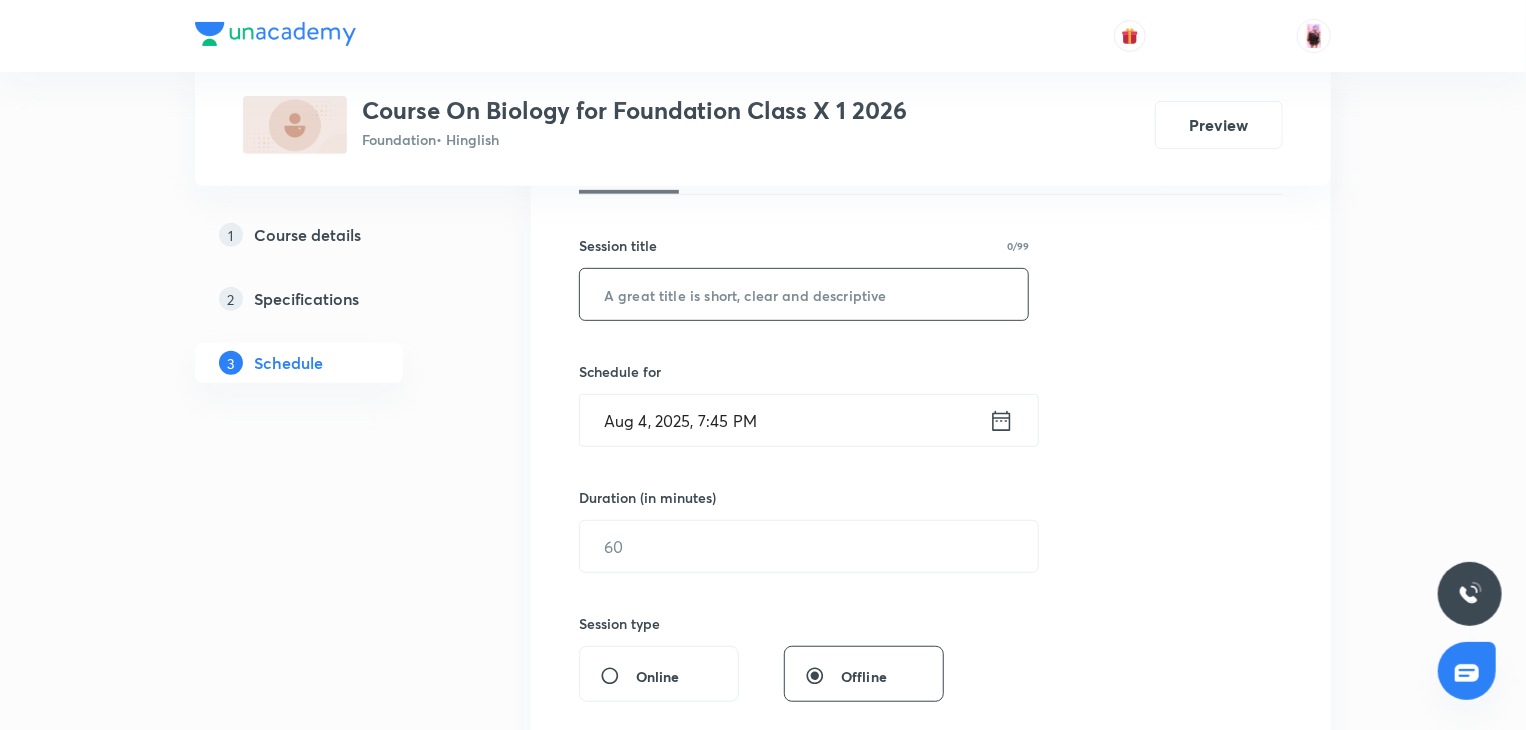 click at bounding box center [804, 294] 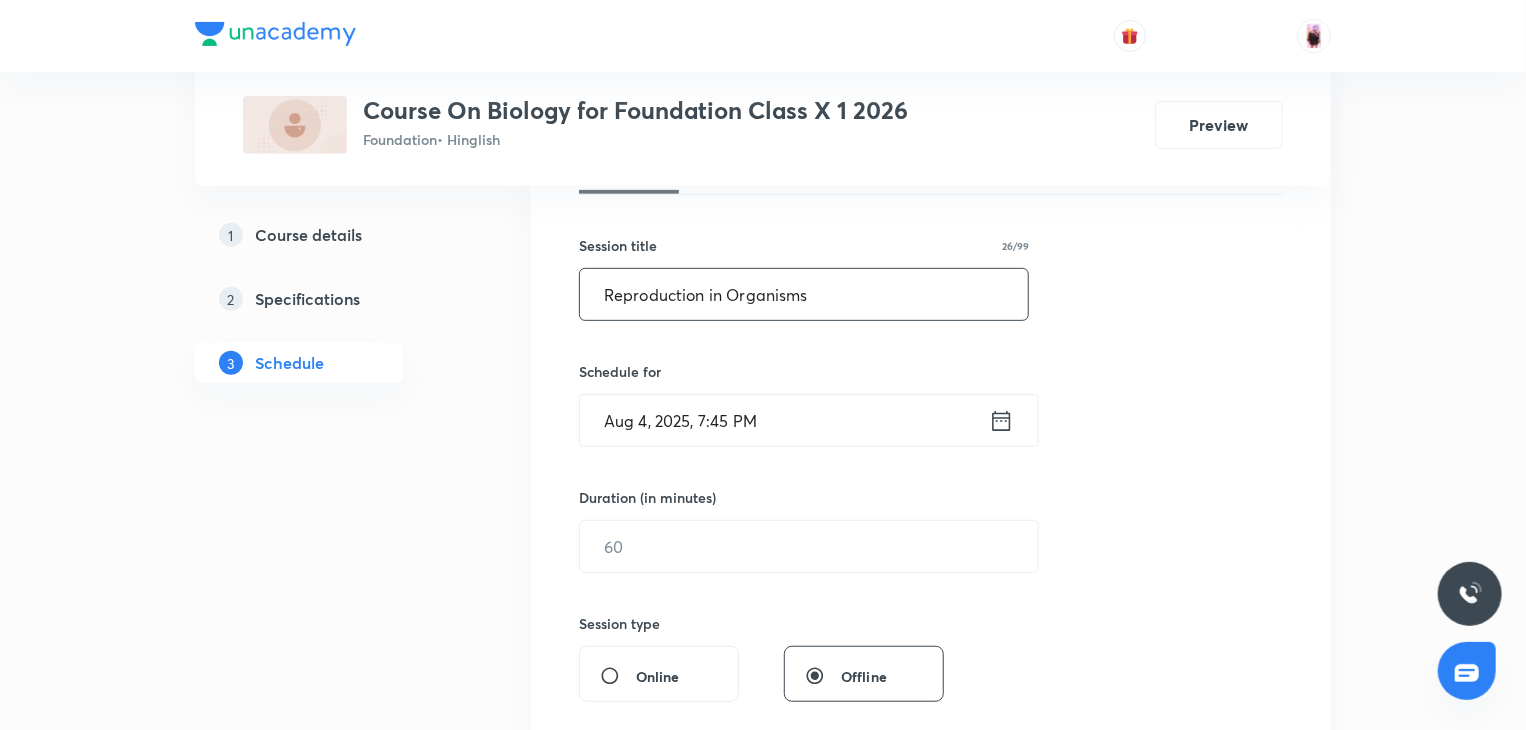 click on "Reproduction in Organisms" at bounding box center (804, 294) 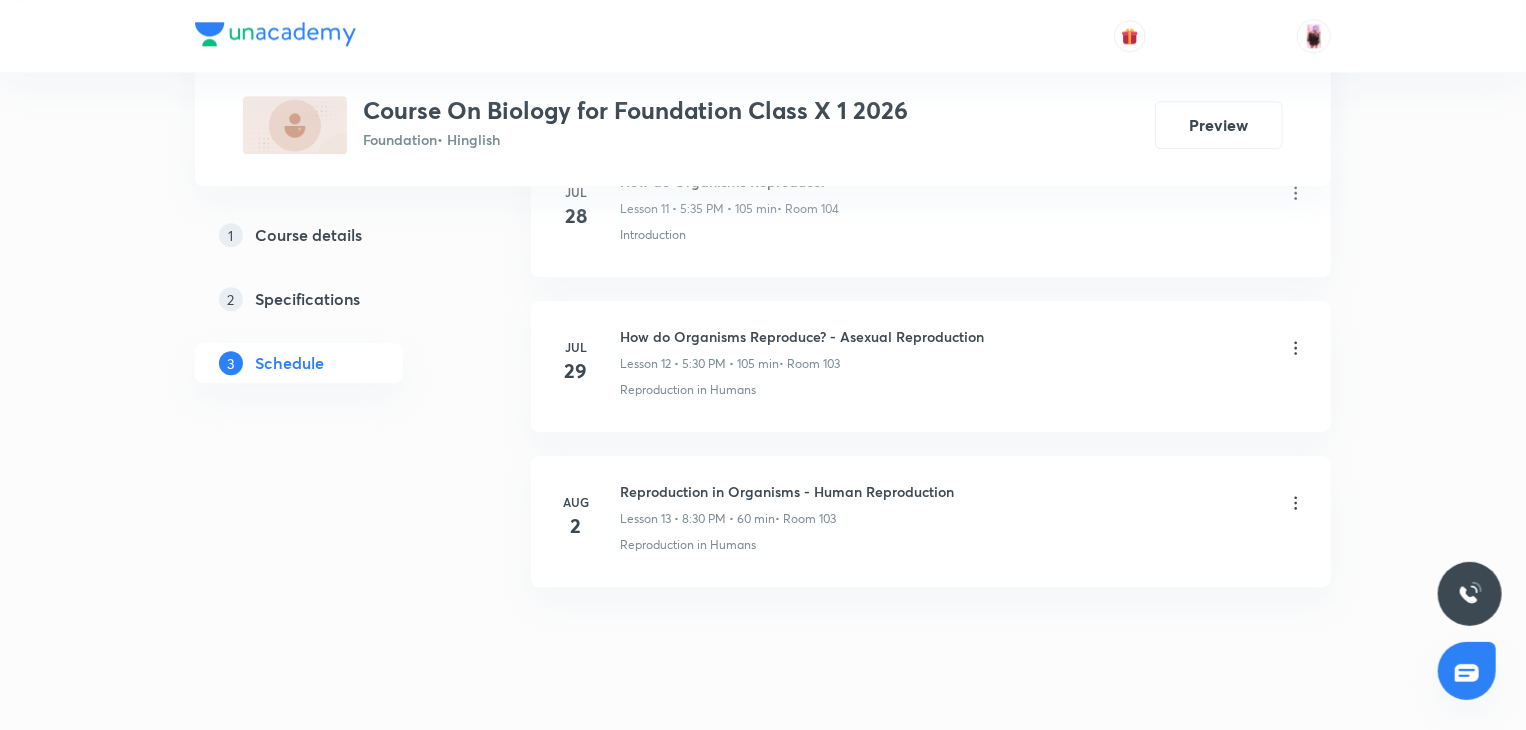 scroll, scrollTop: 2883, scrollLeft: 0, axis: vertical 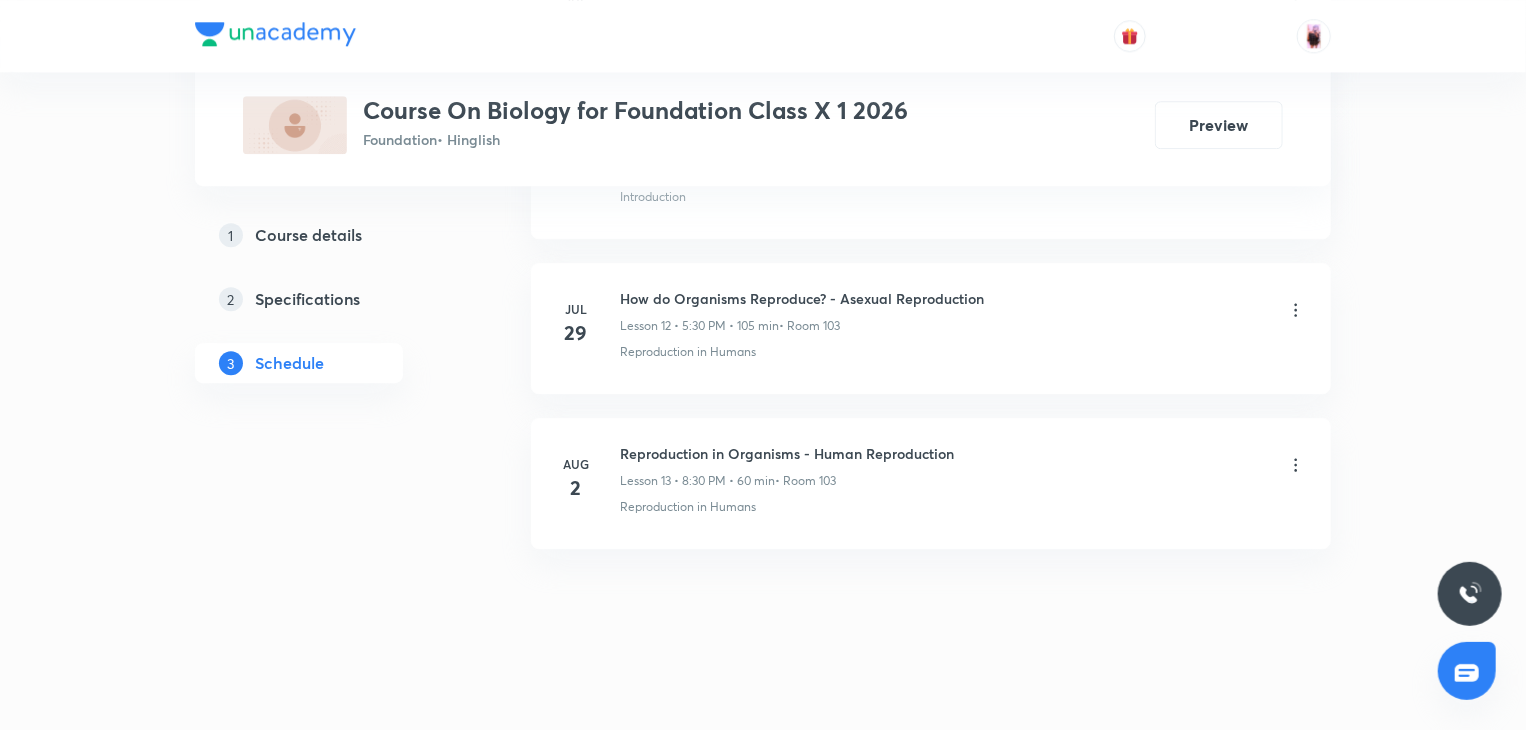 click on "How do Organisms Reproduce? - Asexual Reproduction" at bounding box center (802, 298) 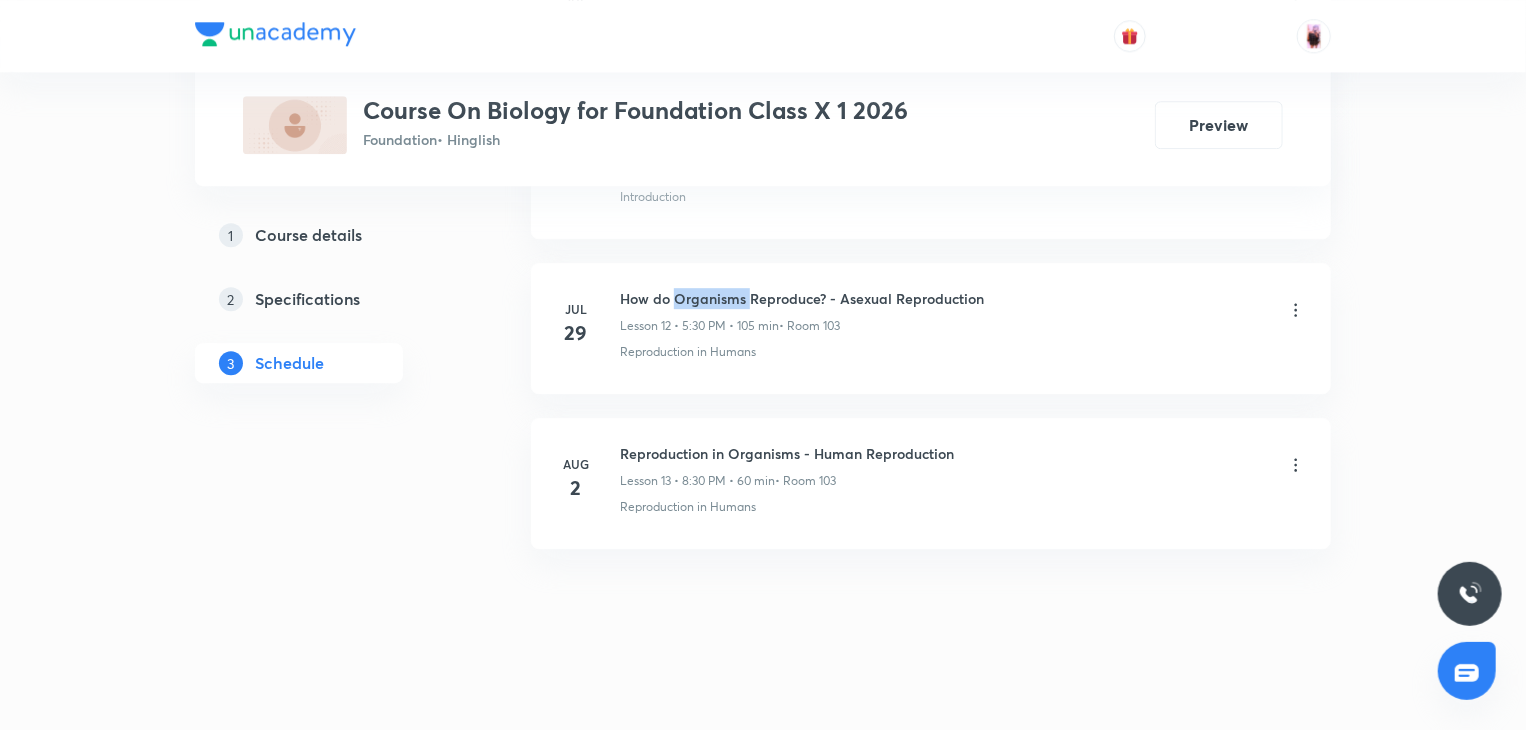 click on "How do Organisms Reproduce? - Asexual Reproduction" at bounding box center (802, 298) 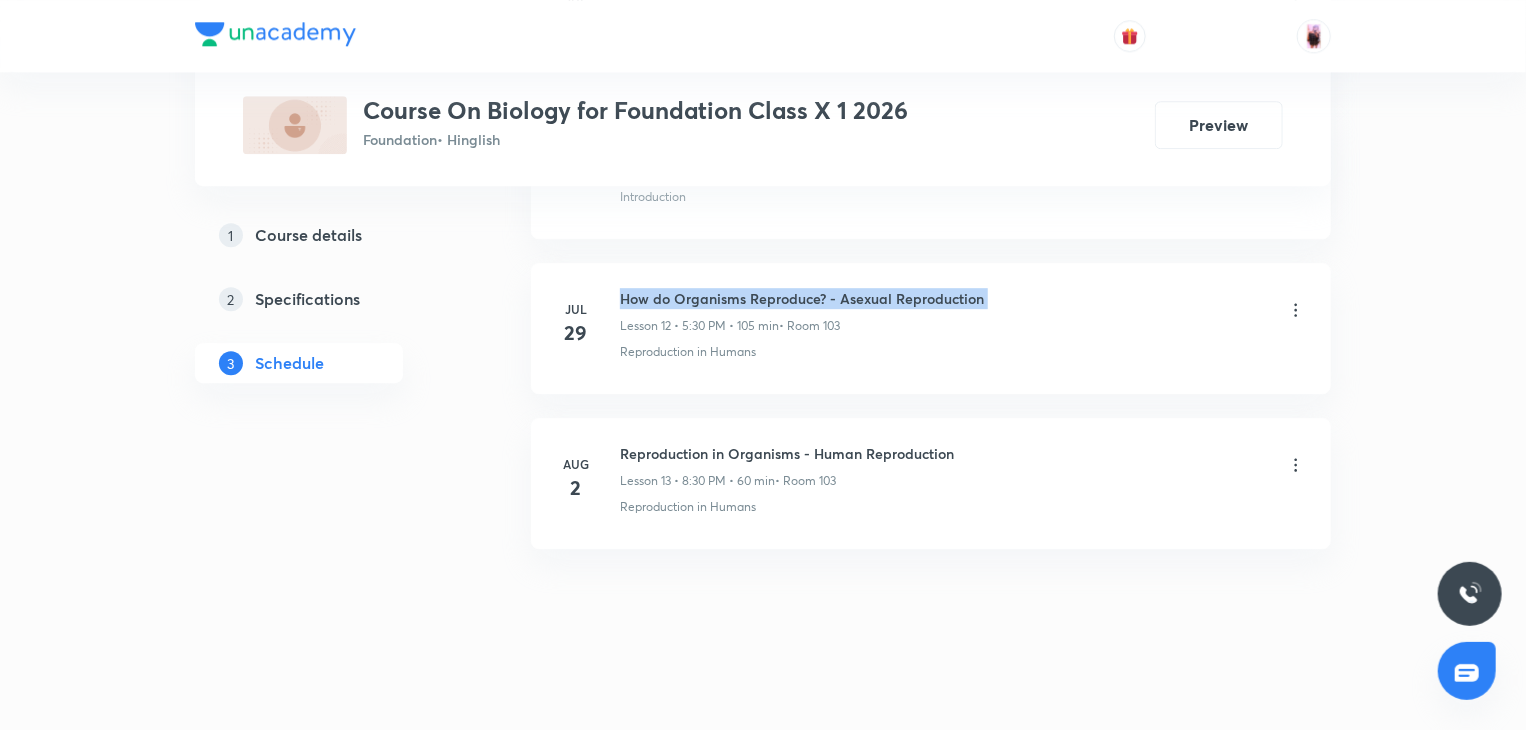 click on "How do Organisms Reproduce? - Asexual Reproduction" at bounding box center (802, 298) 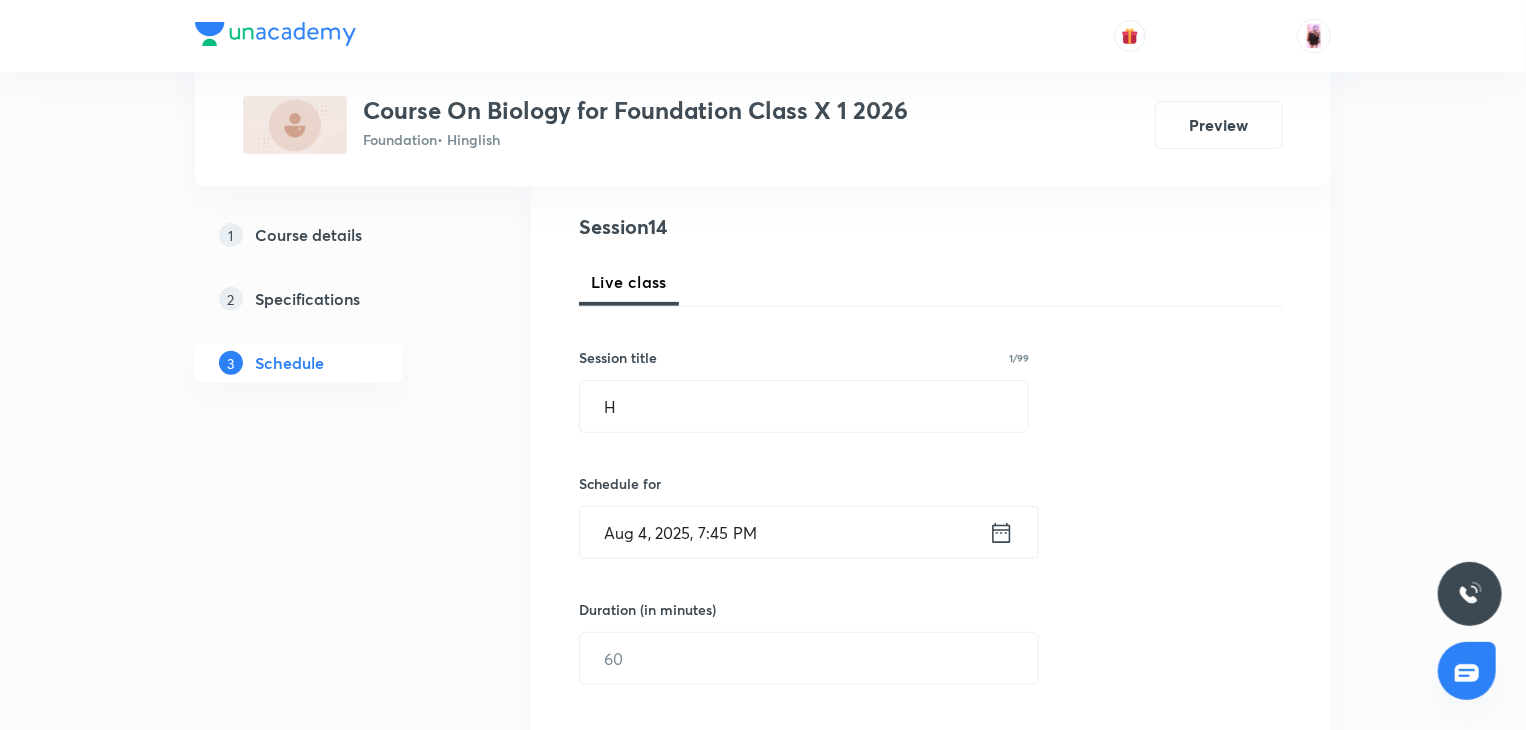 scroll, scrollTop: 0, scrollLeft: 0, axis: both 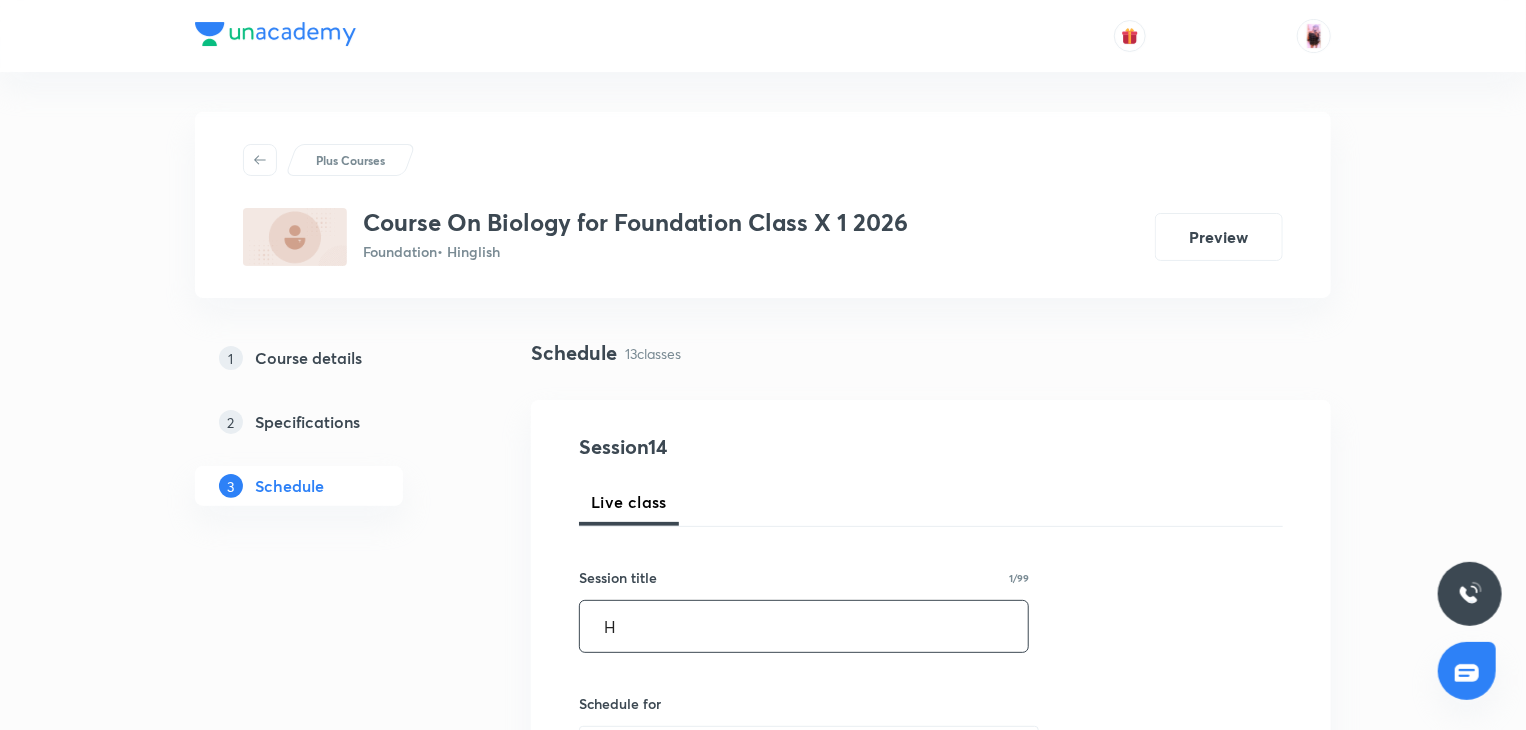 click on "H" at bounding box center [804, 626] 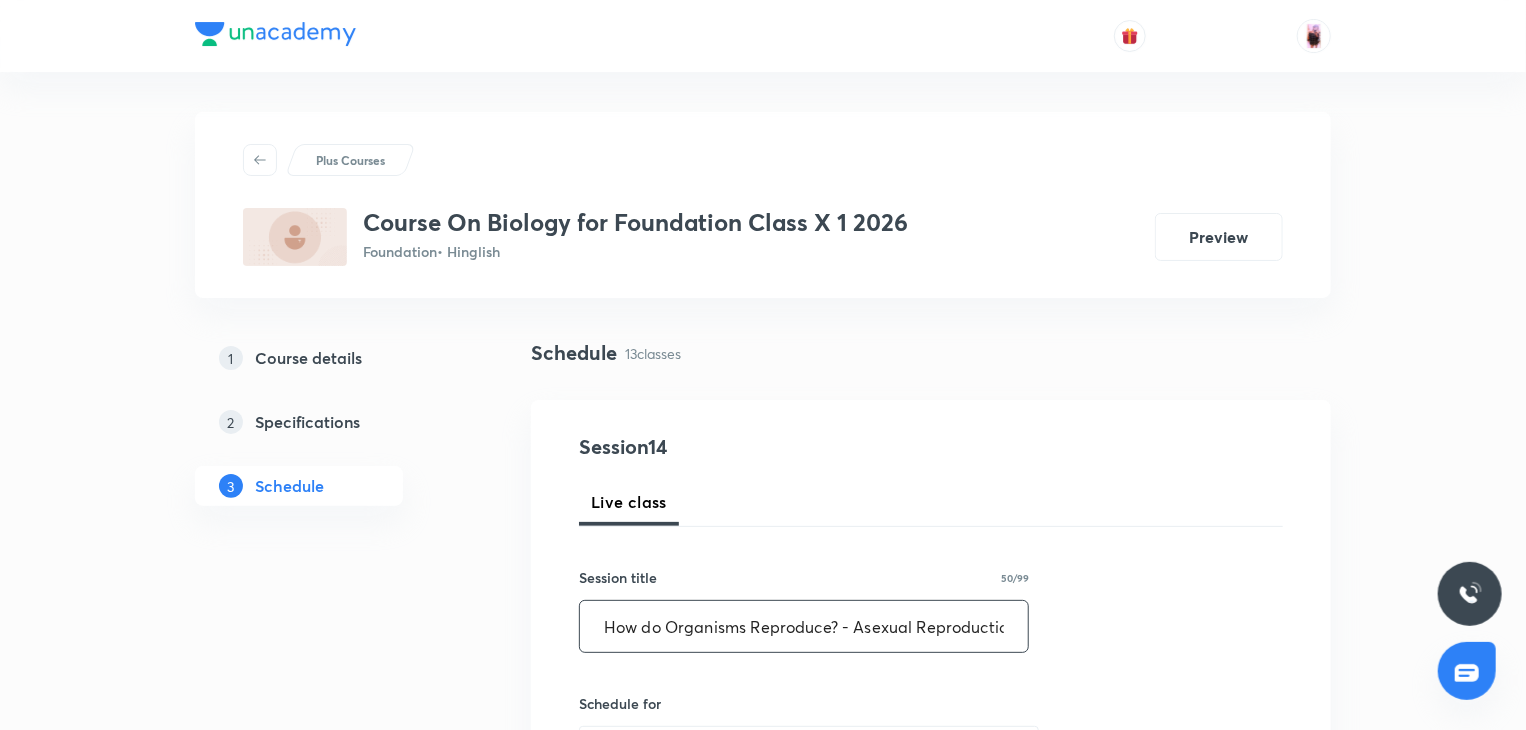 scroll, scrollTop: 0, scrollLeft: 13, axis: horizontal 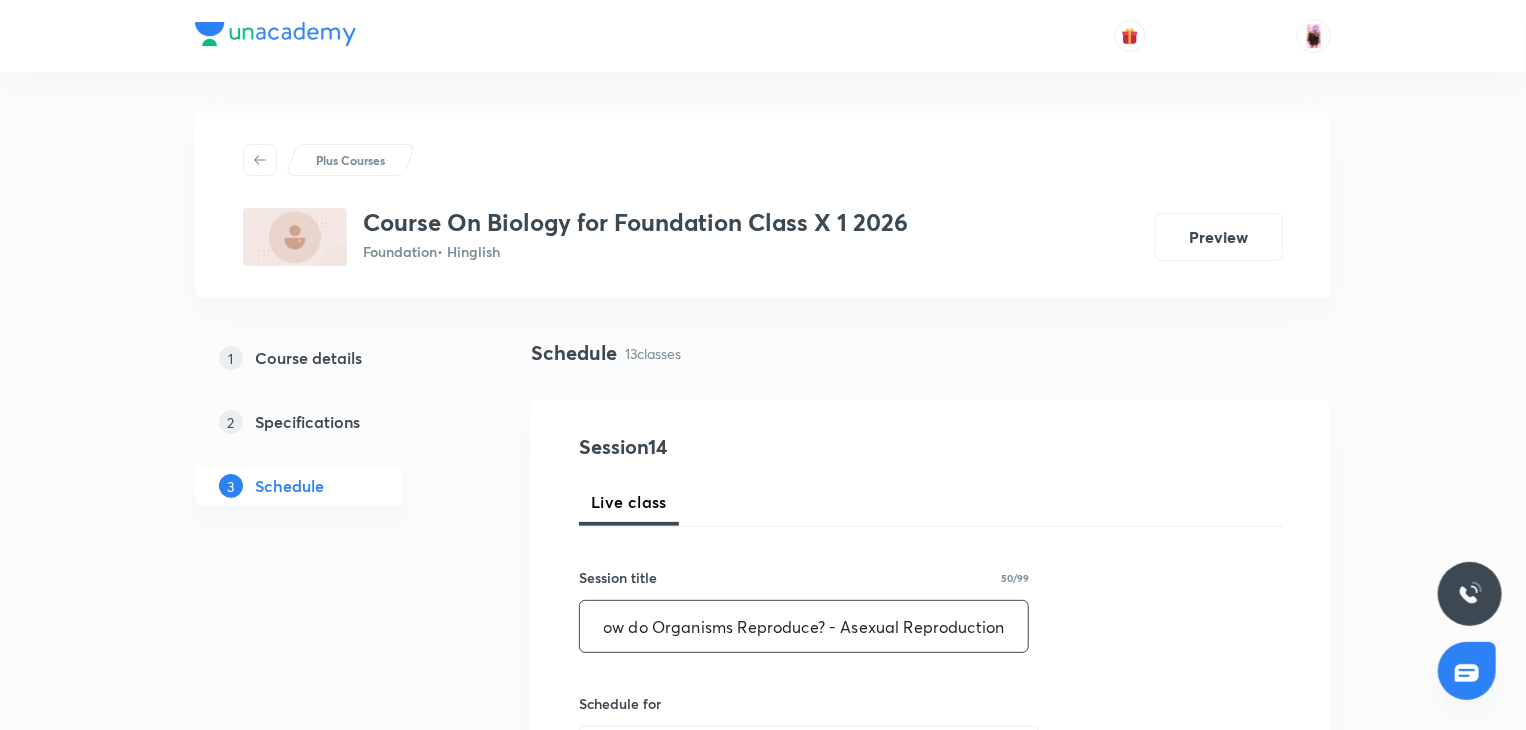 click on "How do Organisms Reproduce? - Asexual Reproduction" at bounding box center (804, 626) 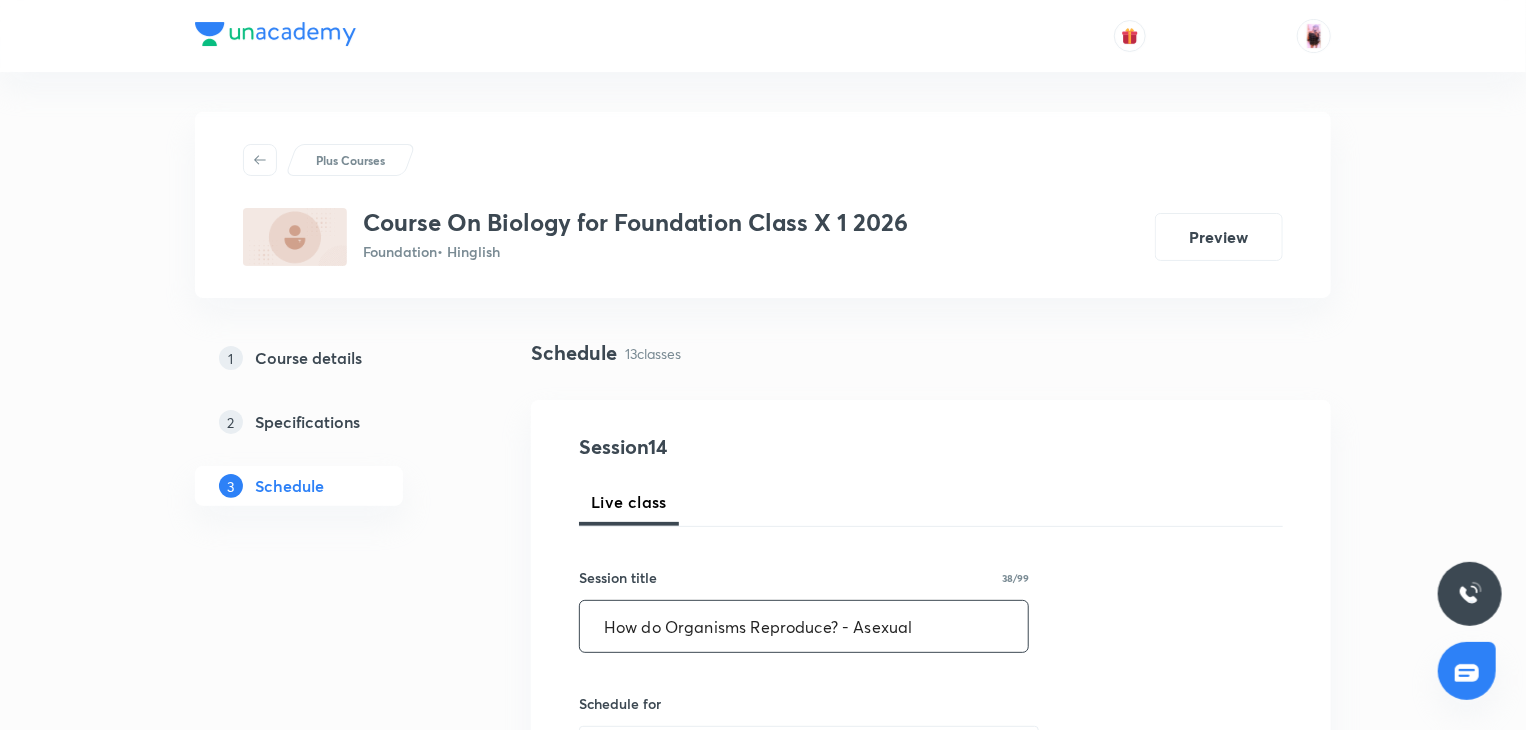 scroll, scrollTop: 0, scrollLeft: 0, axis: both 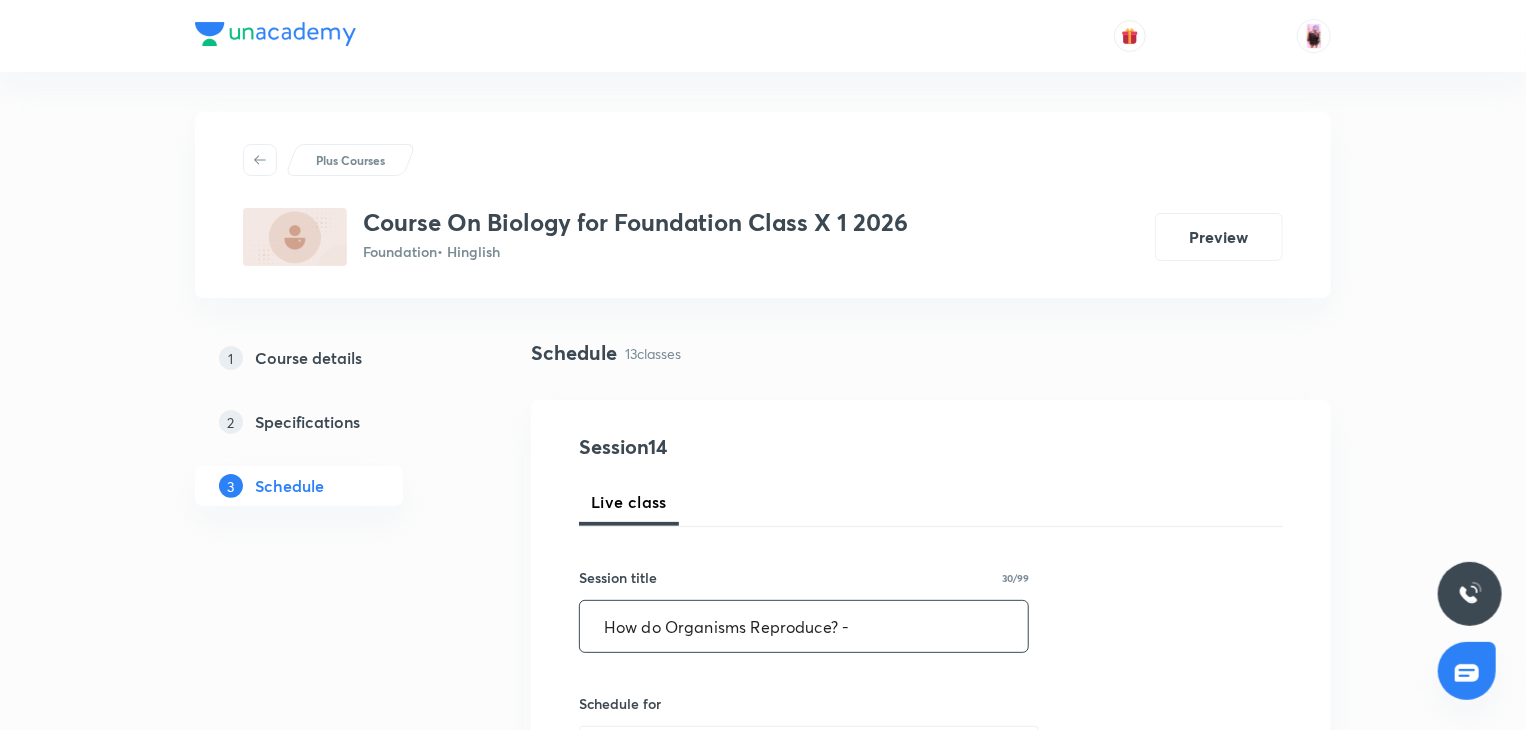 click on "How do Organisms Reproduce? -" at bounding box center (804, 626) 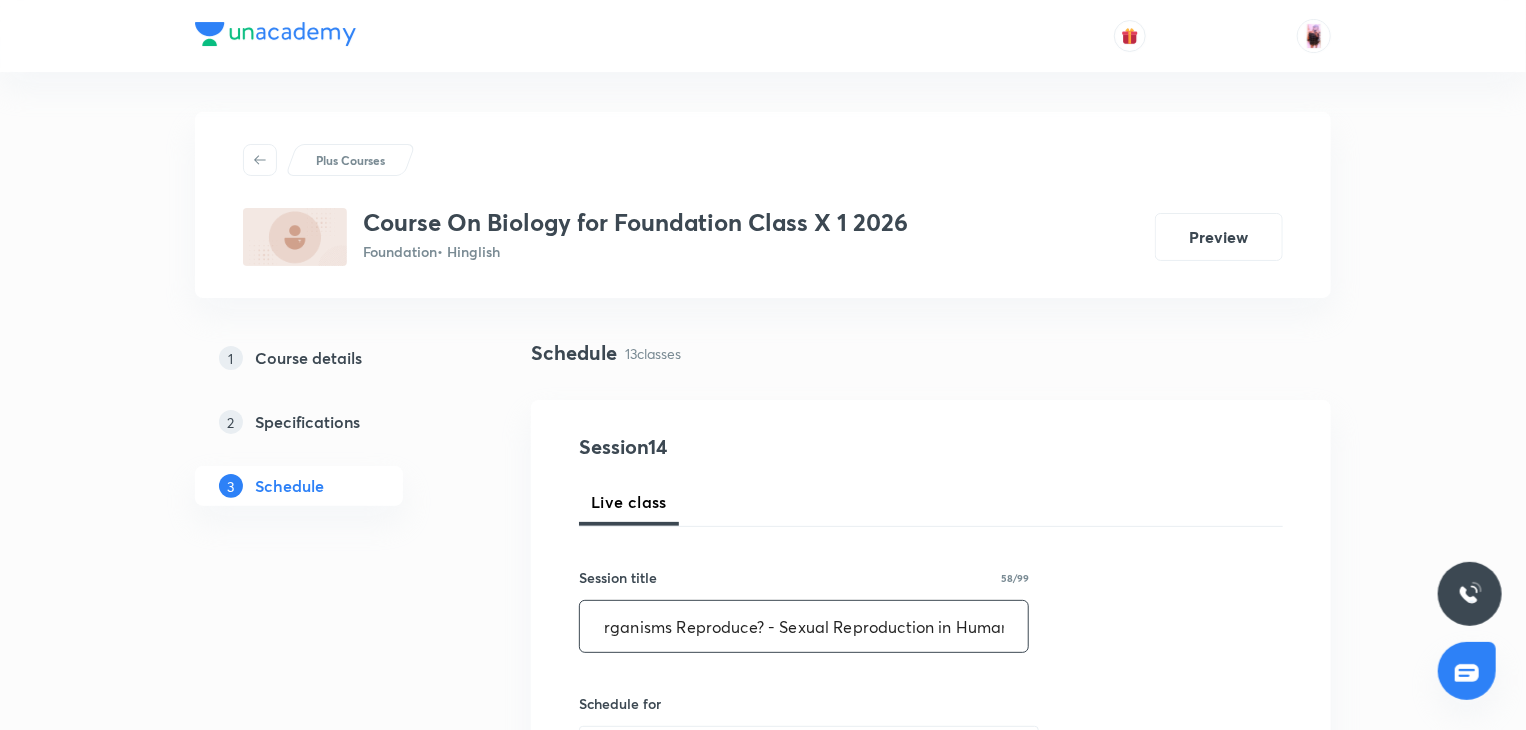 scroll, scrollTop: 0, scrollLeft: 83, axis: horizontal 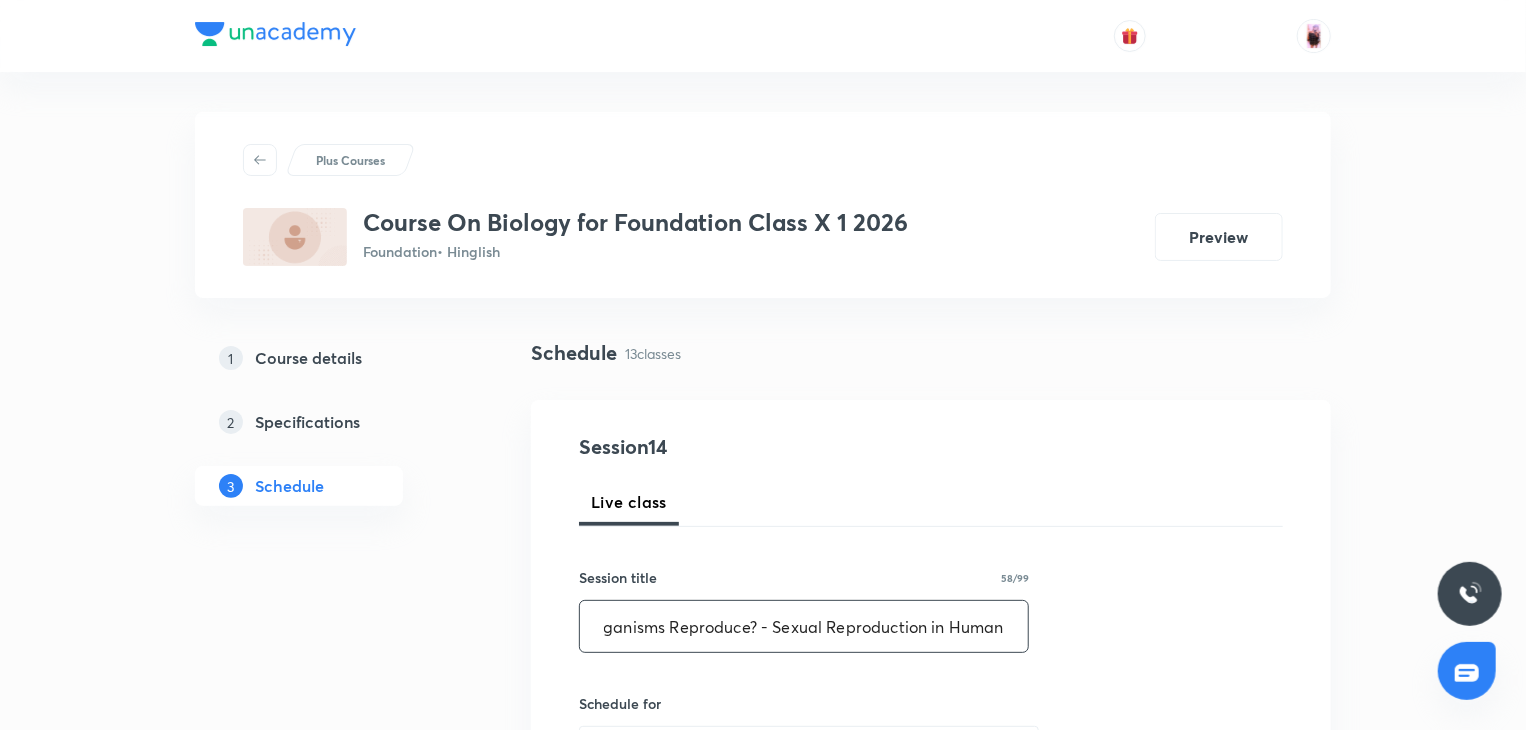click on "How do Organisms Reproduce? - Sexual Reproduction in HUman" at bounding box center [804, 626] 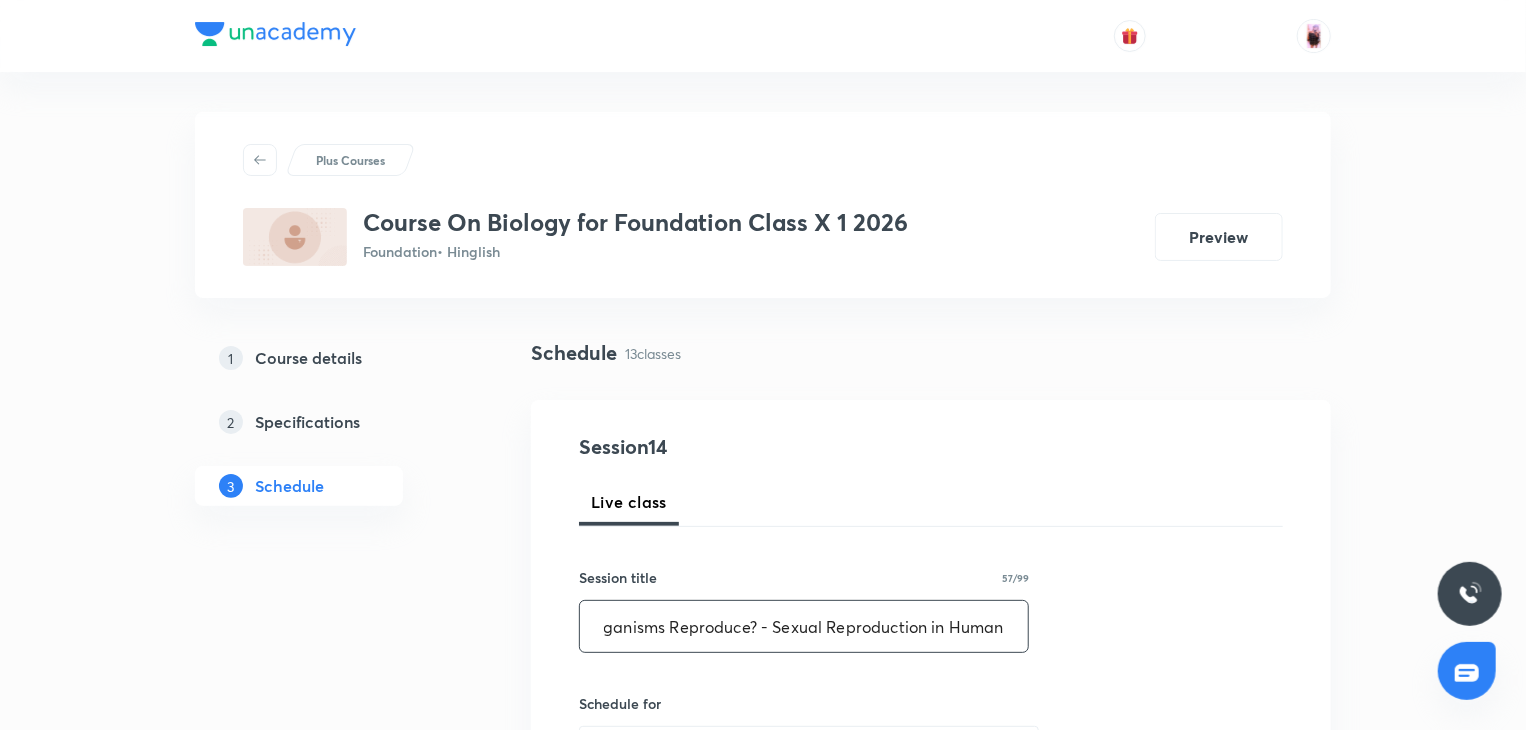 scroll, scrollTop: 0, scrollLeft: 72, axis: horizontal 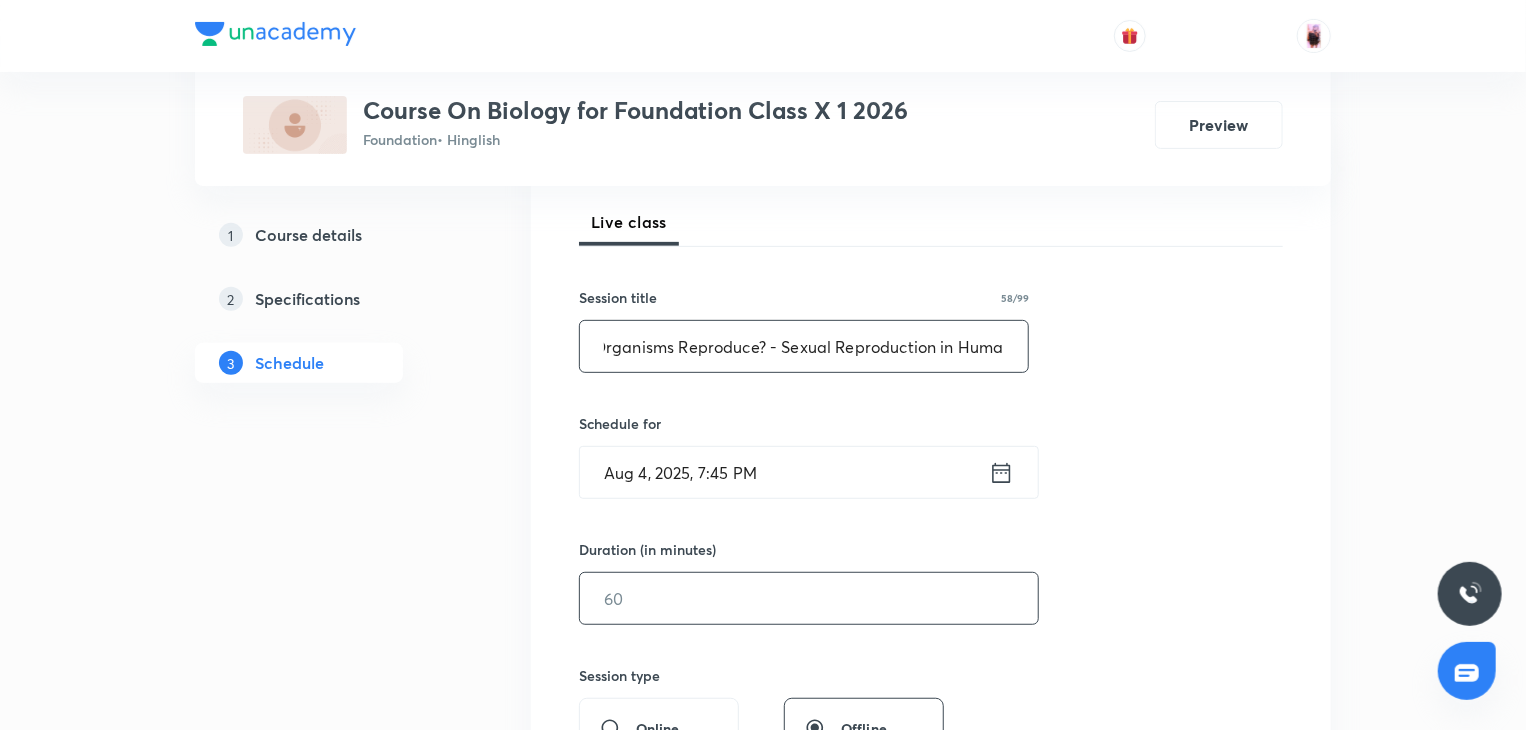 type on "How do Organisms Reproduce? - Sexual Reproduction in Human" 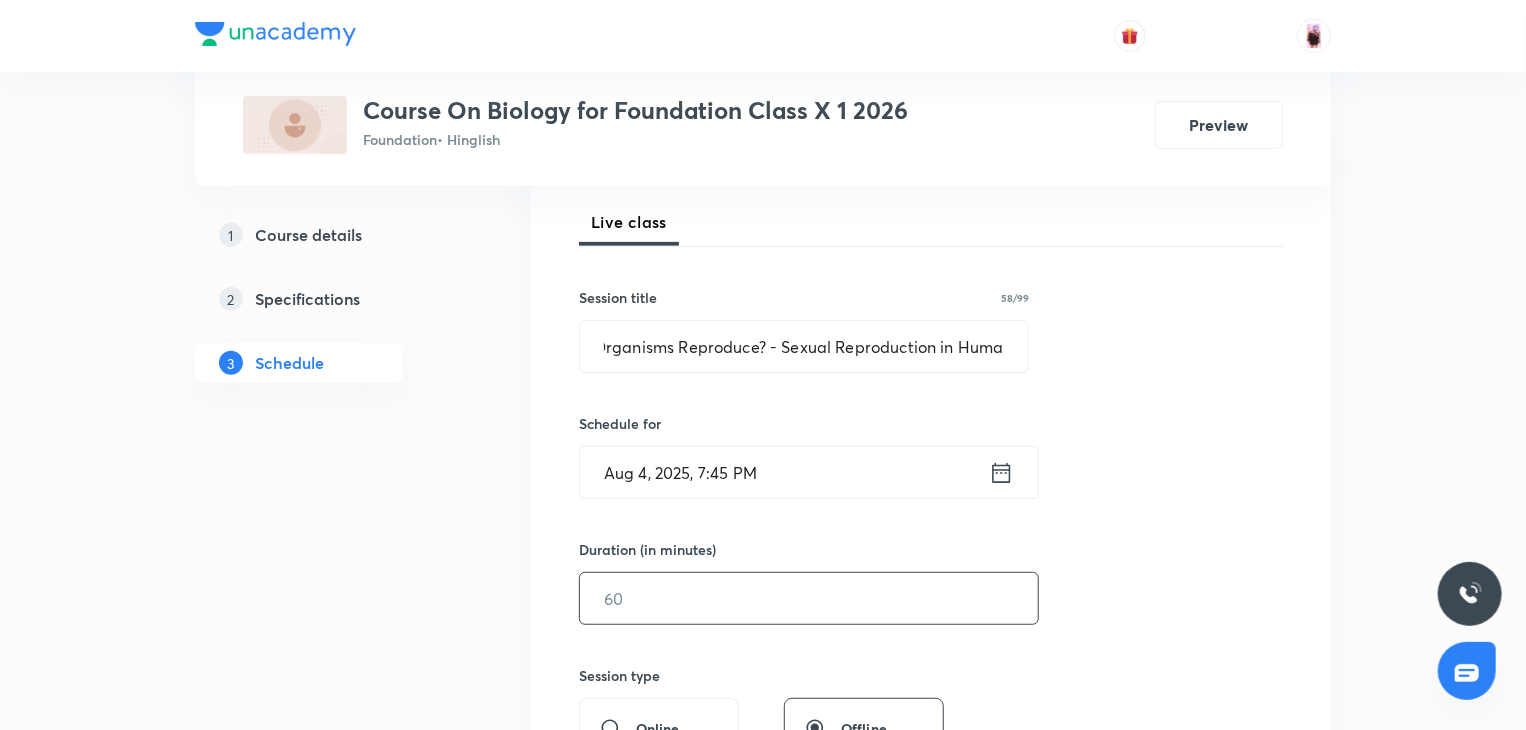 scroll, scrollTop: 0, scrollLeft: 0, axis: both 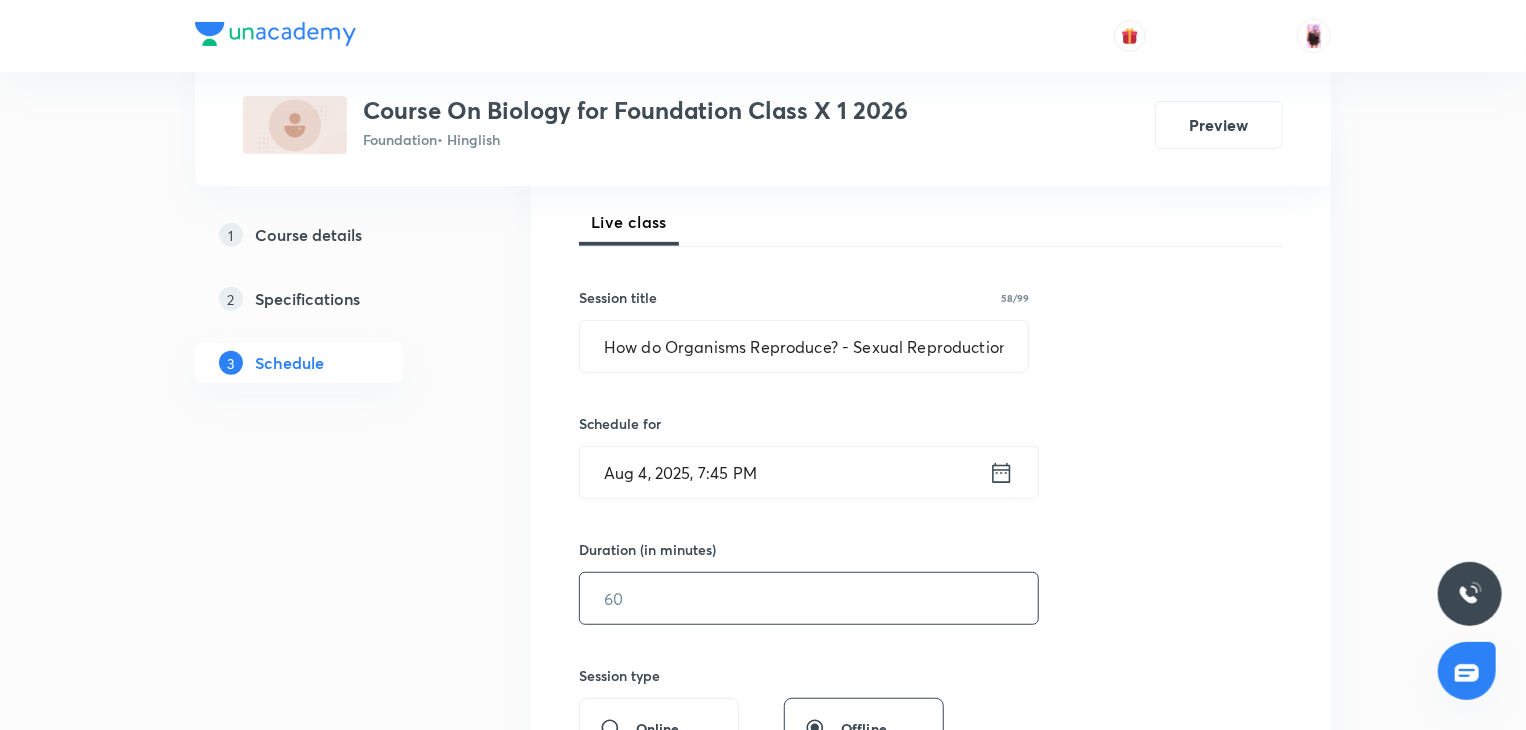 click at bounding box center [809, 598] 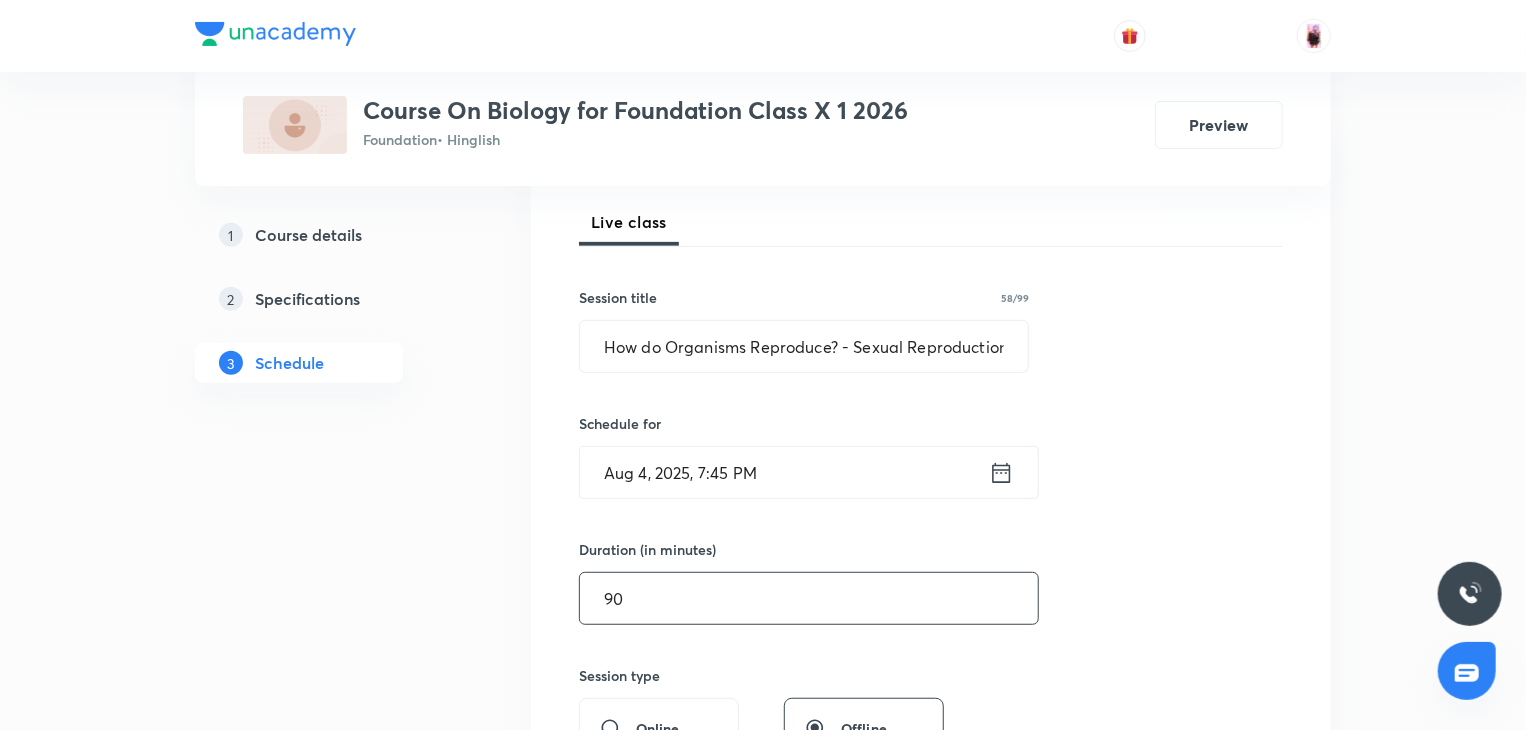 type on "9" 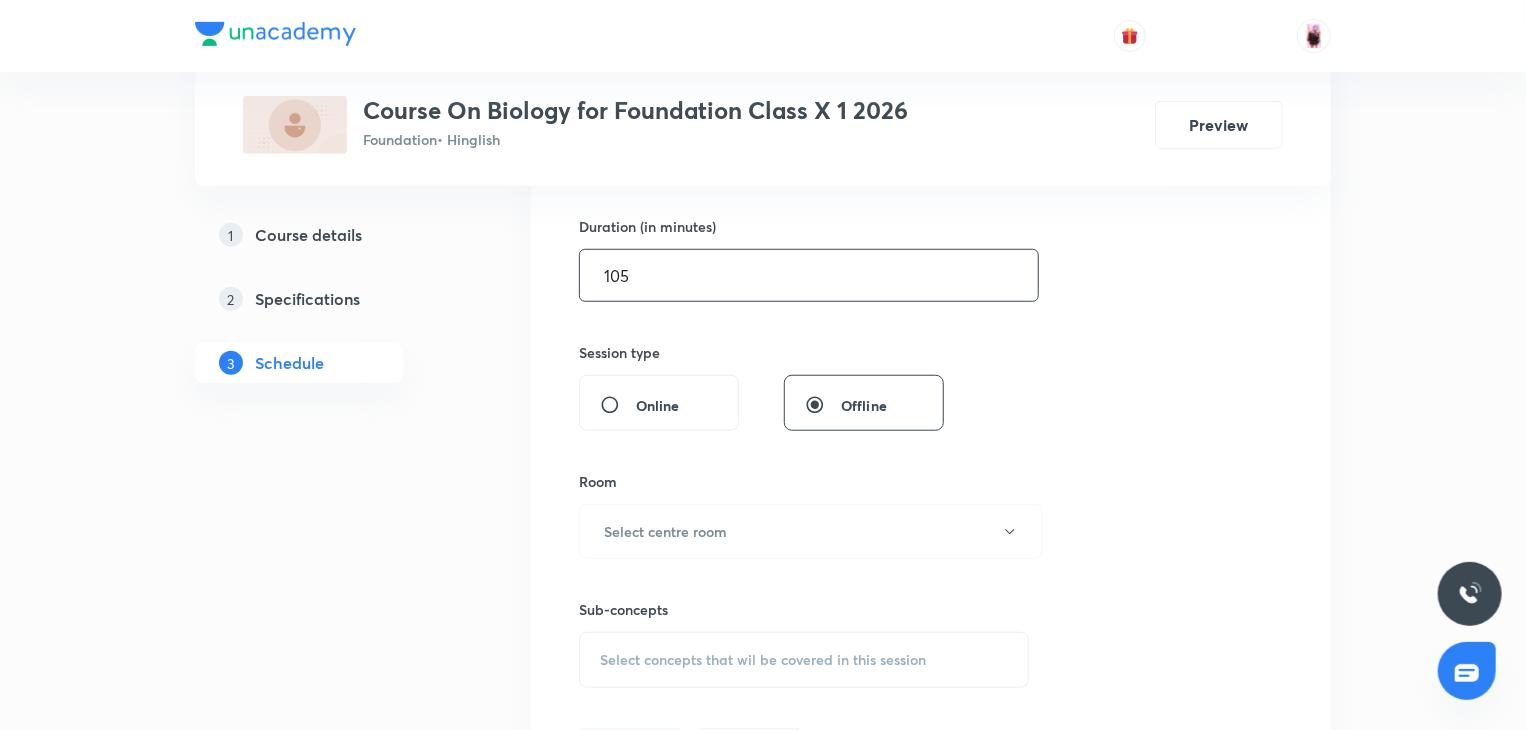 scroll, scrollTop: 656, scrollLeft: 0, axis: vertical 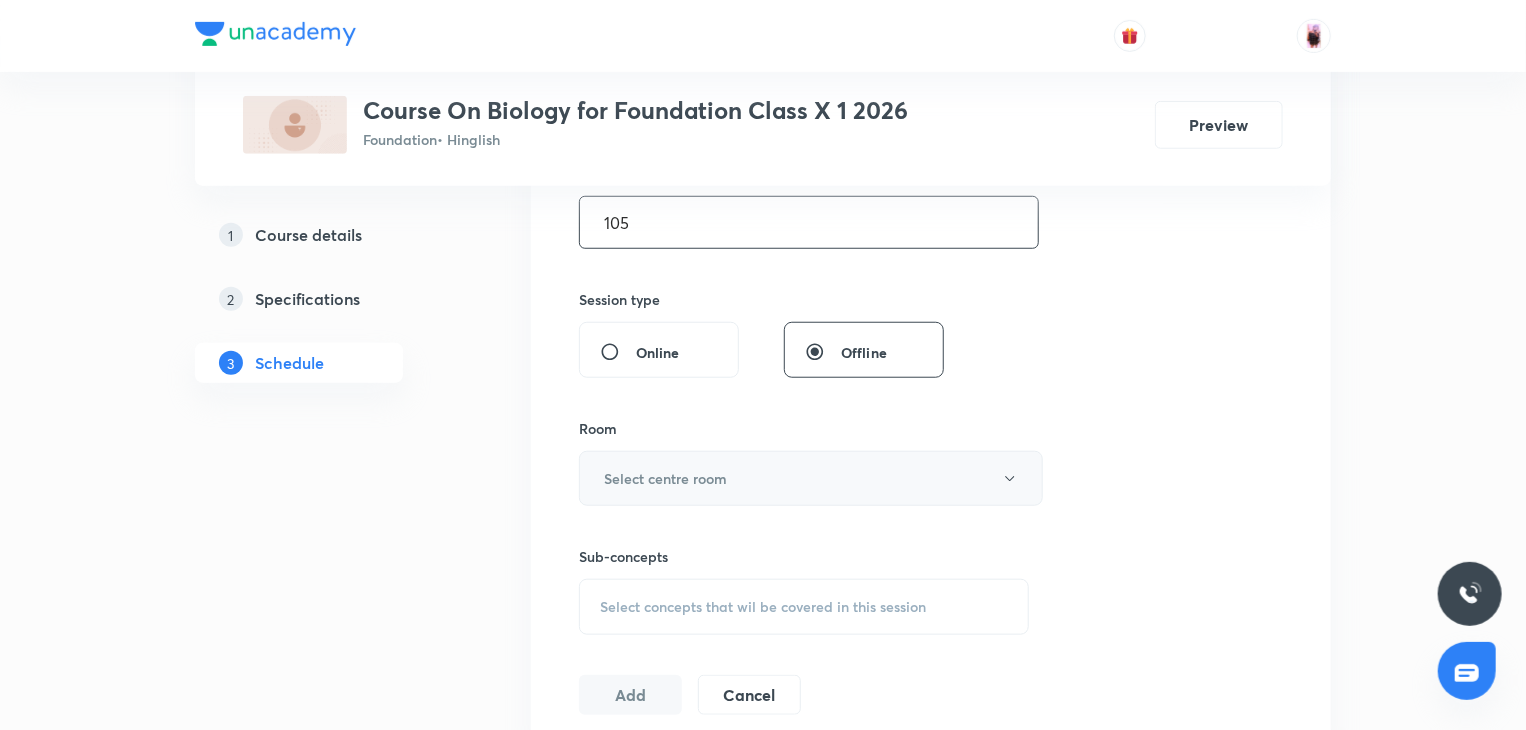 type on "105" 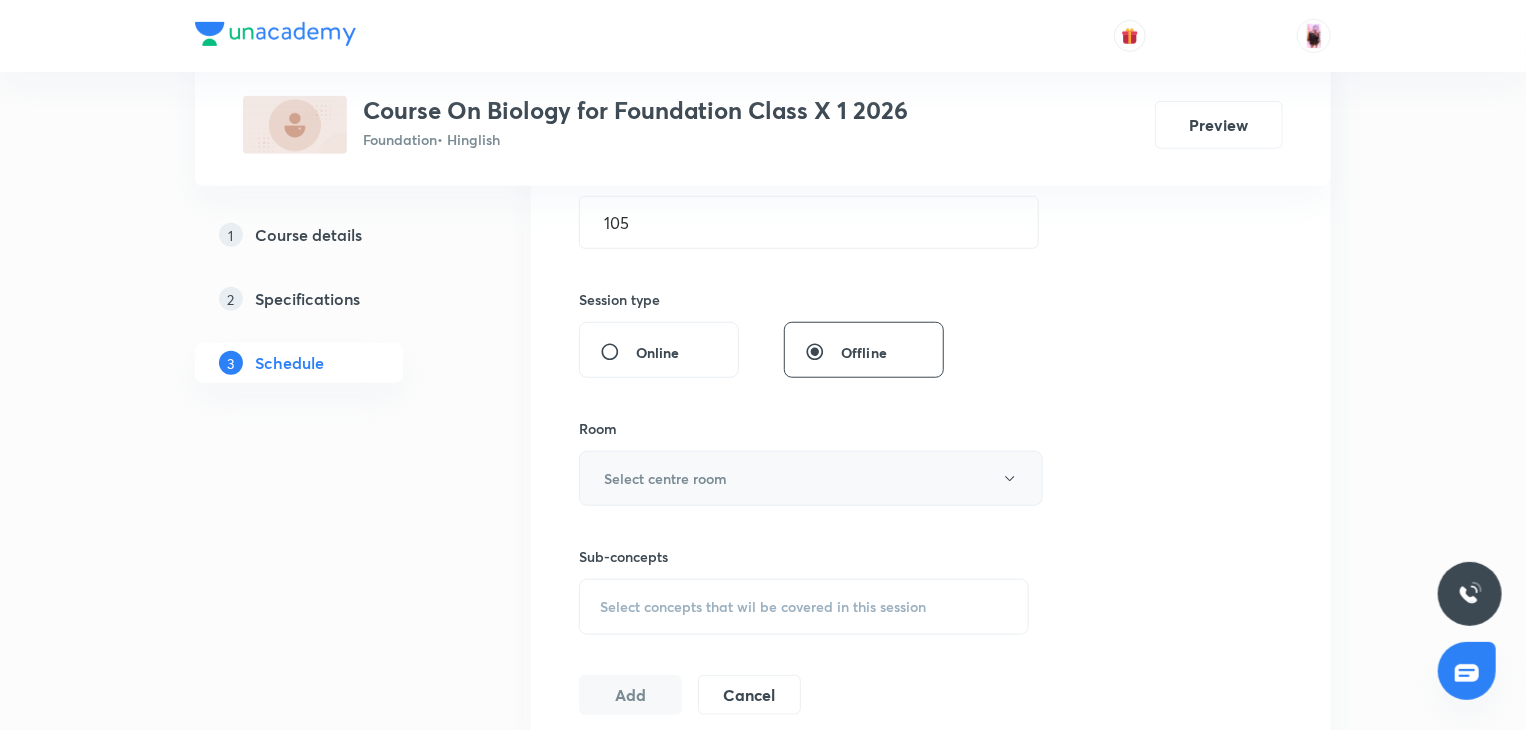 click on "Select centre room" at bounding box center (811, 478) 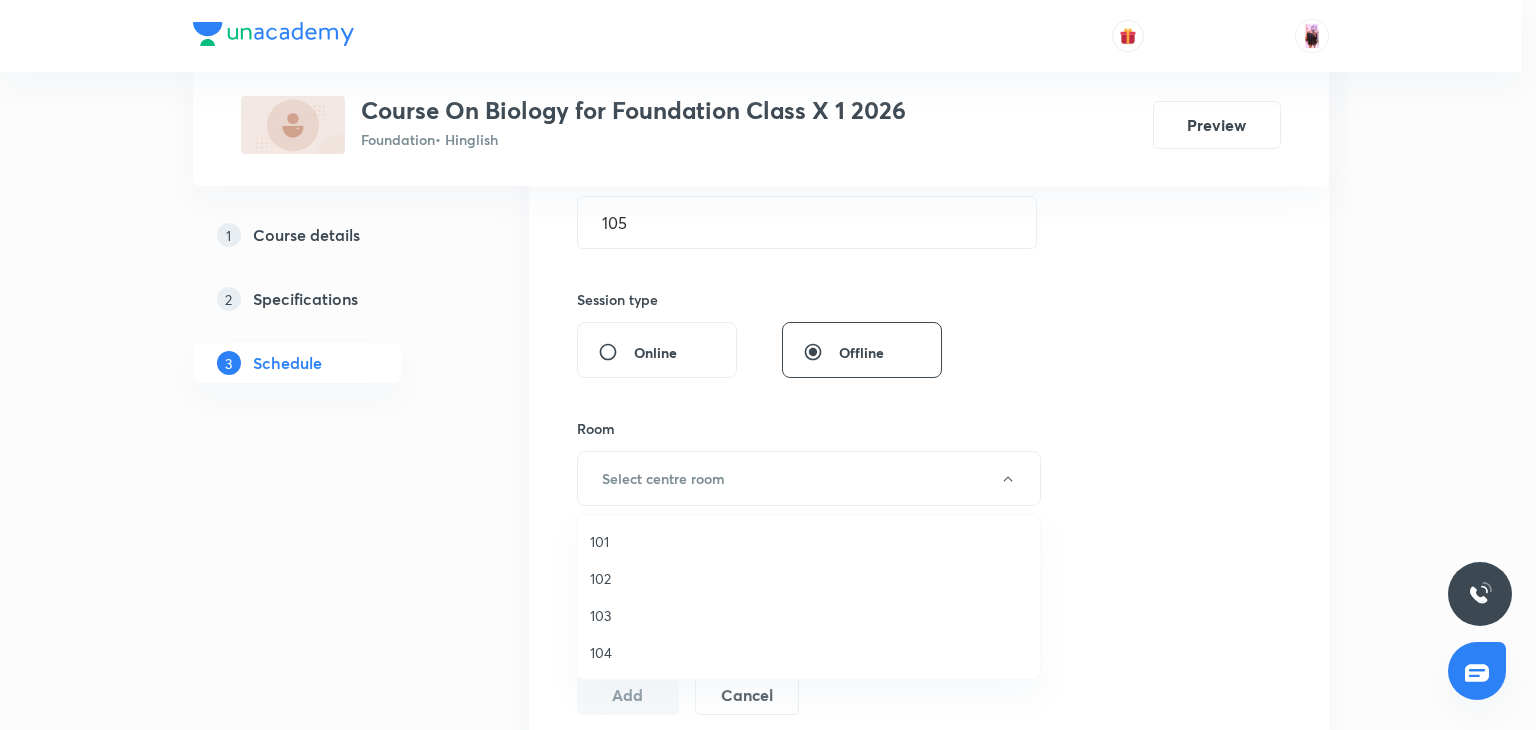 click on "104" at bounding box center [809, 652] 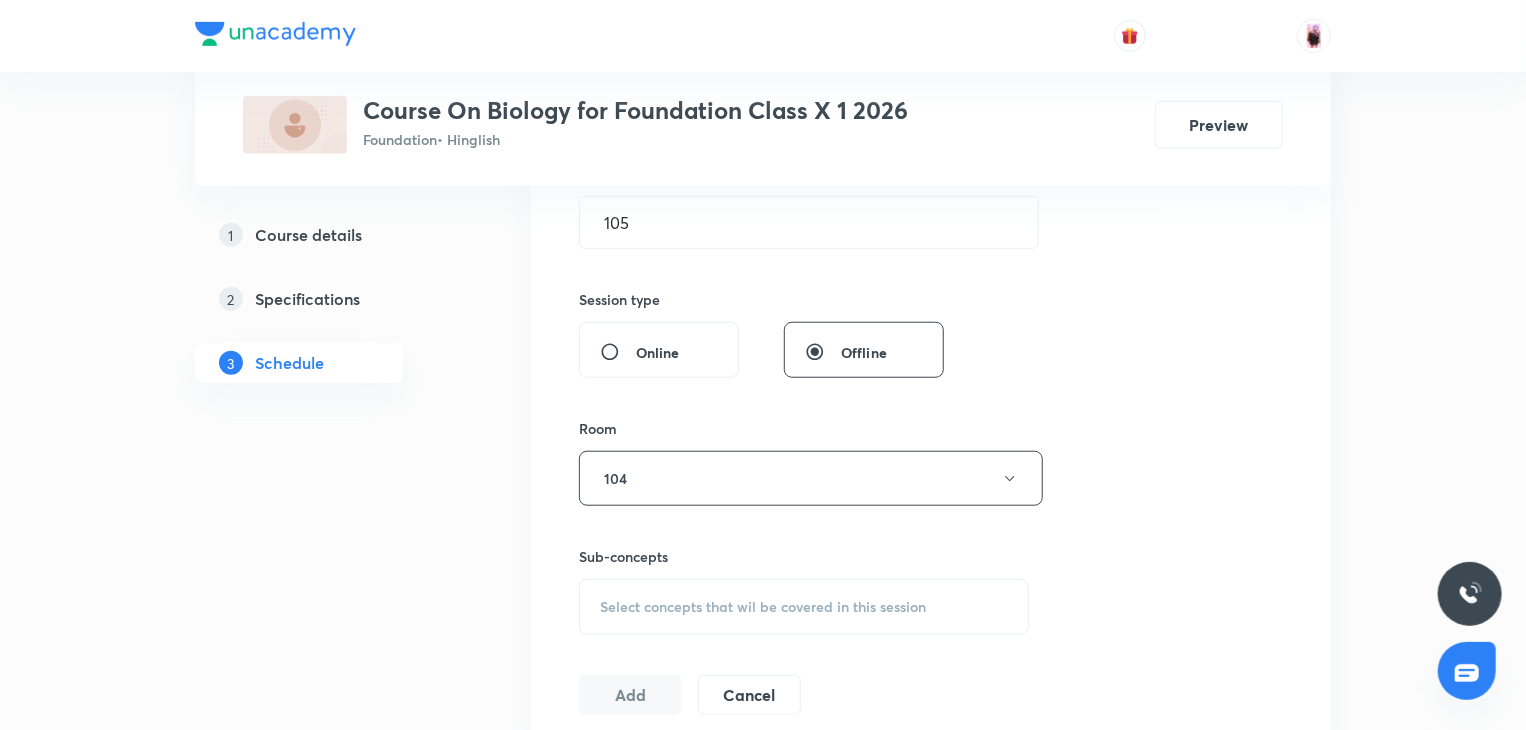 click on "Select concepts that wil be covered in this session" at bounding box center (804, 607) 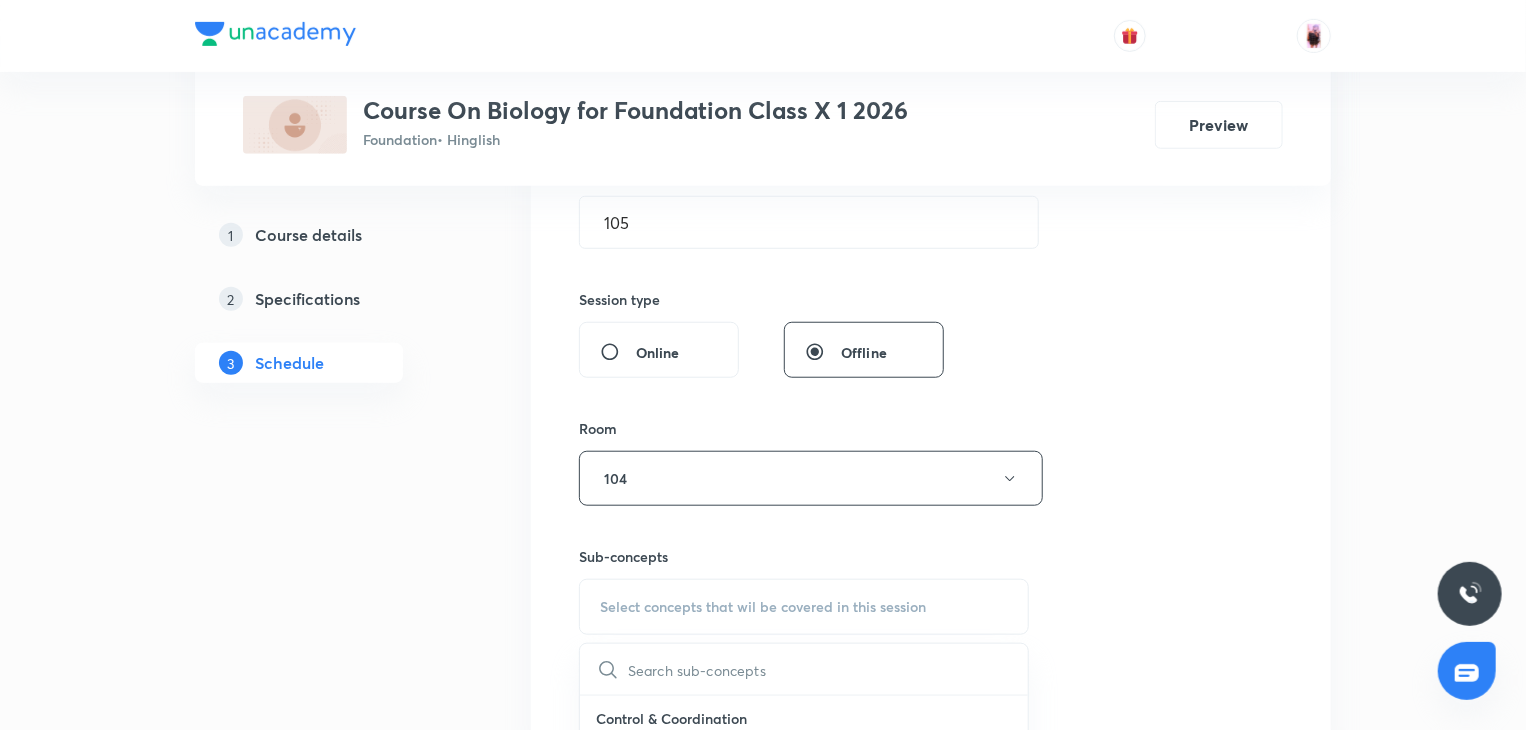 scroll, scrollTop: 860, scrollLeft: 0, axis: vertical 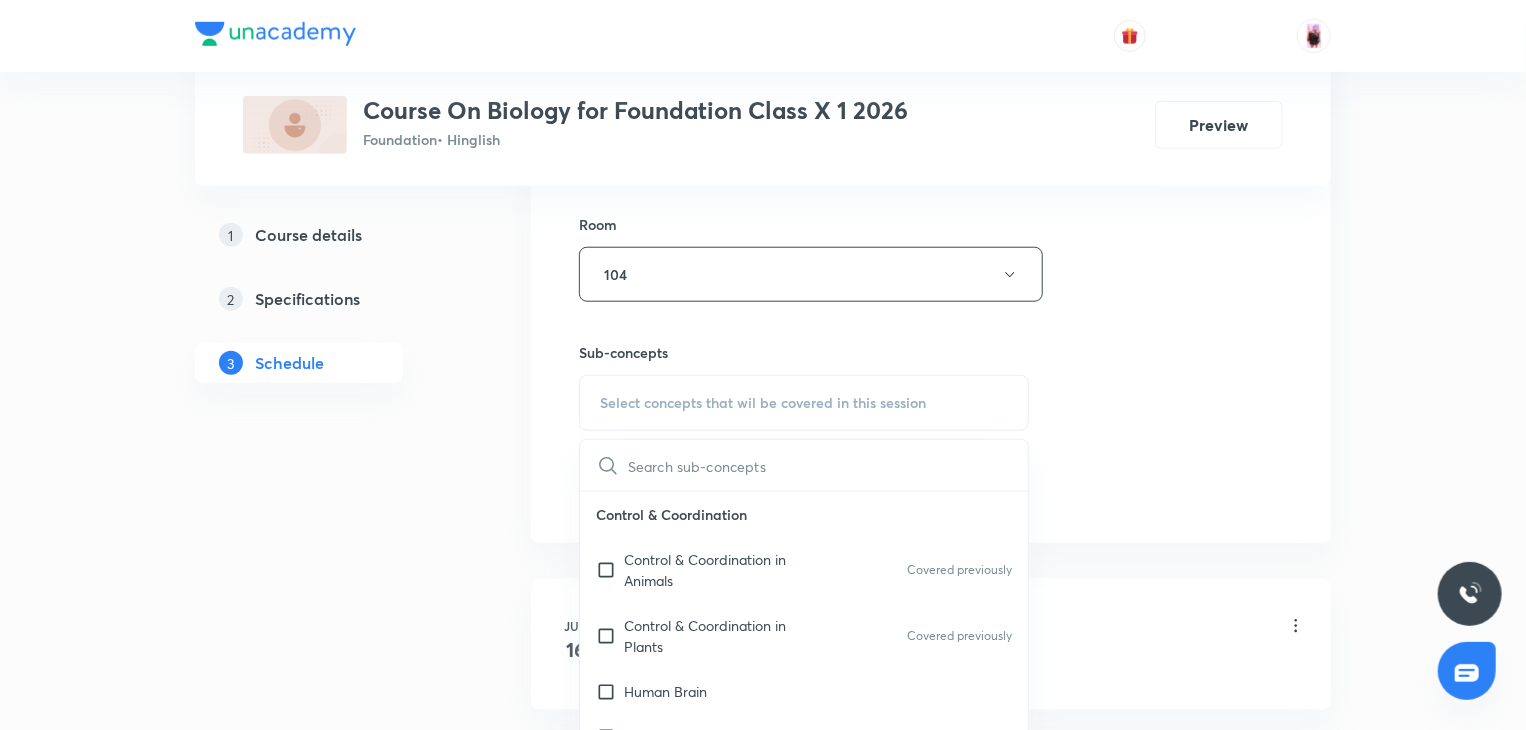 click at bounding box center (828, 465) 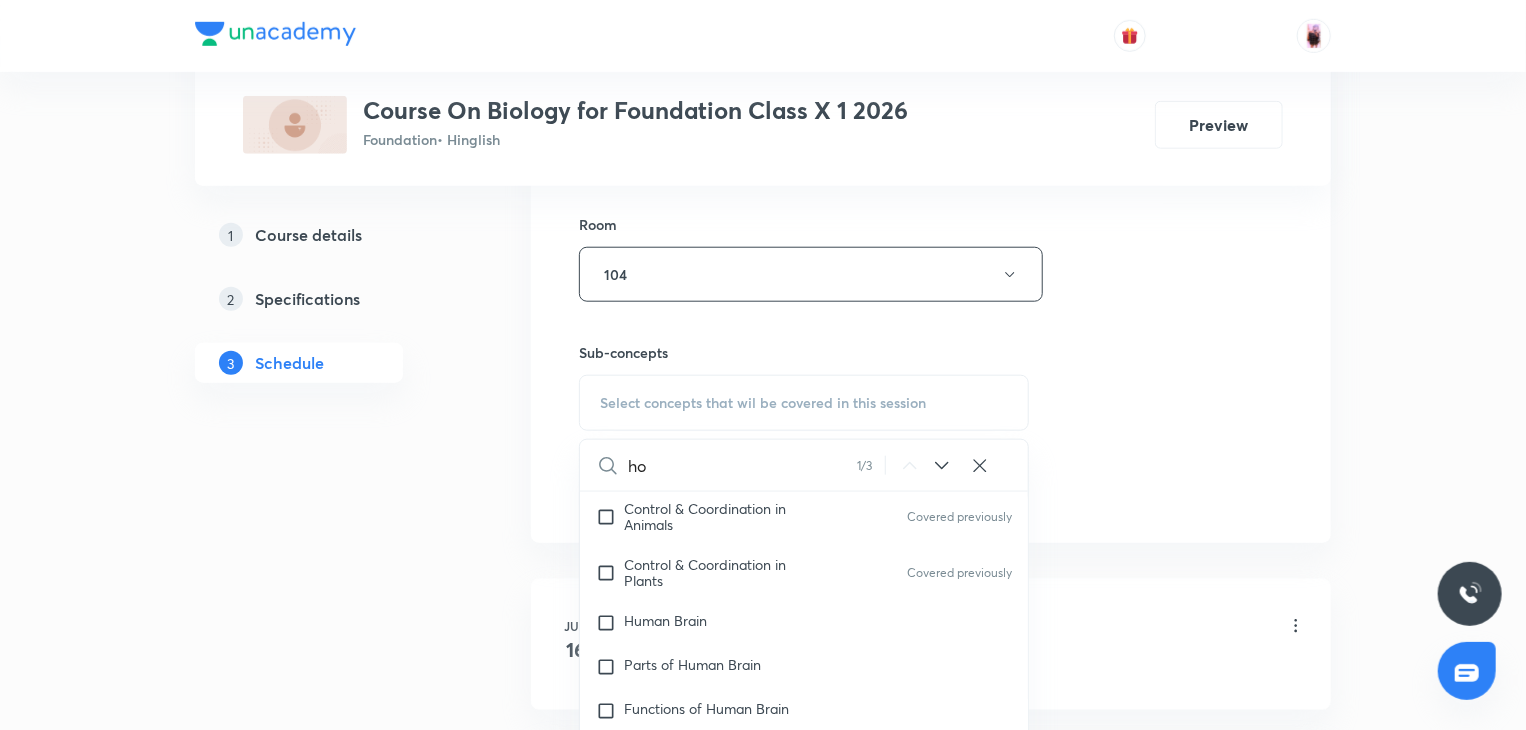 scroll, scrollTop: 52, scrollLeft: 0, axis: vertical 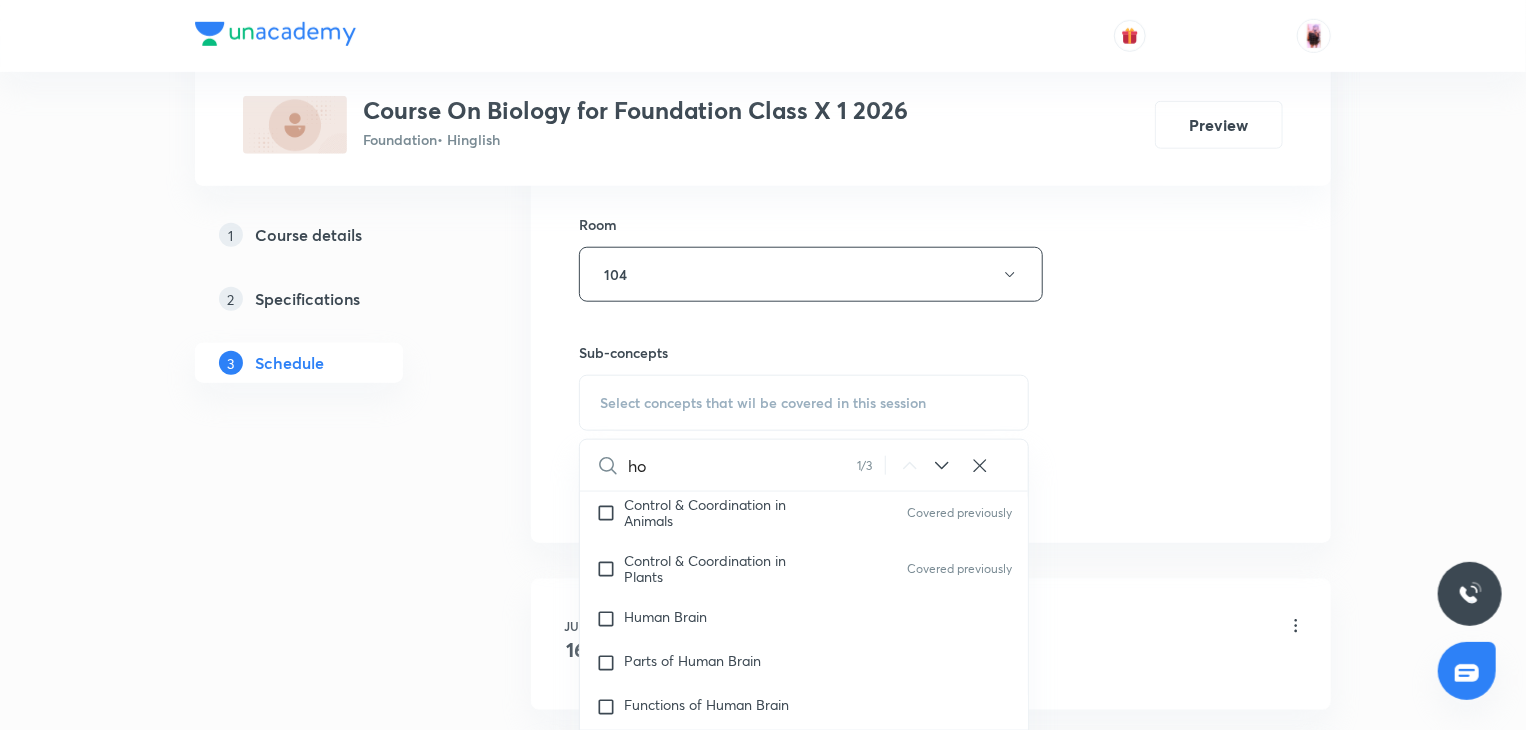 type on "h" 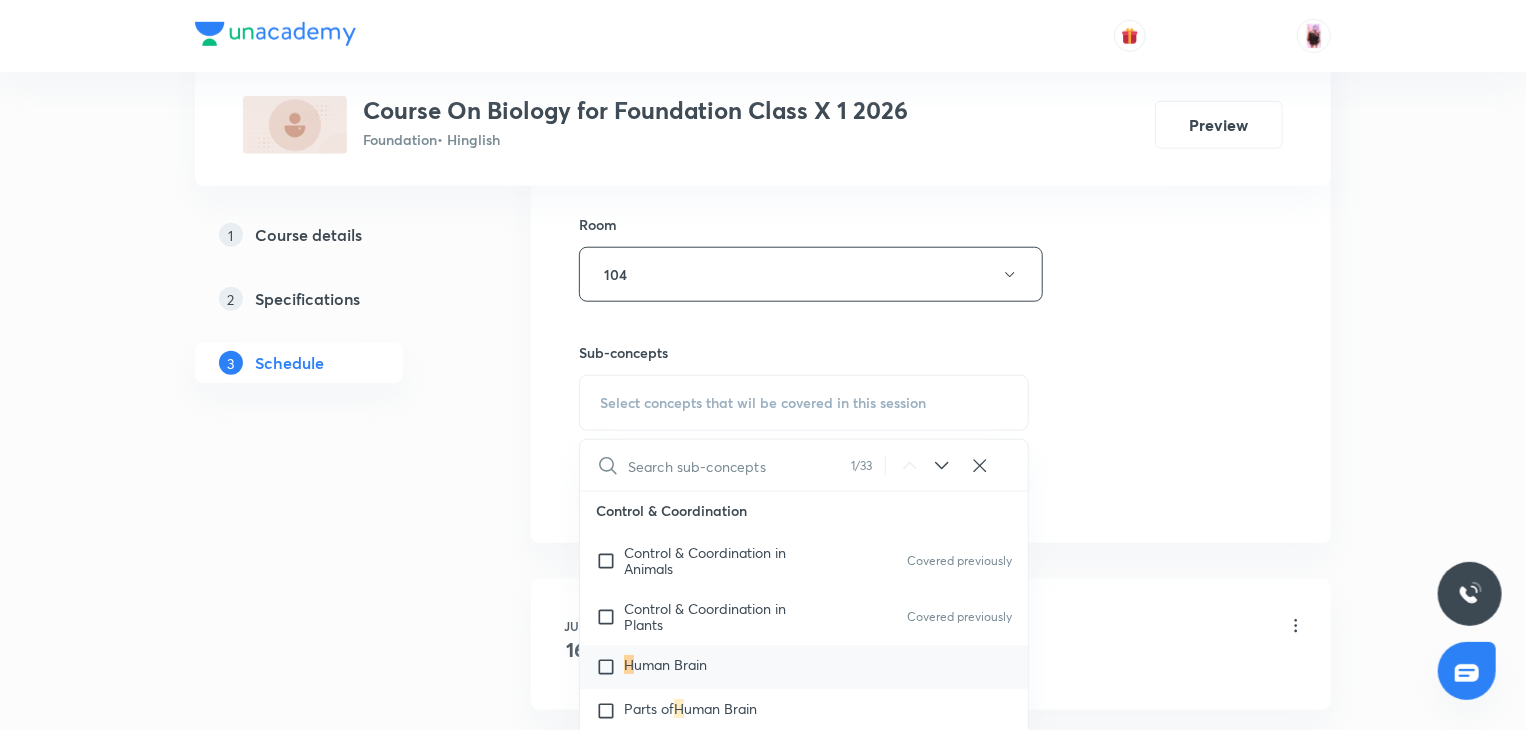 scroll, scrollTop: 0, scrollLeft: 0, axis: both 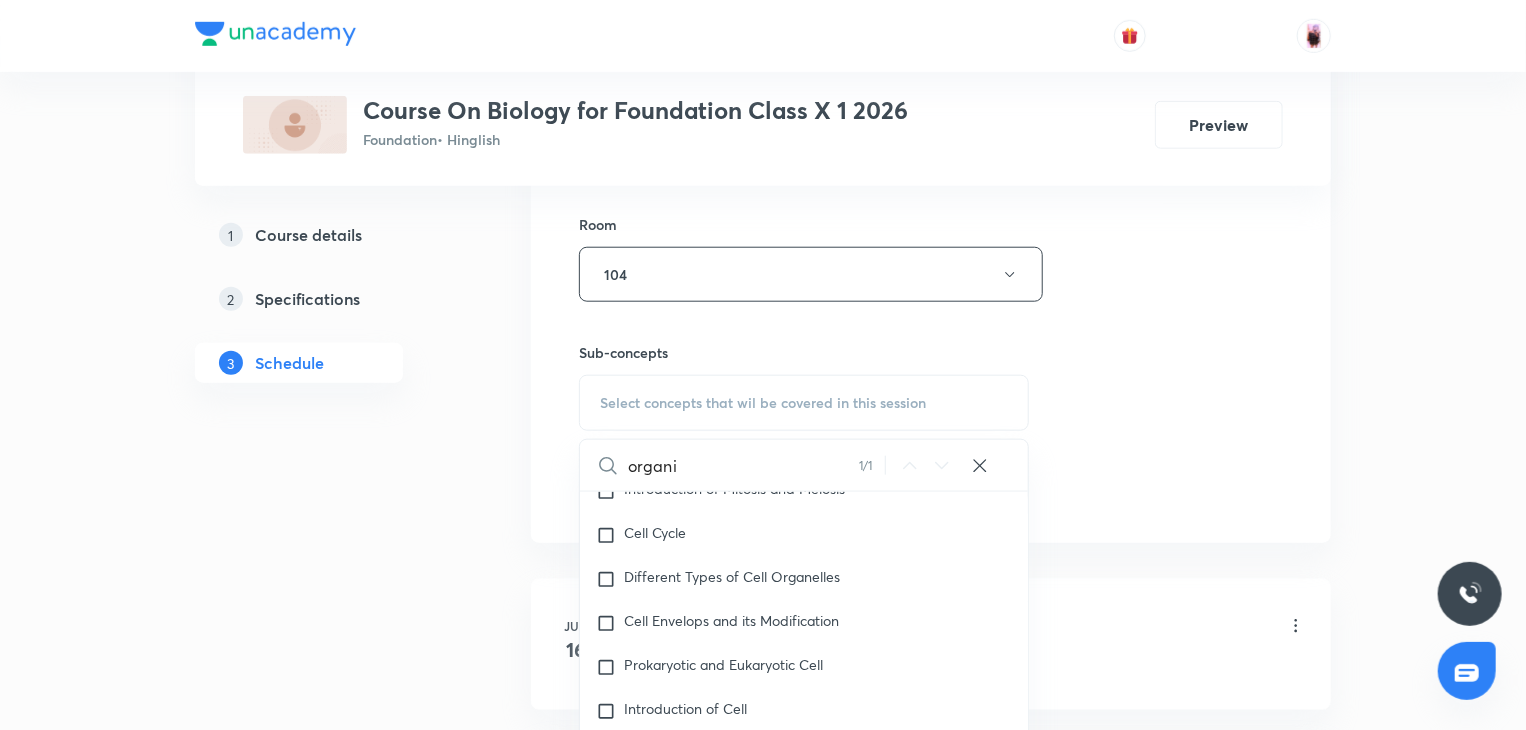 type on "organis" 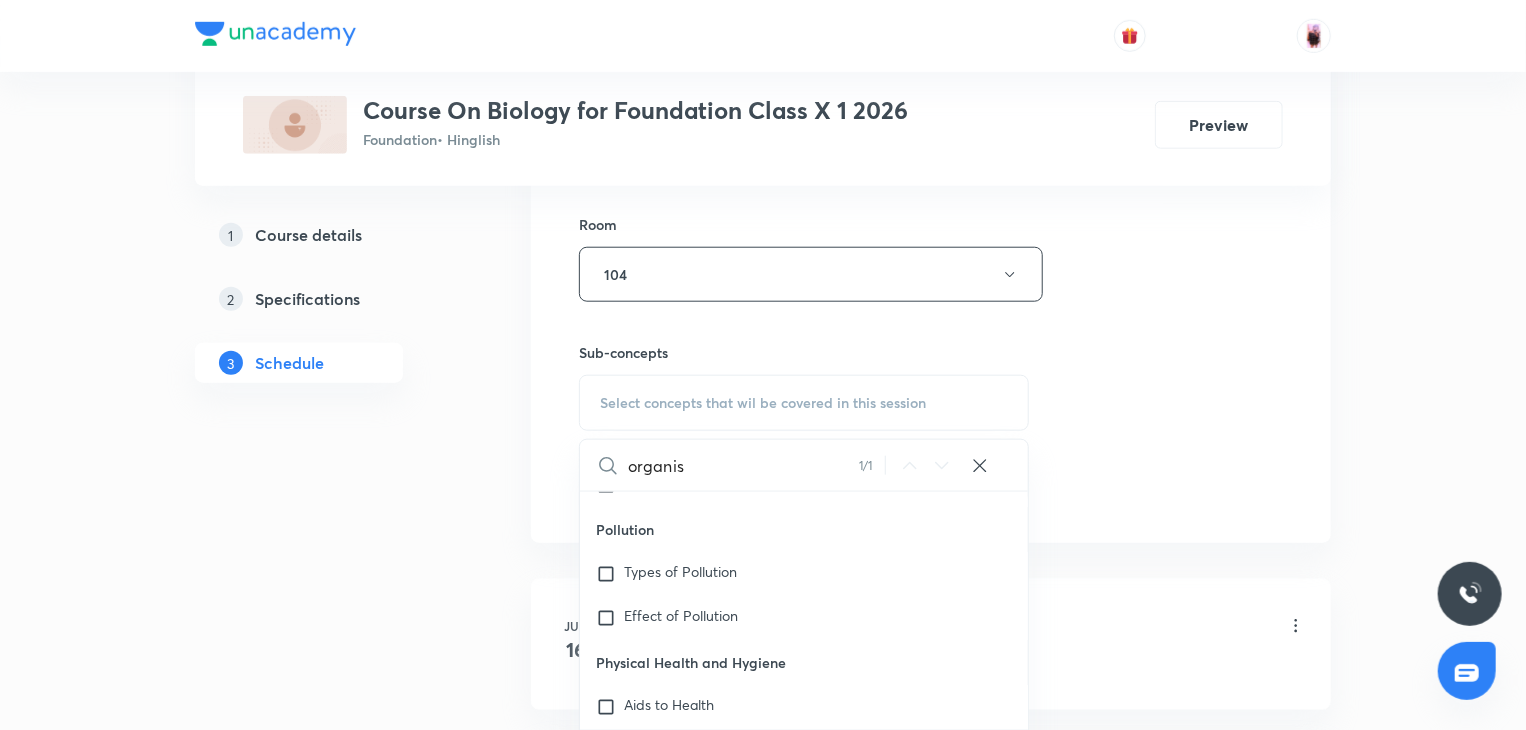 scroll, scrollTop: 3632, scrollLeft: 0, axis: vertical 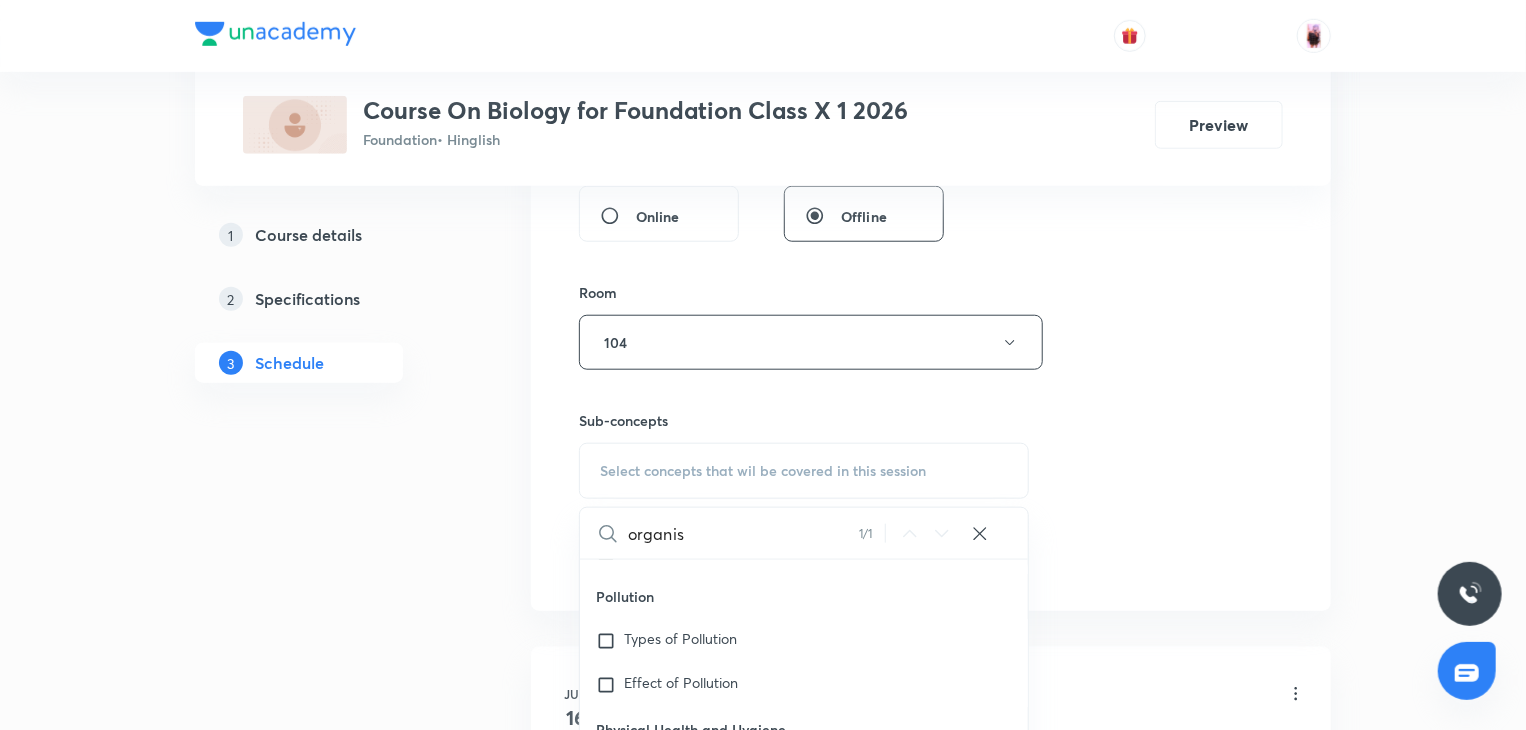 click on "organis" at bounding box center (743, 533) 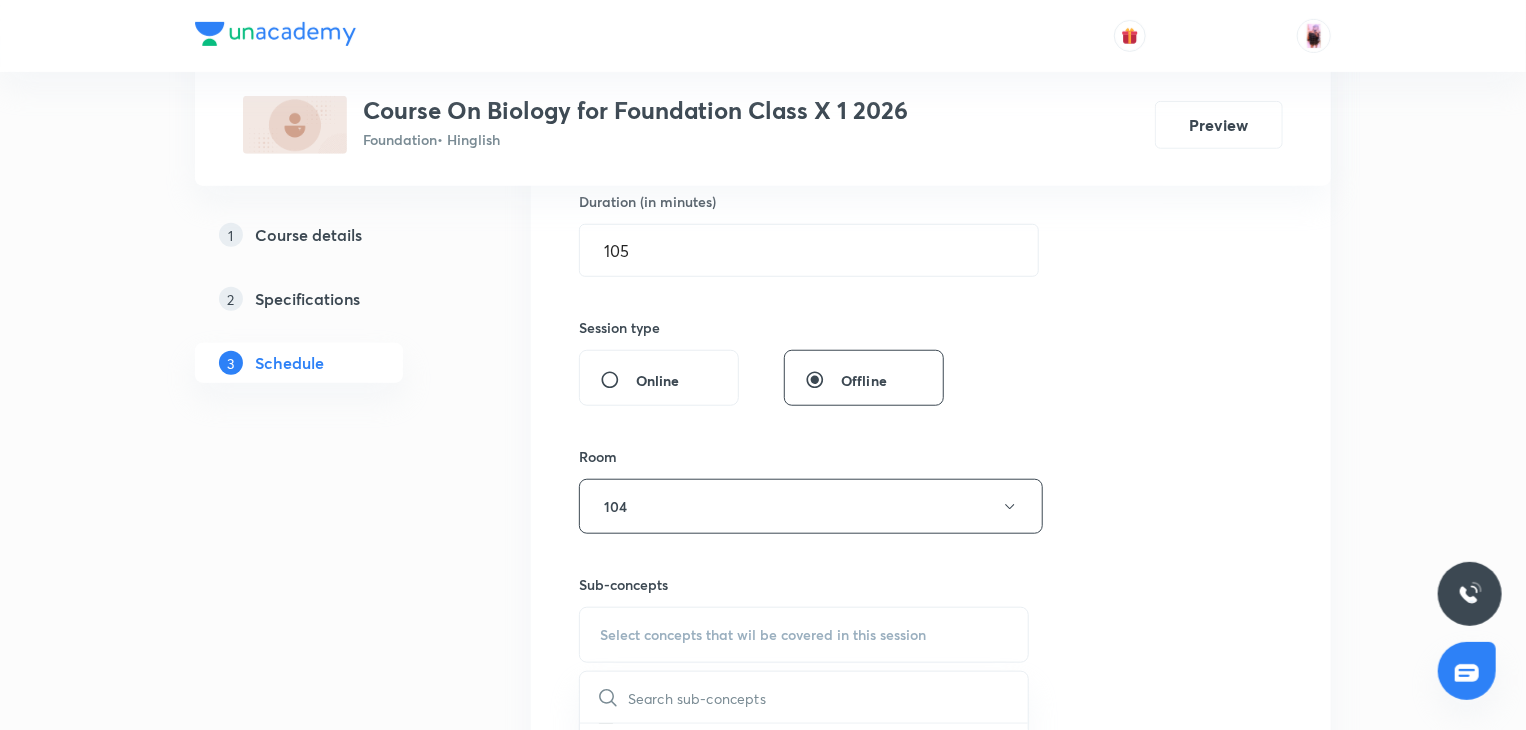 scroll, scrollTop: 768, scrollLeft: 0, axis: vertical 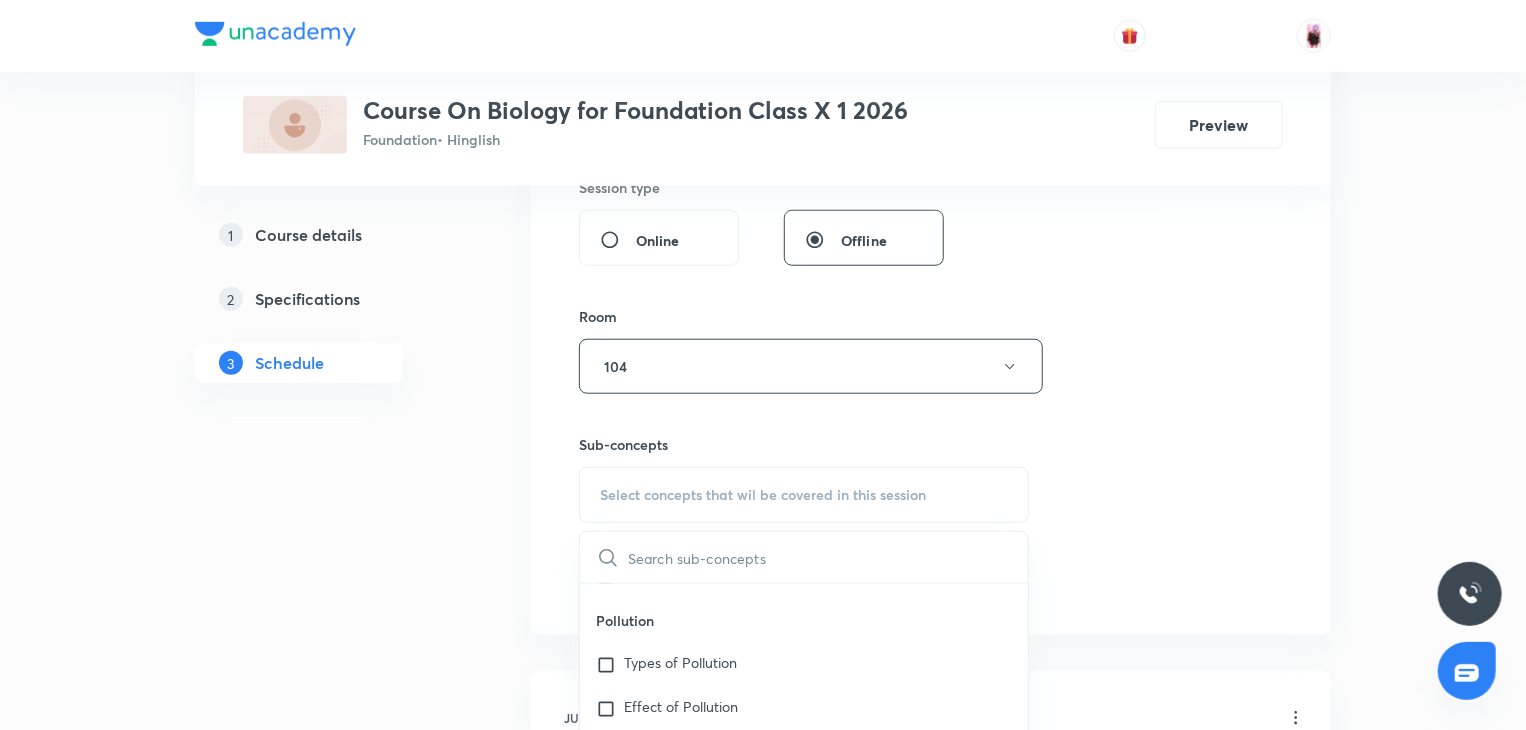 click at bounding box center [828, 557] 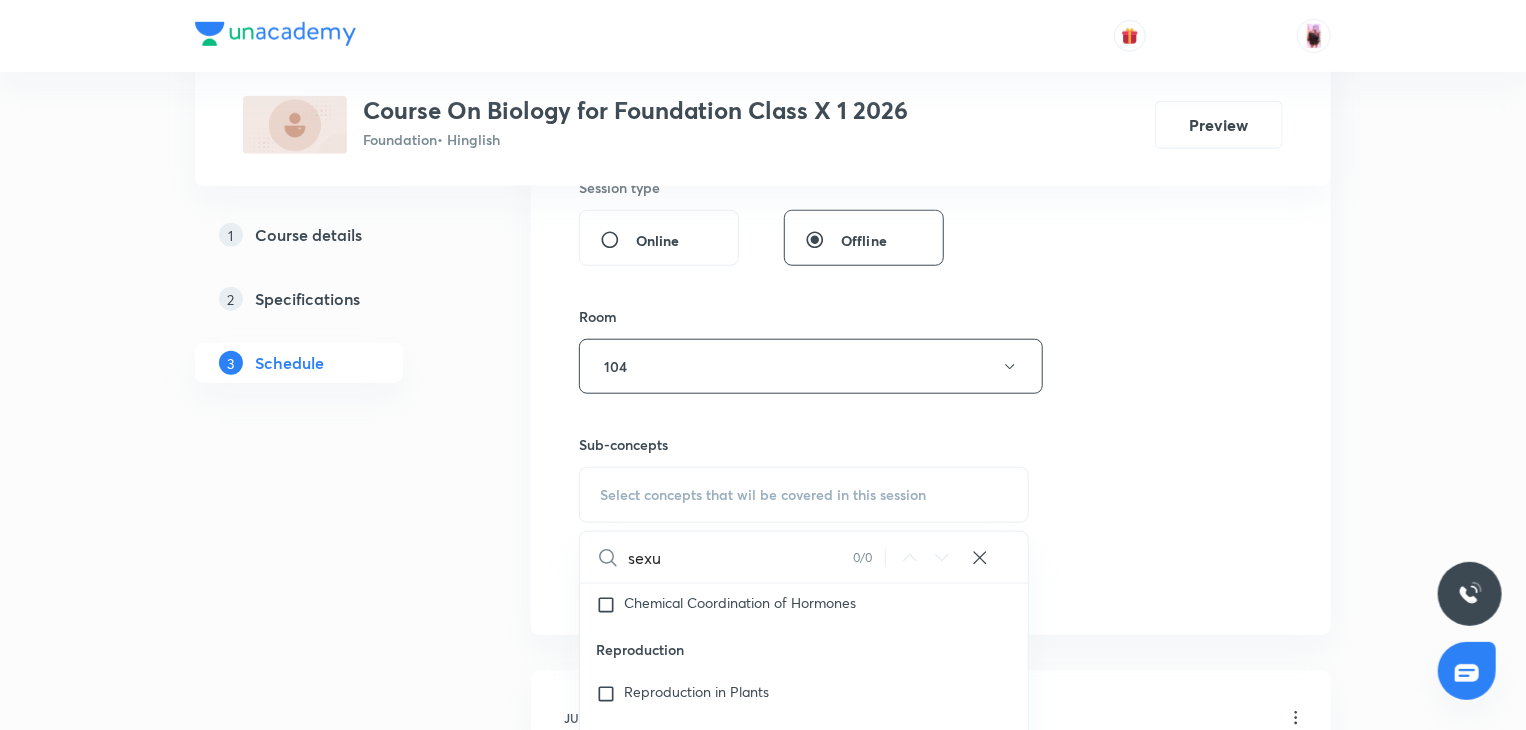 scroll, scrollTop: 274, scrollLeft: 0, axis: vertical 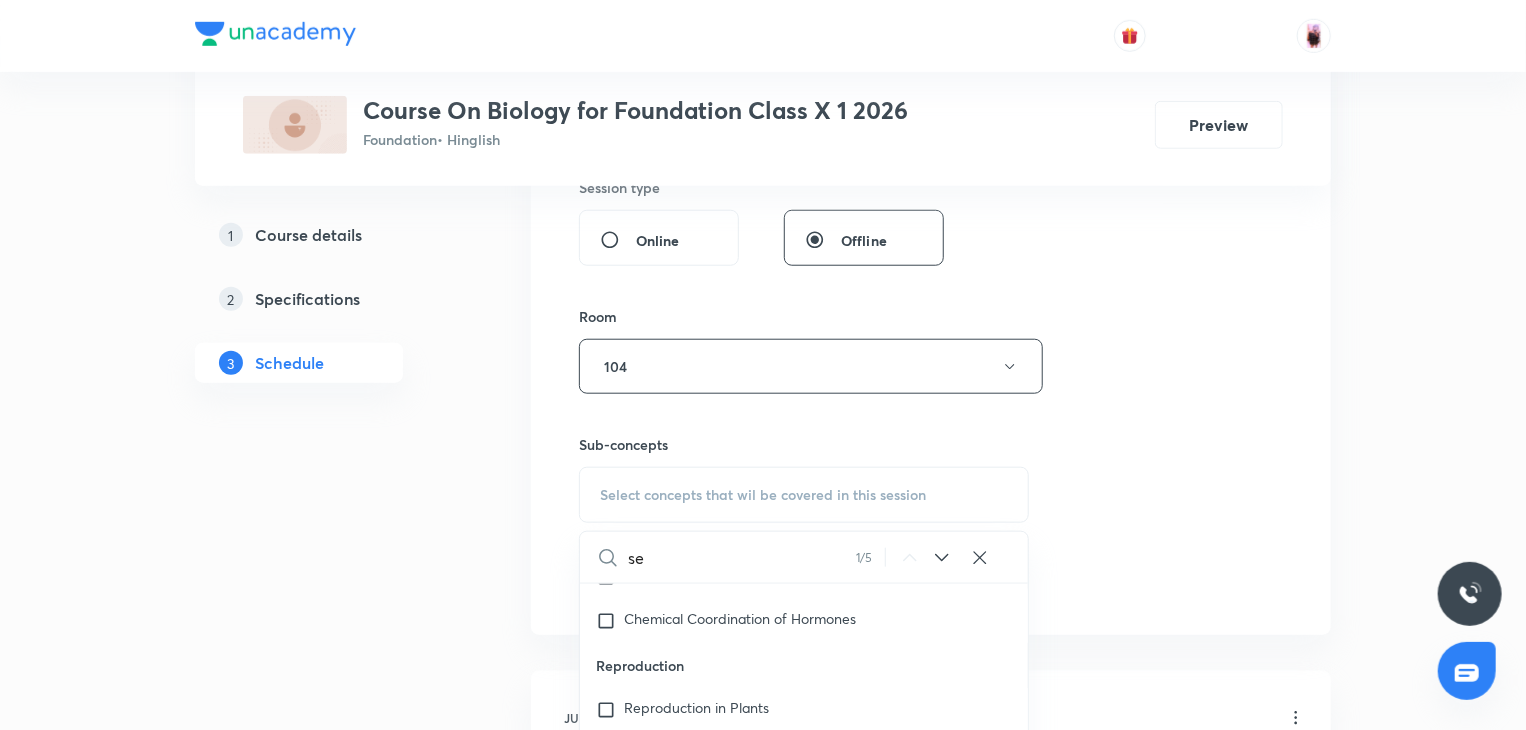 type on "s" 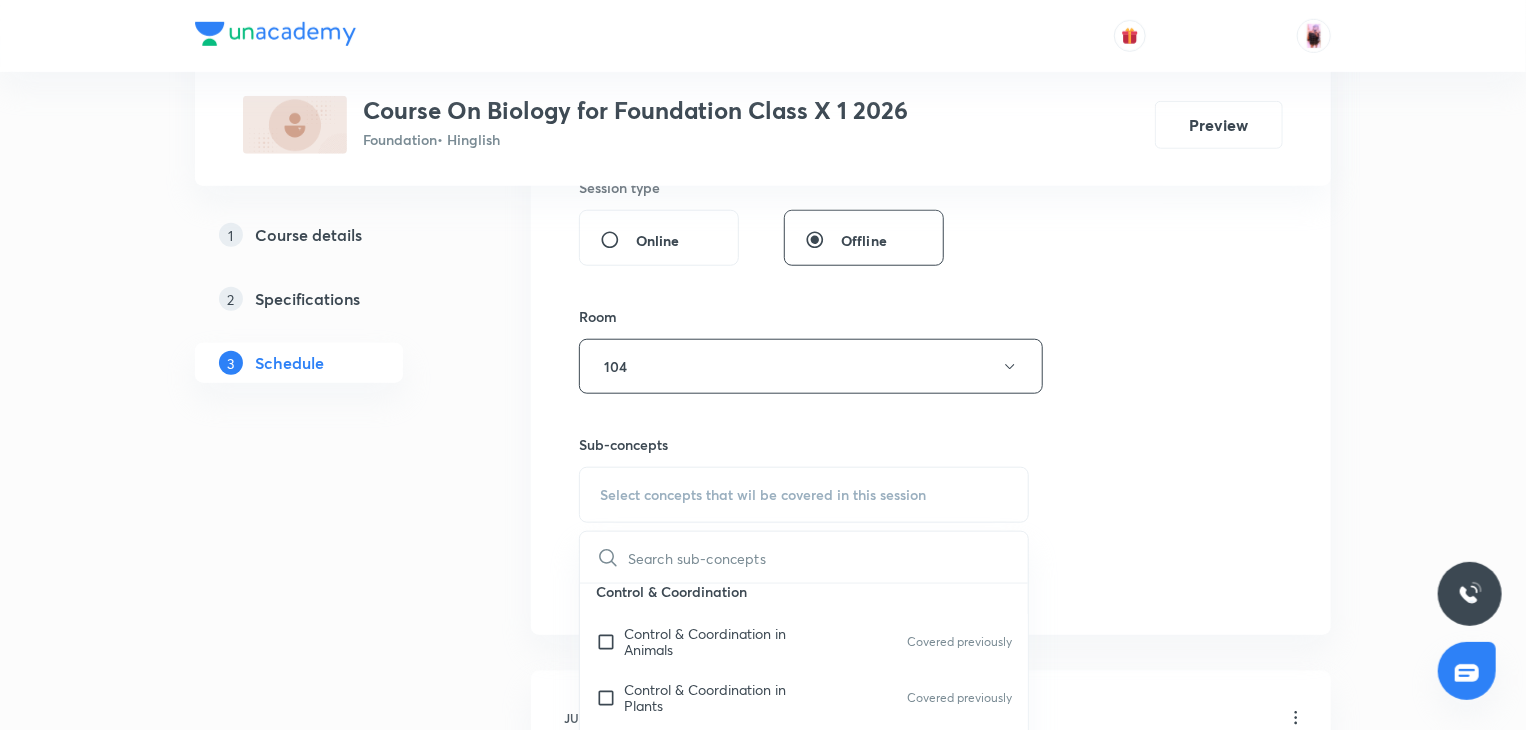 scroll, scrollTop: 0, scrollLeft: 0, axis: both 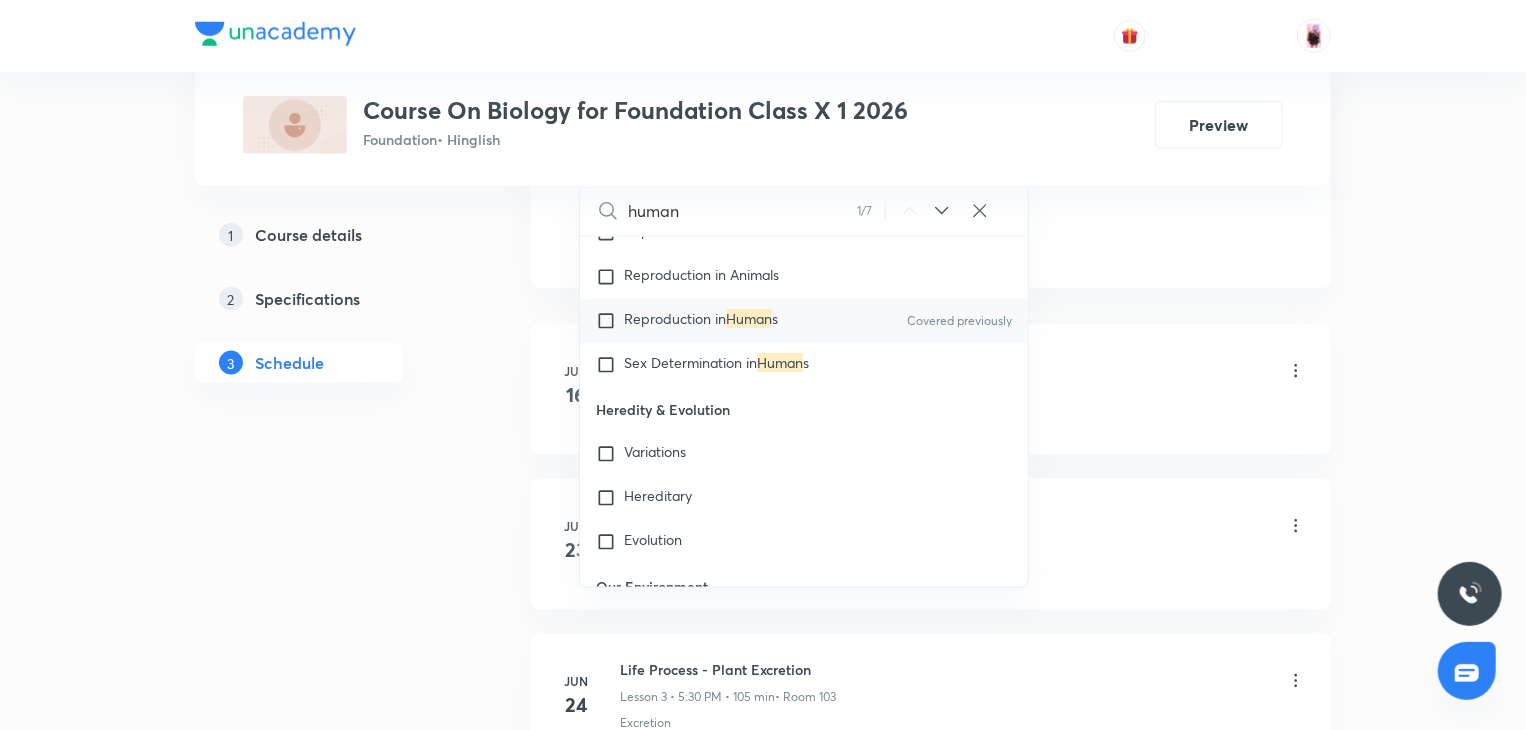 type on "human" 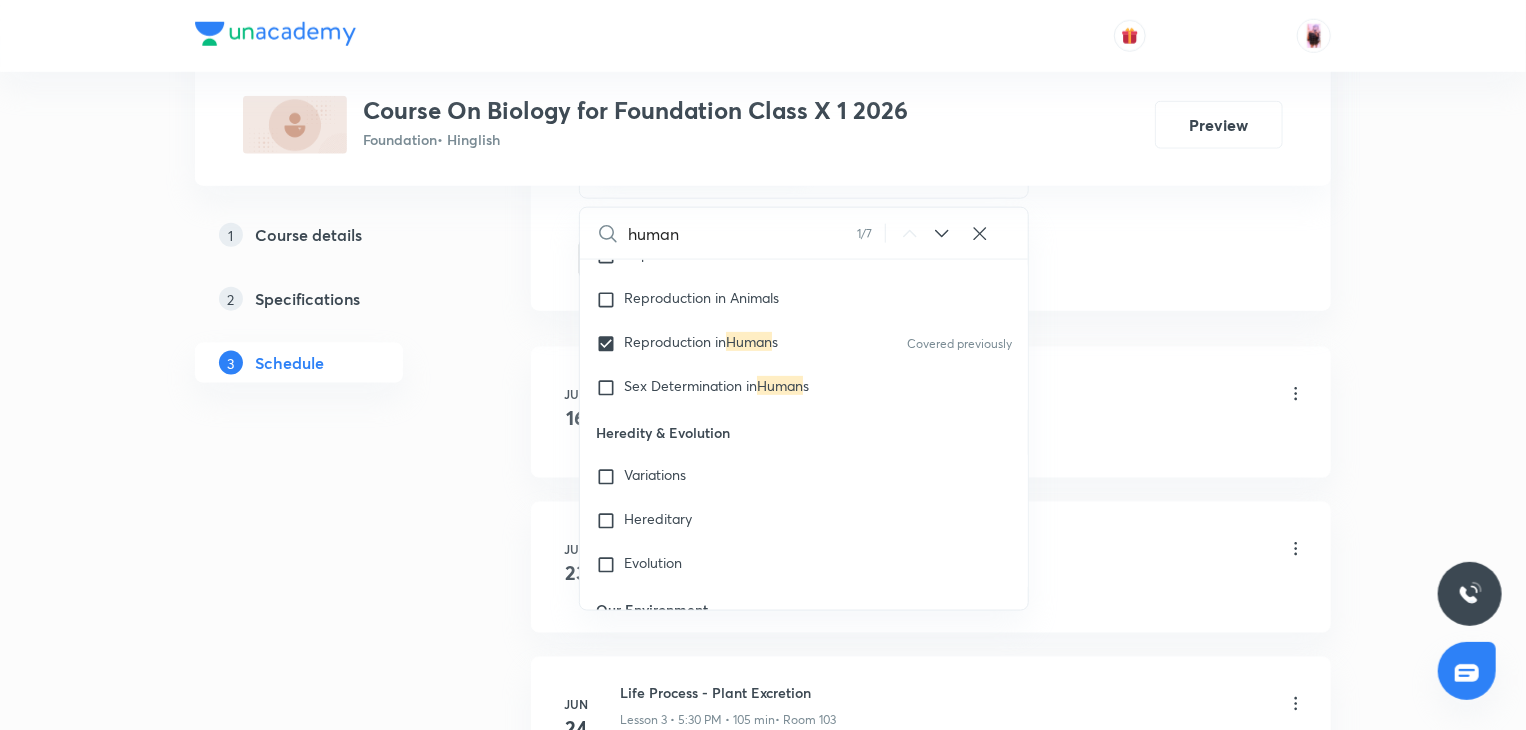 click on "1 Course details 2 Specifications 3 Schedule" at bounding box center (331, 857) 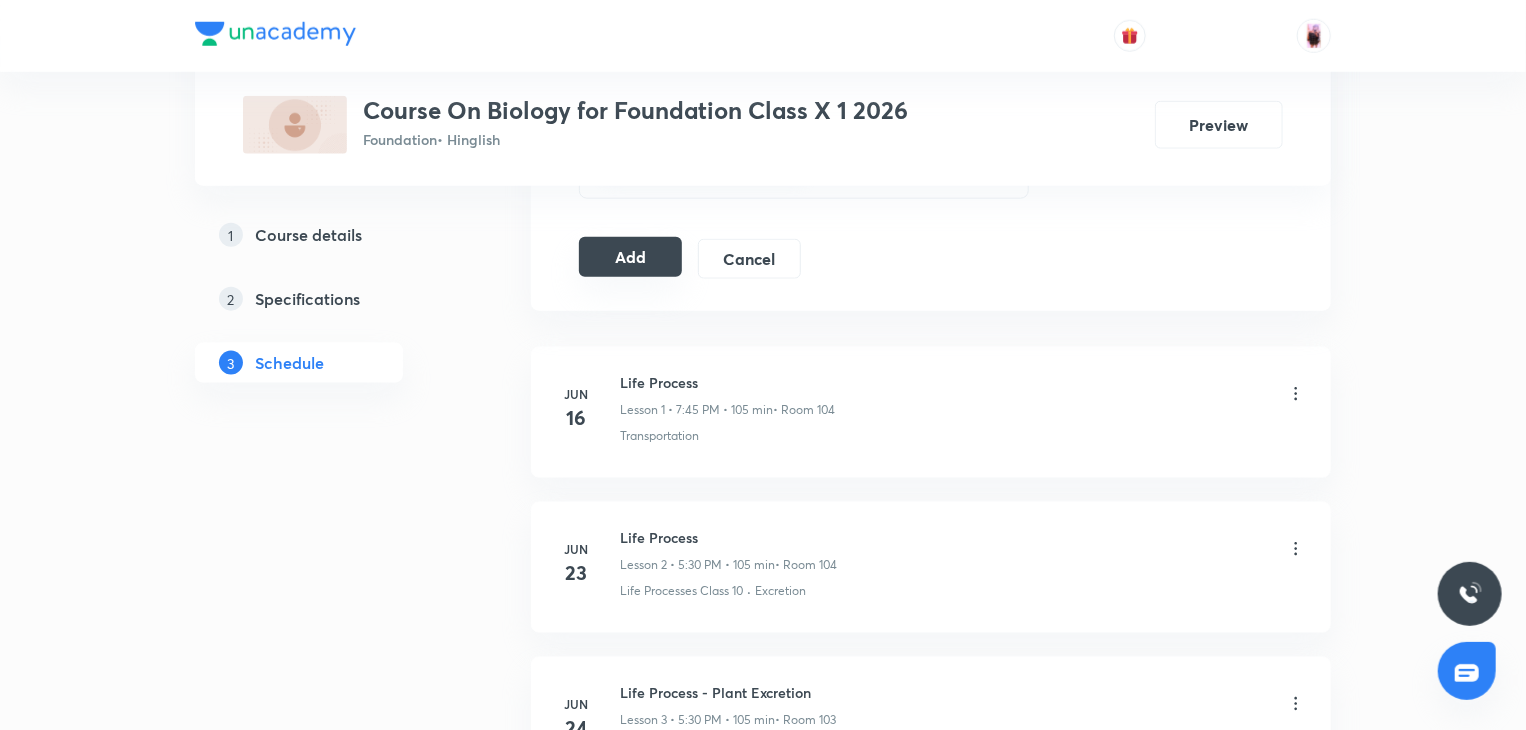 click on "Add" at bounding box center (630, 257) 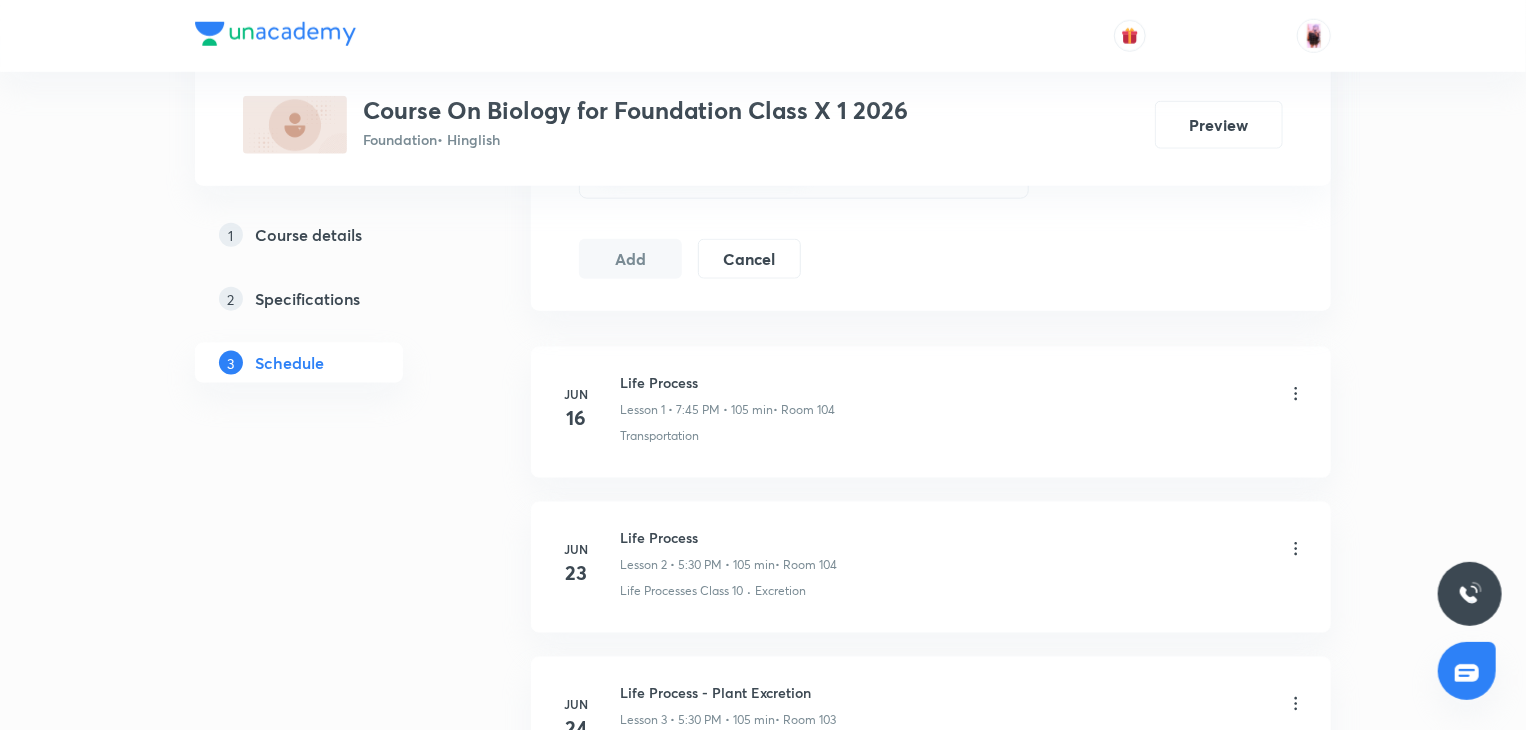 type 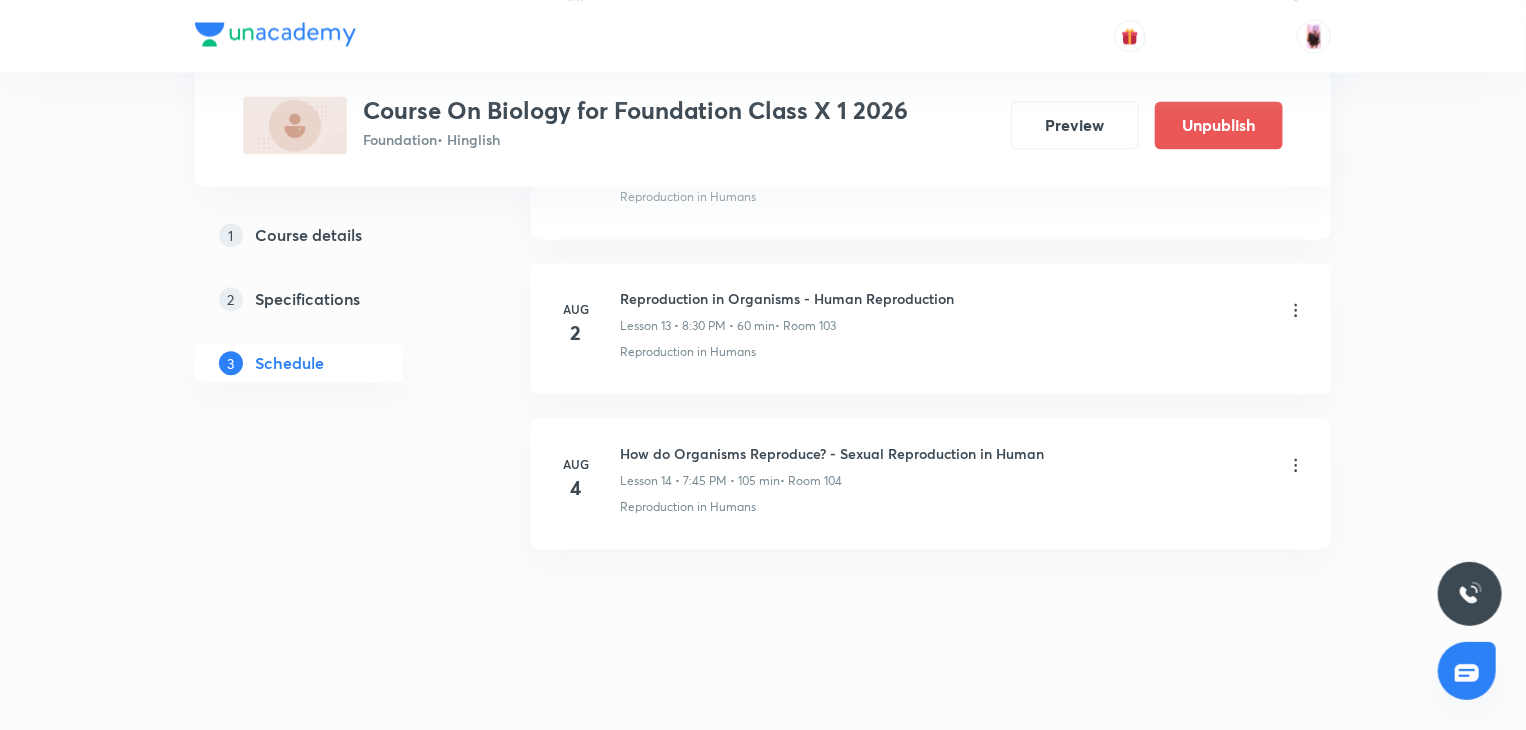scroll, scrollTop: 2120, scrollLeft: 0, axis: vertical 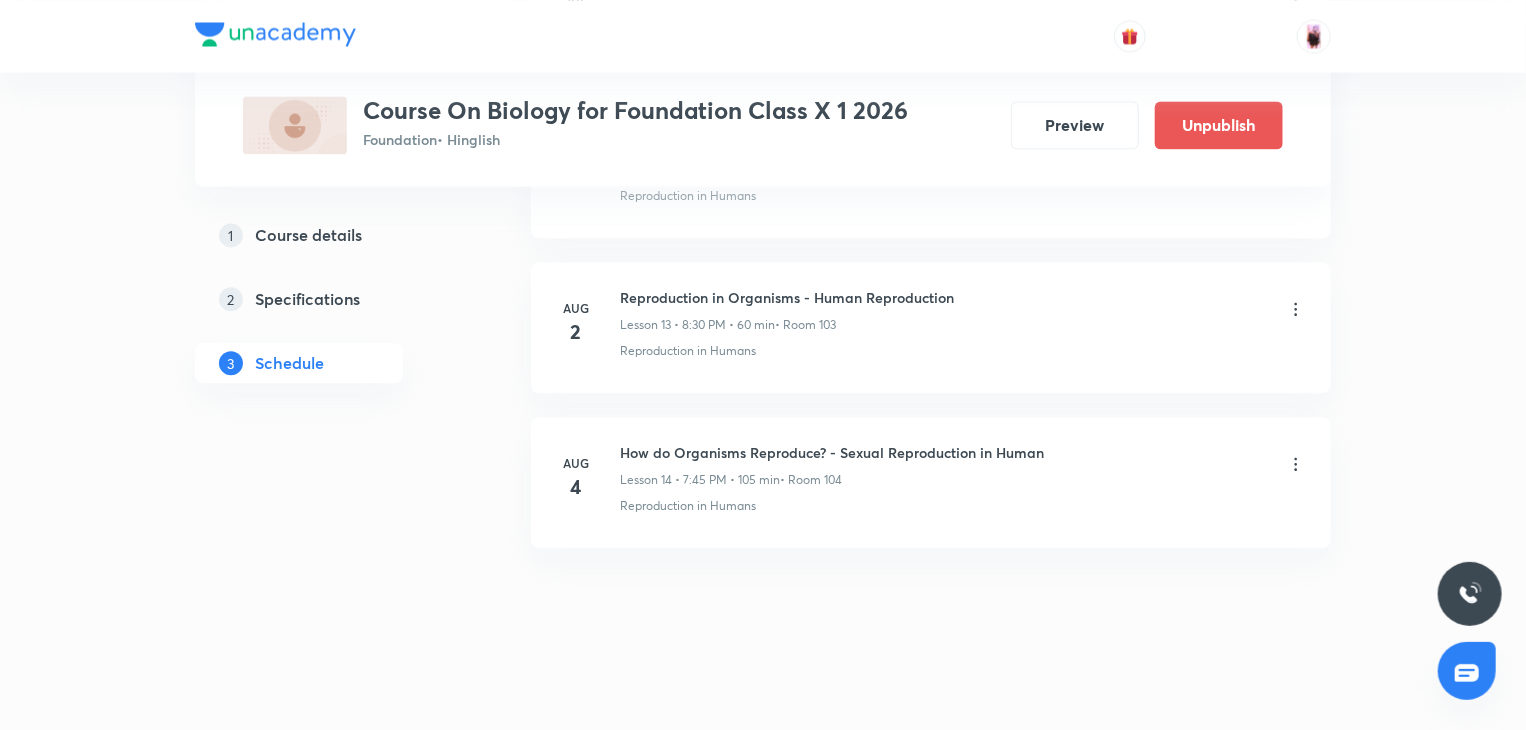 click on "How do Organisms Reproduce? - Sexual Reproduction in Human" at bounding box center (832, 452) 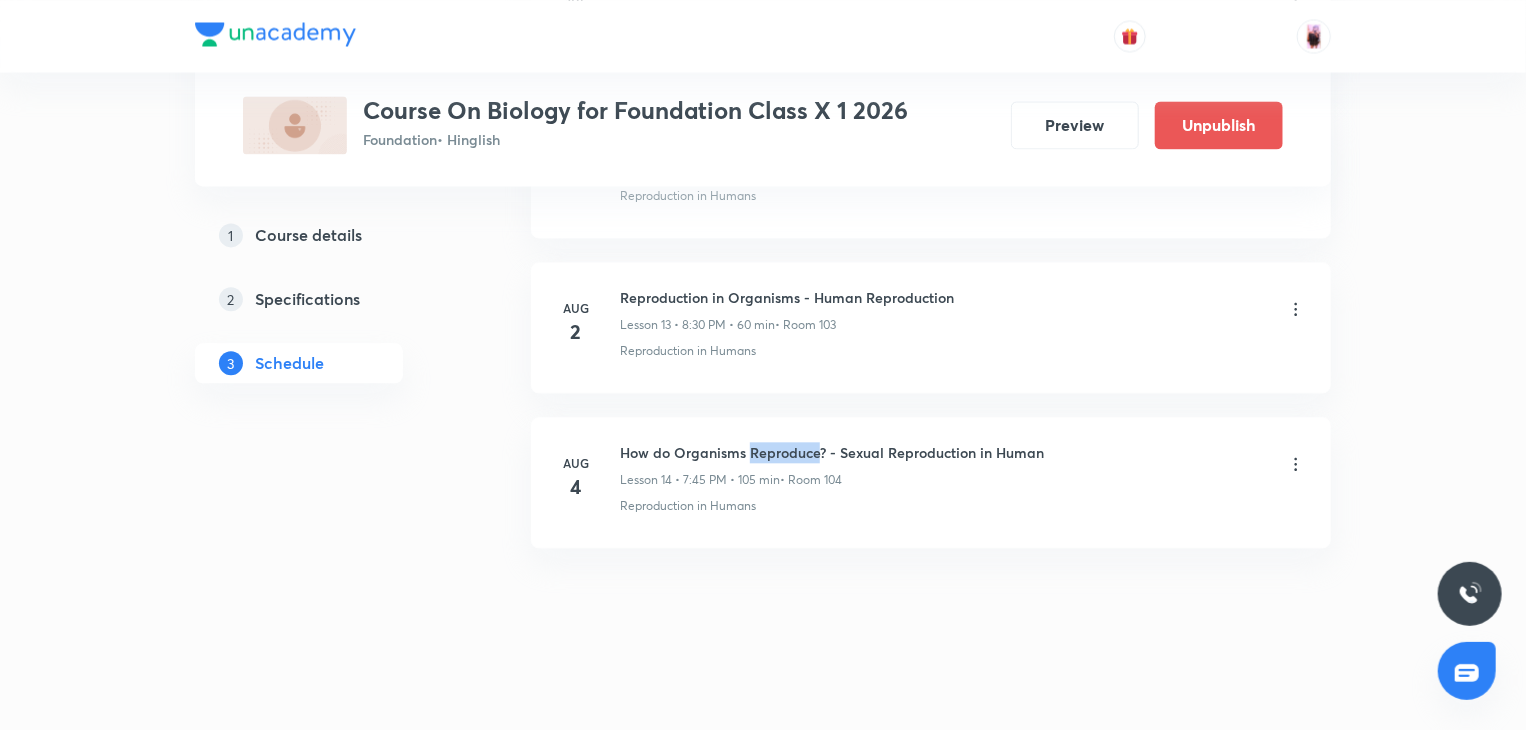 click on "How do Organisms Reproduce? - Sexual Reproduction in Human" at bounding box center [832, 452] 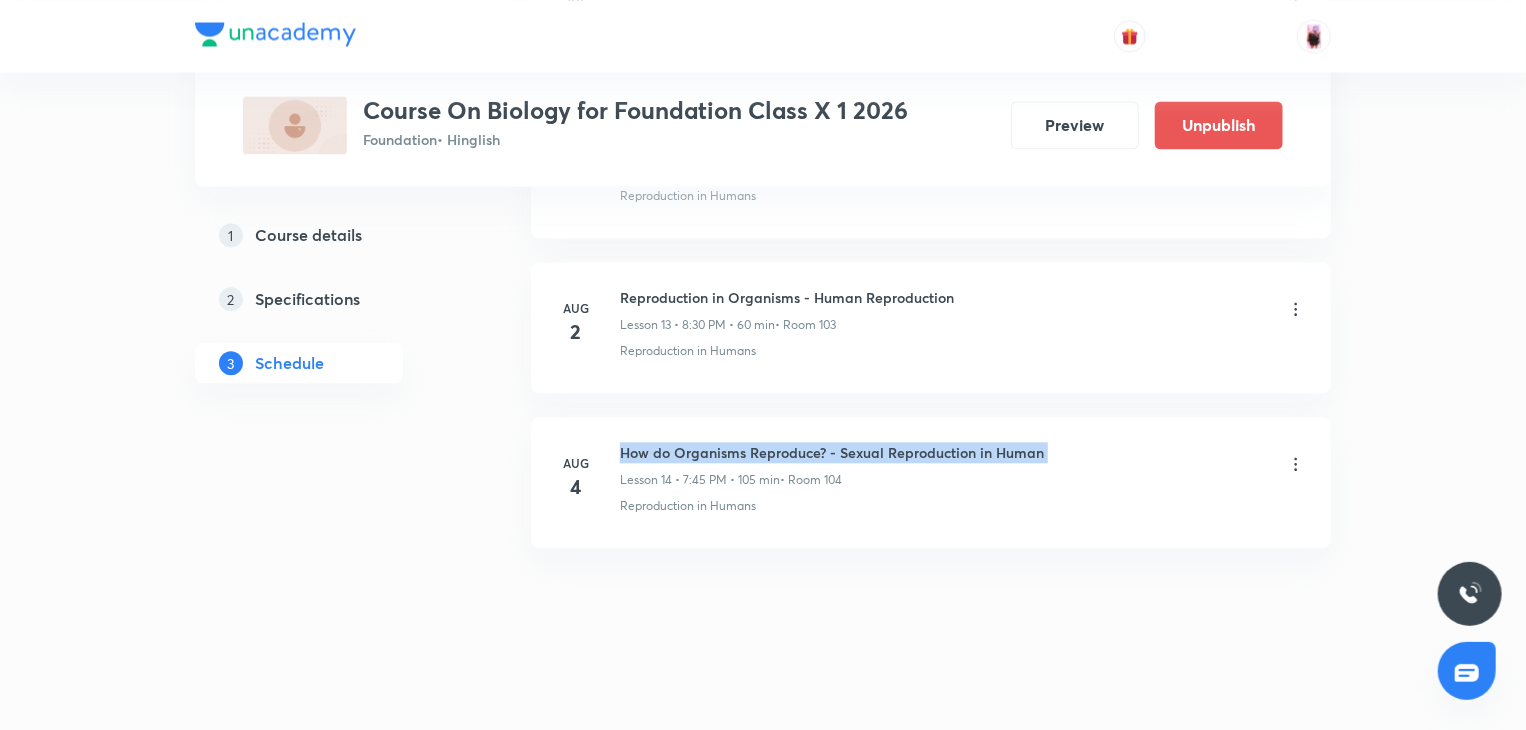 click on "How do Organisms Reproduce? - Sexual Reproduction in Human" at bounding box center [832, 452] 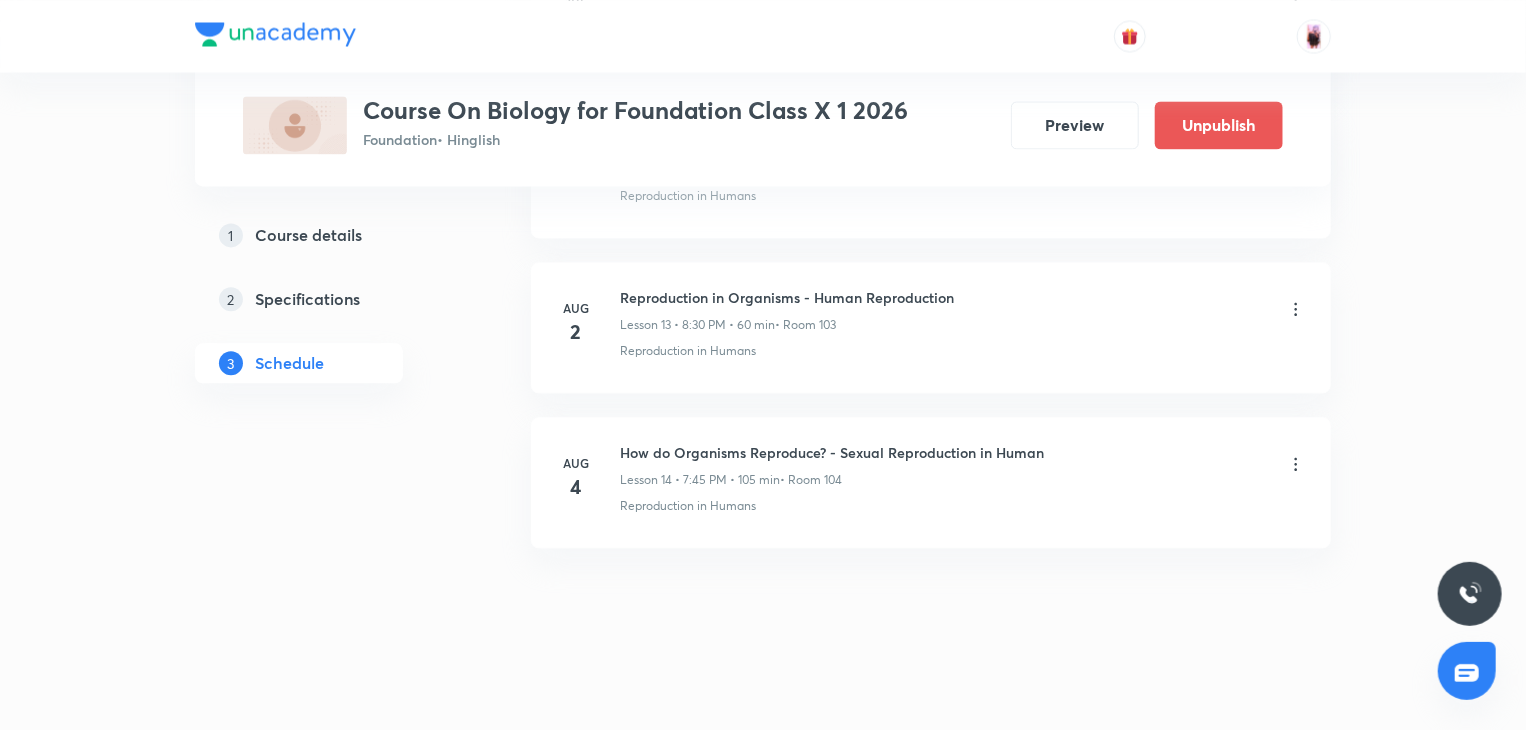 click on "How do Organisms Reproduce? - Sexual Reproduction in Human" at bounding box center [832, 452] 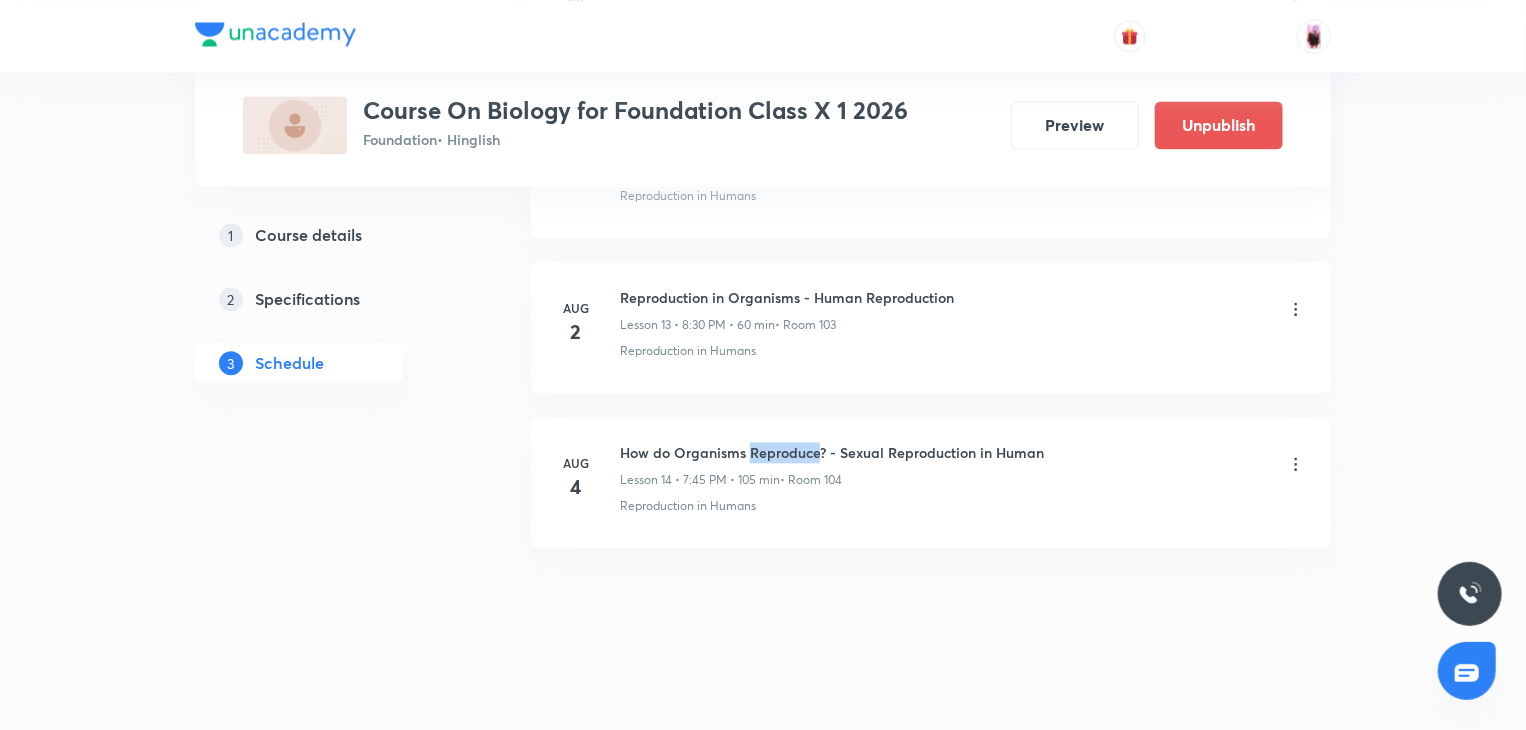 click on "How do Organisms Reproduce? - Sexual Reproduction in Human" at bounding box center [832, 452] 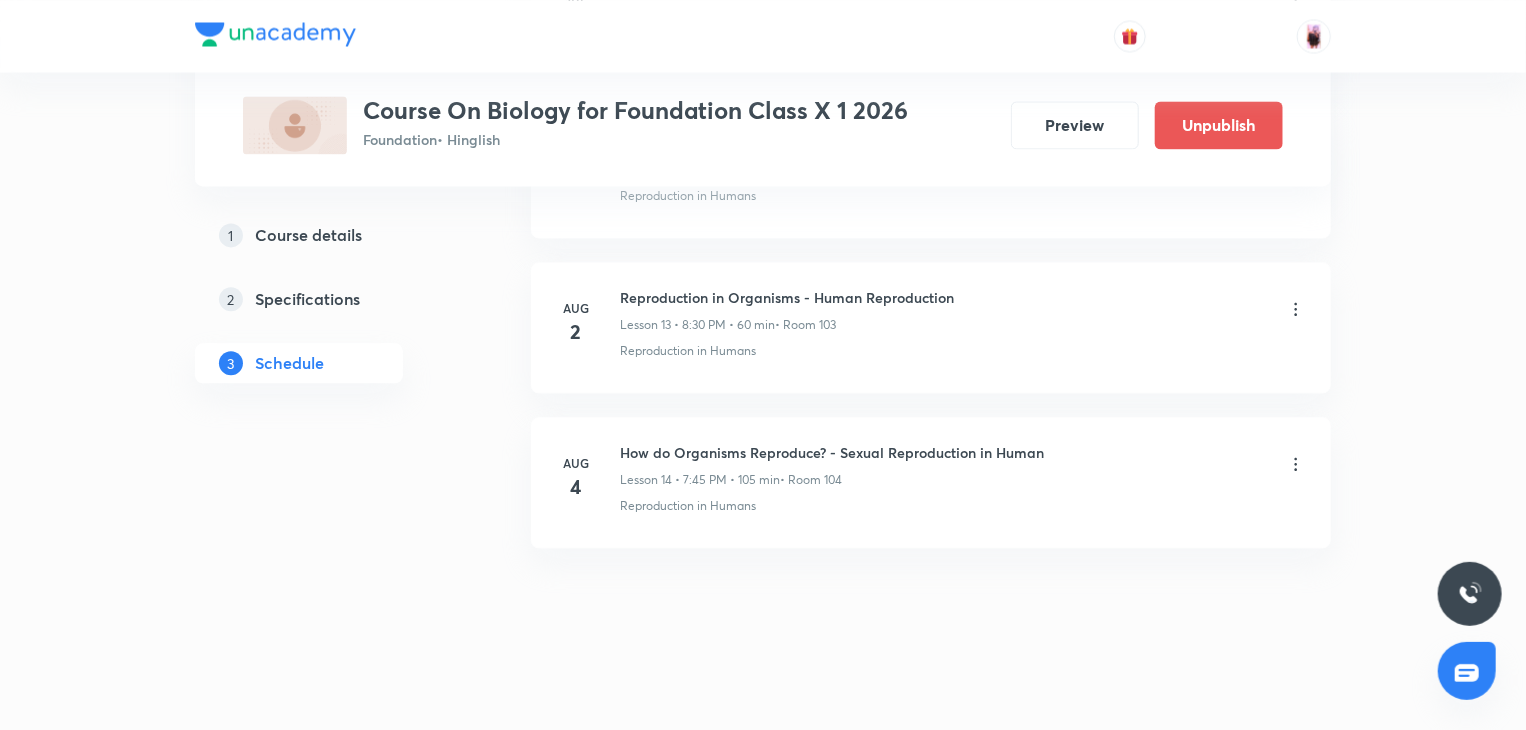 click on "How do Organisms Reproduce? - Sexual Reproduction in Human" at bounding box center (832, 452) 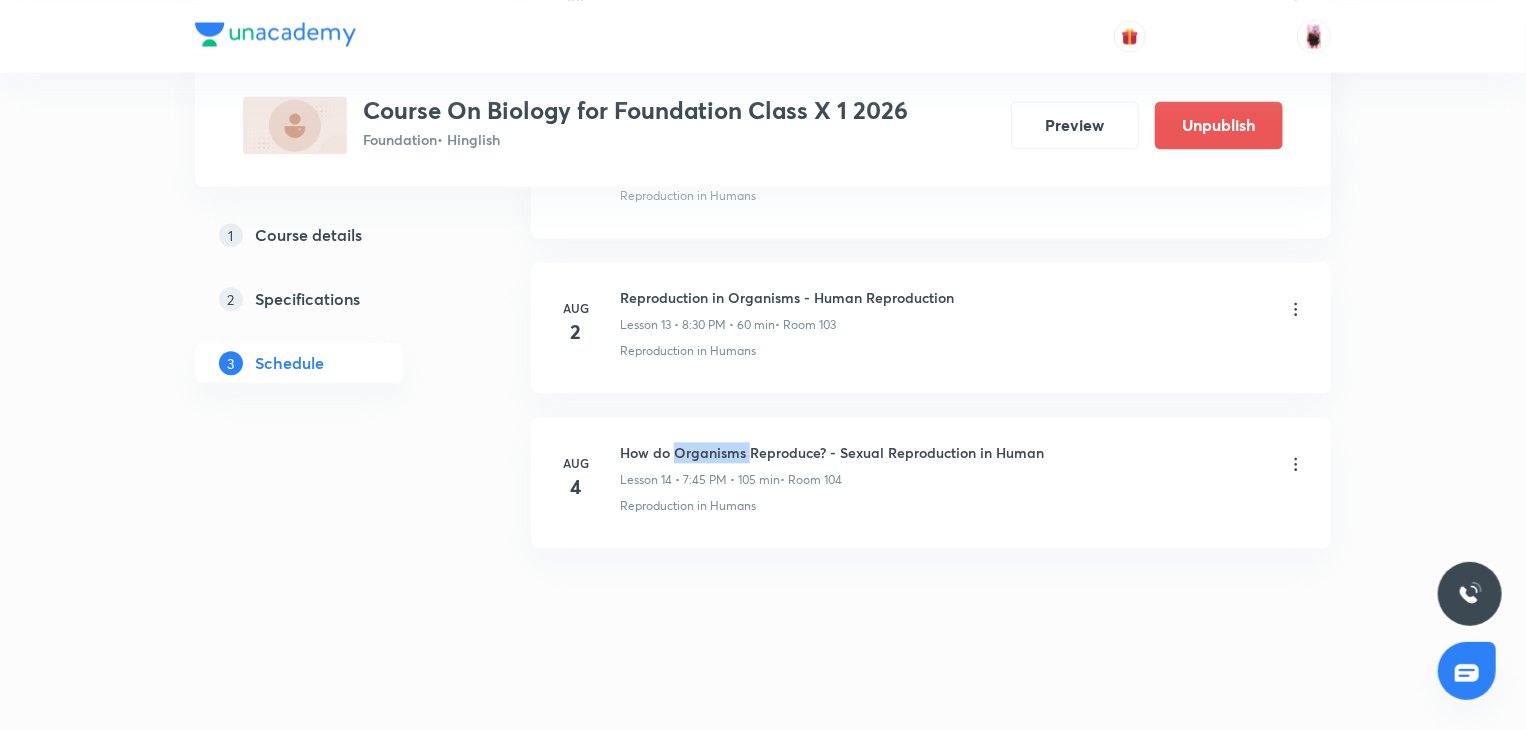 click on "How do Organisms Reproduce? - Sexual Reproduction in Human" at bounding box center (832, 452) 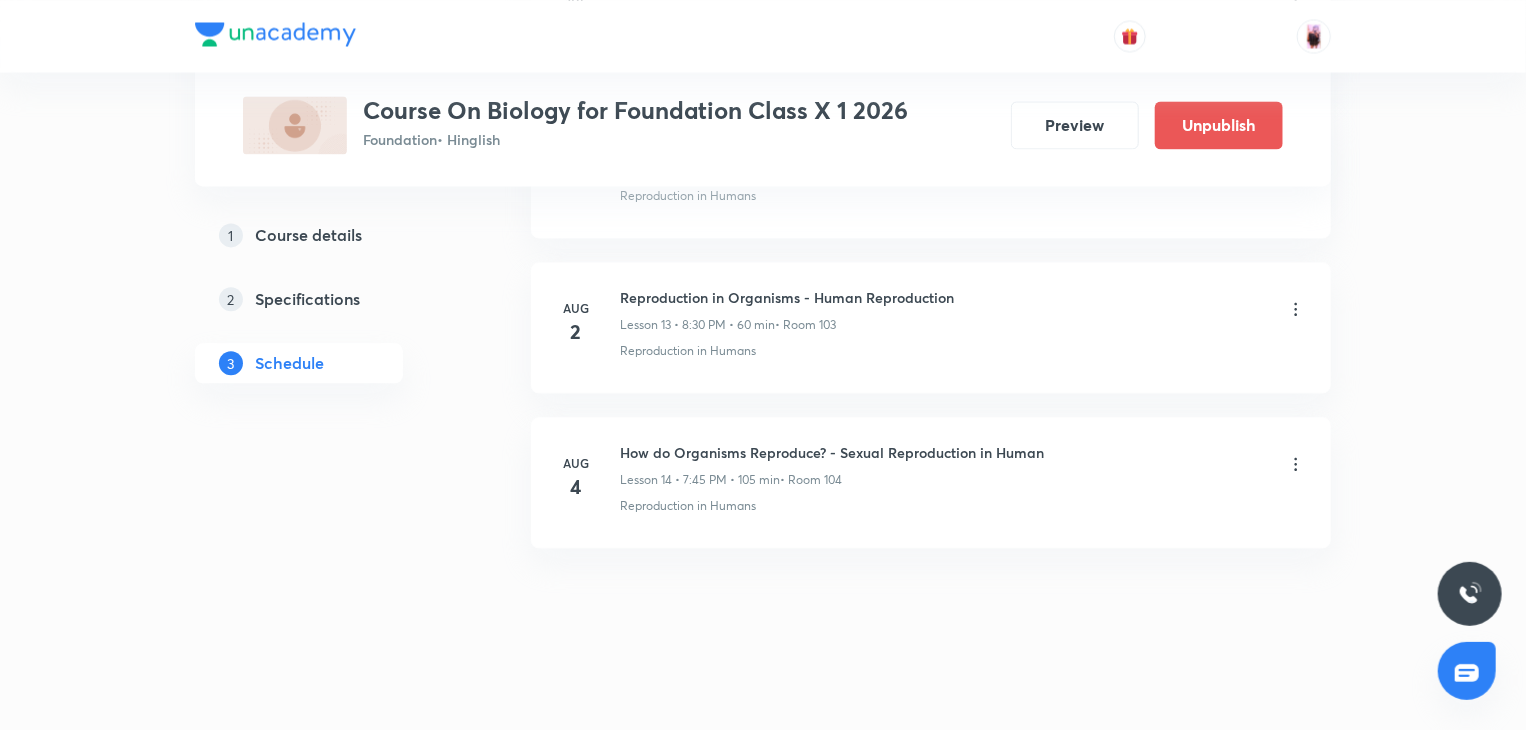 click on "How do Organisms Reproduce? - Sexual Reproduction in Human" at bounding box center [832, 452] 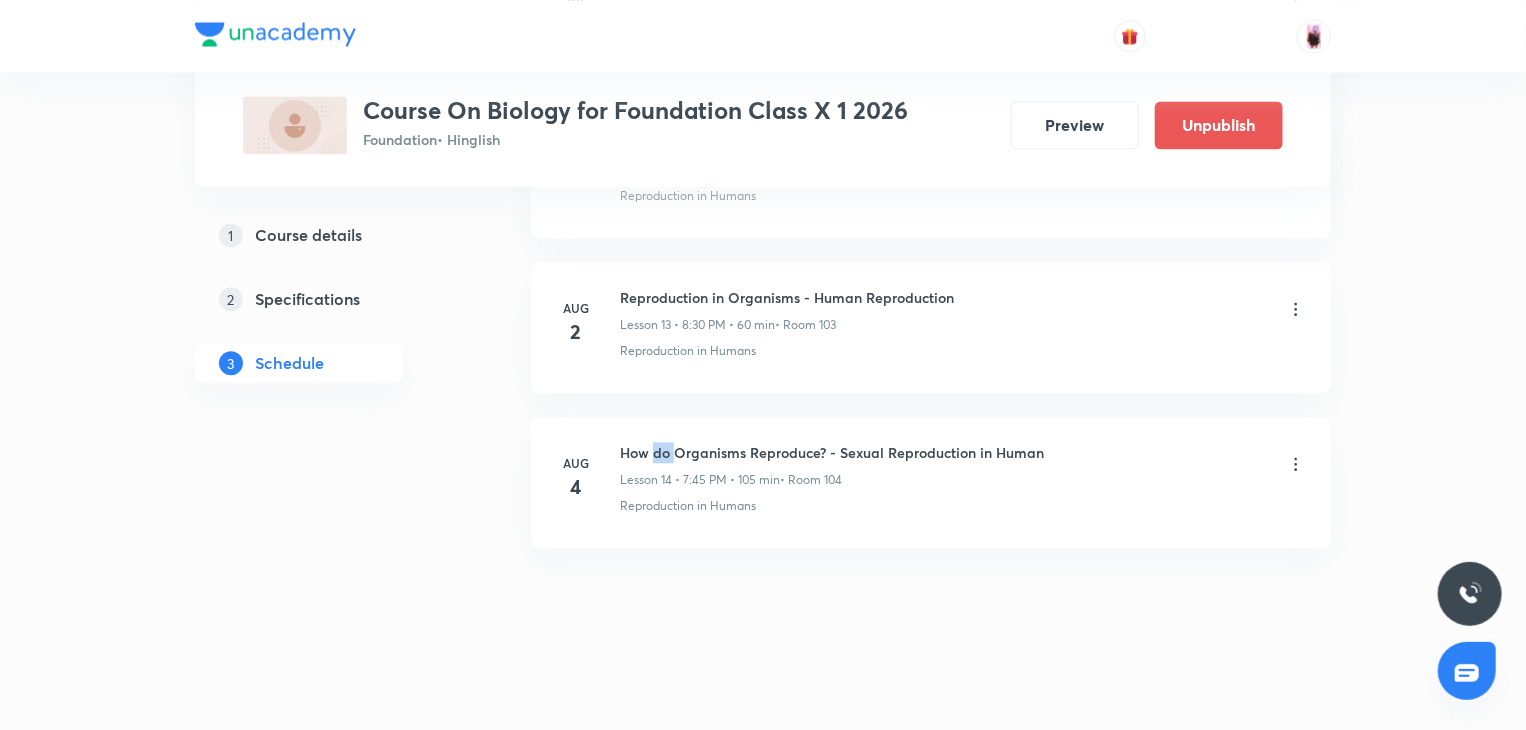 click on "How do Organisms Reproduce? - Sexual Reproduction in Human" at bounding box center [832, 452] 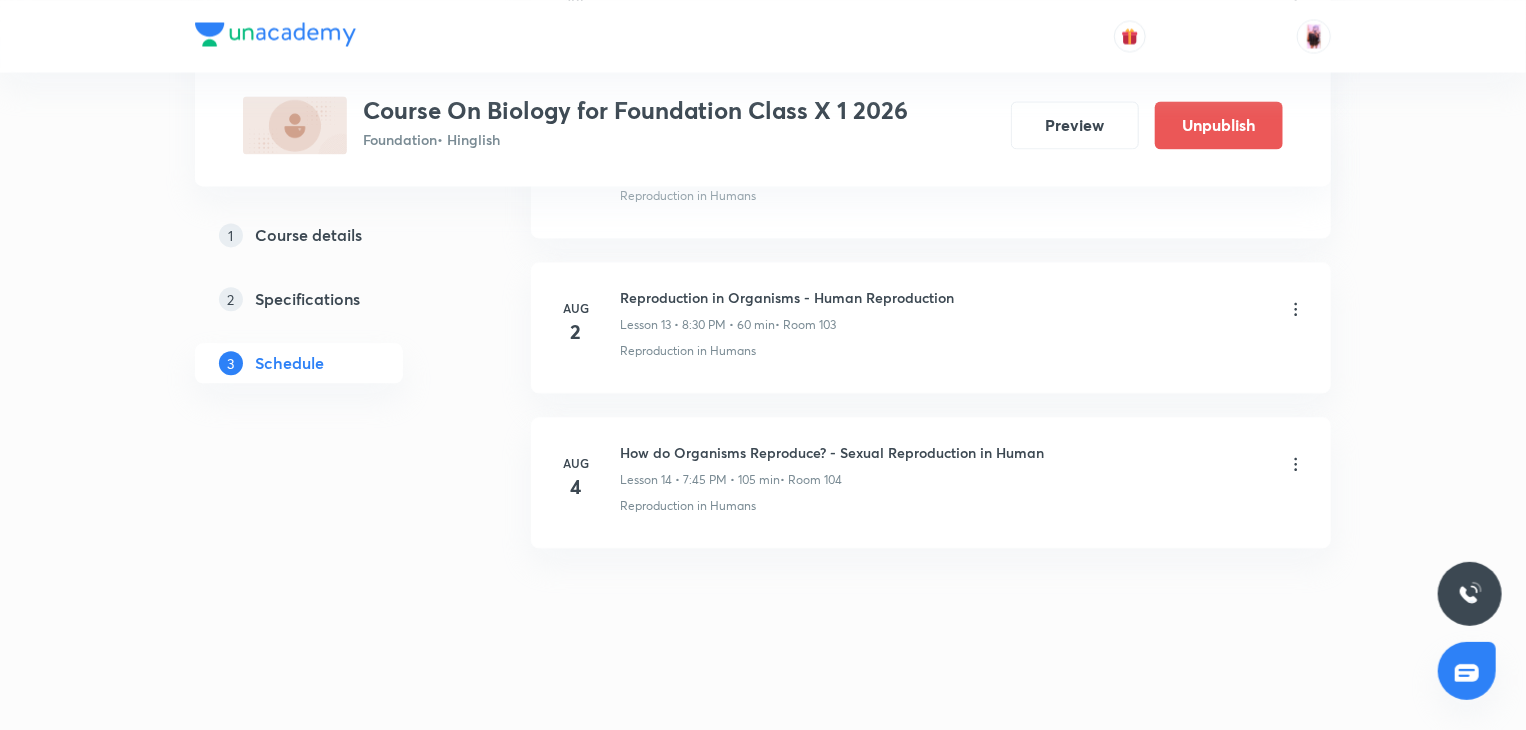 click on "How do Organisms Reproduce? - Sexual Reproduction in Human" at bounding box center (832, 452) 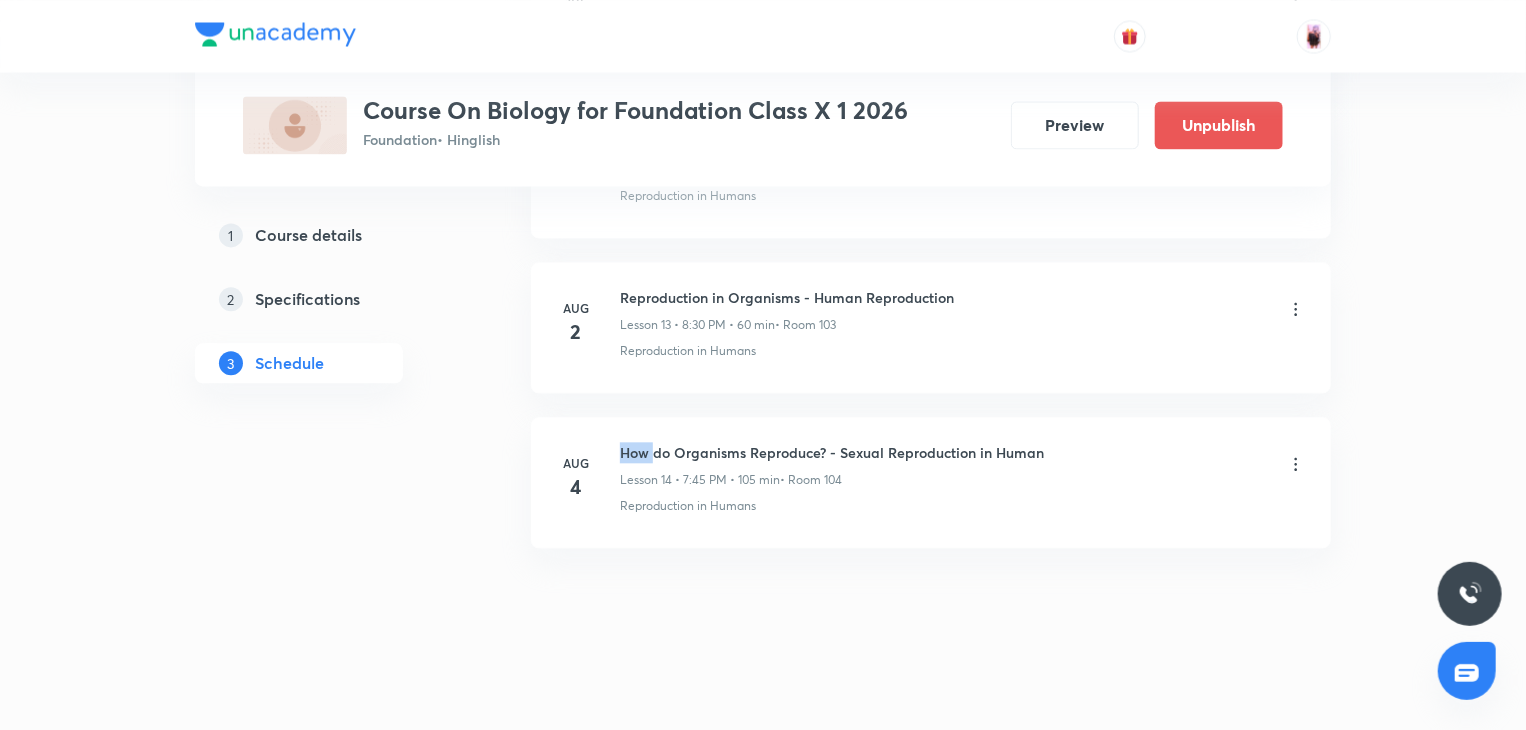 click on "How do Organisms Reproduce? - Sexual Reproduction in Human" at bounding box center (832, 452) 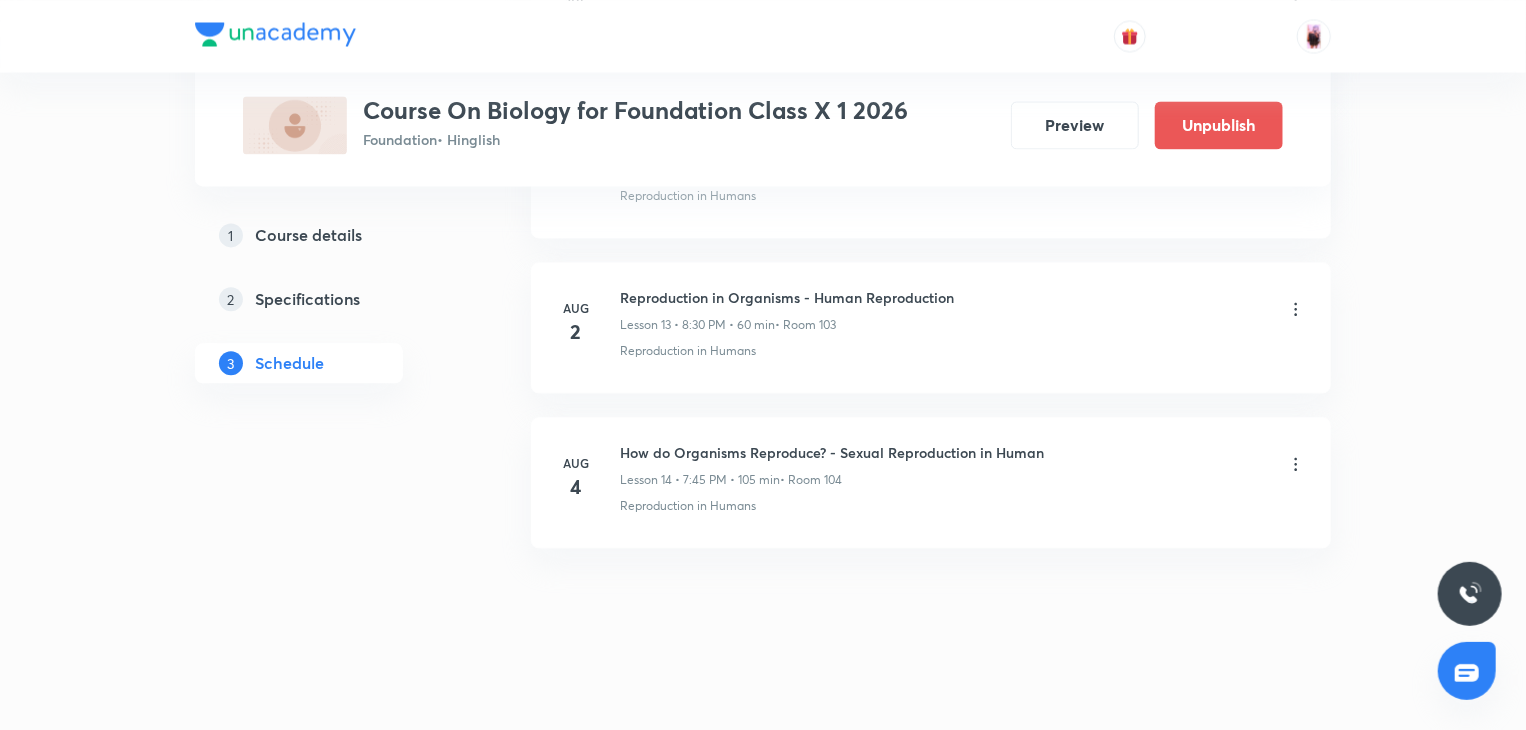 click on "How do Organisms Reproduce? - Sexual Reproduction in Human" at bounding box center (832, 452) 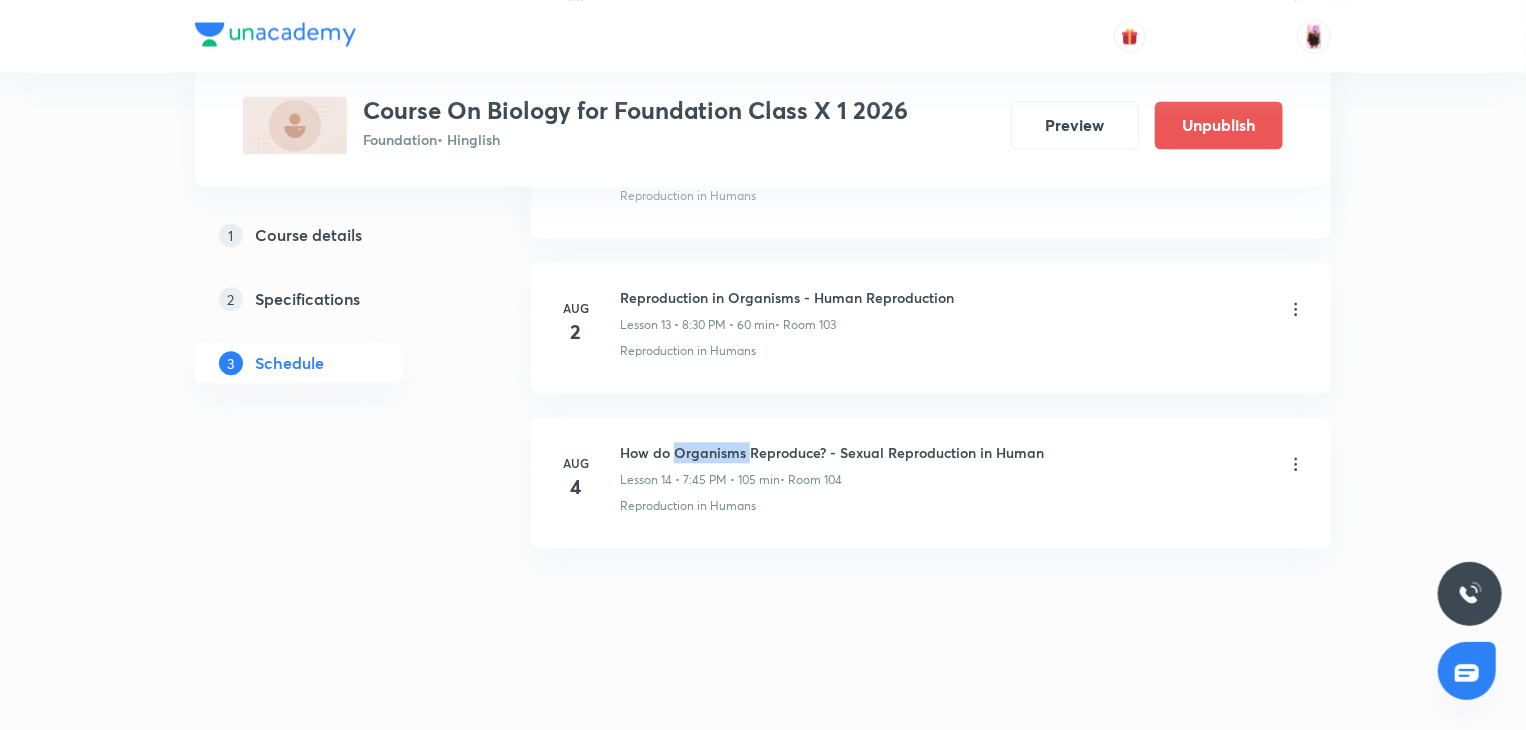 click on "How do Organisms Reproduce? - Sexual Reproduction in Human" at bounding box center [832, 452] 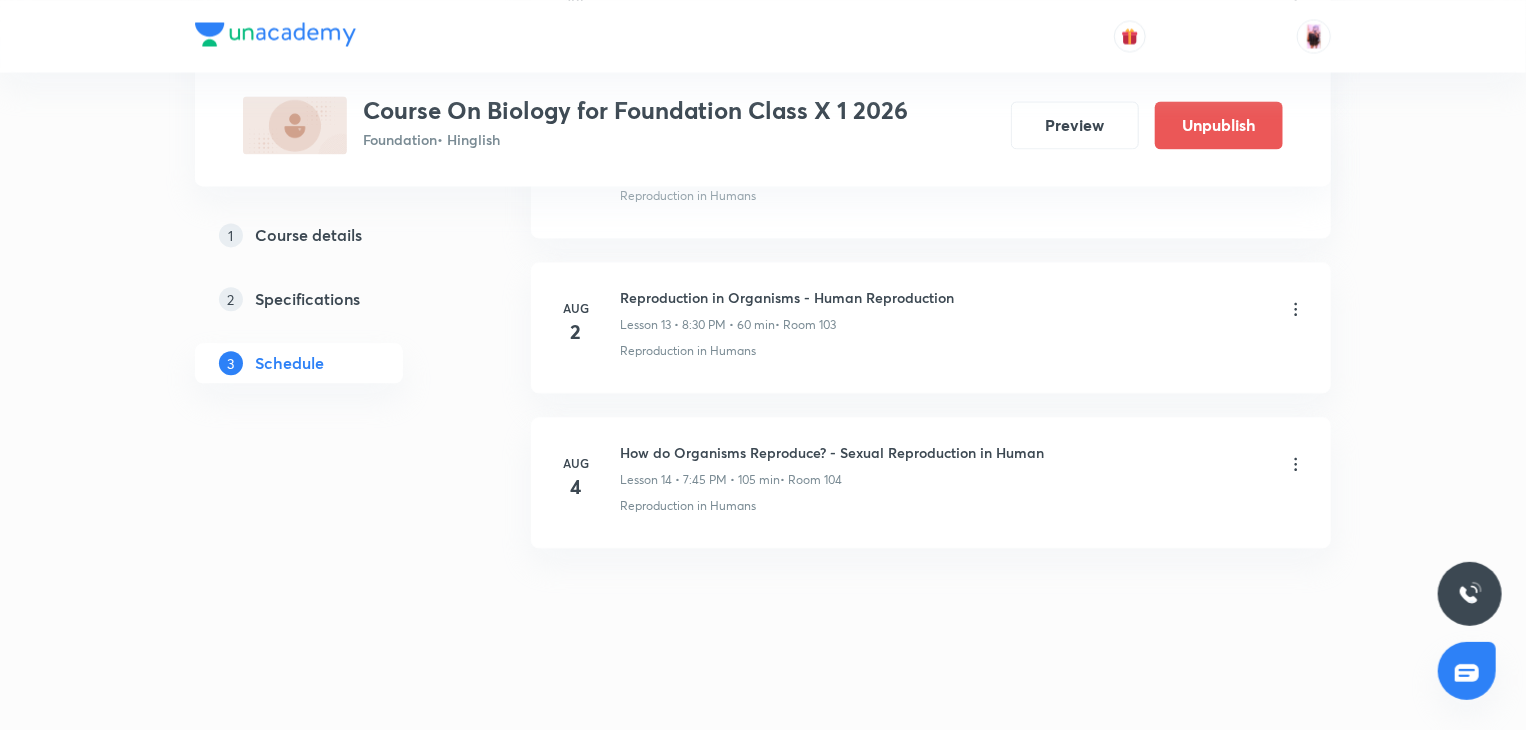 click on "How do Organisms Reproduce? - Sexual Reproduction in Human" at bounding box center (832, 452) 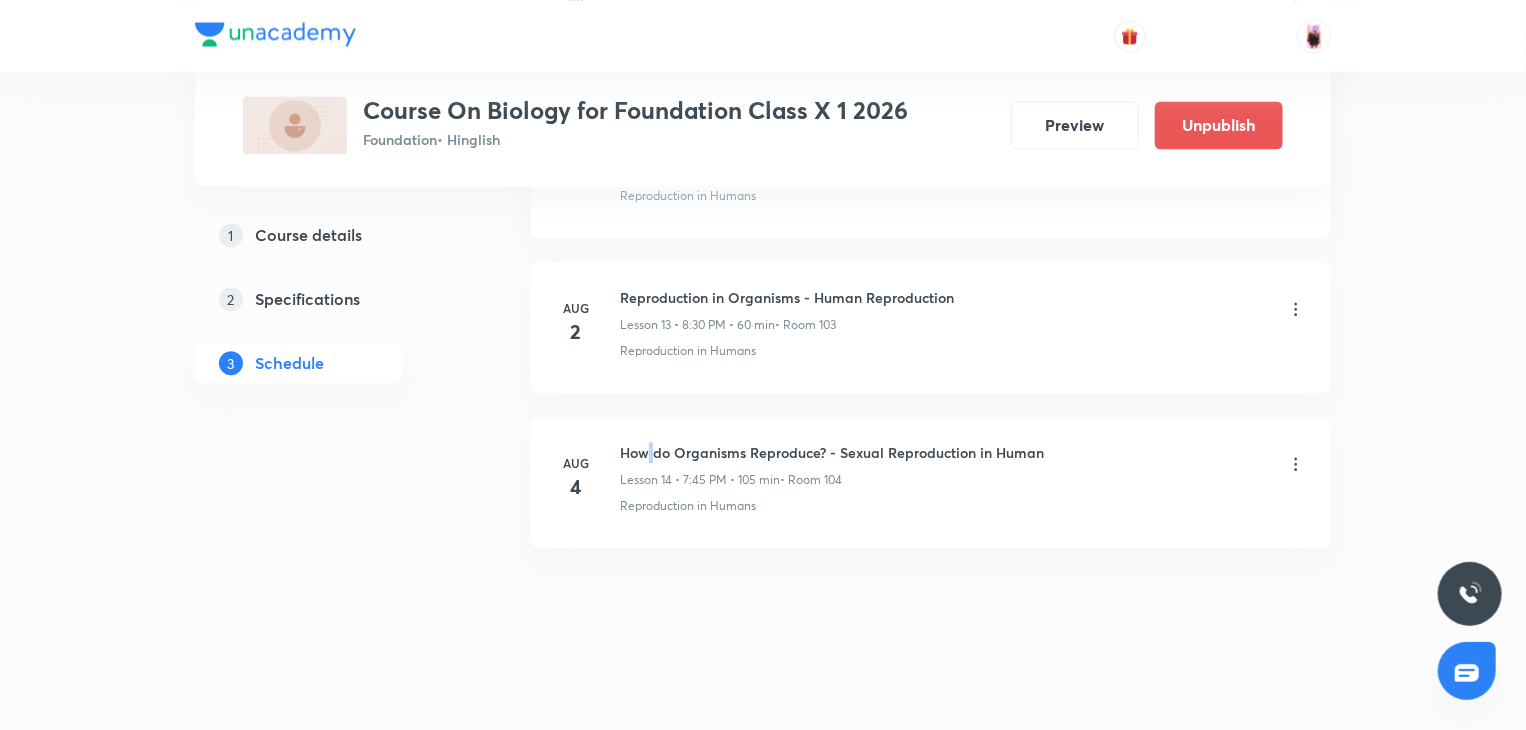 click on "How do Organisms Reproduce? - Sexual Reproduction in Human" at bounding box center (832, 452) 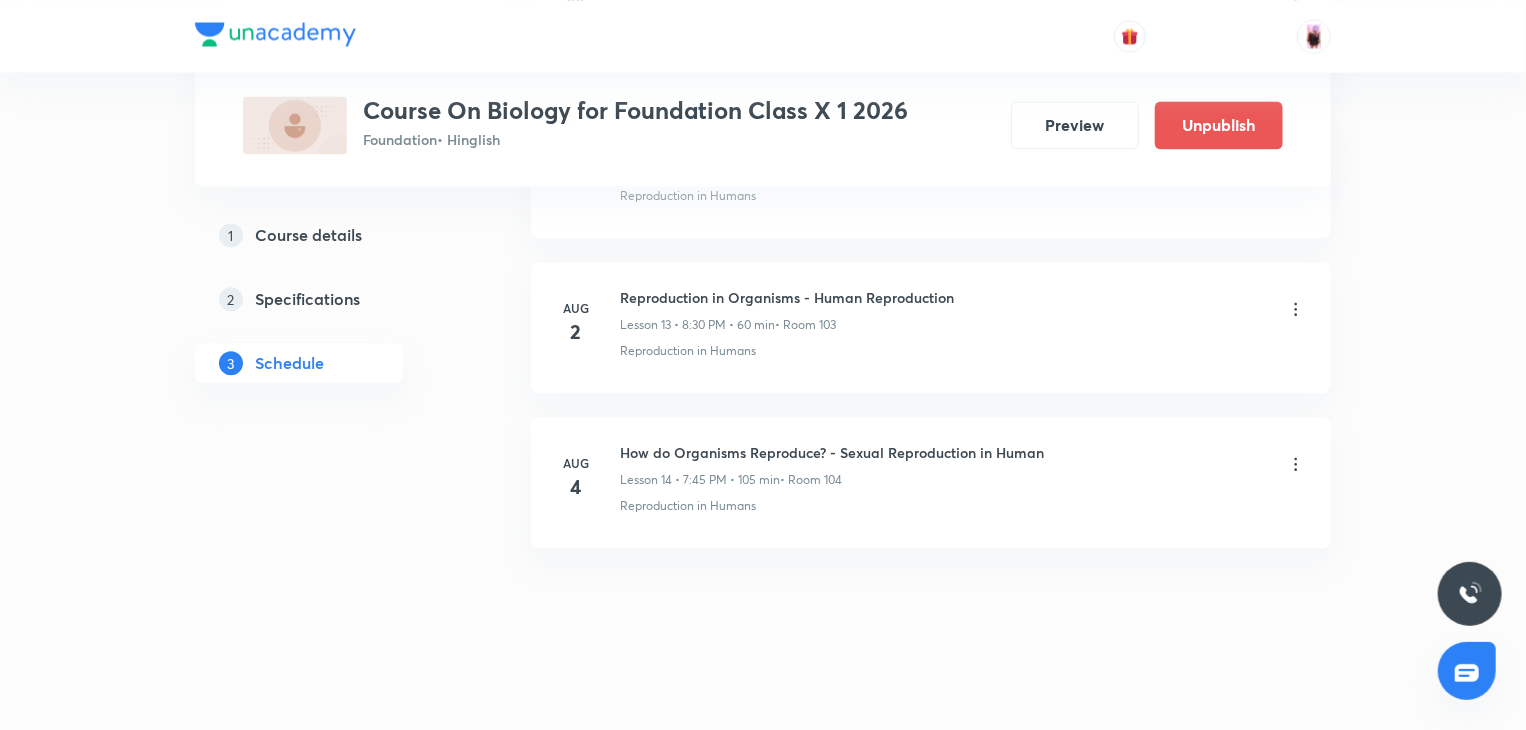 click on "How do Organisms Reproduce? - Sexual Reproduction in Human" at bounding box center (832, 452) 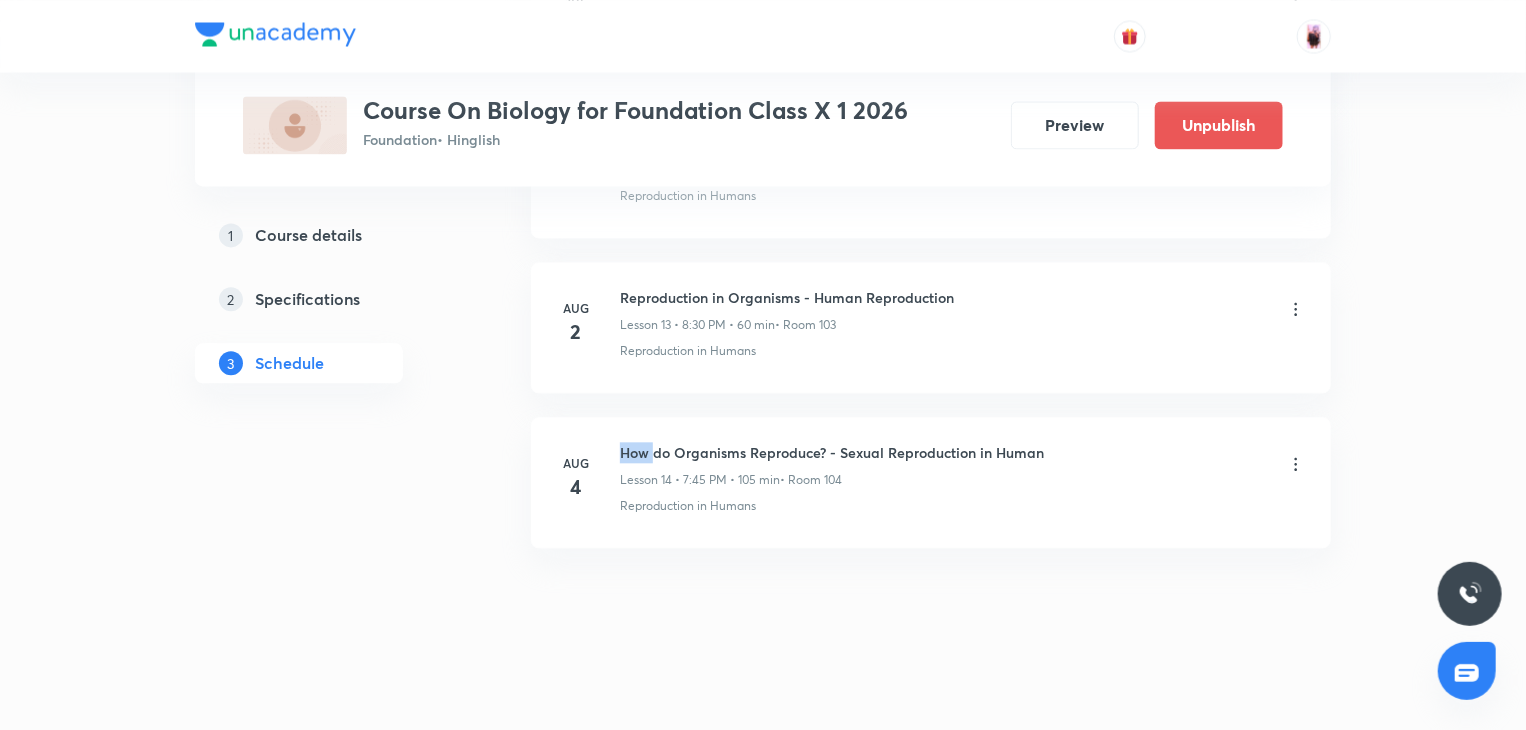 click on "How do Organisms Reproduce? - Sexual Reproduction in Human" at bounding box center (832, 452) 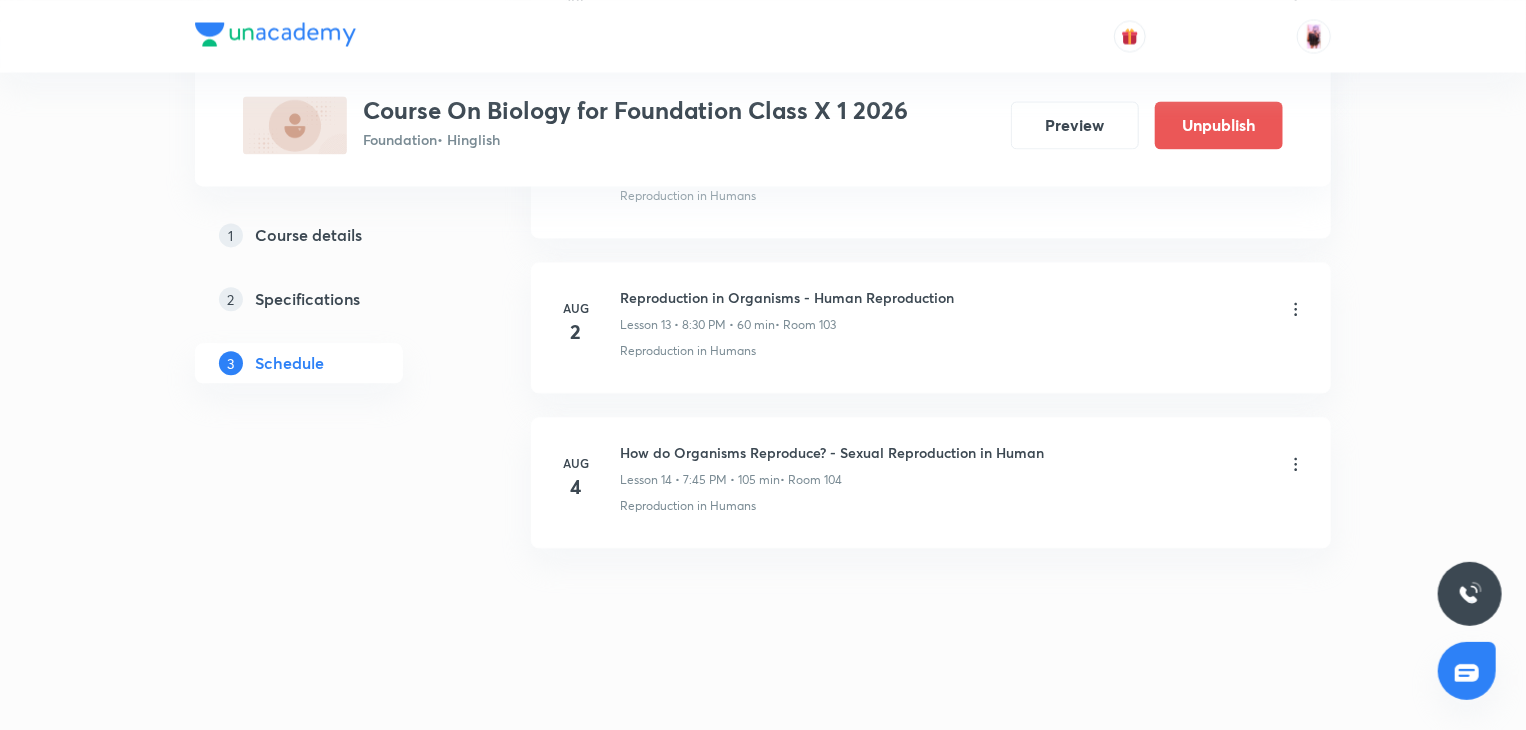 click on "How do Organisms Reproduce? - Sexual Reproduction in Human" at bounding box center [832, 452] 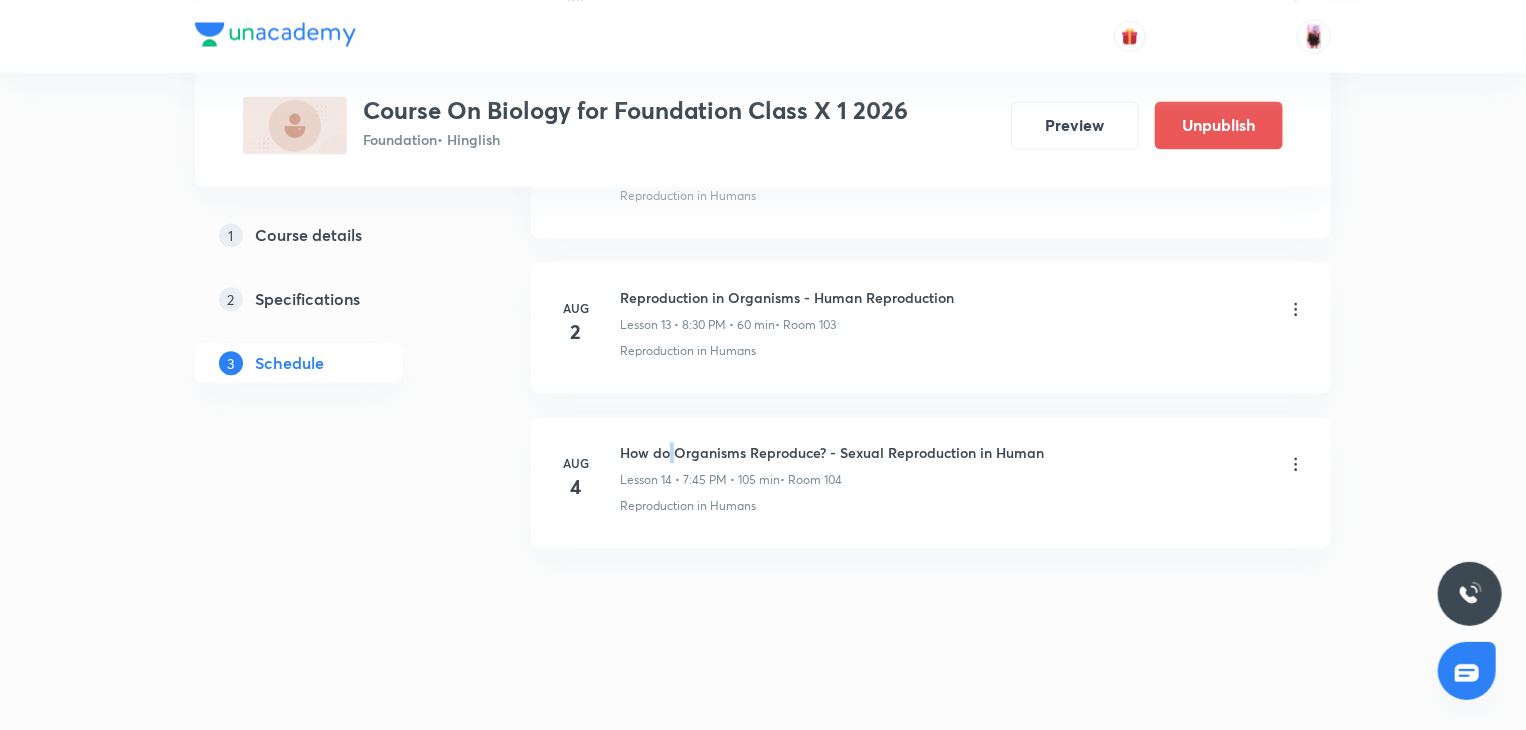 click on "How do Organisms Reproduce? - Sexual Reproduction in Human" at bounding box center [832, 452] 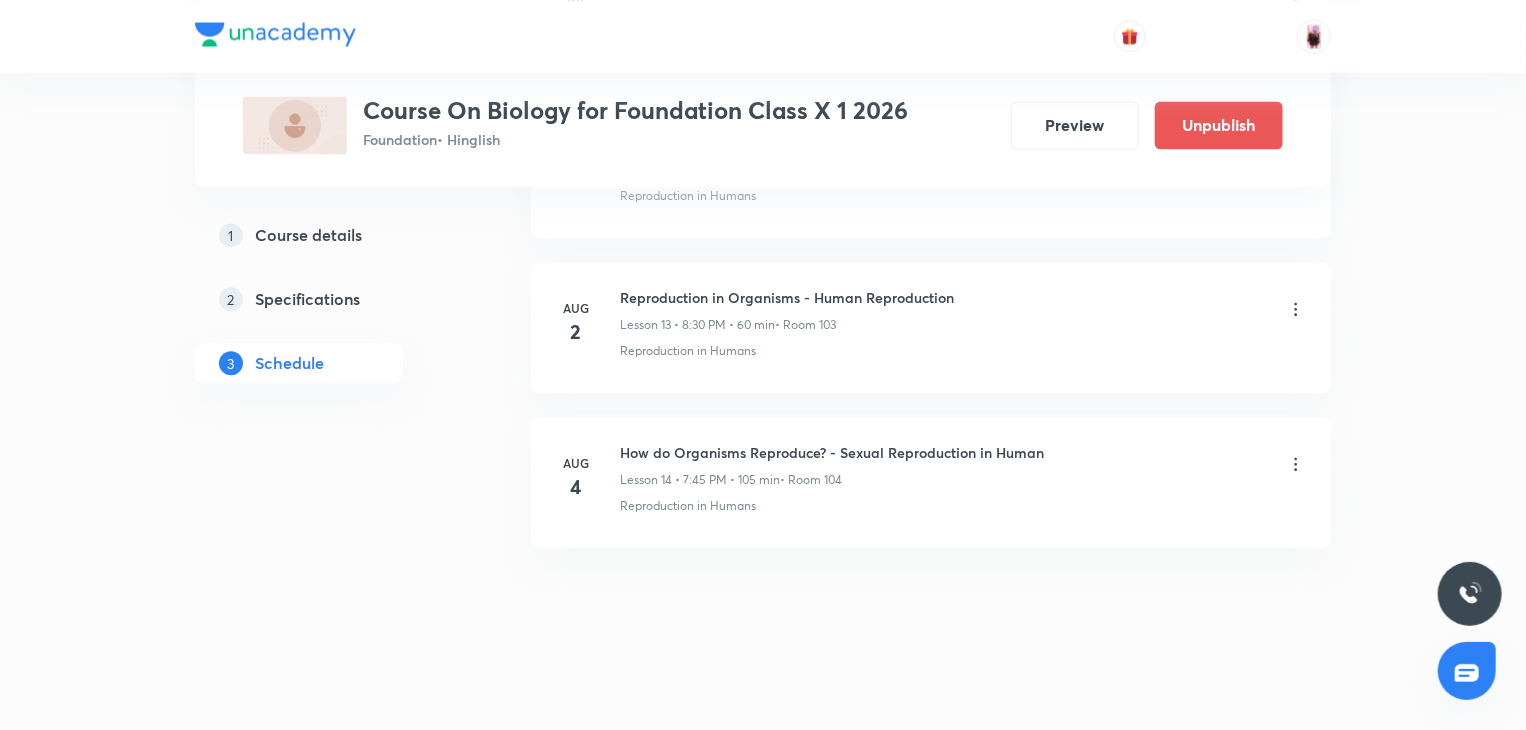 click on "How do Organisms Reproduce? - Sexual Reproduction in Human" at bounding box center [832, 452] 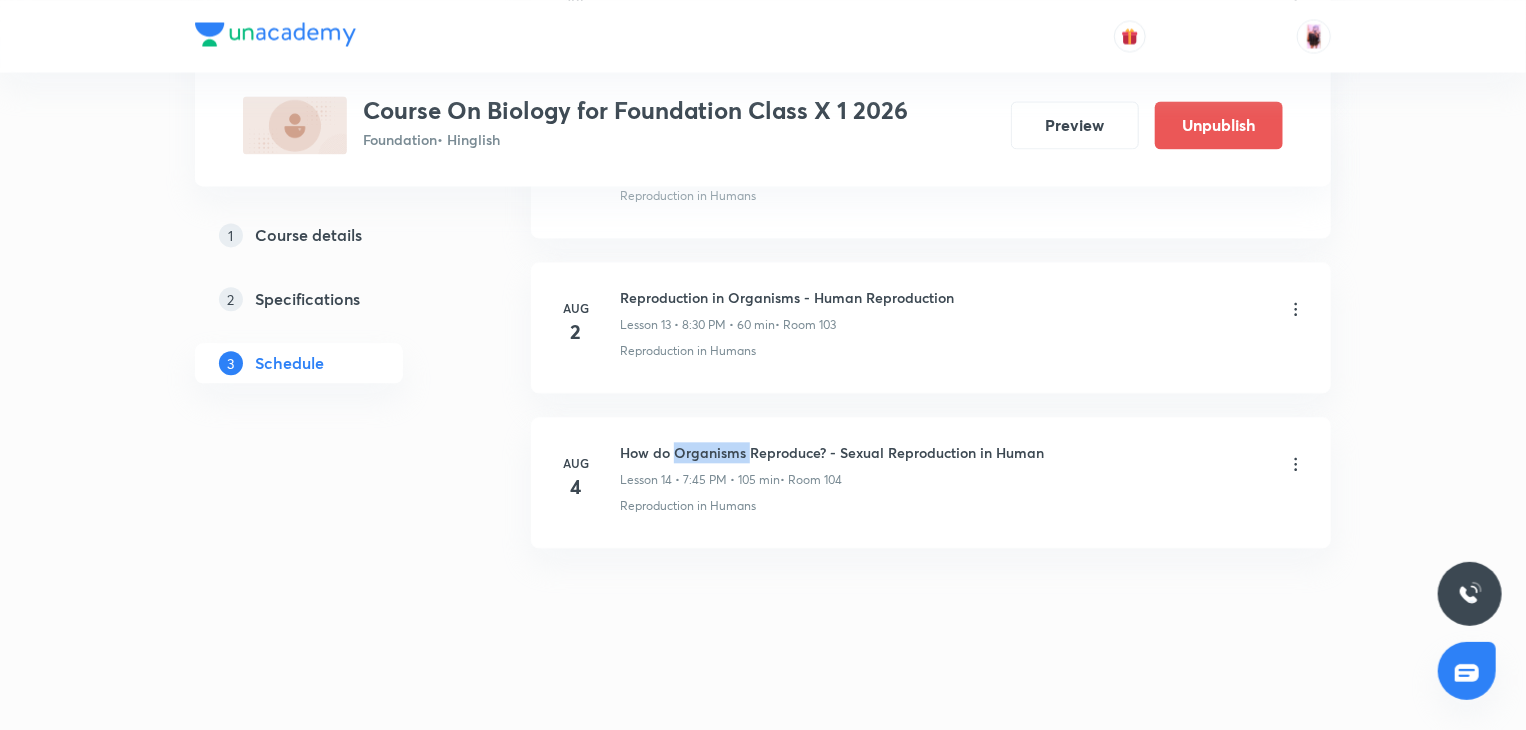 click on "How do Organisms Reproduce? - Sexual Reproduction in Human" at bounding box center [832, 452] 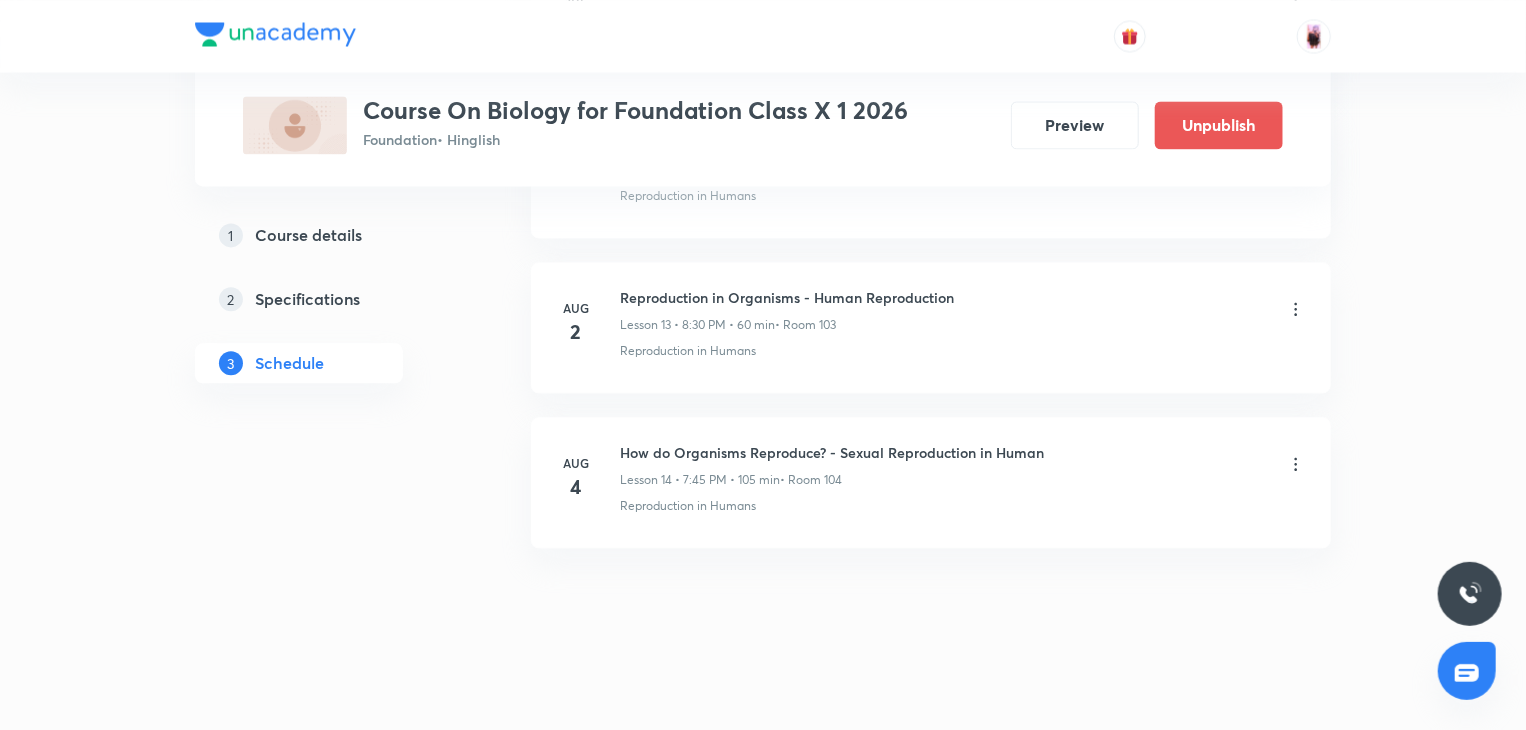 click on "How do Organisms Reproduce? - Sexual Reproduction in Human" at bounding box center [832, 452] 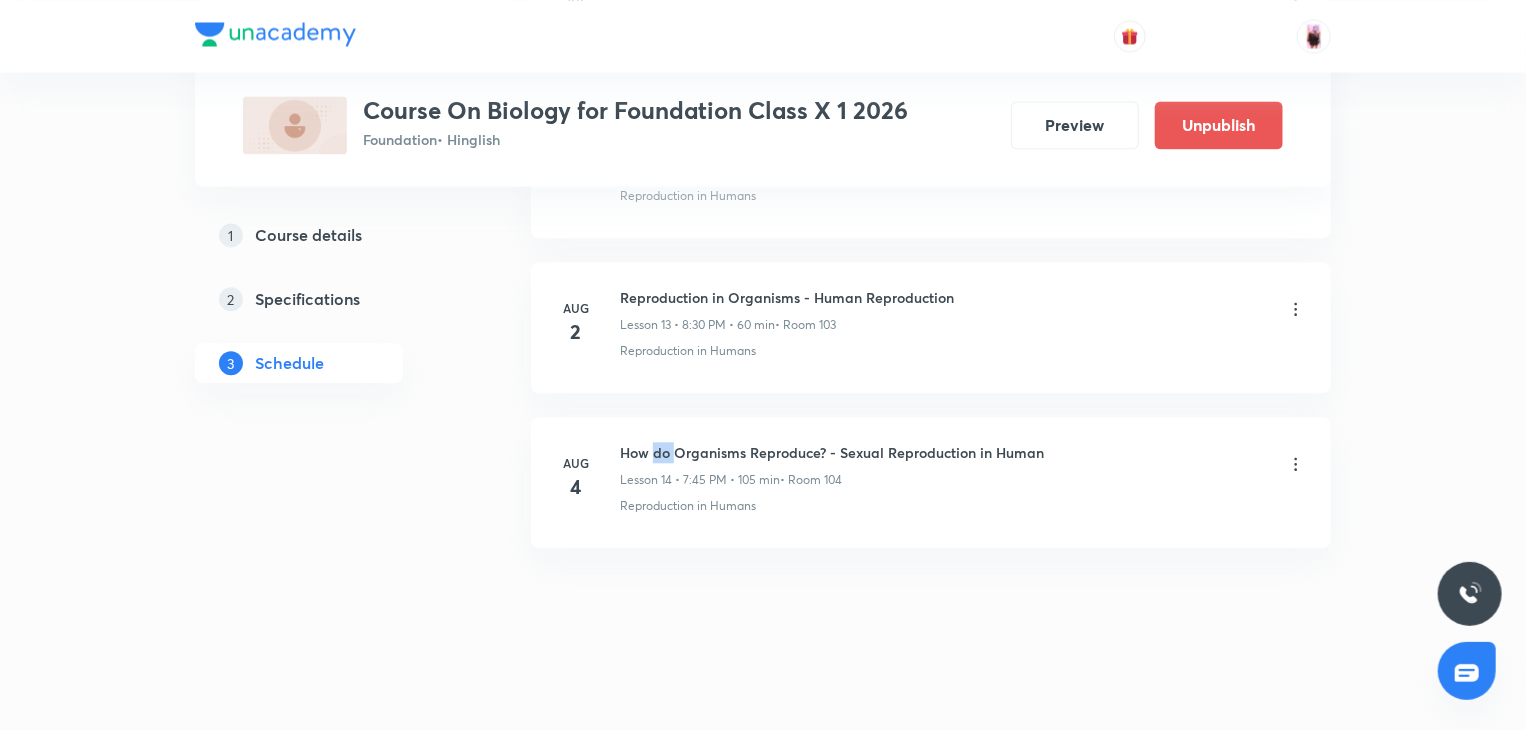 click on "How do Organisms Reproduce? - Sexual Reproduction in Human" at bounding box center (832, 452) 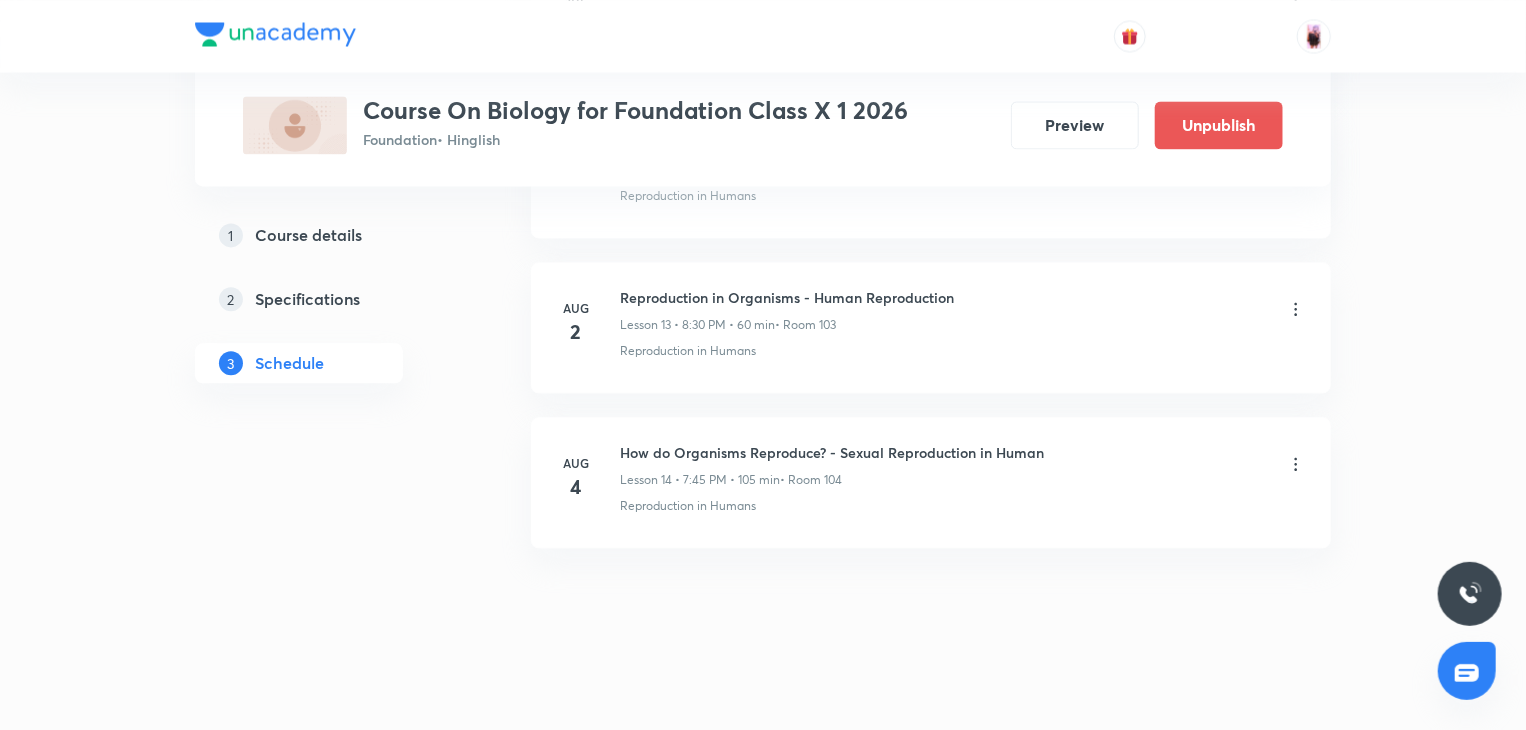 click on "How do Organisms Reproduce? - Sexual Reproduction in Human" at bounding box center [832, 452] 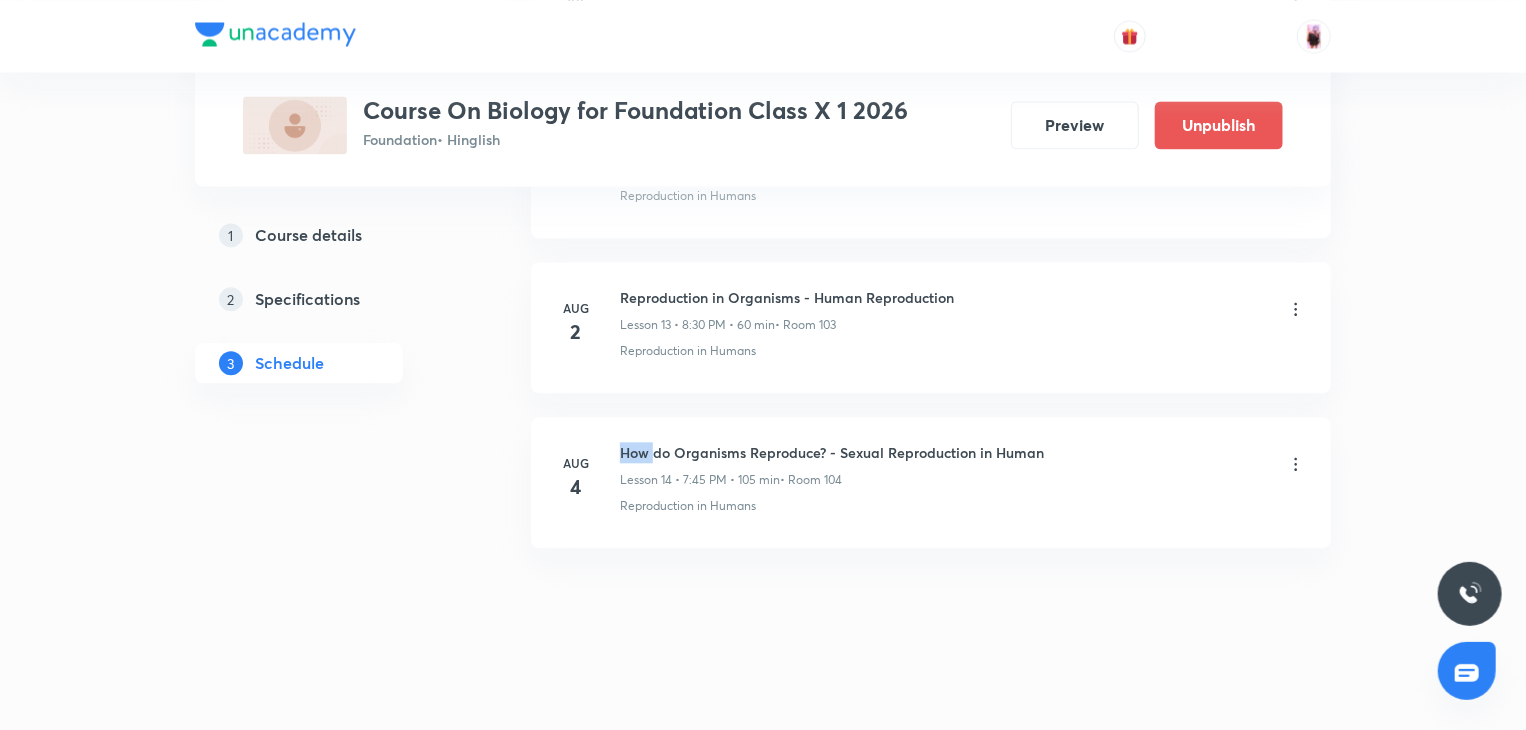 click on "How do Organisms Reproduce? - Sexual Reproduction in Human" at bounding box center [832, 452] 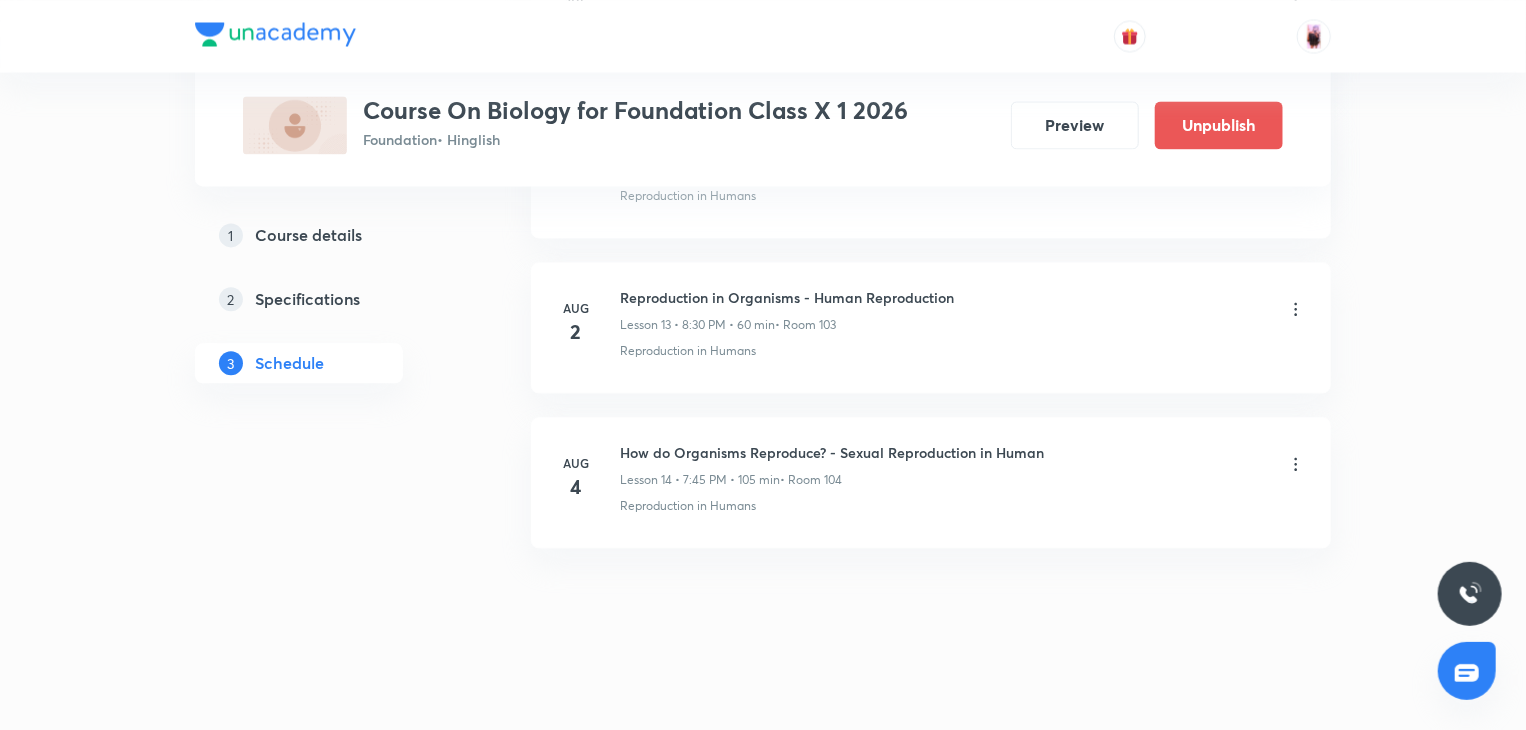 click on "How do Organisms Reproduce? - Sexual Reproduction in Human" at bounding box center (832, 452) 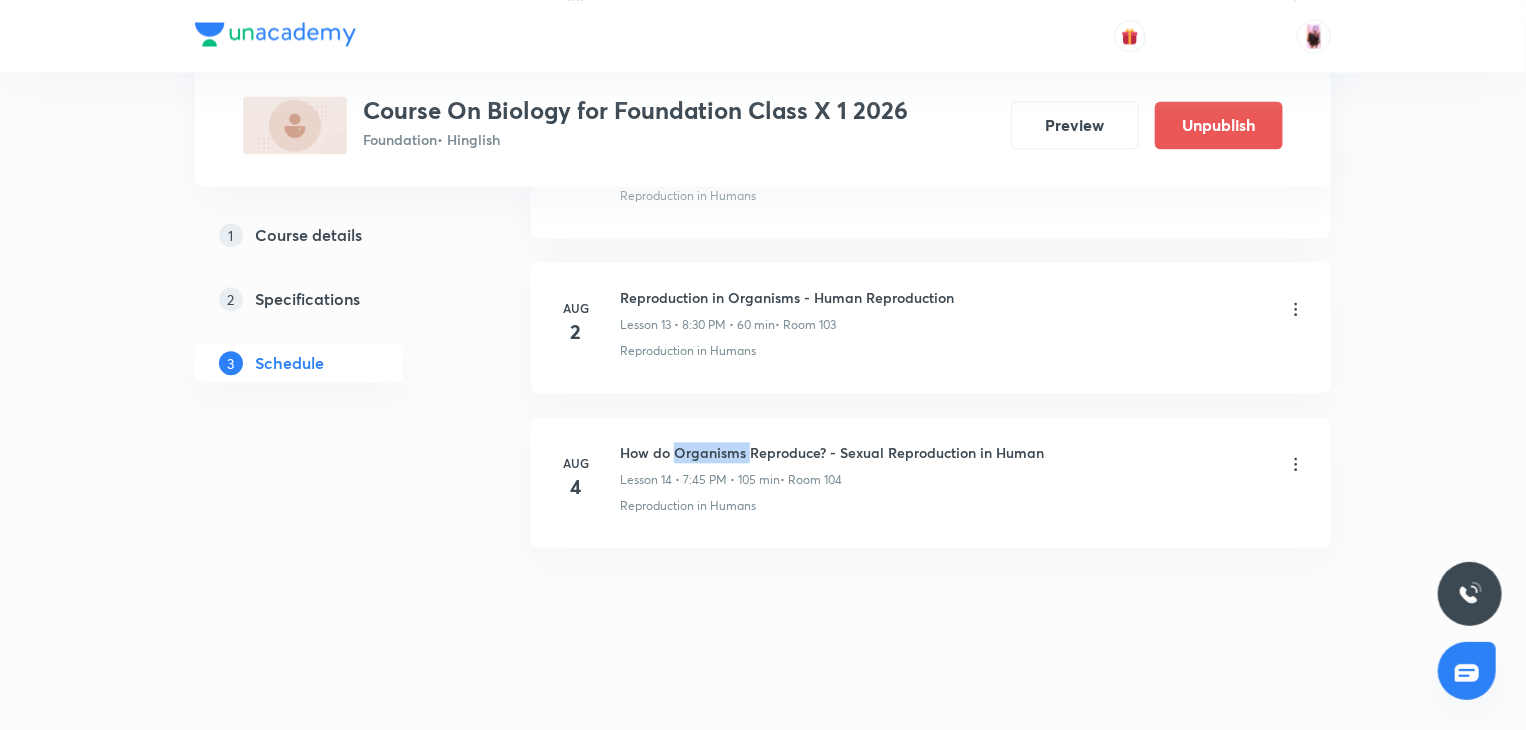 click on "How do Organisms Reproduce? - Sexual Reproduction in Human" at bounding box center [832, 452] 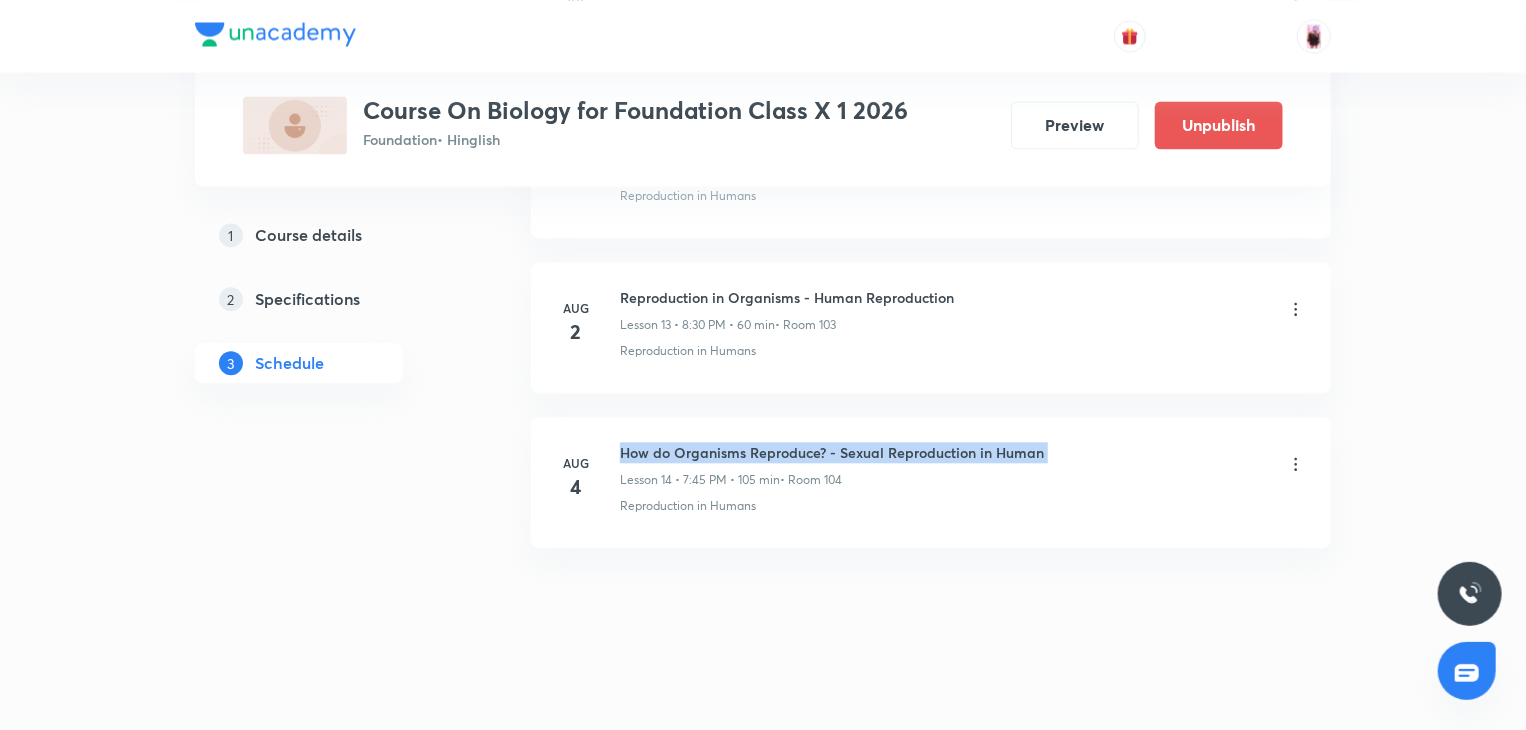 click on "How do Organisms Reproduce? - Sexual Reproduction in Human" at bounding box center [832, 452] 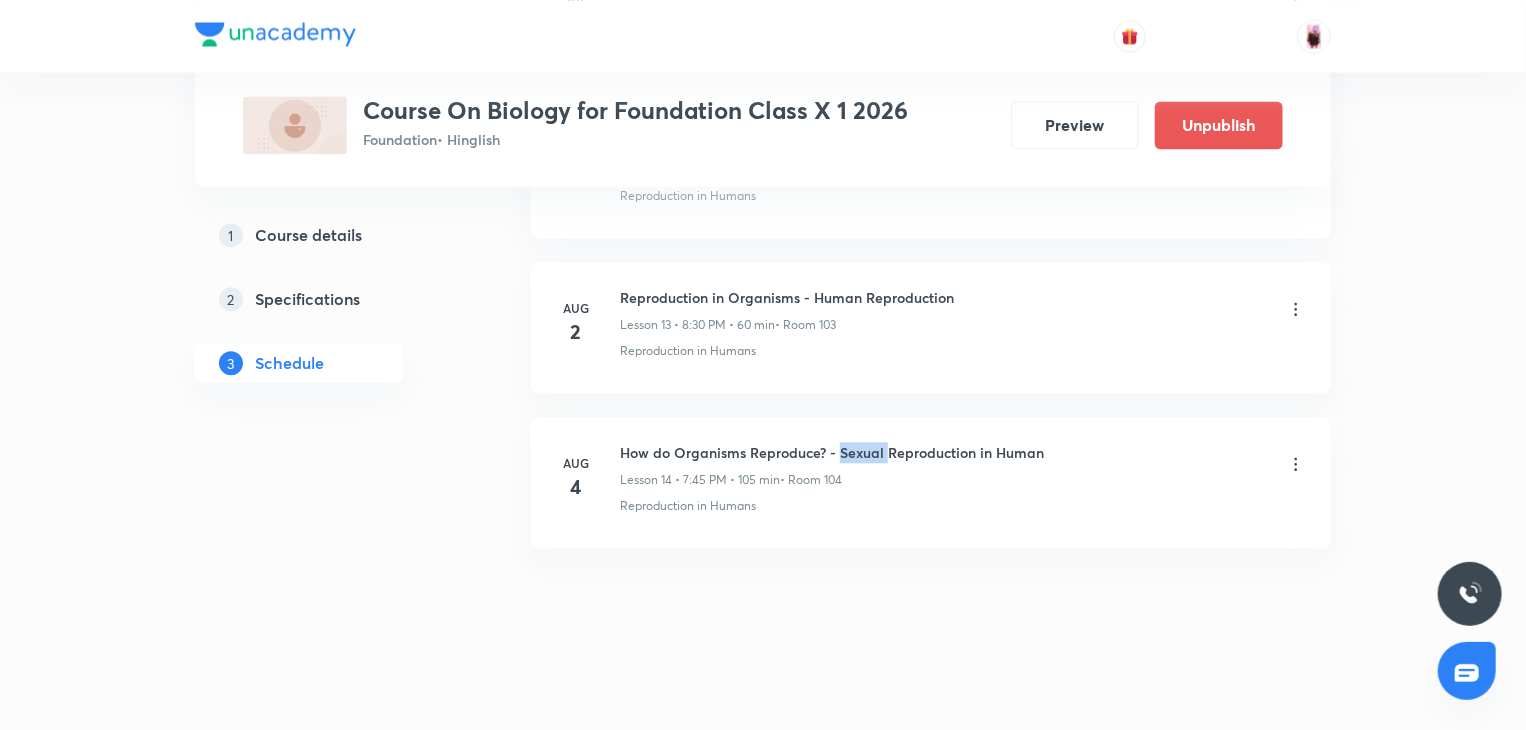 click on "How do Organisms Reproduce? - Sexual Reproduction in Human" at bounding box center [832, 452] 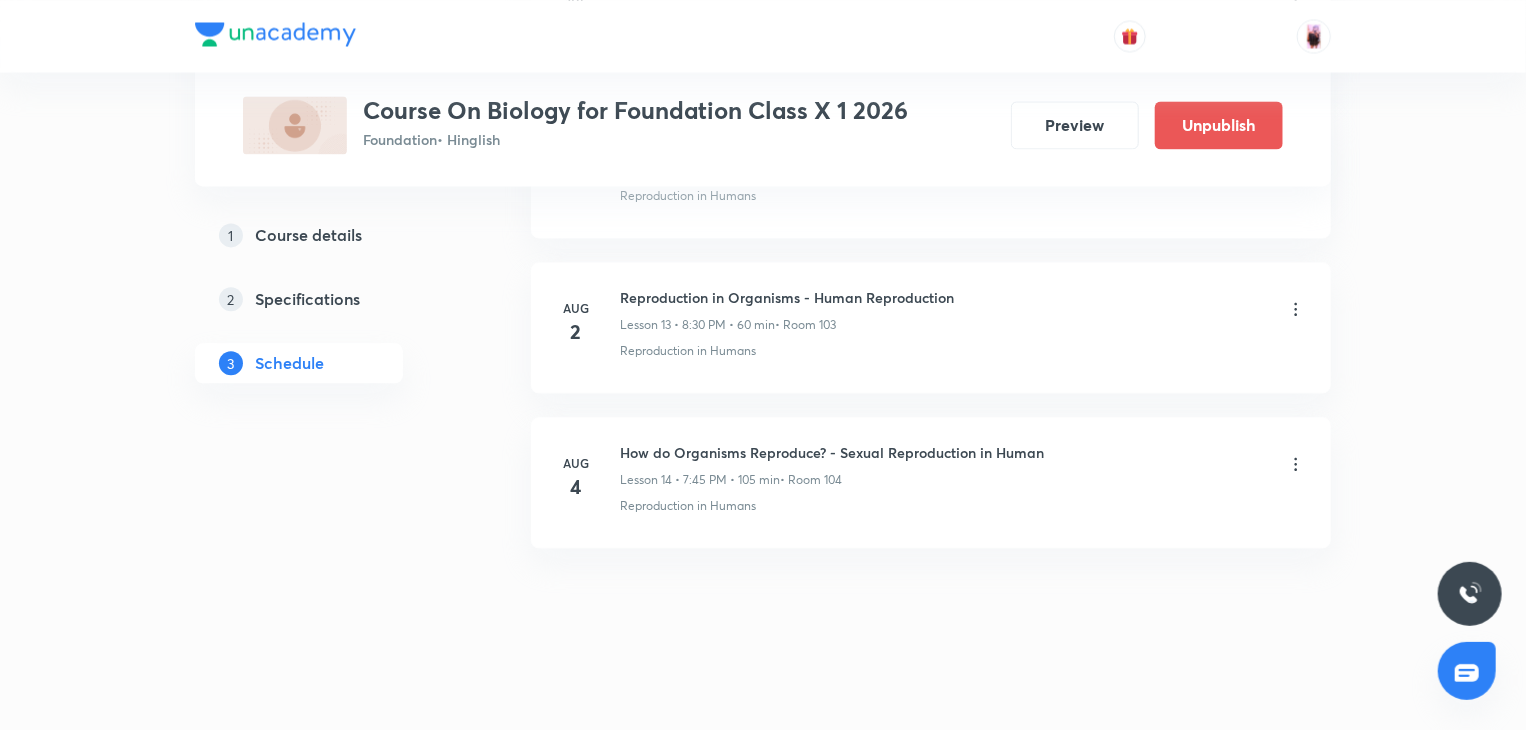 click on "How do Organisms Reproduce? - Sexual Reproduction in Human" at bounding box center (832, 452) 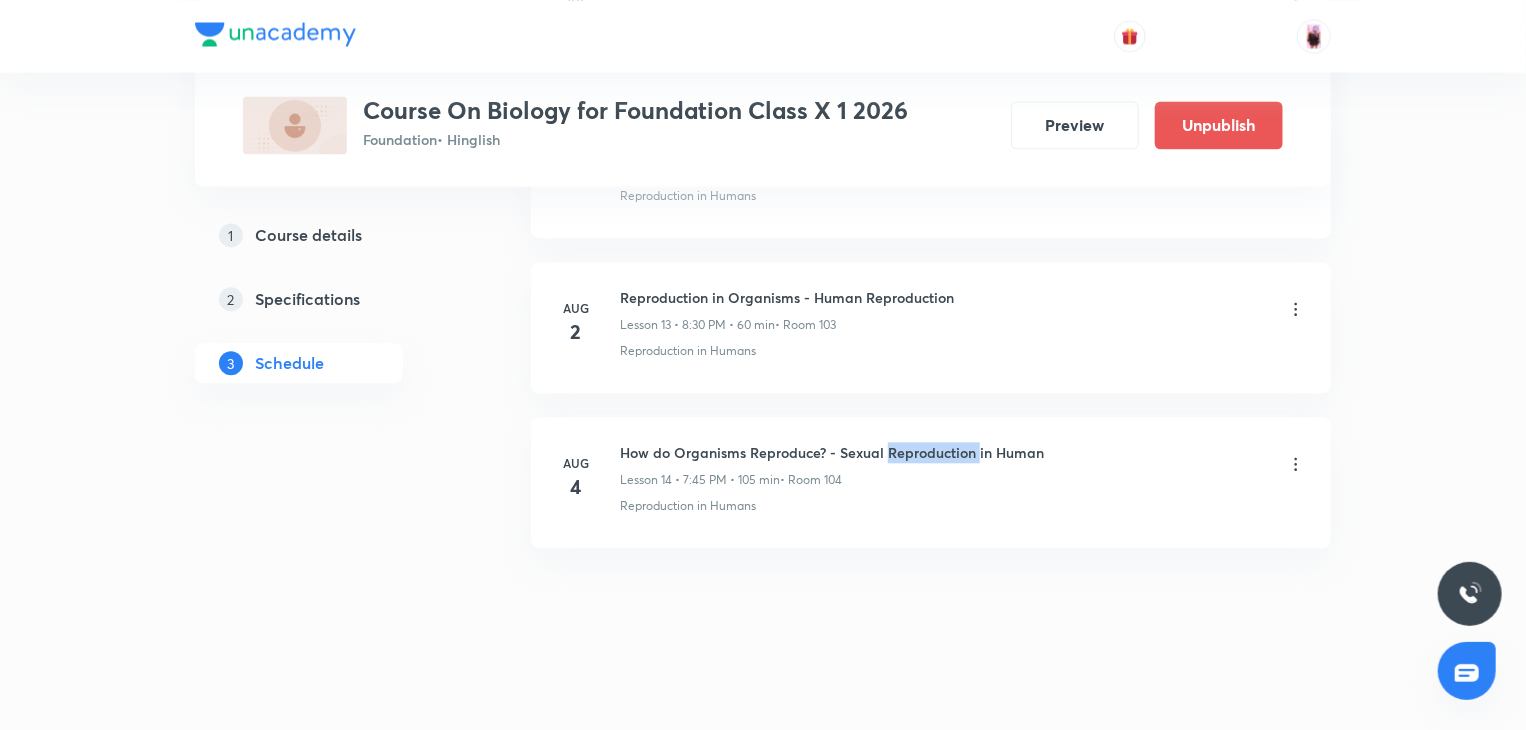 click on "How do Organisms Reproduce? - Sexual Reproduction in Human" at bounding box center [832, 452] 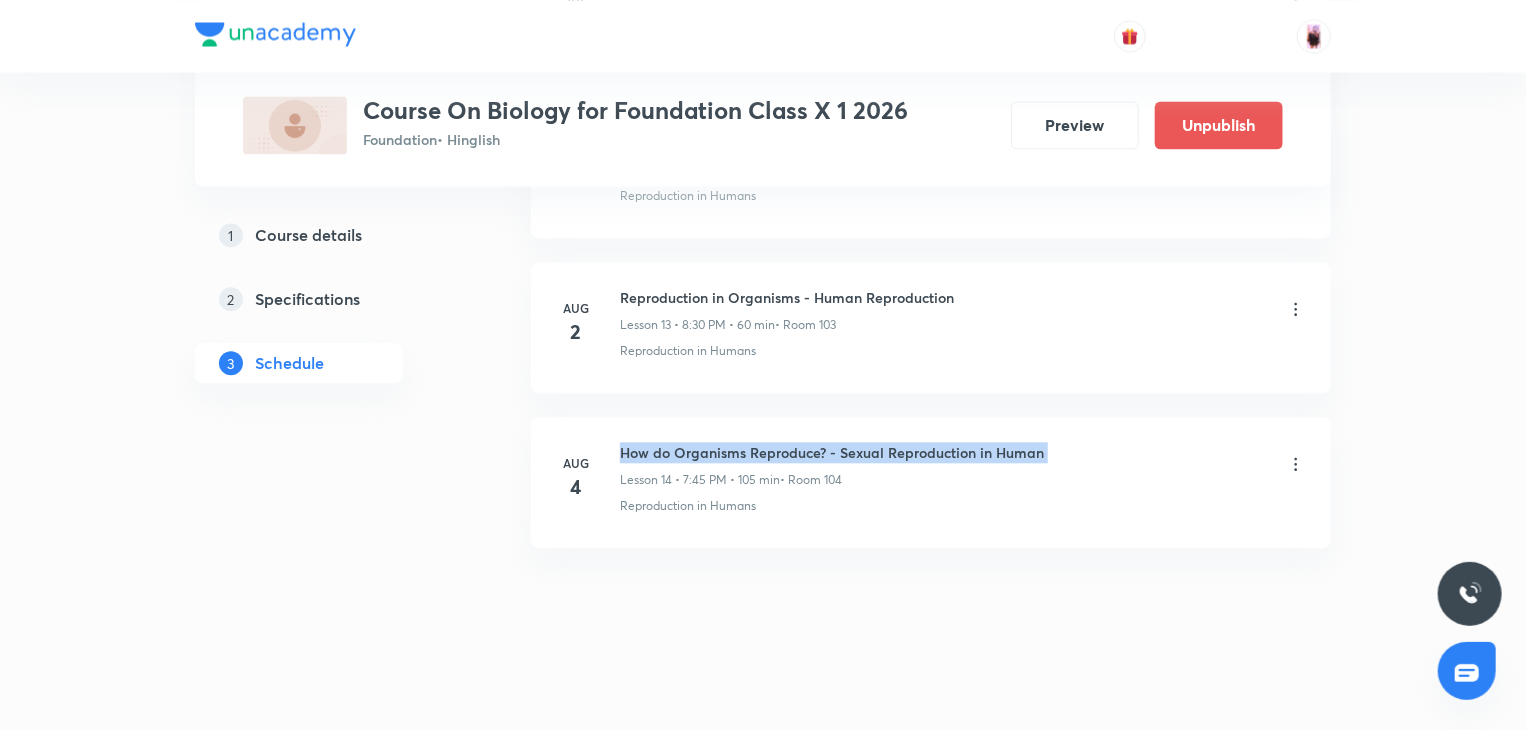 click on "How do Organisms Reproduce? - Sexual Reproduction in Human" at bounding box center [832, 452] 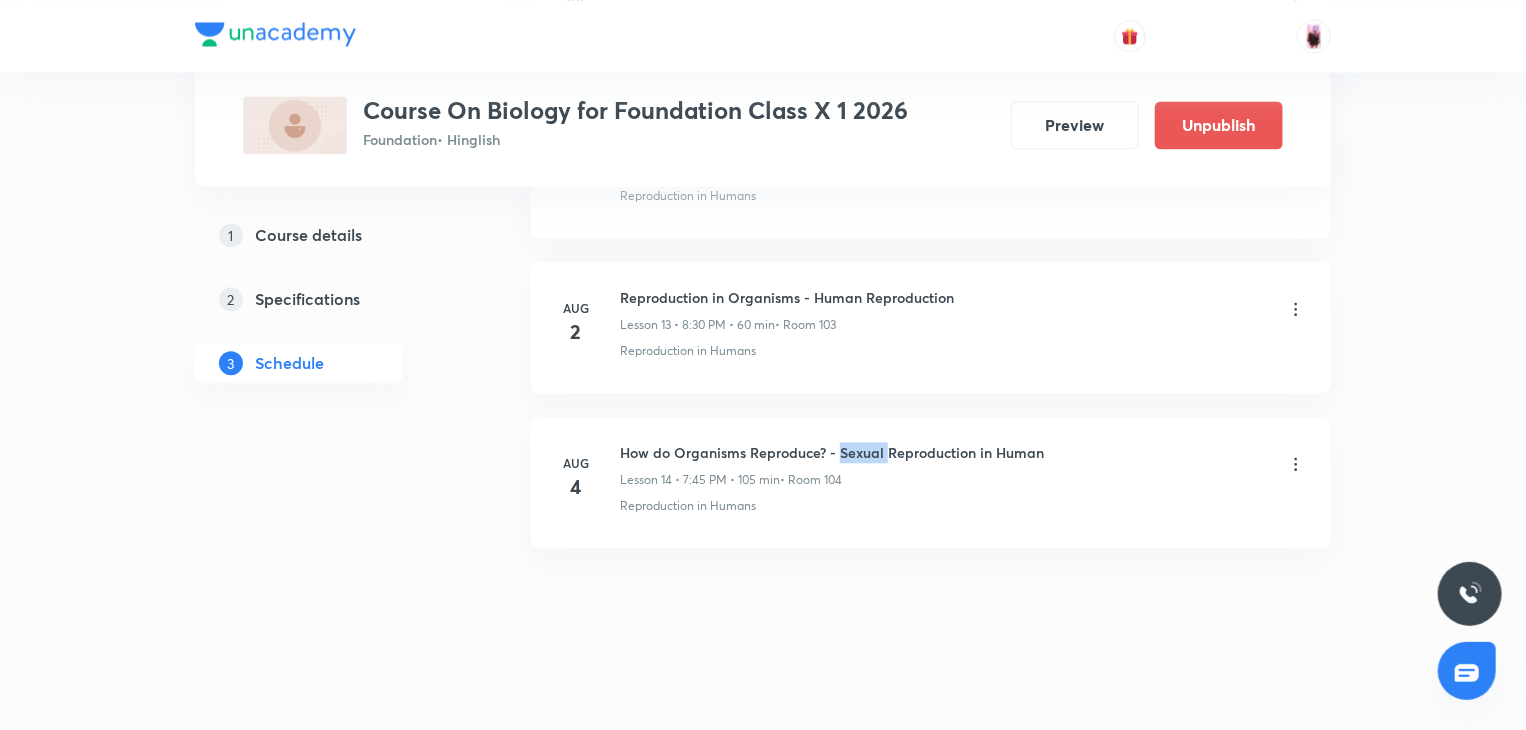 click on "How do Organisms Reproduce? - Sexual Reproduction in Human" at bounding box center [832, 452] 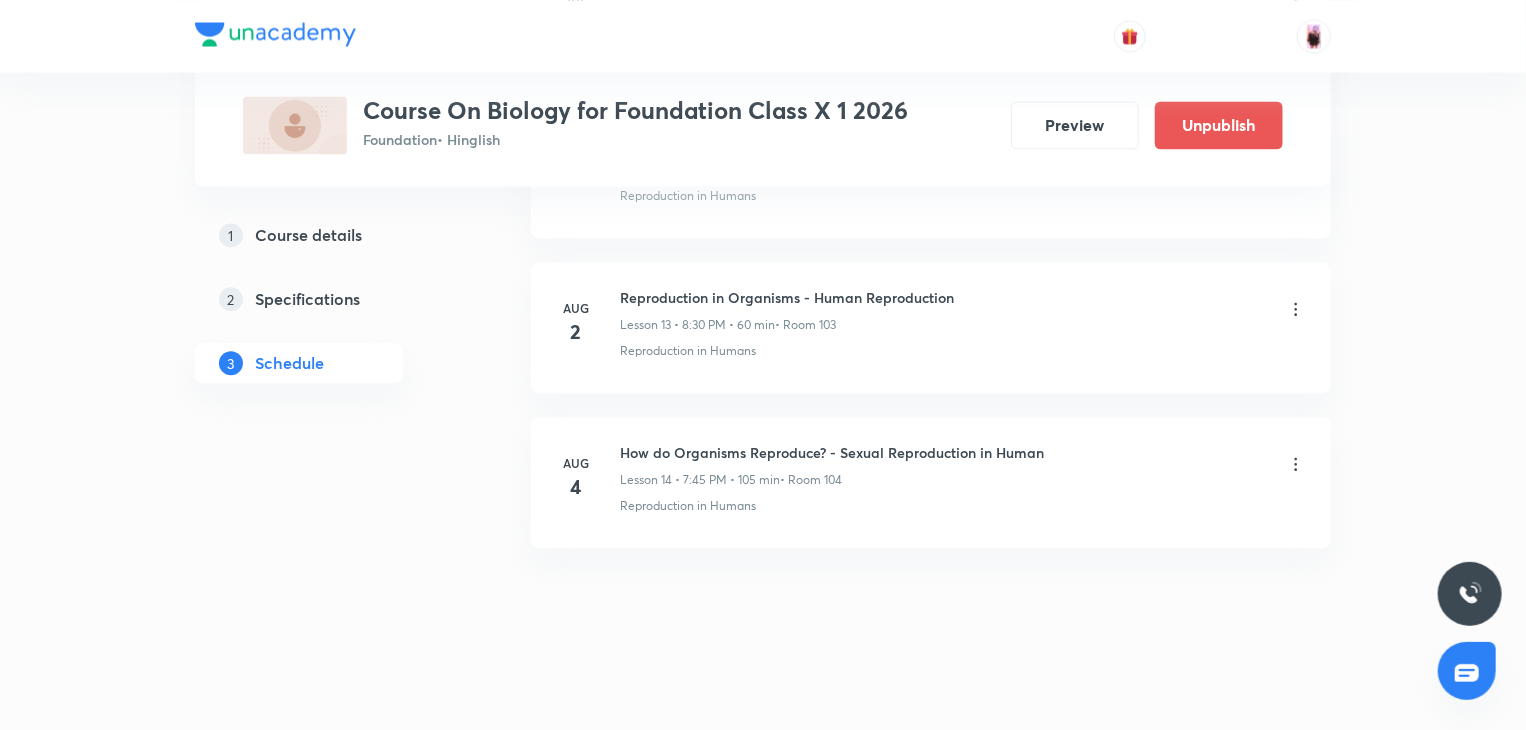 click on "How do Organisms Reproduce? - Sexual Reproduction in Human" at bounding box center [832, 452] 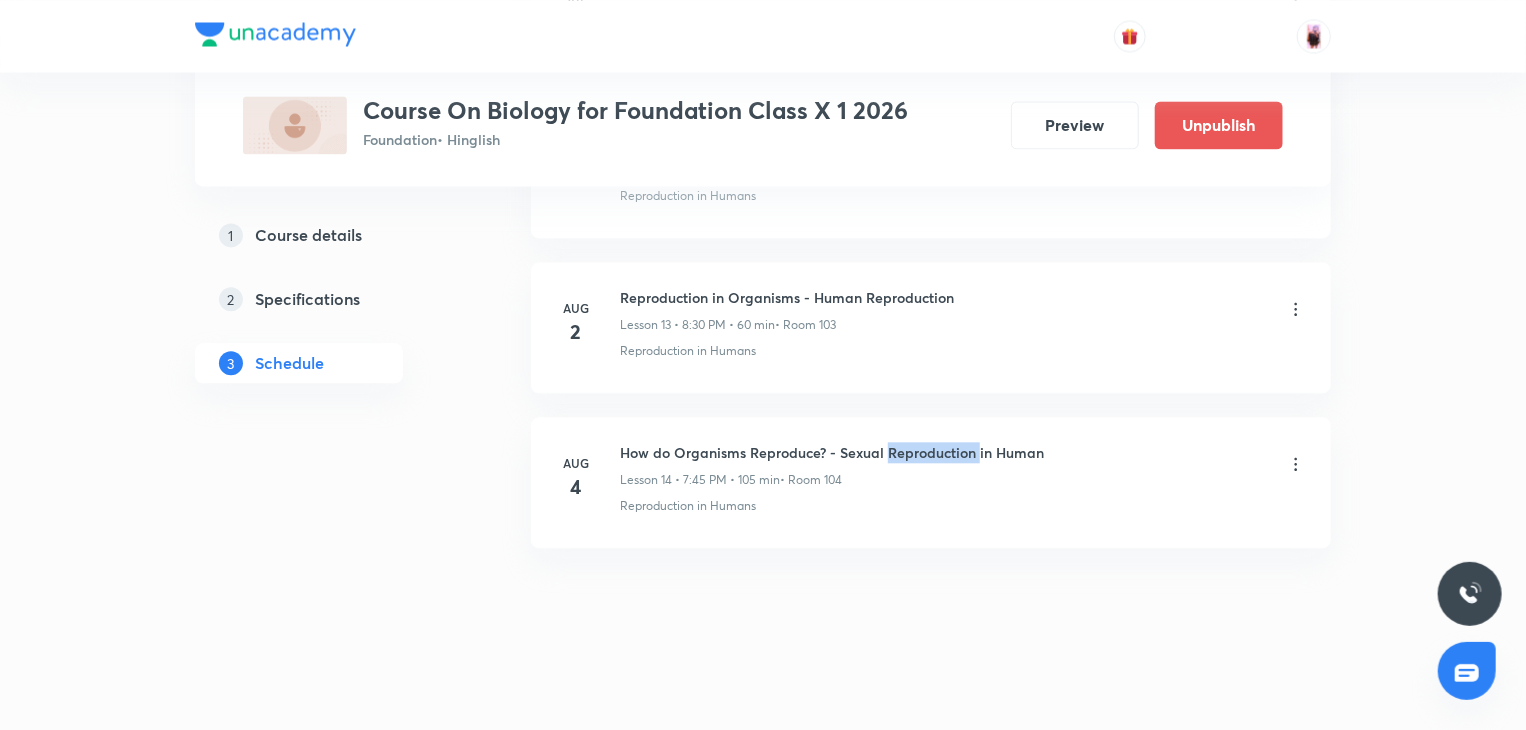 click on "How do Organisms Reproduce? - Sexual Reproduction in Human" at bounding box center (832, 452) 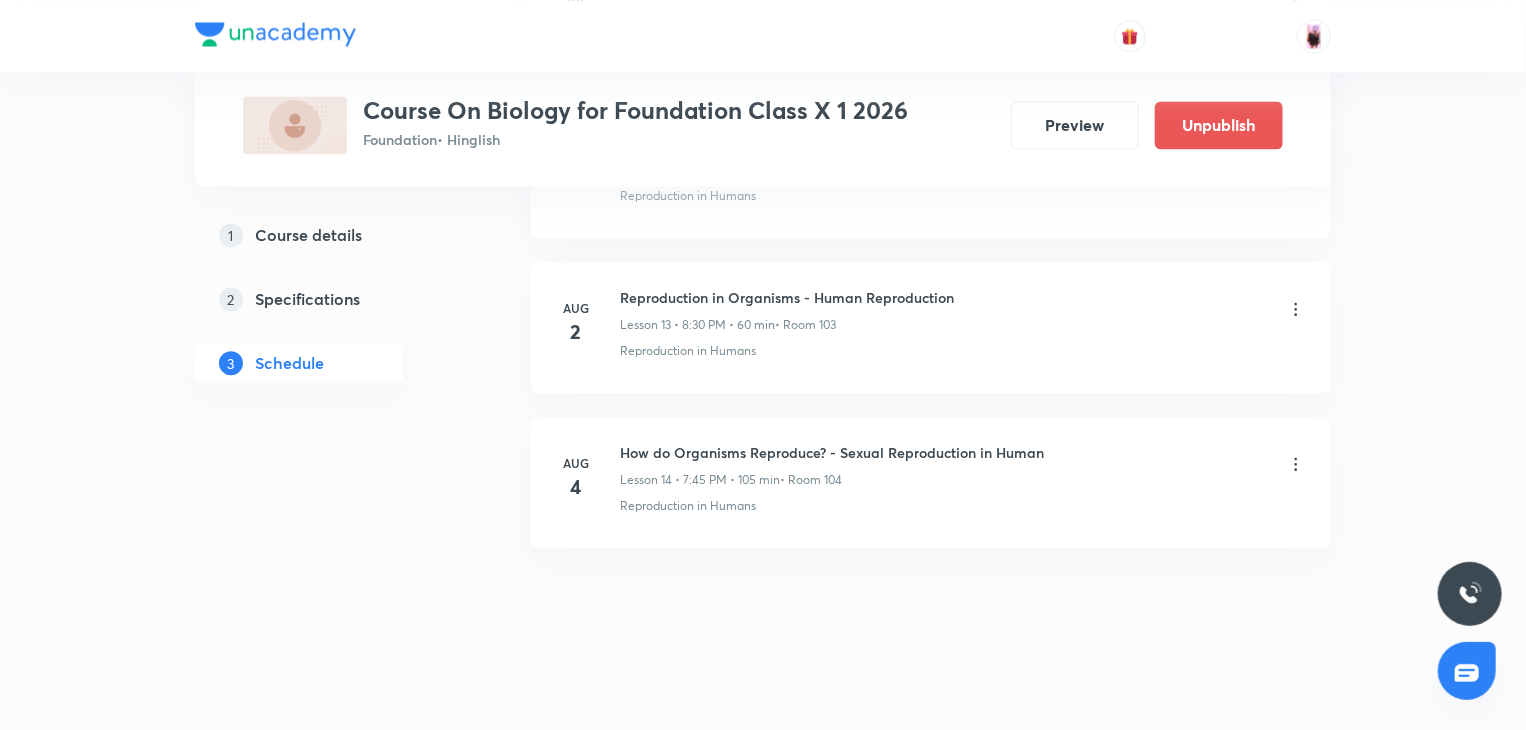 click on "How do Organisms Reproduce? - Sexual Reproduction in Human" at bounding box center [832, 452] 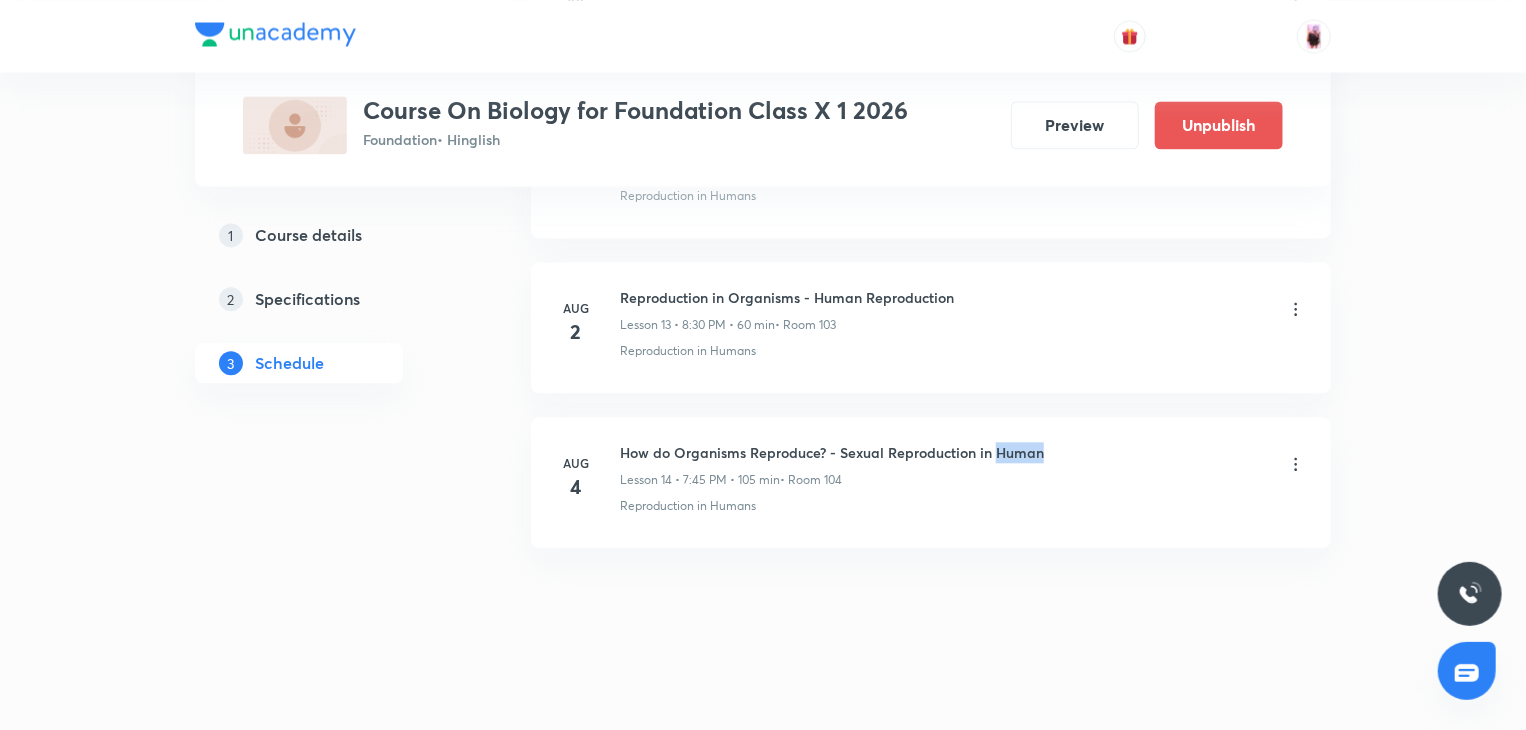 click on "How do Organisms Reproduce? - Sexual Reproduction in Human" at bounding box center [832, 452] 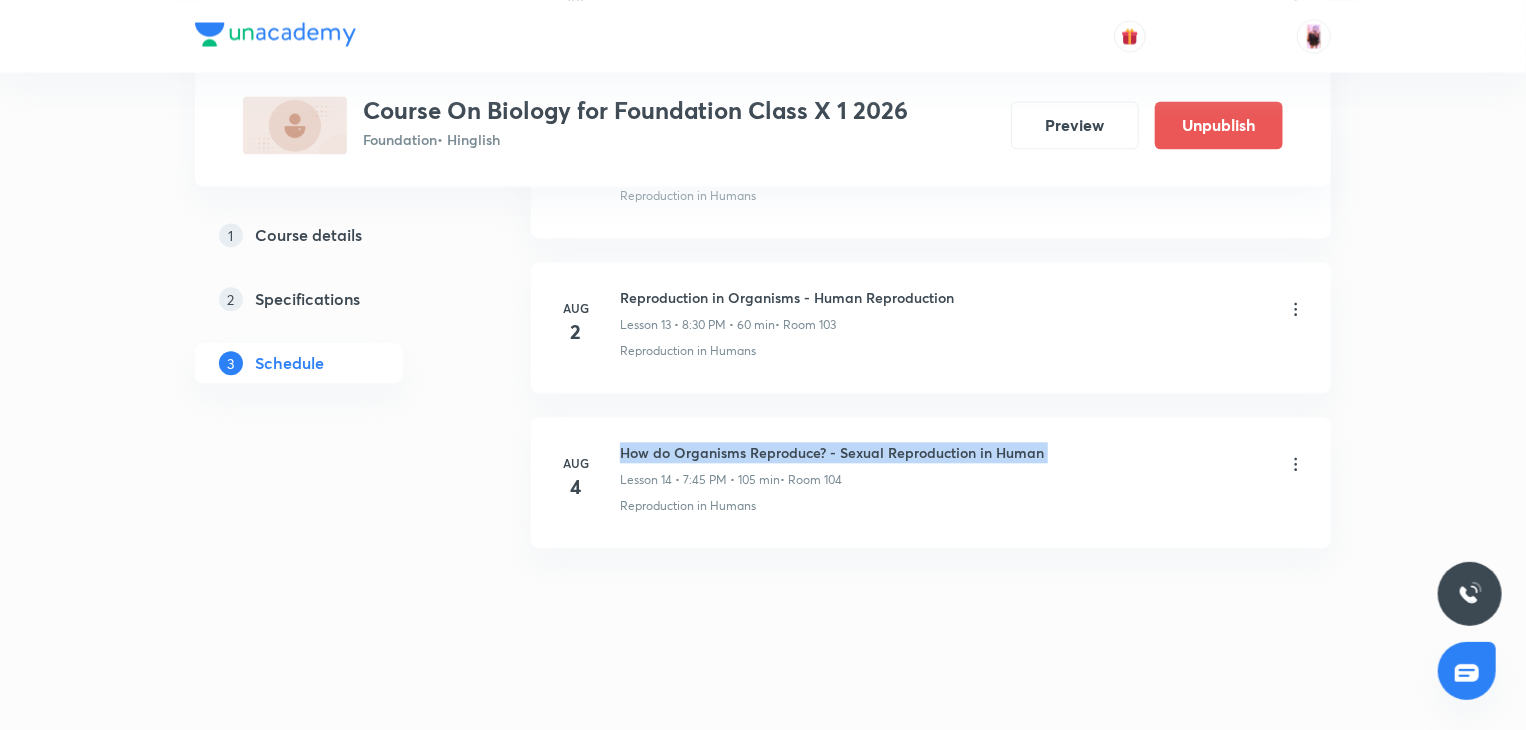 click on "How do Organisms Reproduce? - Sexual Reproduction in Human" at bounding box center (832, 452) 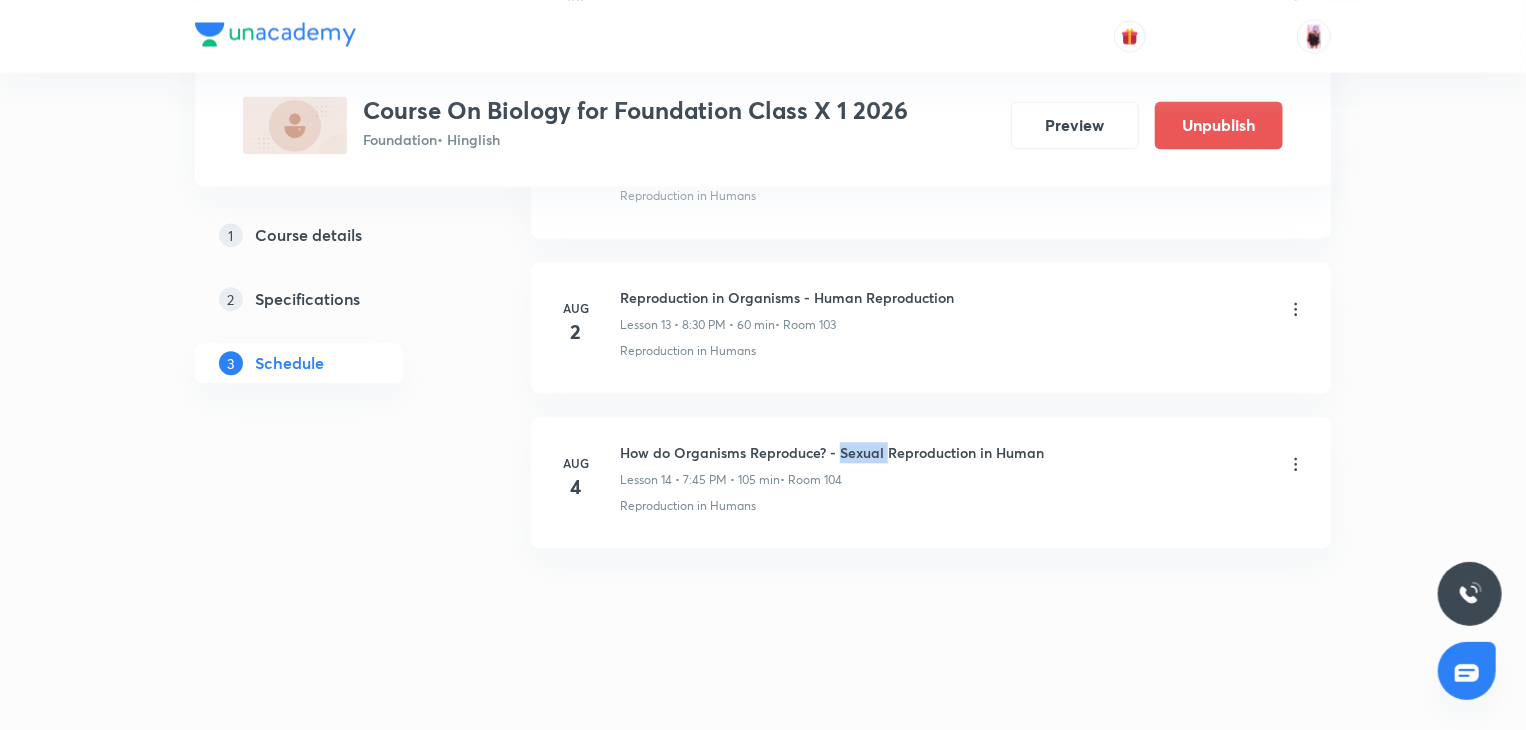 click on "How do Organisms Reproduce? - Sexual Reproduction in Human" at bounding box center (832, 452) 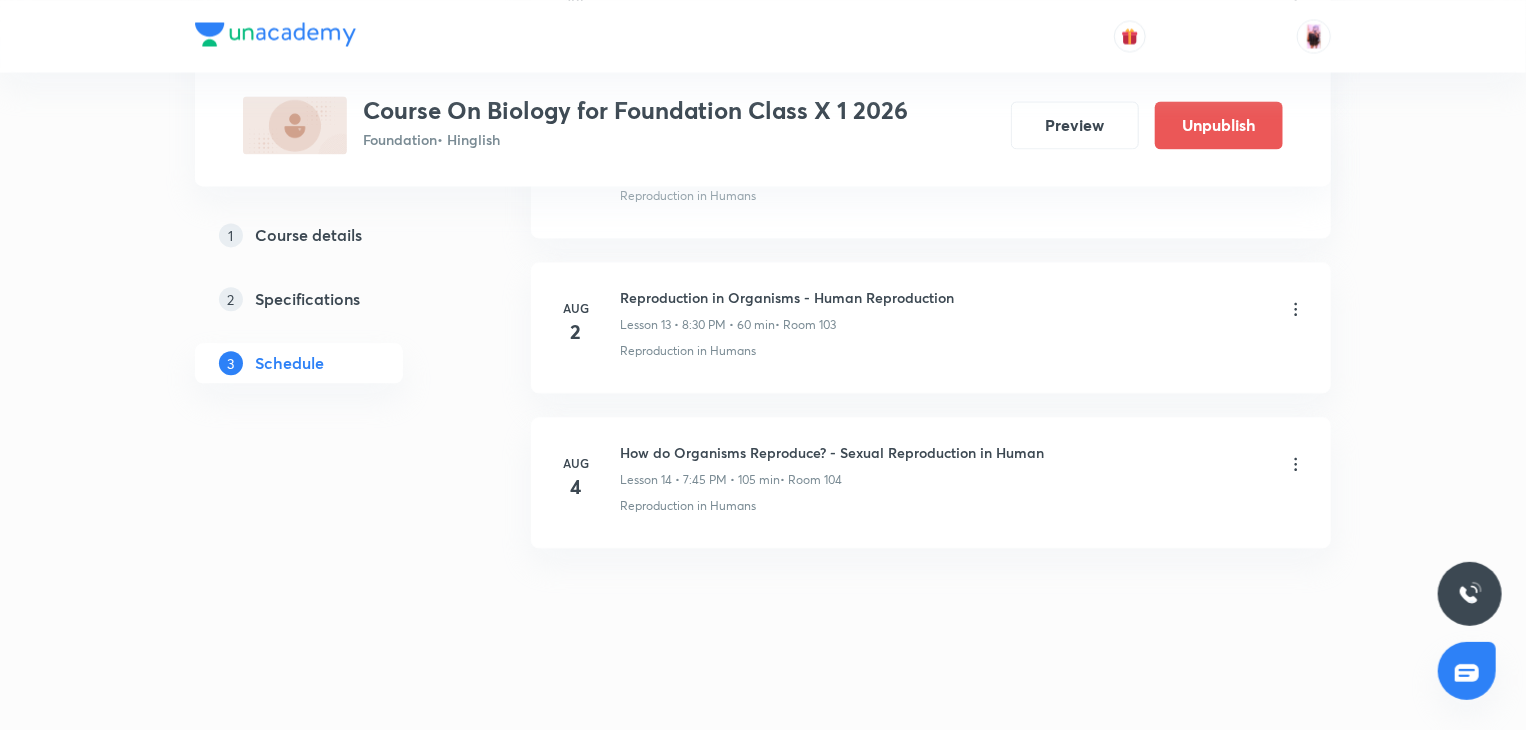 click on "How do Organisms Reproduce? - Sexual Reproduction in Human" at bounding box center (832, 452) 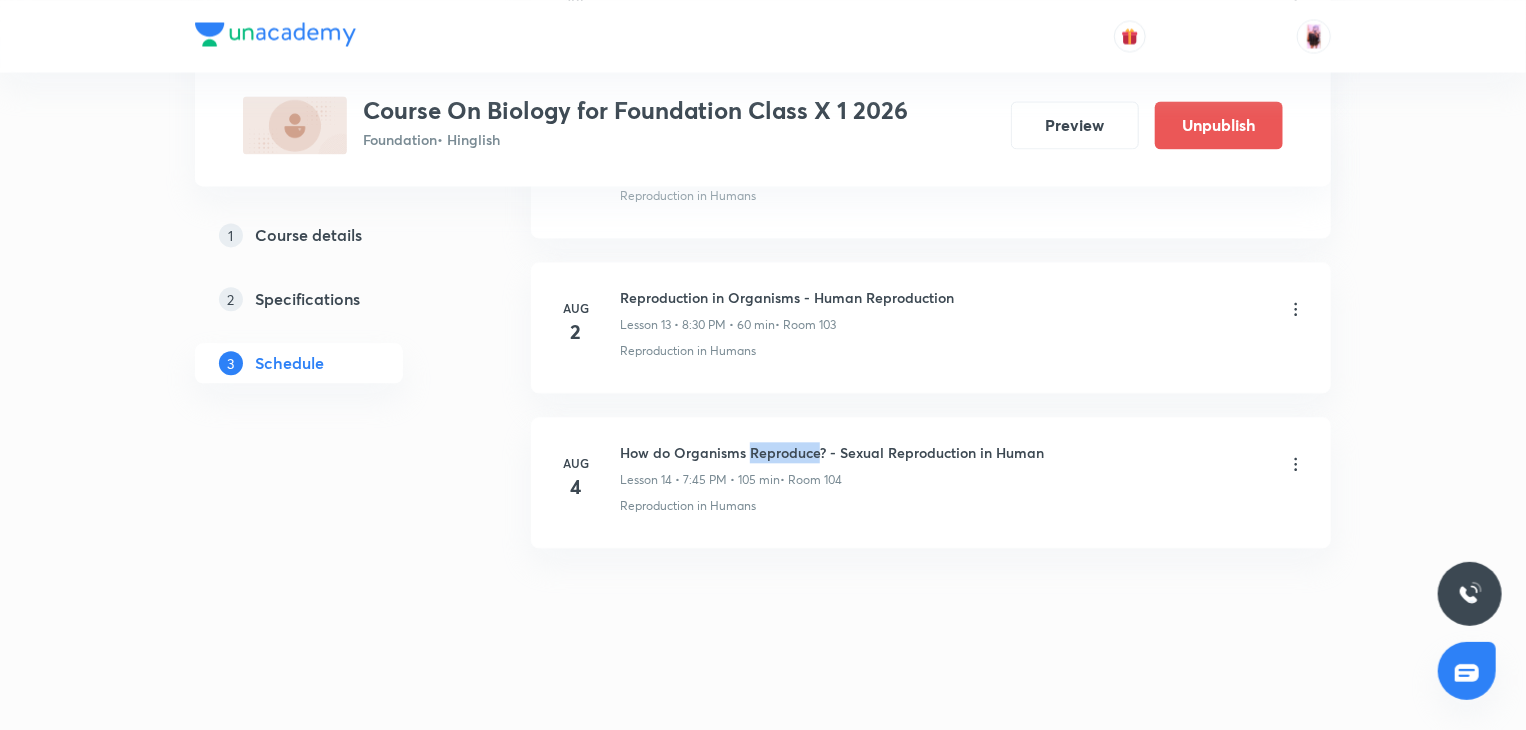 click on "How do Organisms Reproduce? - Sexual Reproduction in Human" at bounding box center (832, 452) 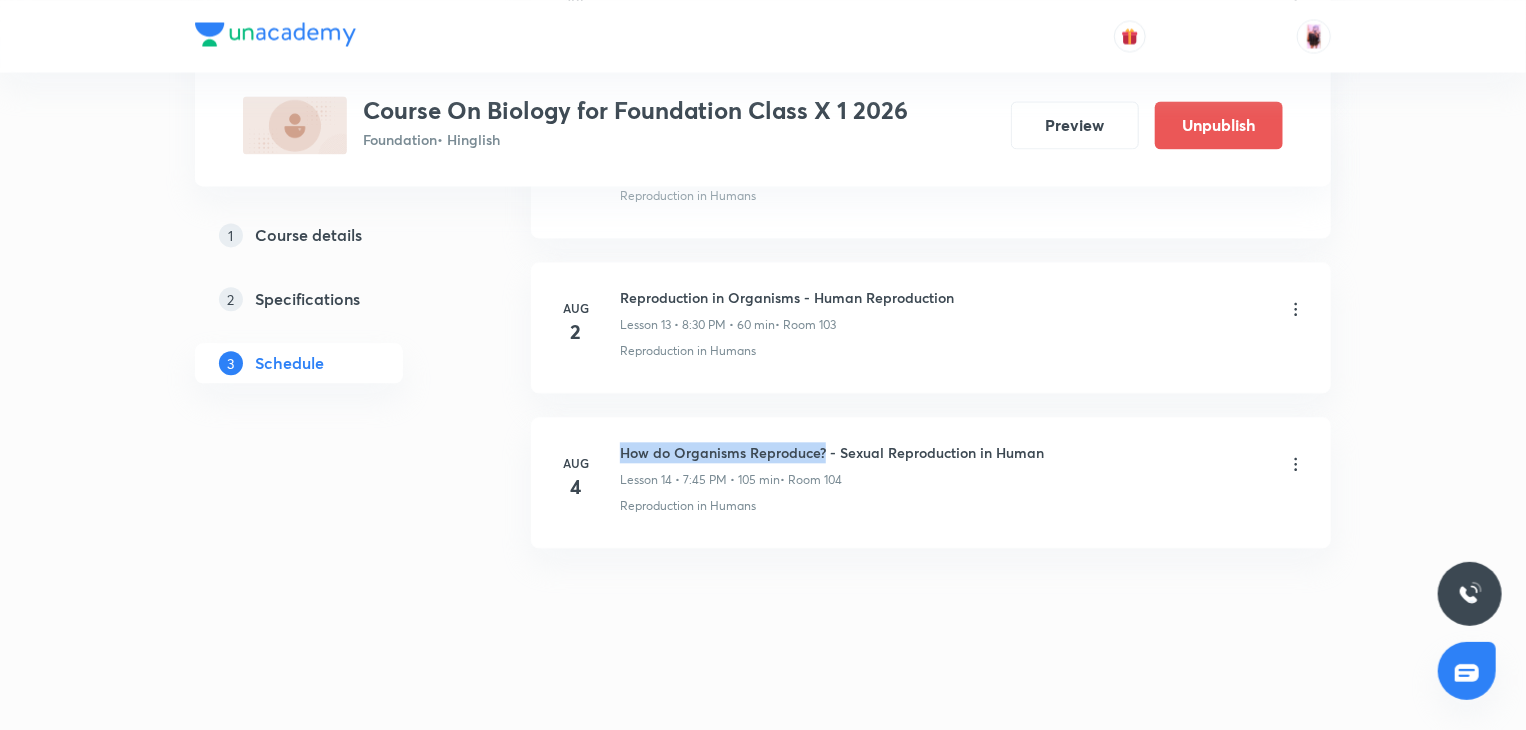 drag, startPoint x: 822, startPoint y: 441, endPoint x: 622, endPoint y: 439, distance: 200.01 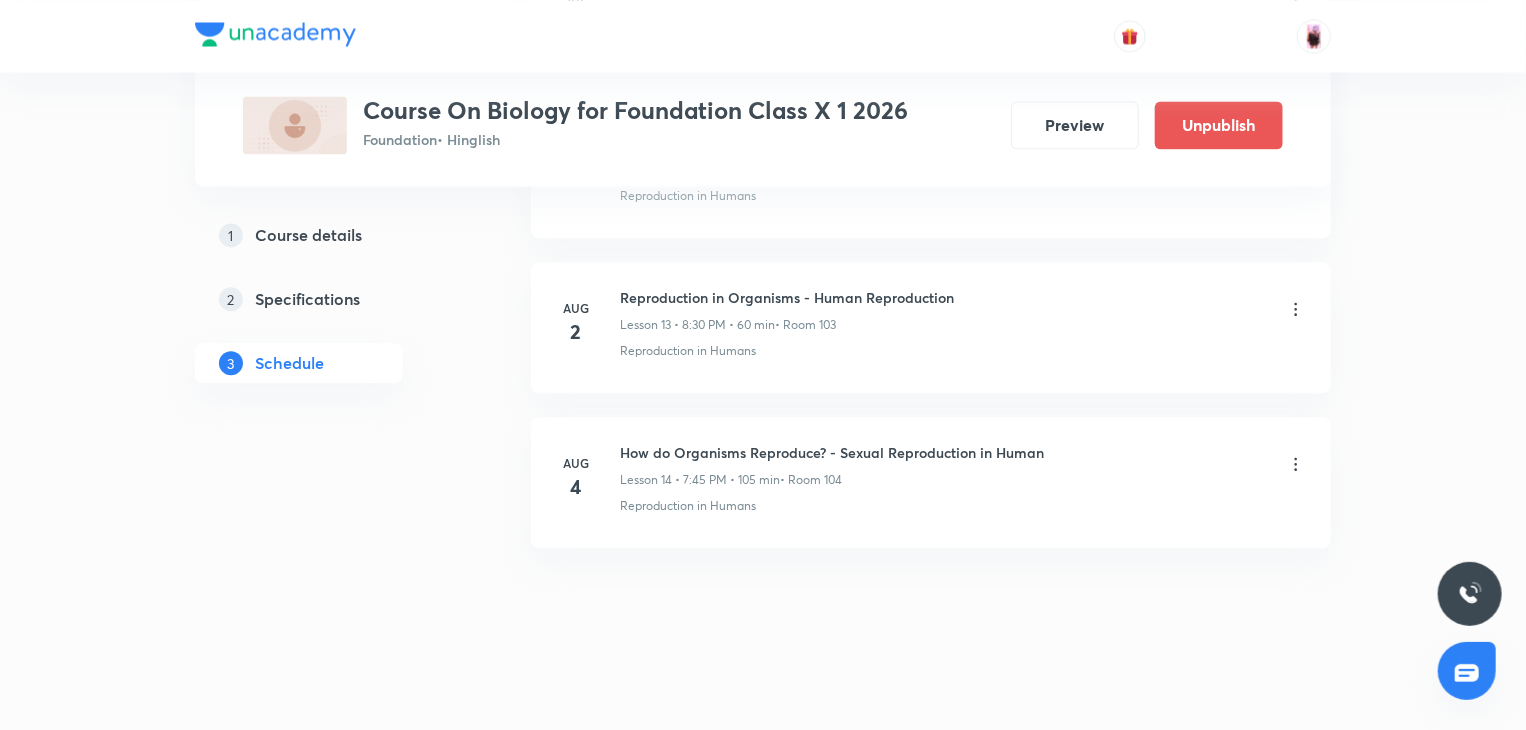 click on "How do Organisms Reproduce? - Sexual Reproduction in Human" at bounding box center (832, 452) 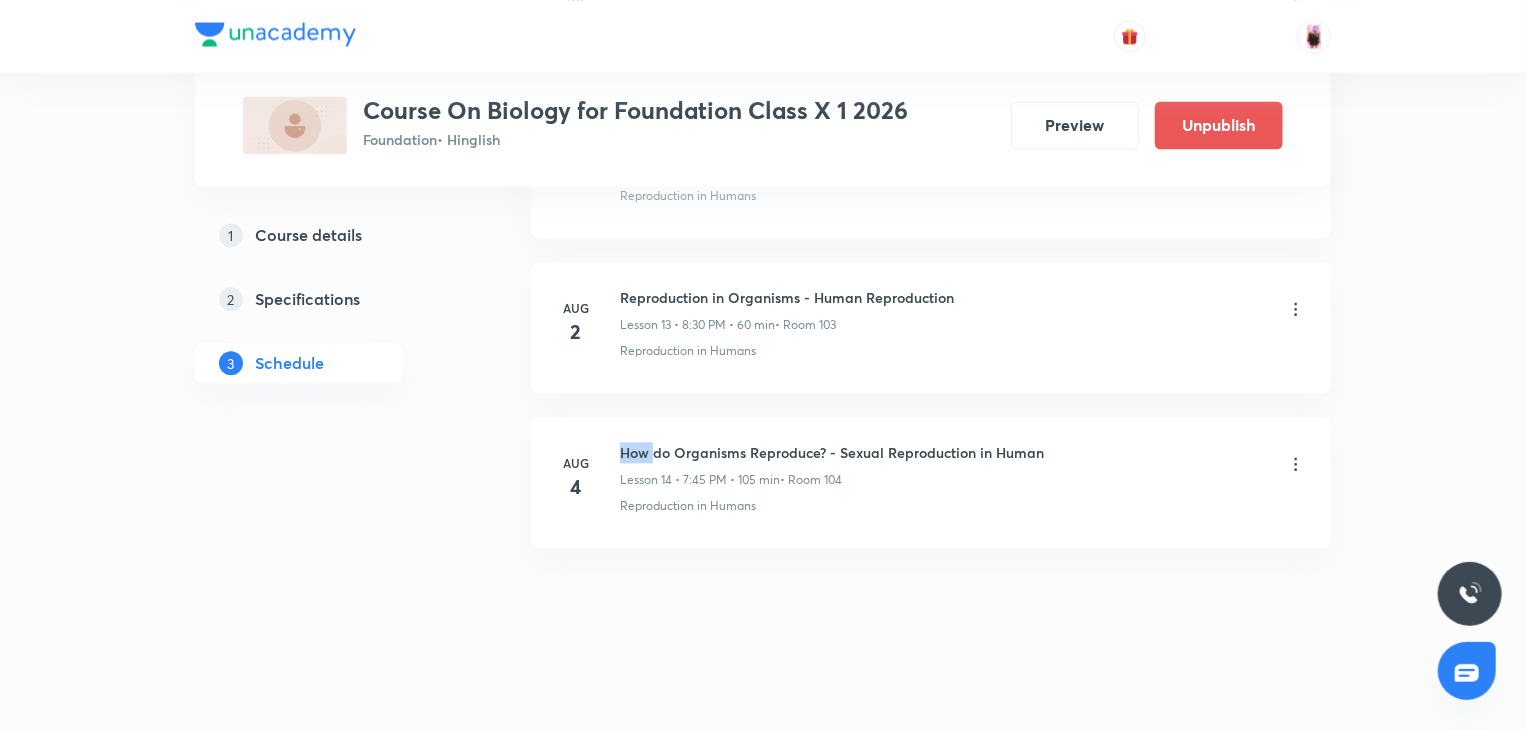 click on "How do Organisms Reproduce? - Sexual Reproduction in Human" at bounding box center [832, 452] 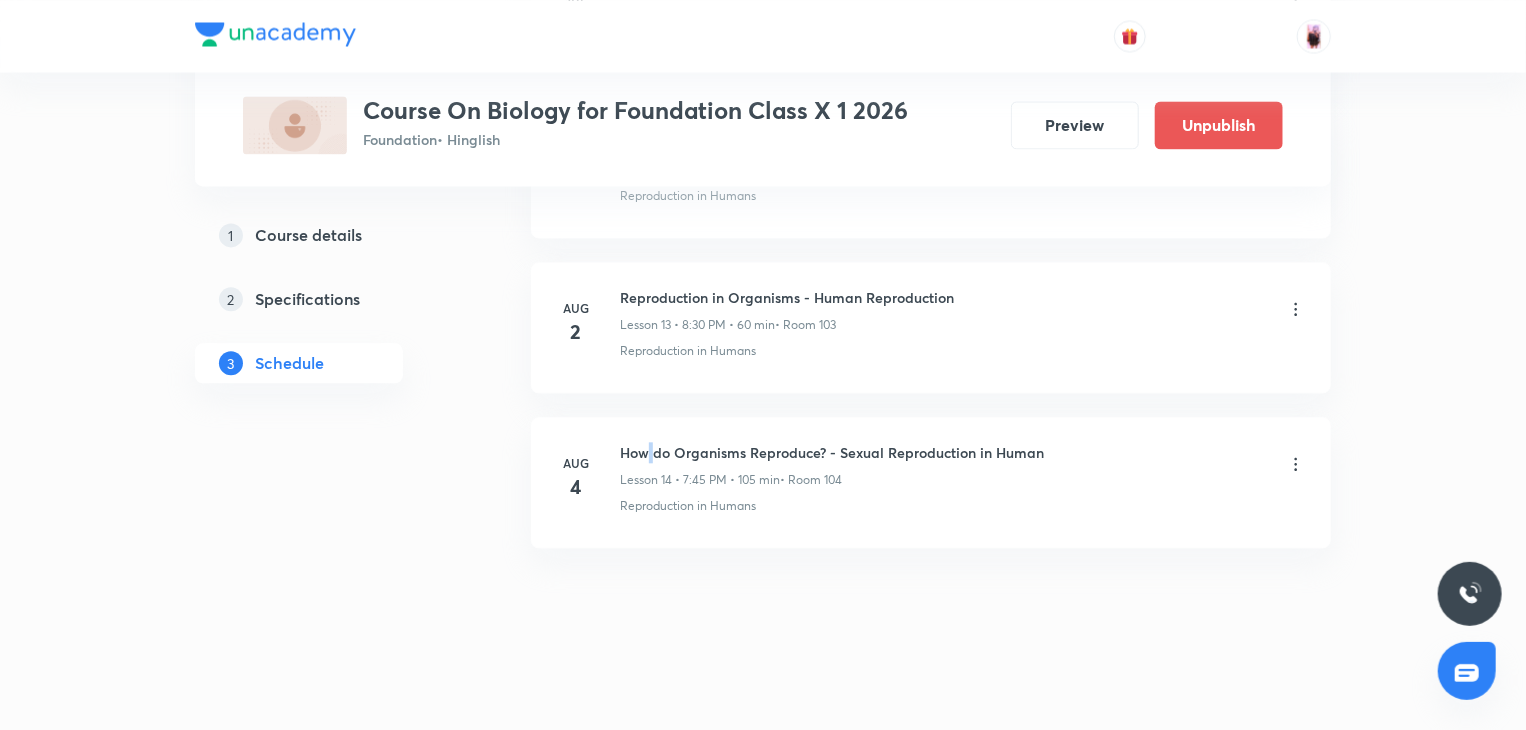 click on "How do Organisms Reproduce? - Sexual Reproduction in Human" at bounding box center (832, 452) 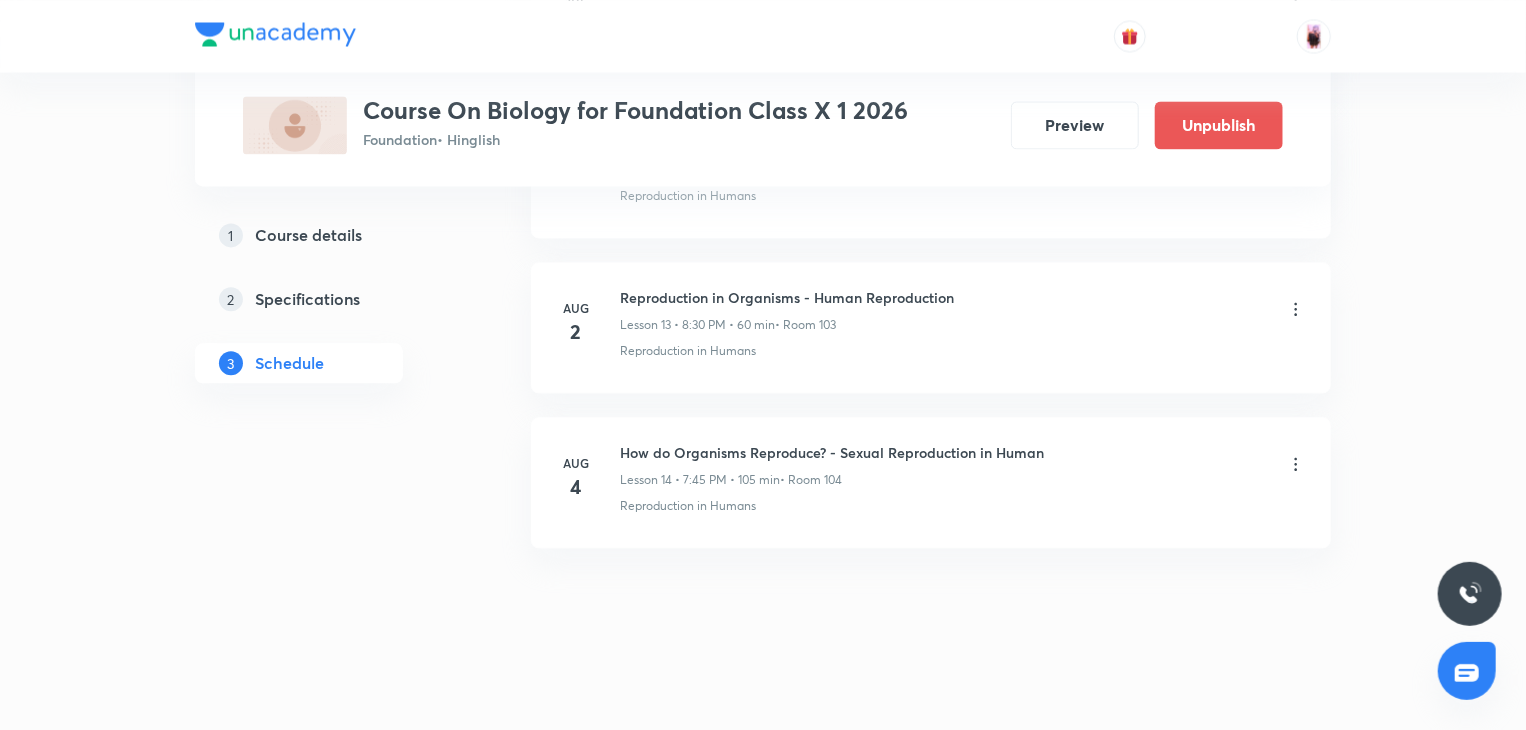click on "How do Organisms Reproduce? - Sexual Reproduction in Human" at bounding box center (832, 452) 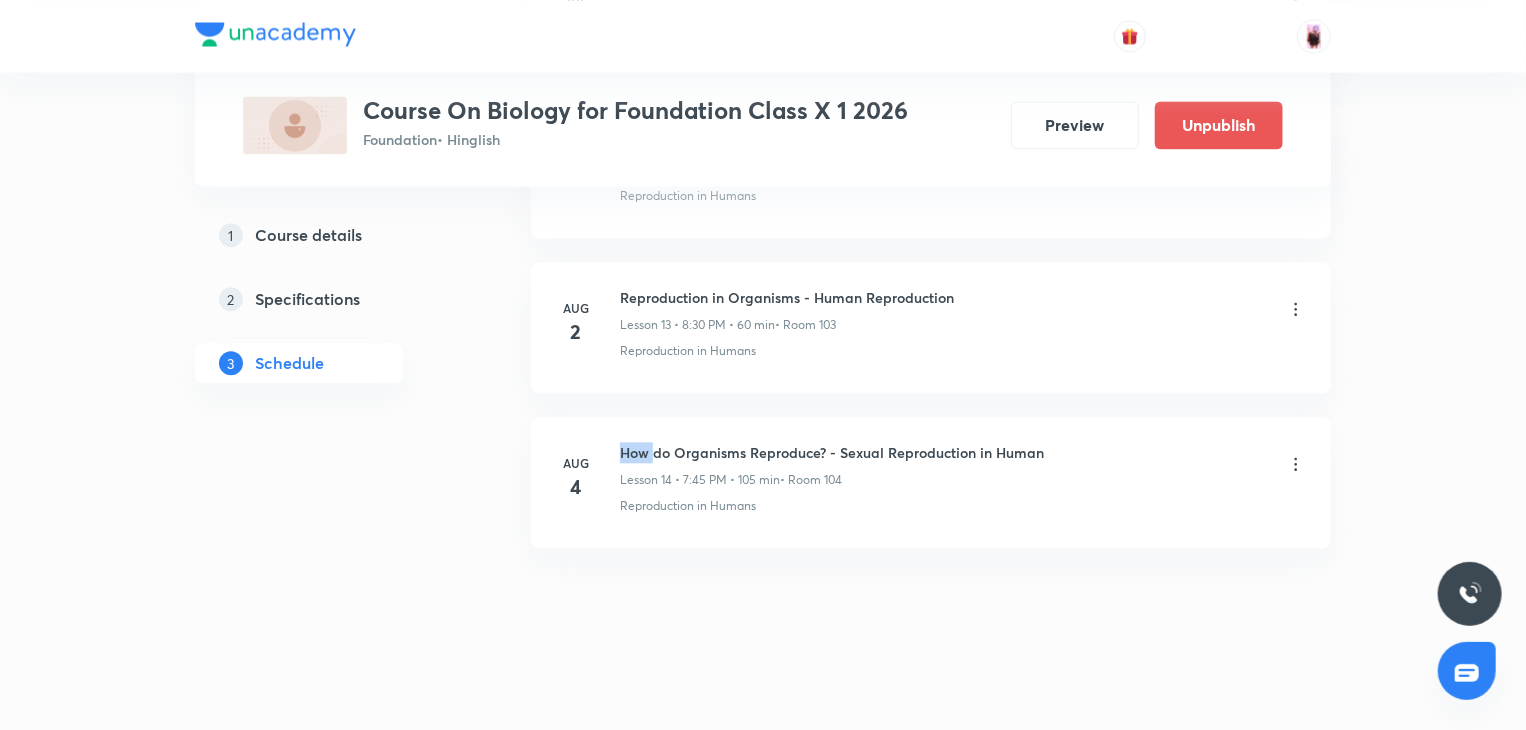click on "How do Organisms Reproduce? - Sexual Reproduction in Human" at bounding box center [832, 452] 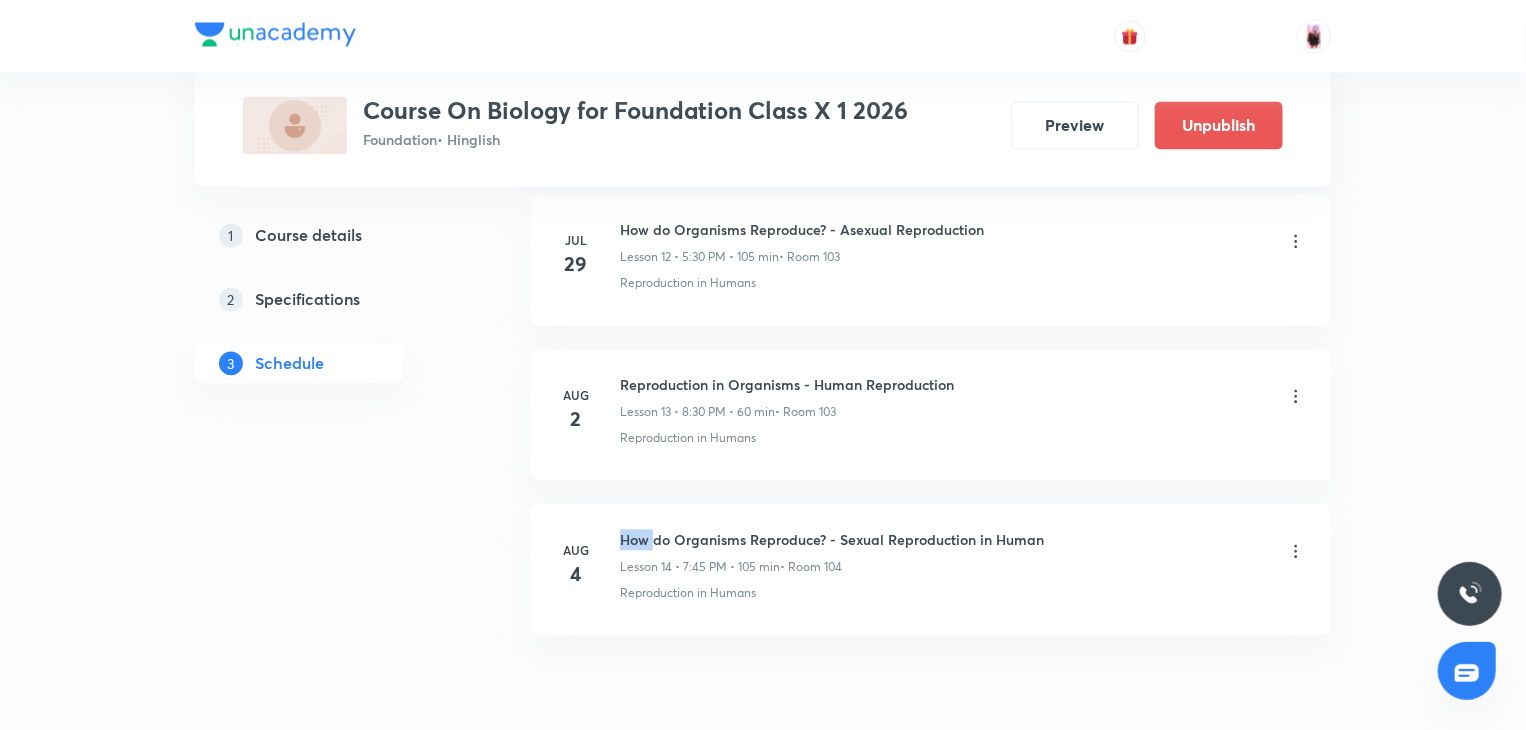 scroll, scrollTop: 2120, scrollLeft: 0, axis: vertical 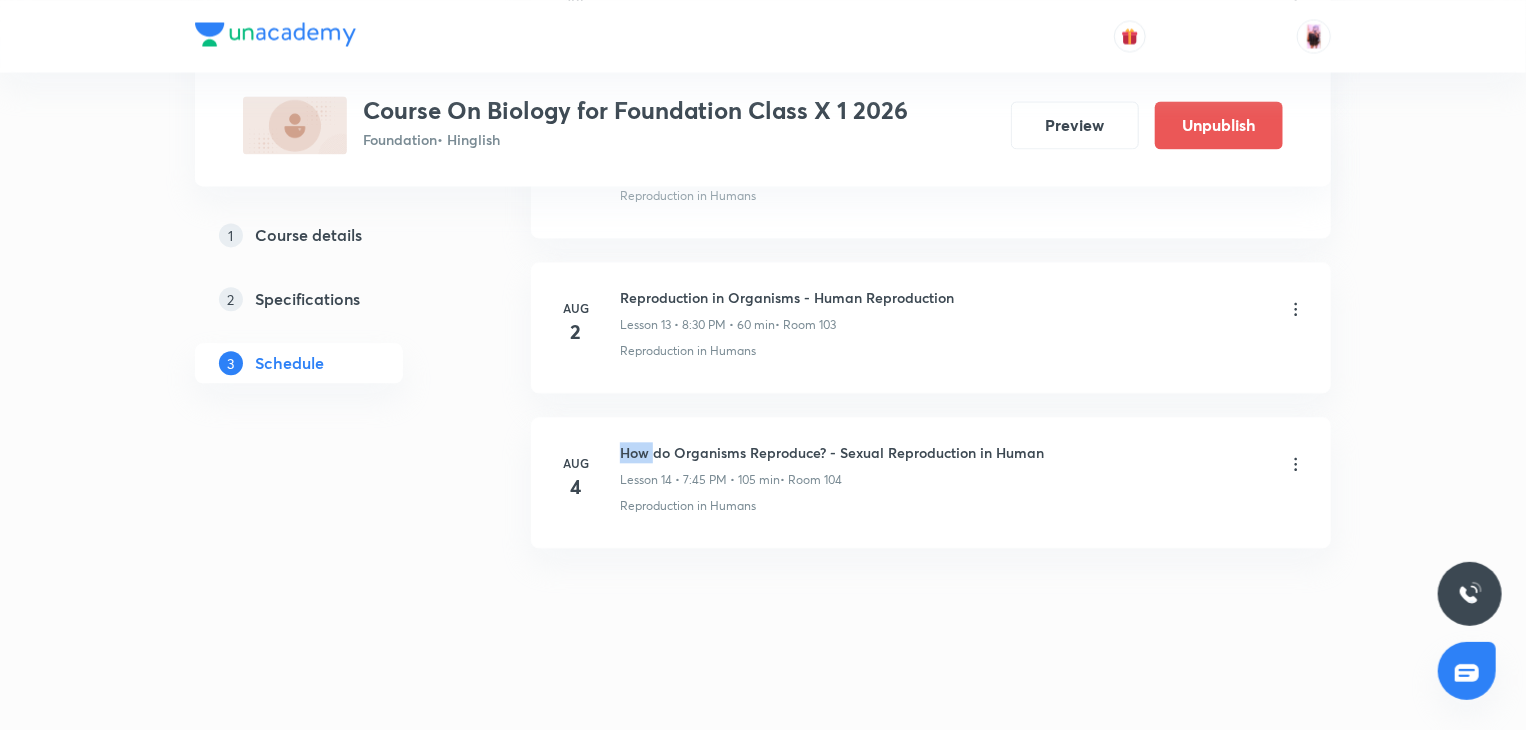 click on "How do Organisms Reproduce? - Sexual Reproduction in Human" at bounding box center [832, 452] 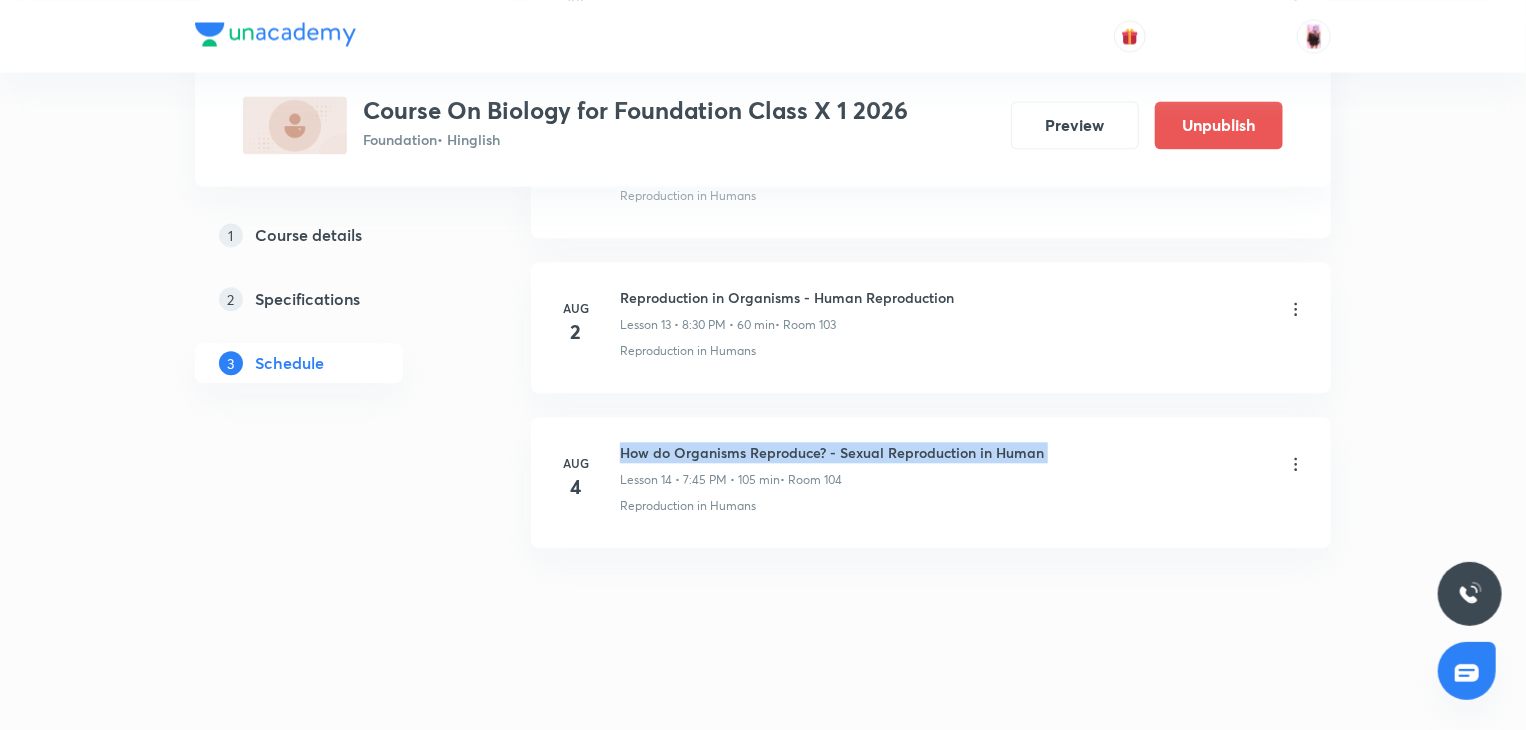 click on "How do Organisms Reproduce? - Sexual Reproduction in Human" at bounding box center [832, 452] 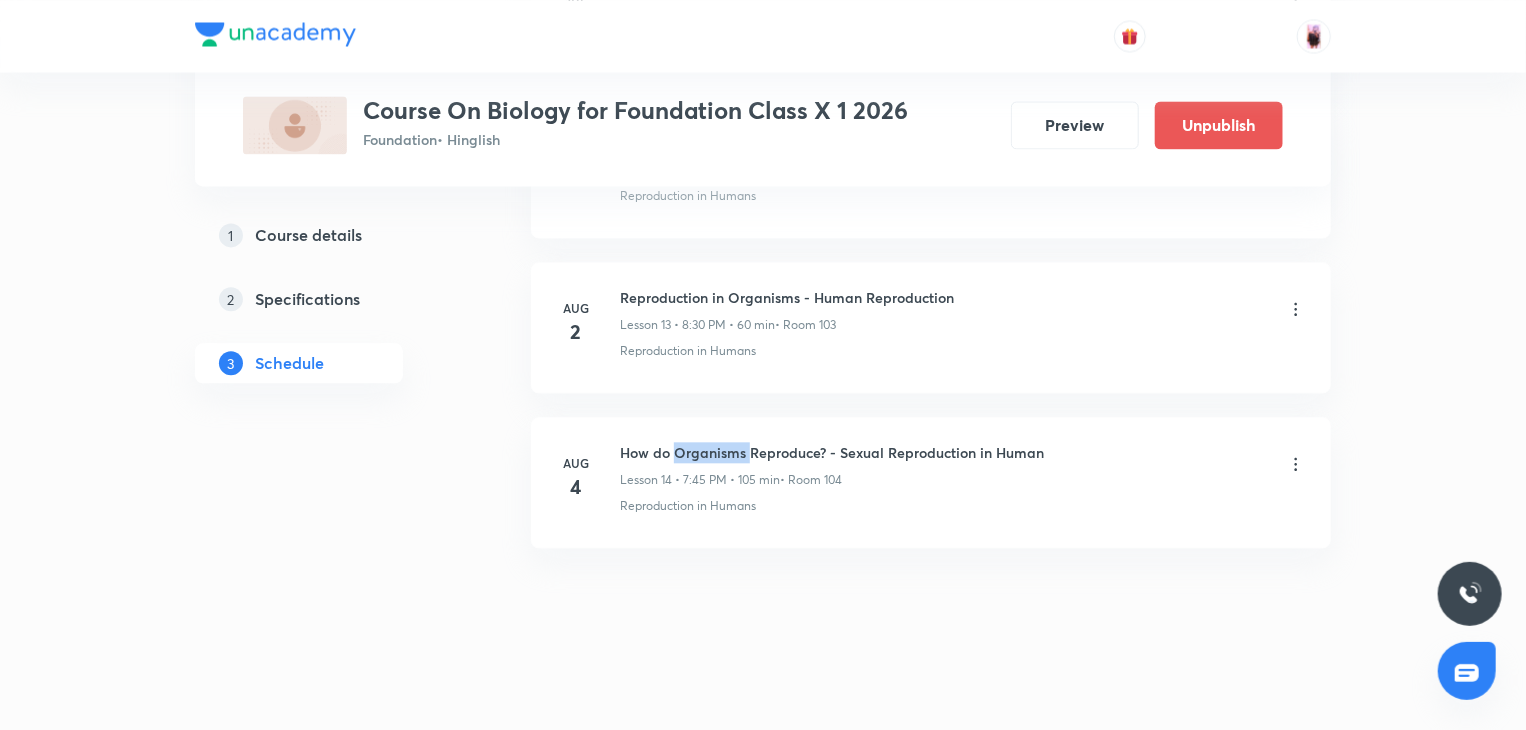 click on "How do Organisms Reproduce? - Sexual Reproduction in Human" at bounding box center [832, 452] 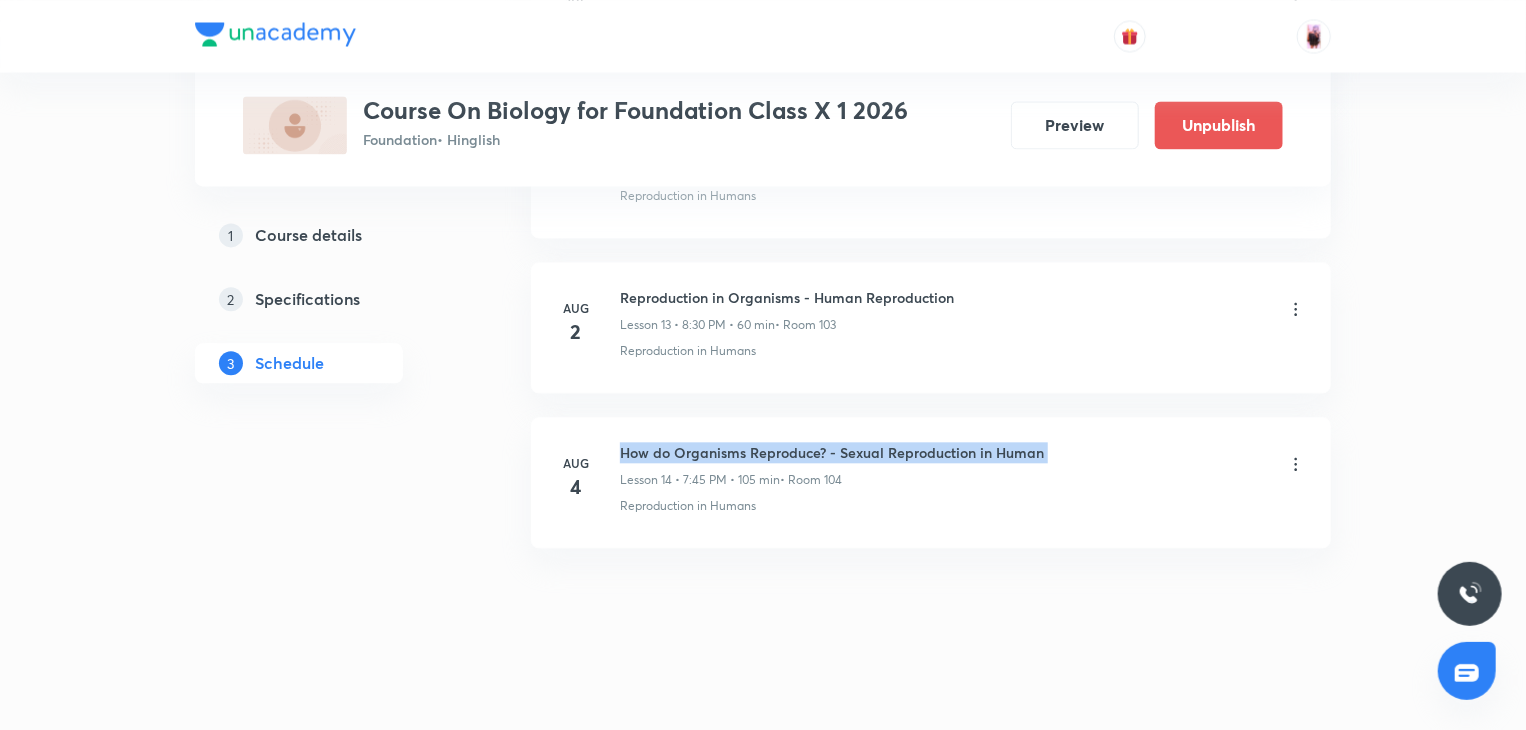 click on "How do Organisms Reproduce? - Sexual Reproduction in Human" at bounding box center (832, 452) 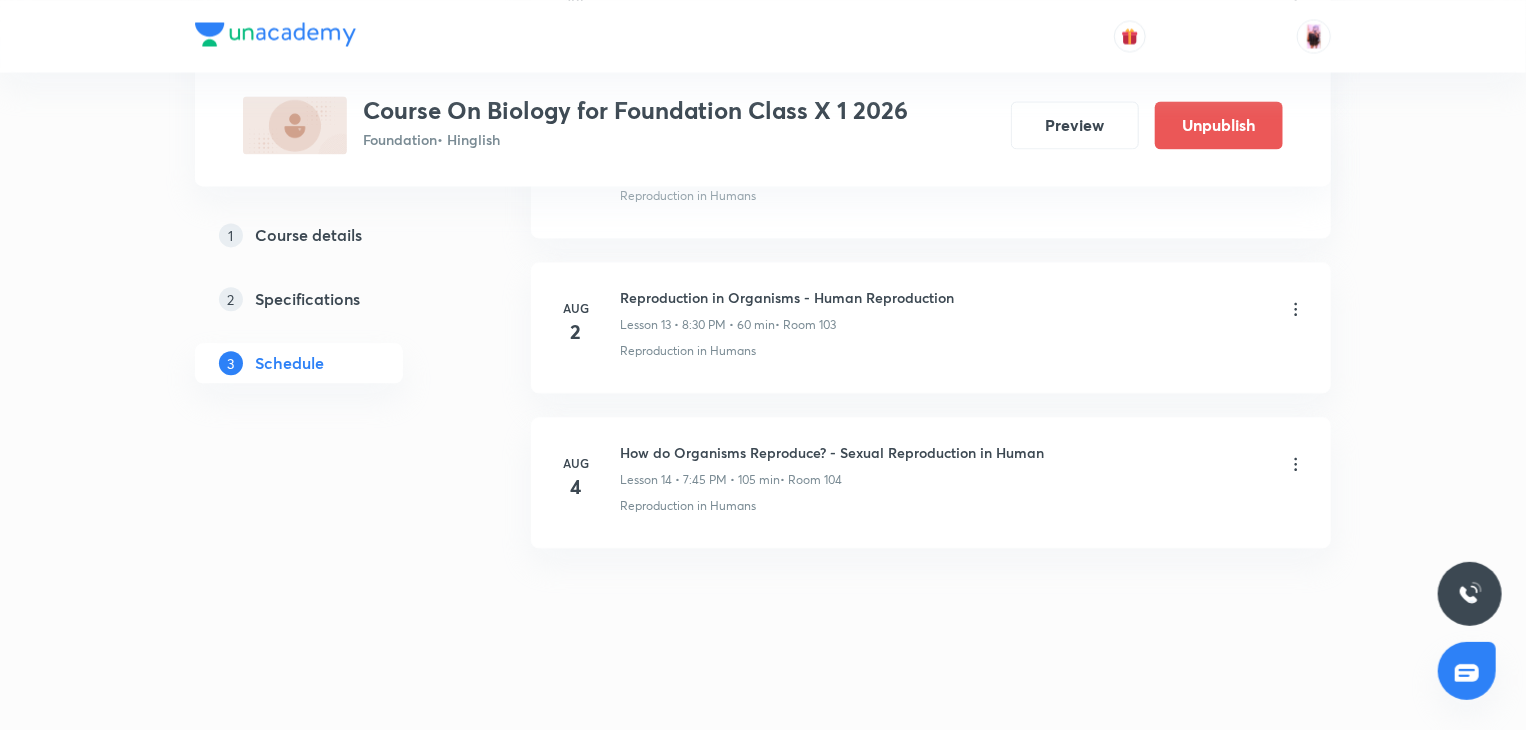 click on "How do Organisms Reproduce? - Sexual Reproduction in Human" at bounding box center (832, 452) 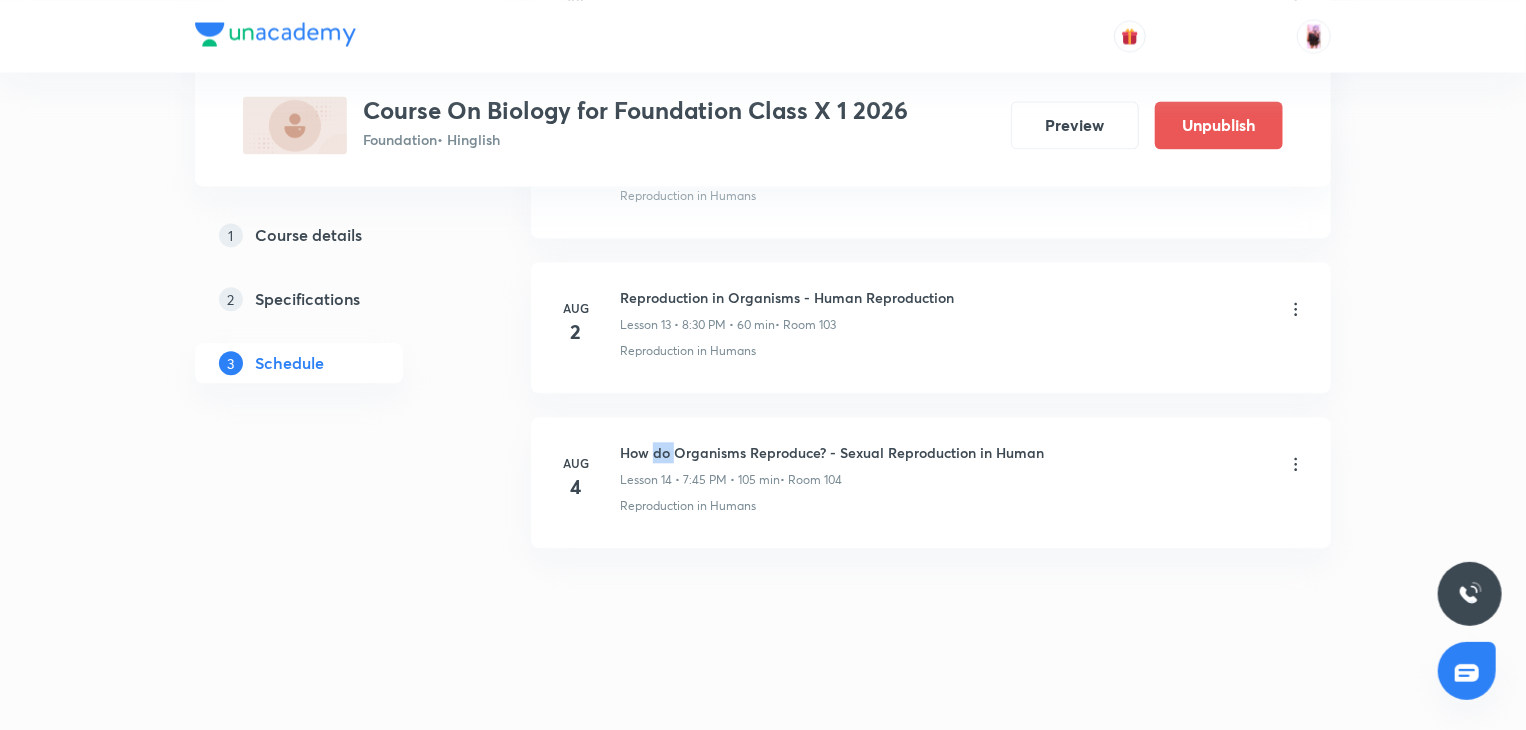 click on "How do Organisms Reproduce? - Sexual Reproduction in Human" at bounding box center [832, 452] 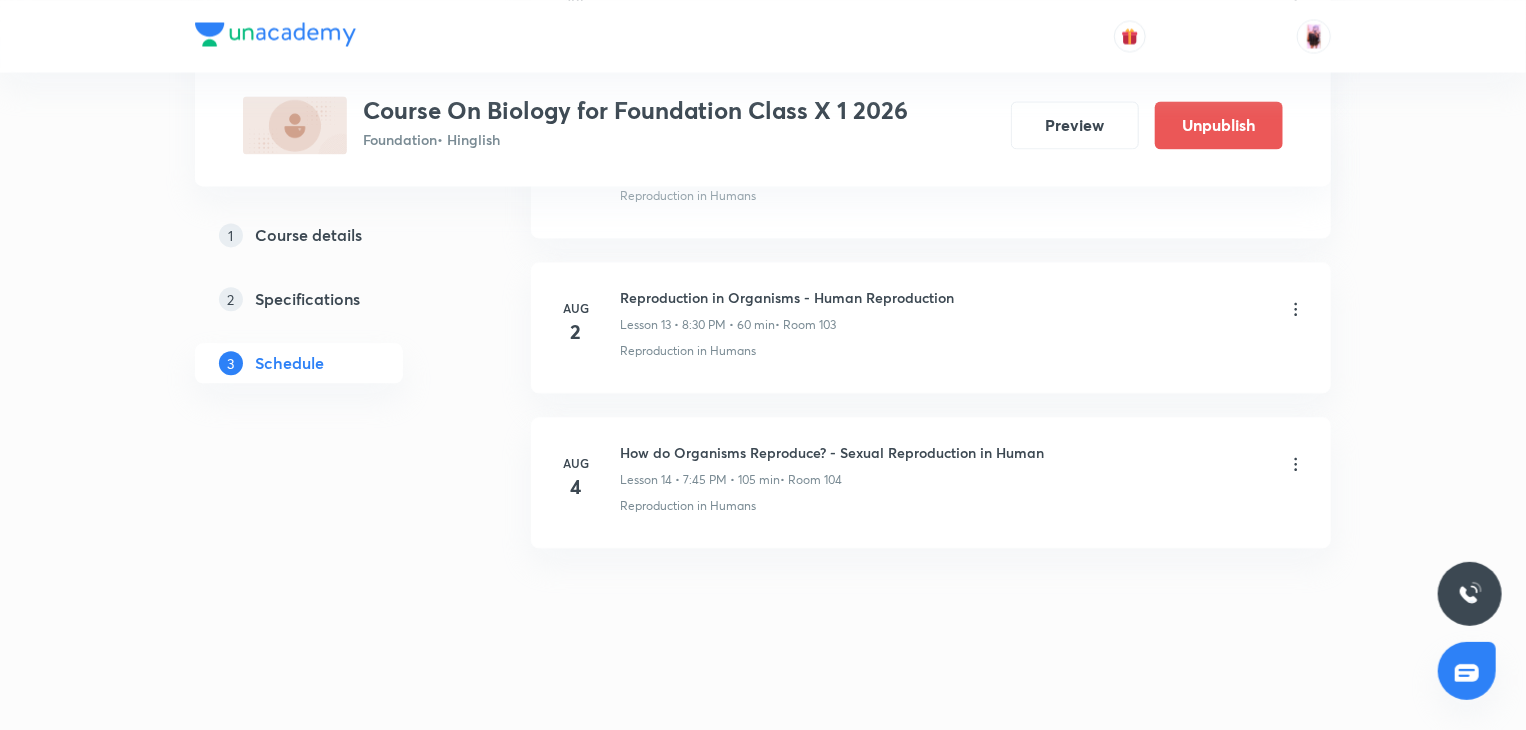 click on "How do Organisms Reproduce? - Sexual Reproduction in Human" at bounding box center (832, 452) 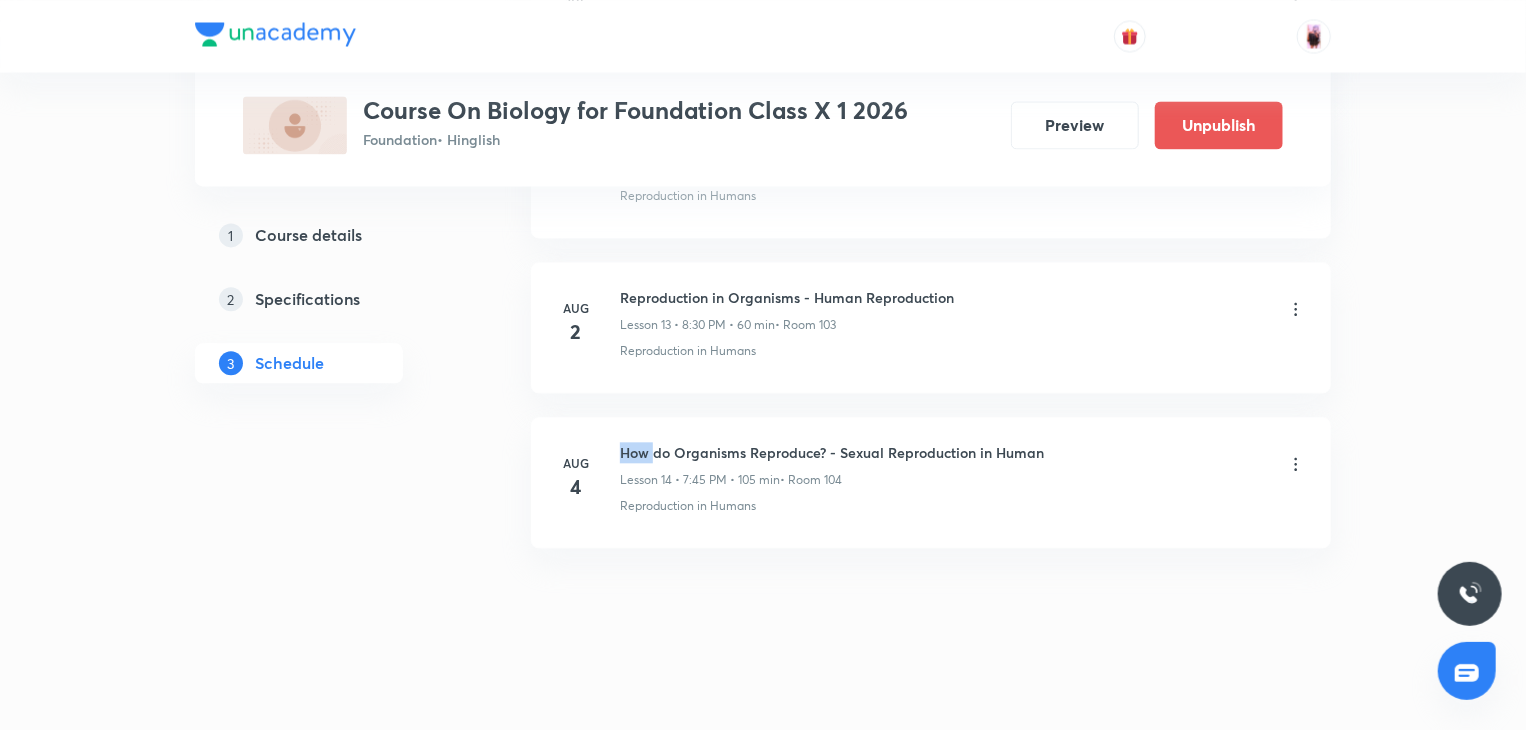 click on "How do Organisms Reproduce? - Sexual Reproduction in Human" at bounding box center (832, 452) 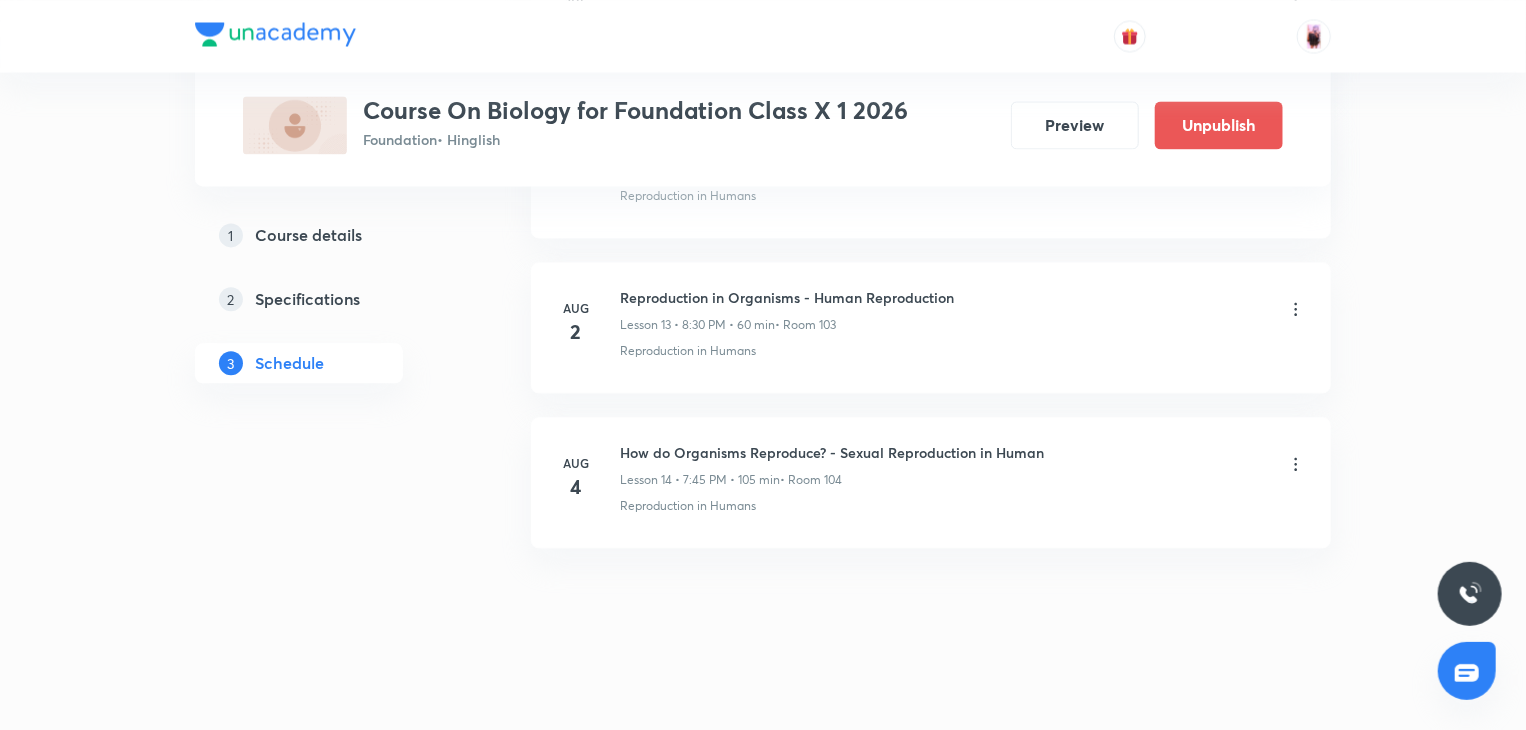 click on "How do Organisms Reproduce? - Sexual Reproduction in Human" at bounding box center (832, 452) 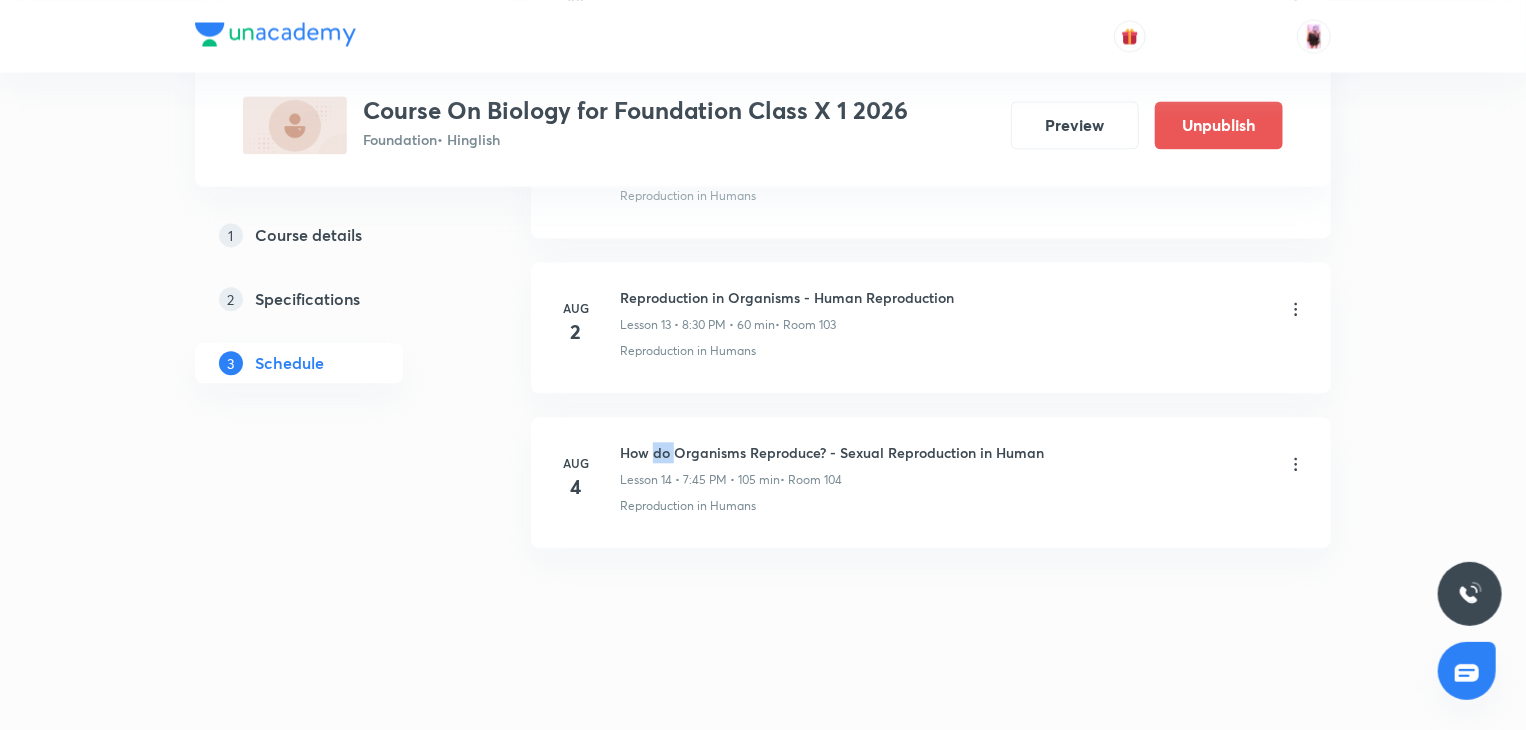 click on "How do Organisms Reproduce? - Sexual Reproduction in Human" at bounding box center [832, 452] 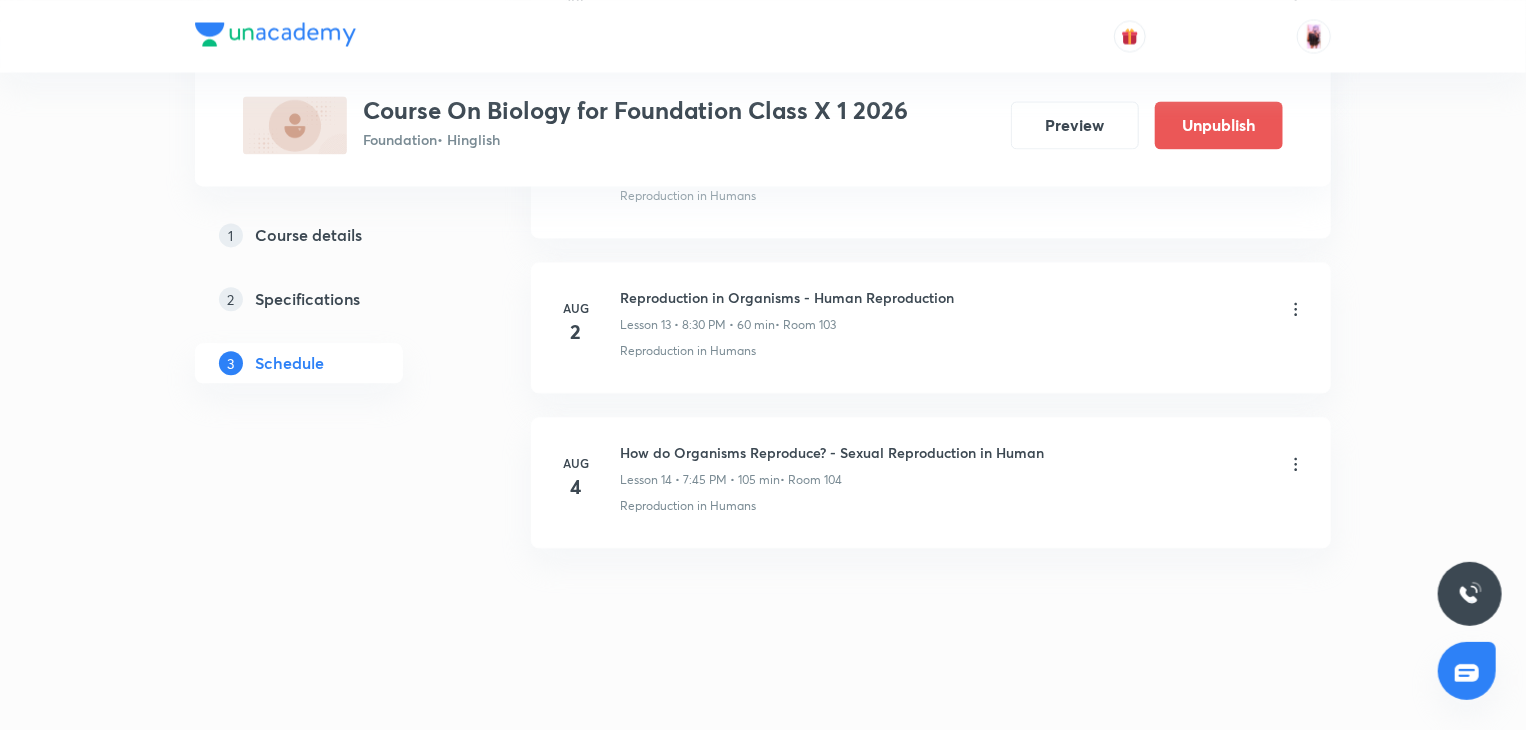 click on "How do Organisms Reproduce? - Sexual Reproduction in Human" at bounding box center (832, 452) 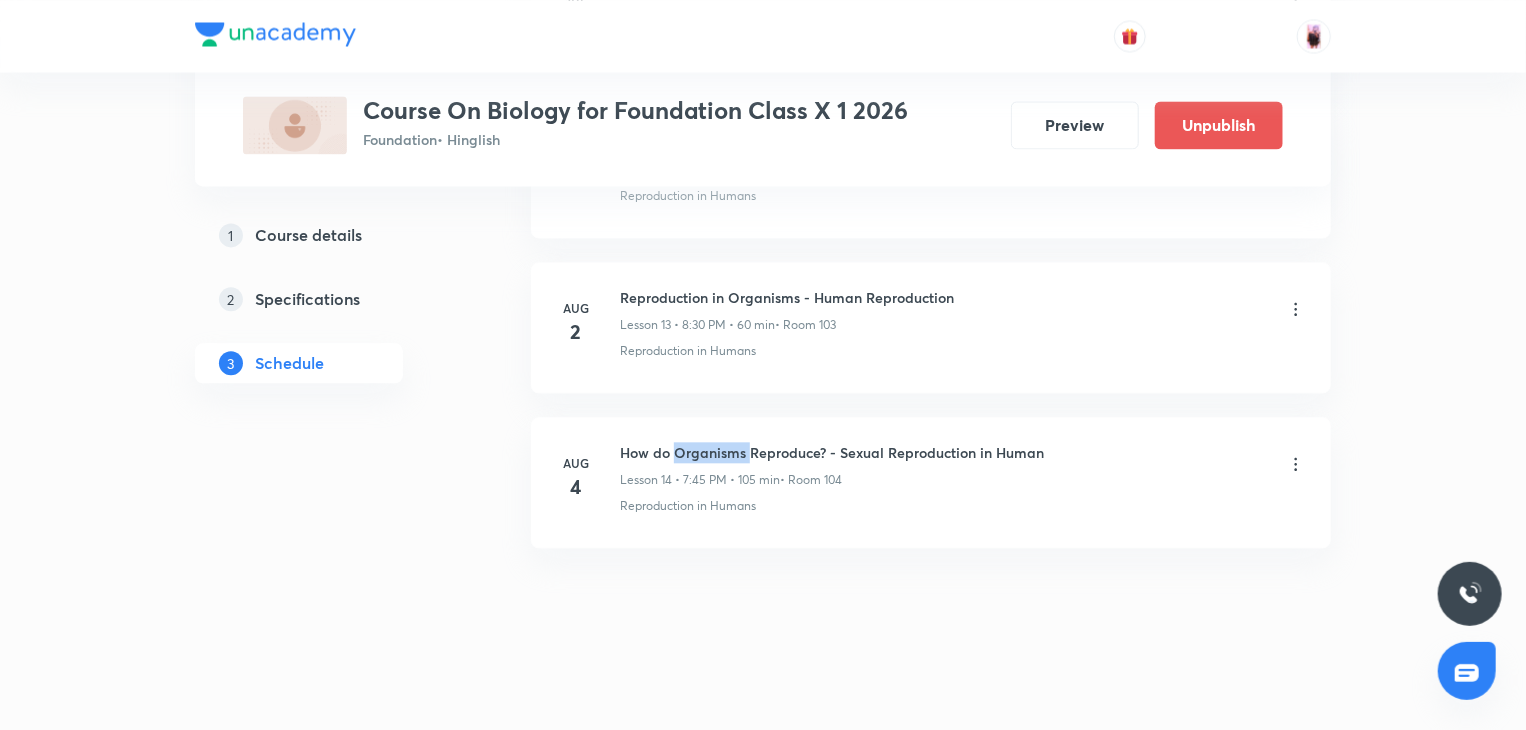 click on "How do Organisms Reproduce? - Sexual Reproduction in Human" at bounding box center (832, 452) 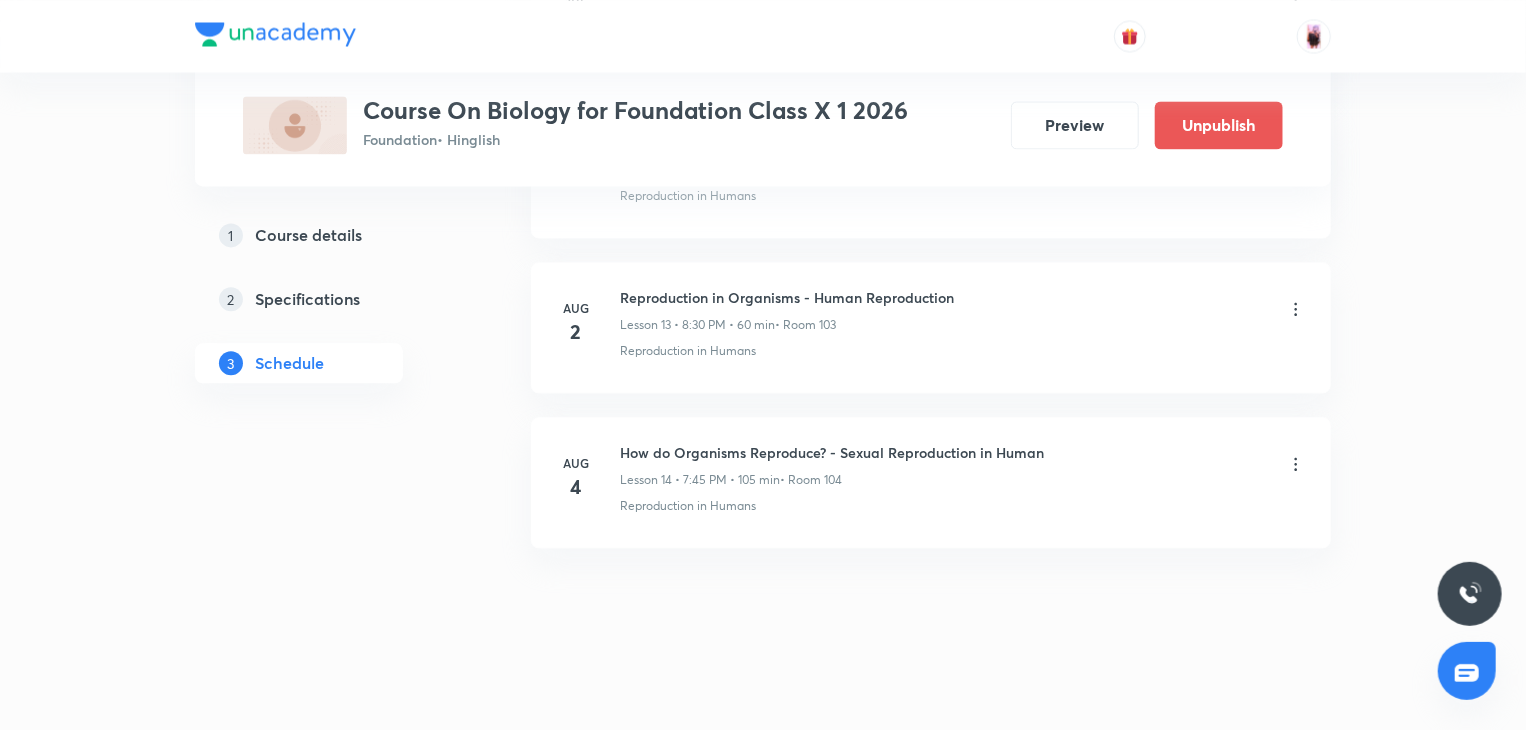 click on "How do Organisms Reproduce? - Sexual Reproduction in Human" at bounding box center (832, 452) 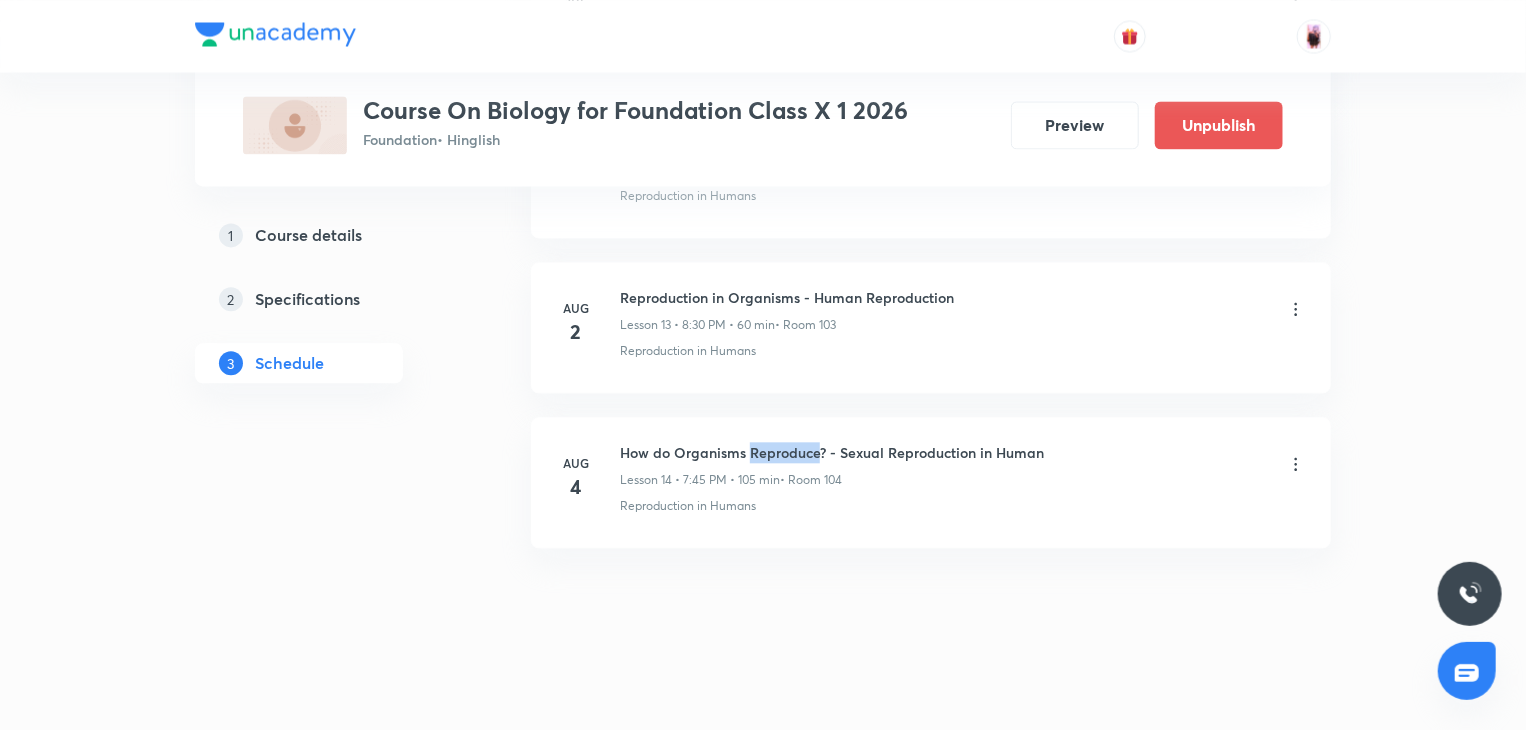 click on "How do Organisms Reproduce? - Sexual Reproduction in Human" at bounding box center (832, 452) 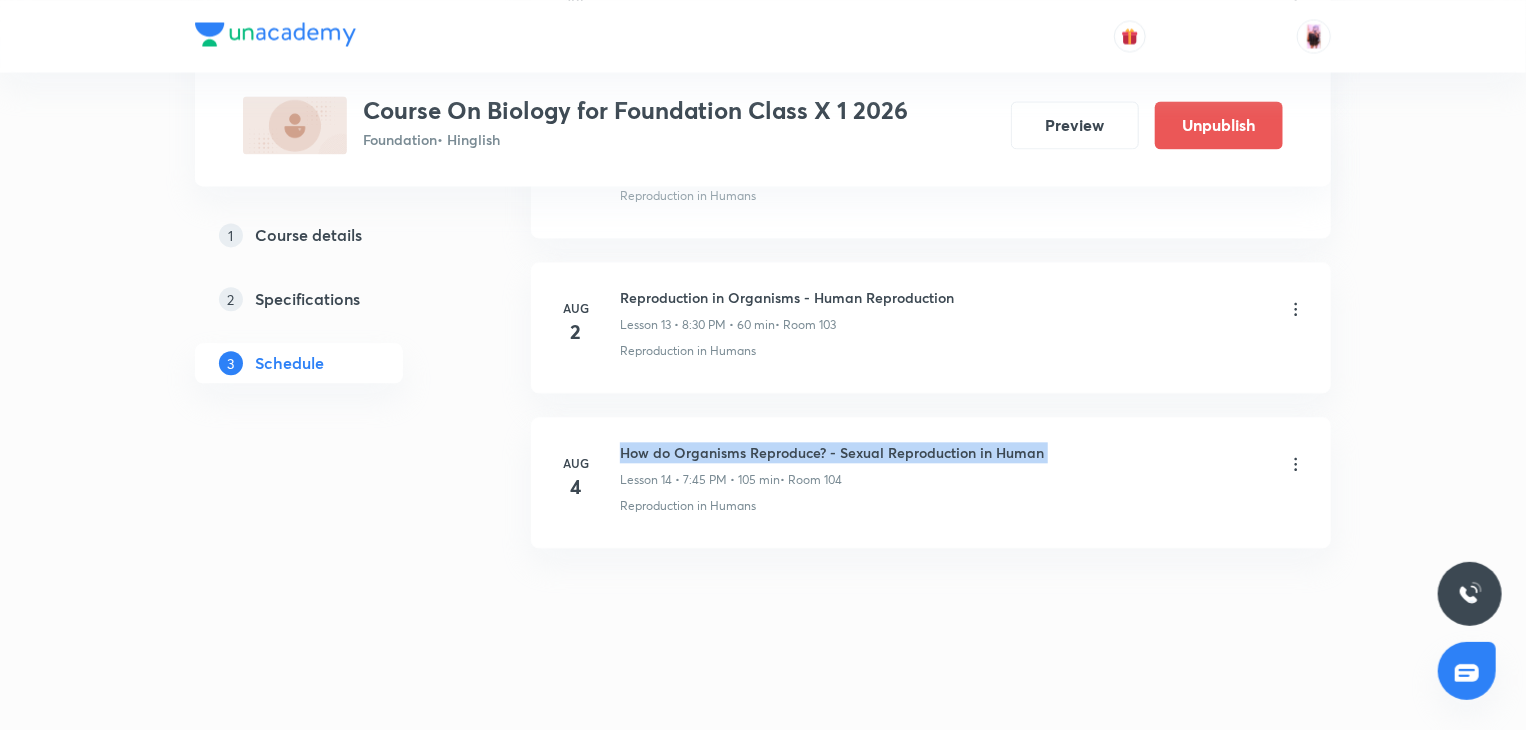 click on "How do Organisms Reproduce? - Sexual Reproduction in Human" at bounding box center [832, 452] 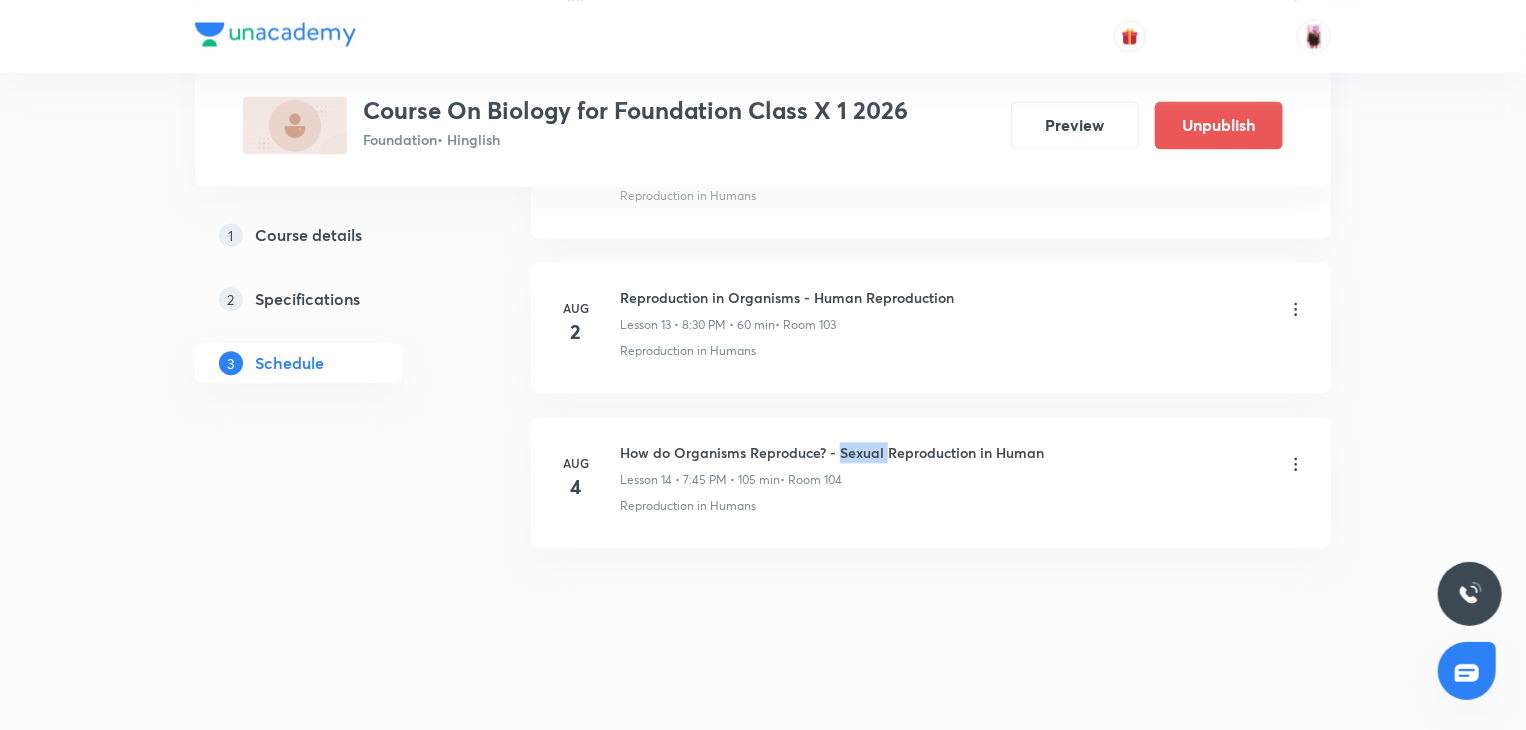 click on "How do Organisms Reproduce? - Sexual Reproduction in Human" at bounding box center (832, 452) 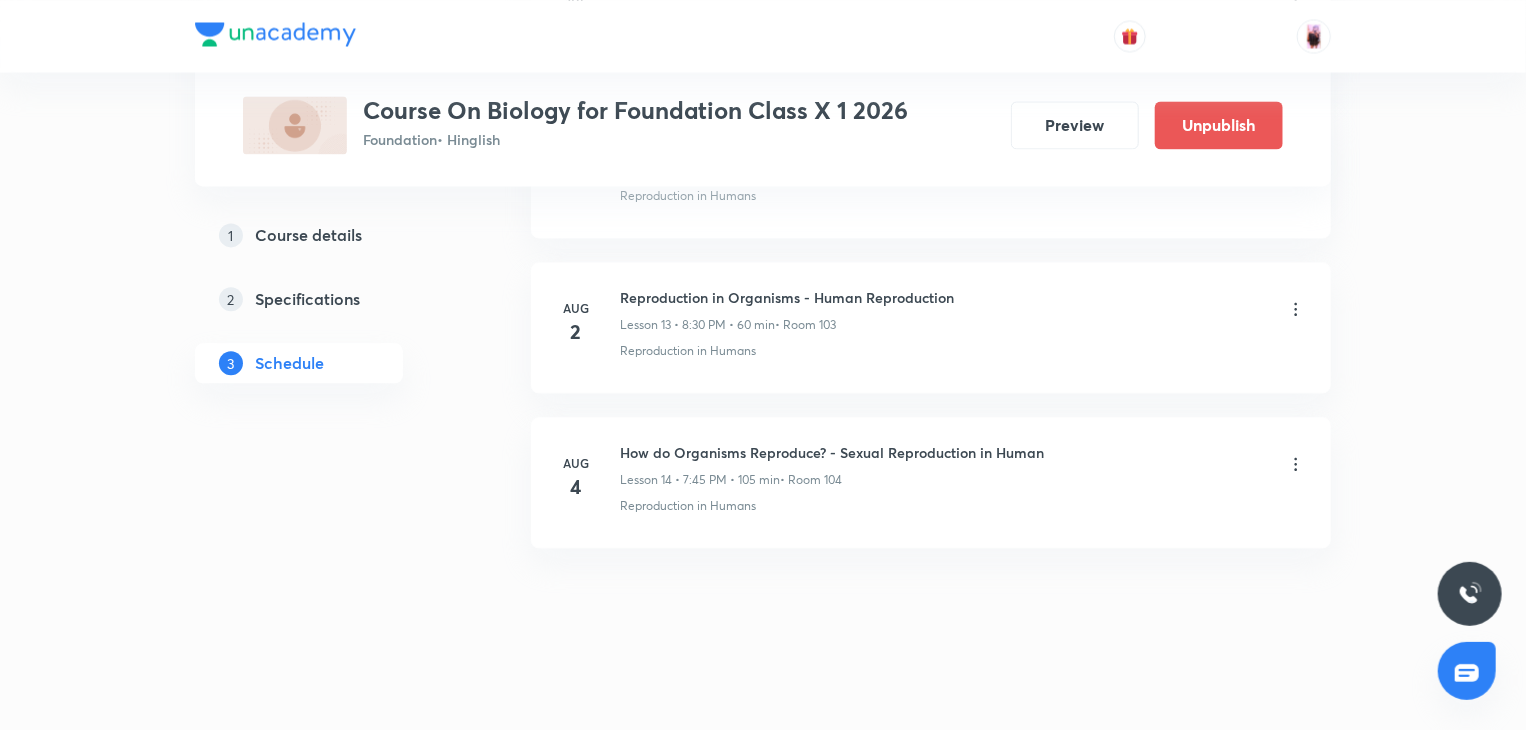 click on "How do Organisms Reproduce? - Sexual Reproduction in Human" at bounding box center (832, 452) 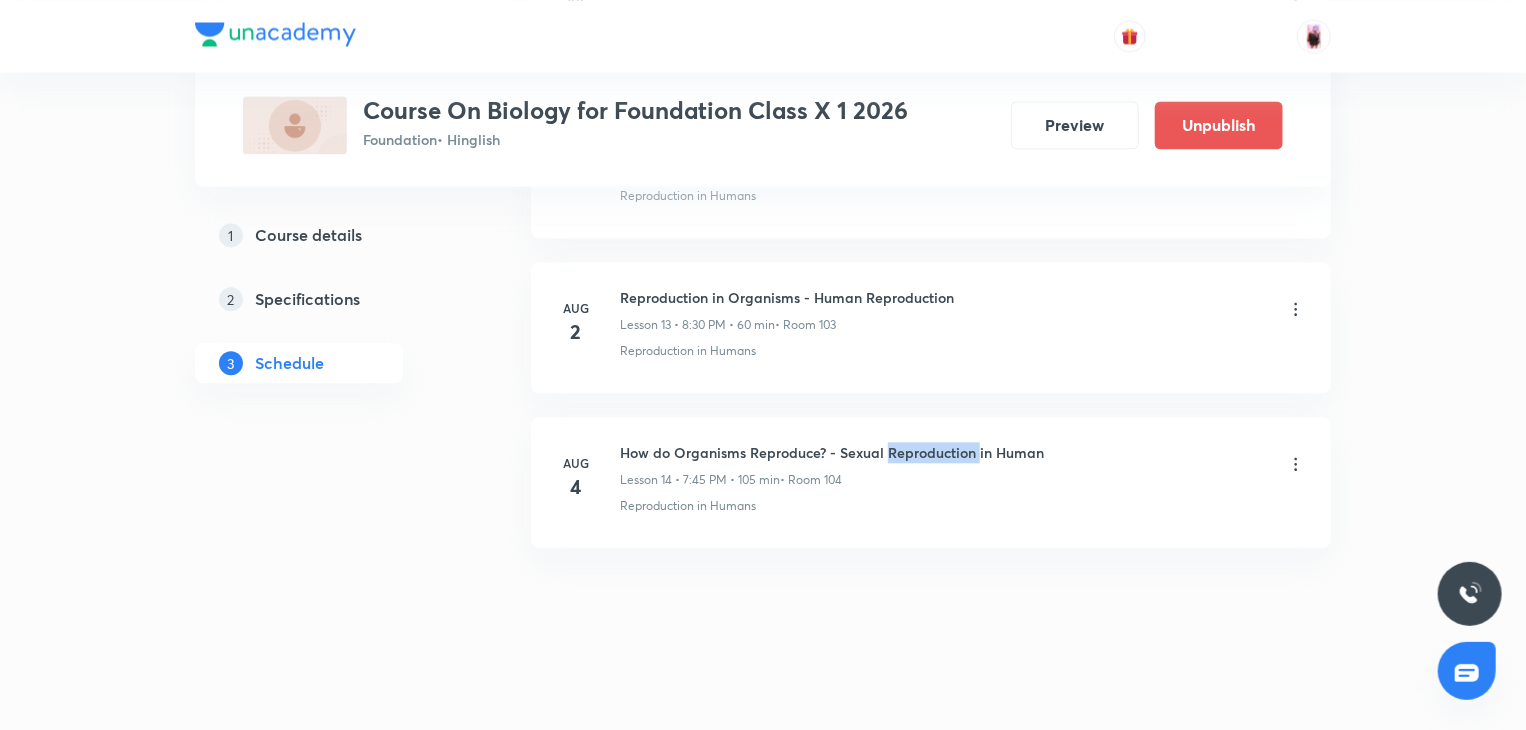 click on "How do Organisms Reproduce? - Sexual Reproduction in Human" at bounding box center (832, 452) 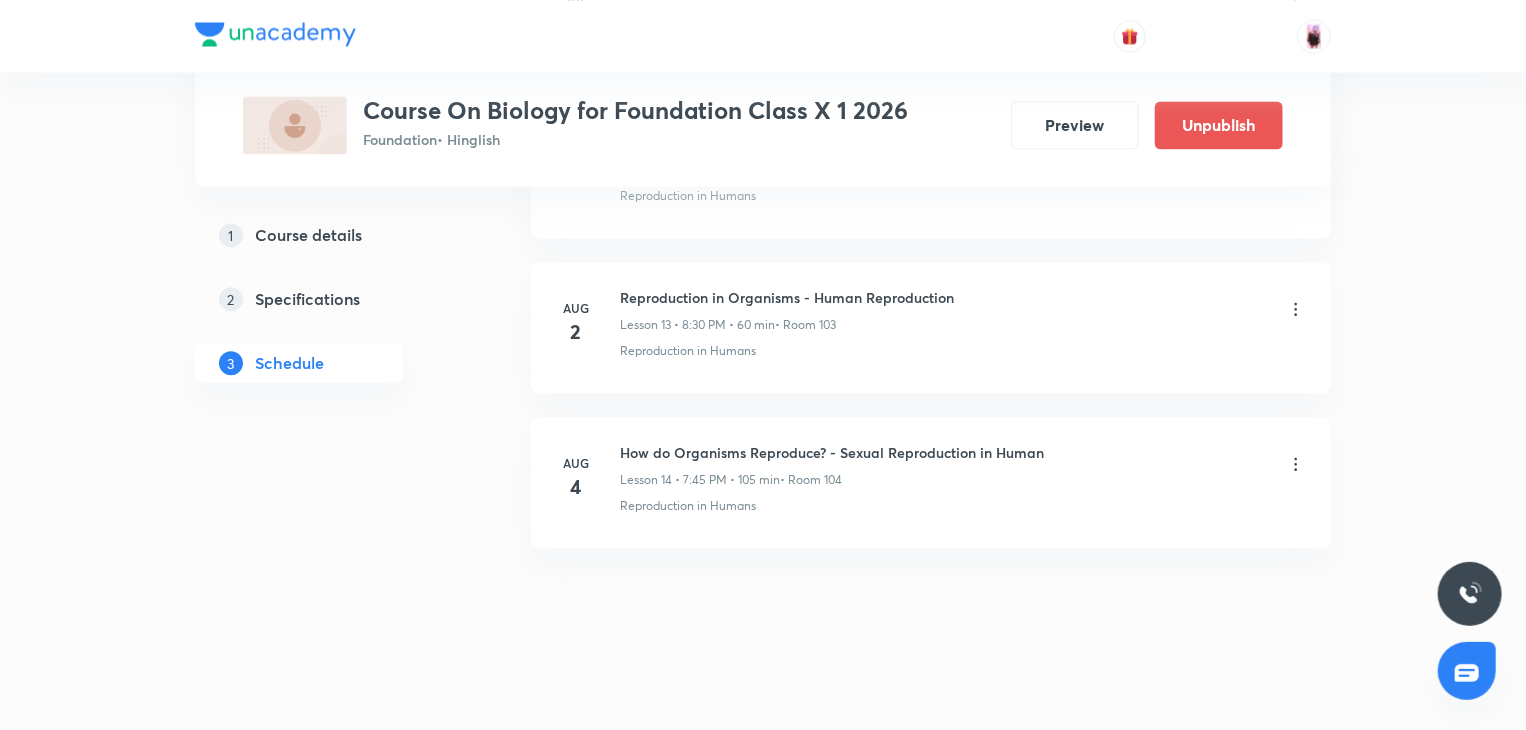 click on "How do Organisms Reproduce? - Sexual Reproduction in Human" at bounding box center (832, 452) 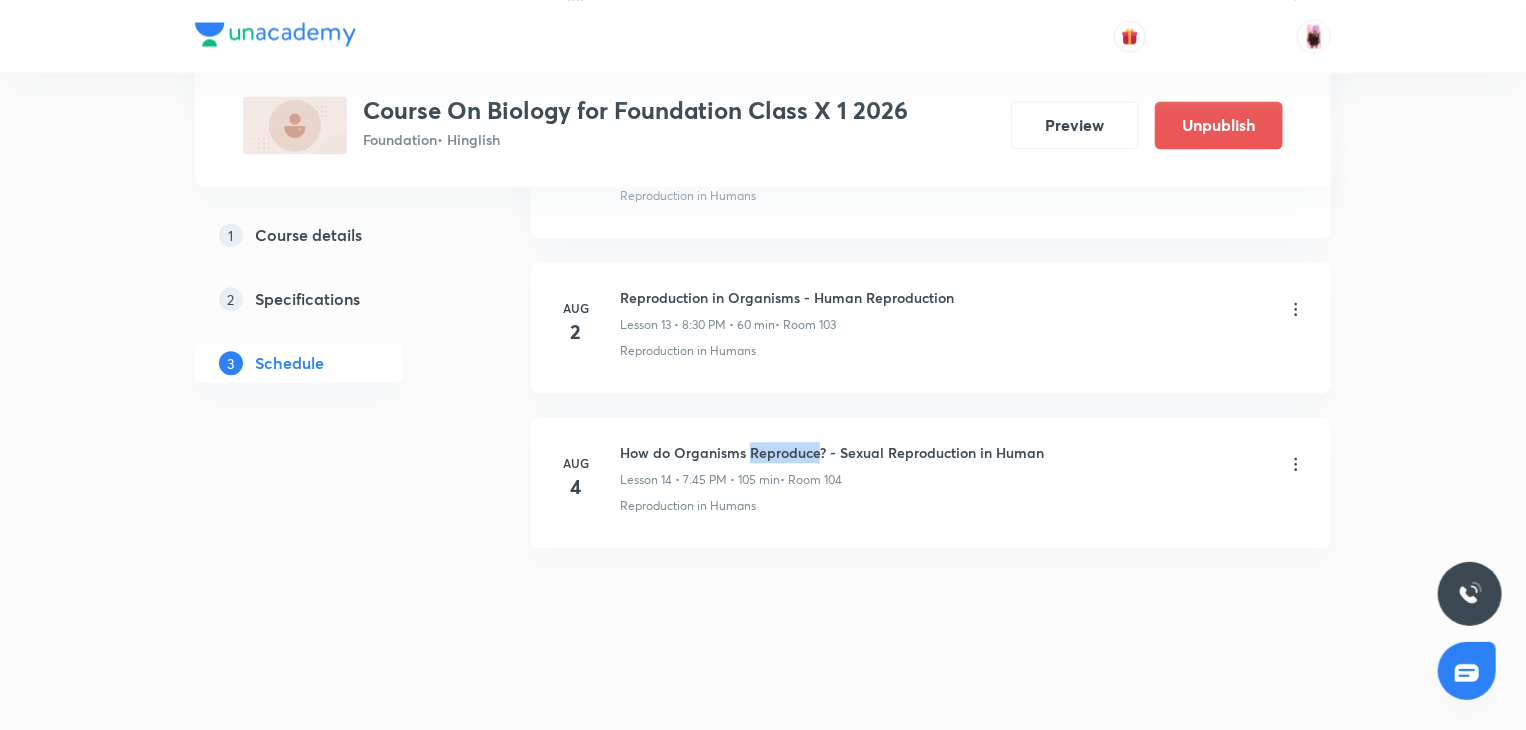 click on "How do Organisms Reproduce? - Sexual Reproduction in Human" at bounding box center (832, 452) 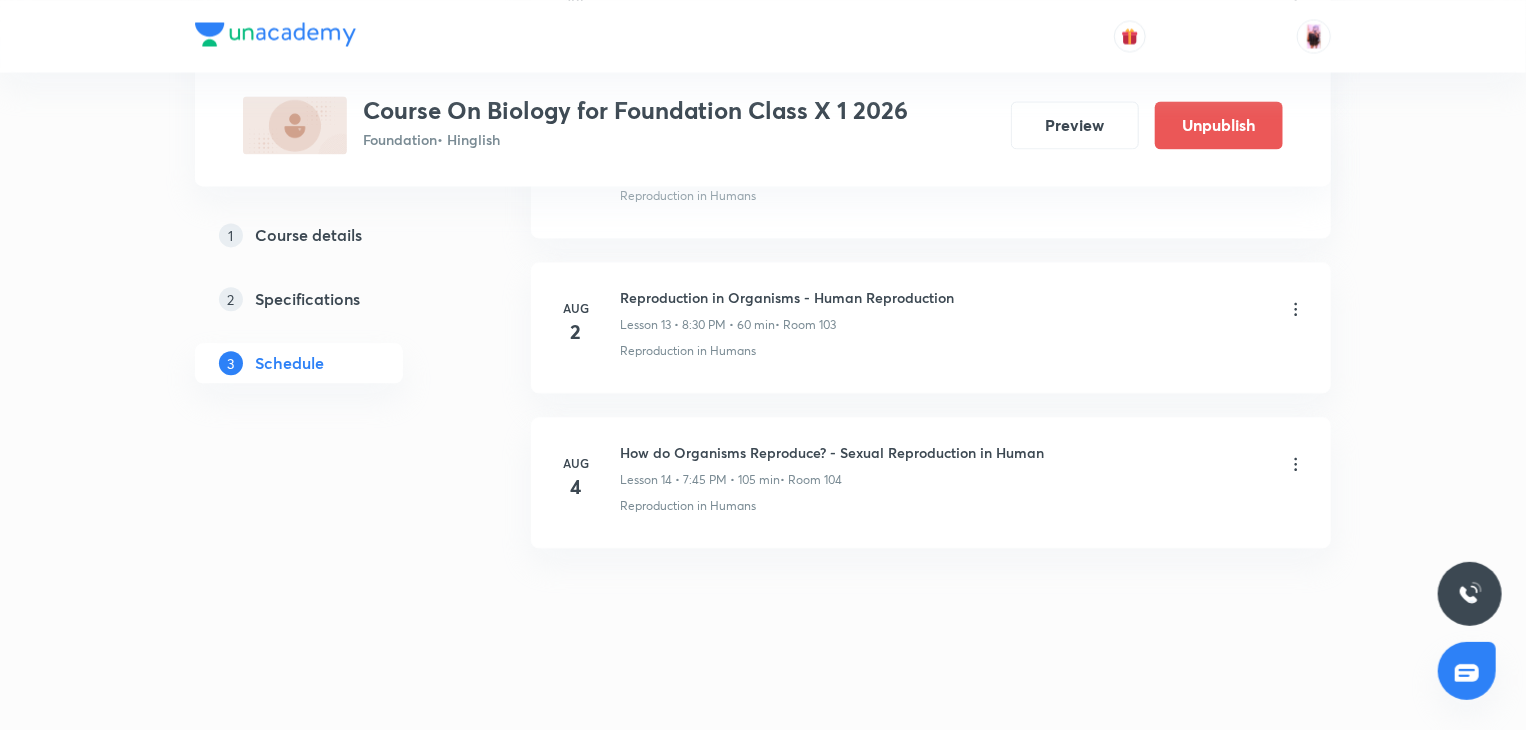 click on "How do Organisms Reproduce? - Sexual Reproduction in Human" at bounding box center [832, 452] 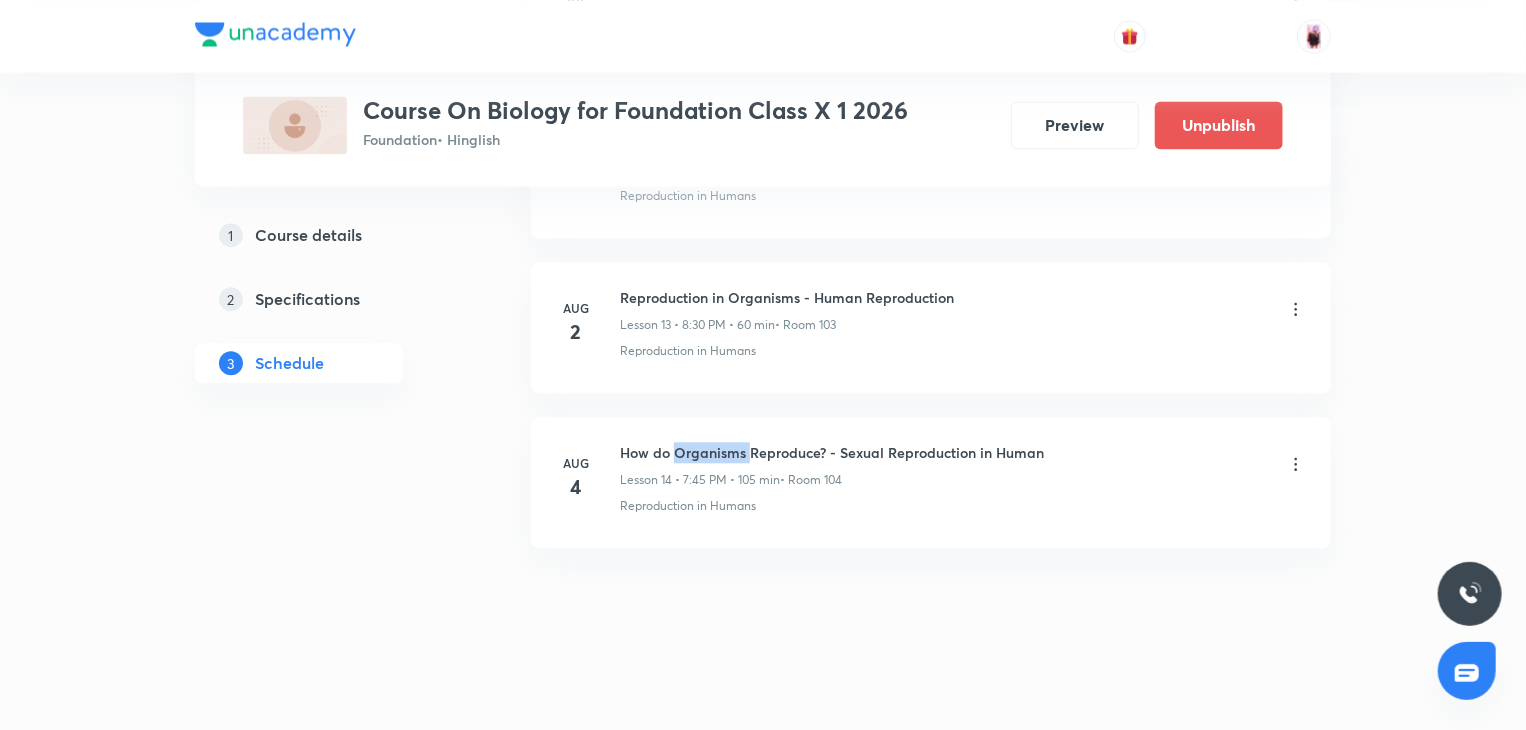 click on "How do Organisms Reproduce? - Sexual Reproduction in Human" at bounding box center [832, 452] 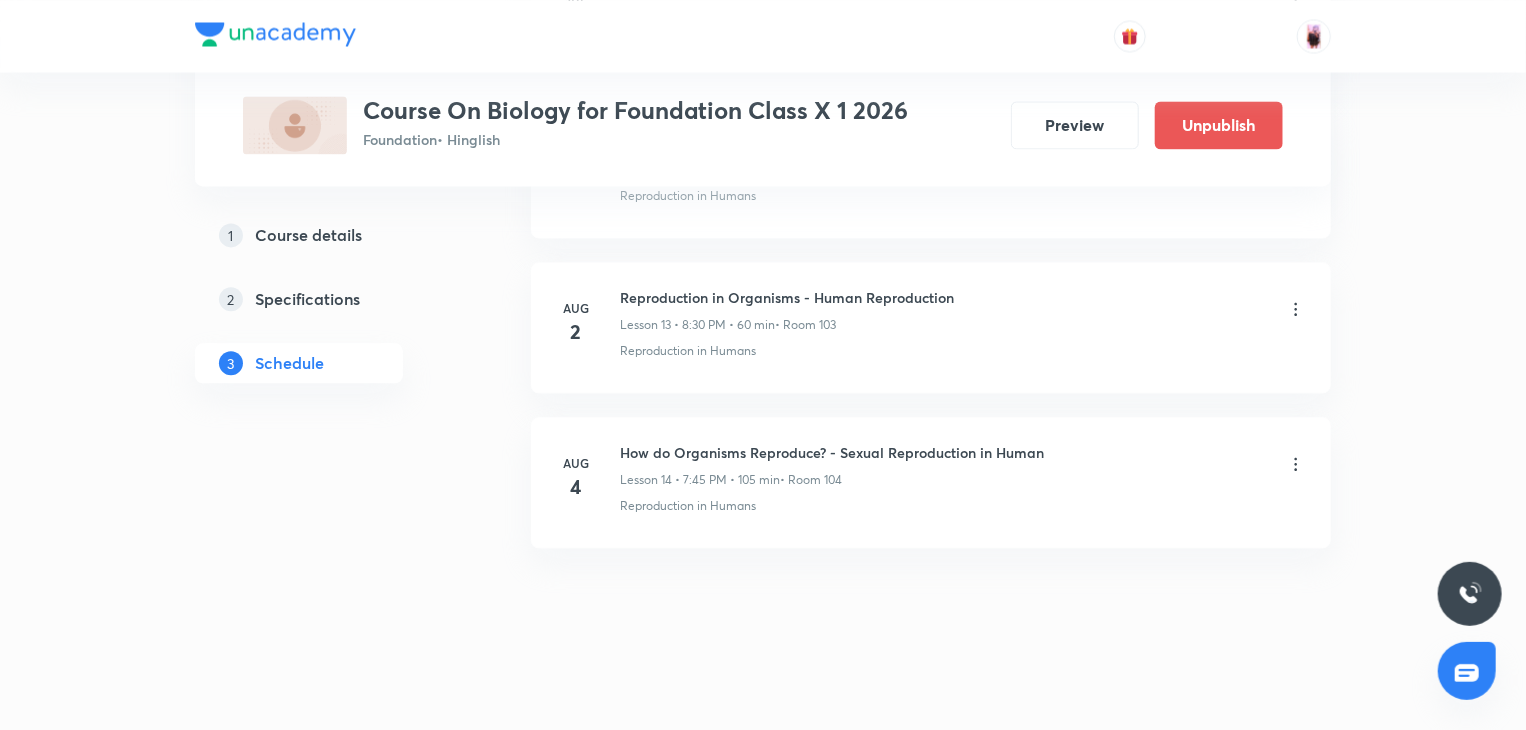 click on "How do Organisms Reproduce? - Sexual Reproduction in Human" at bounding box center (832, 452) 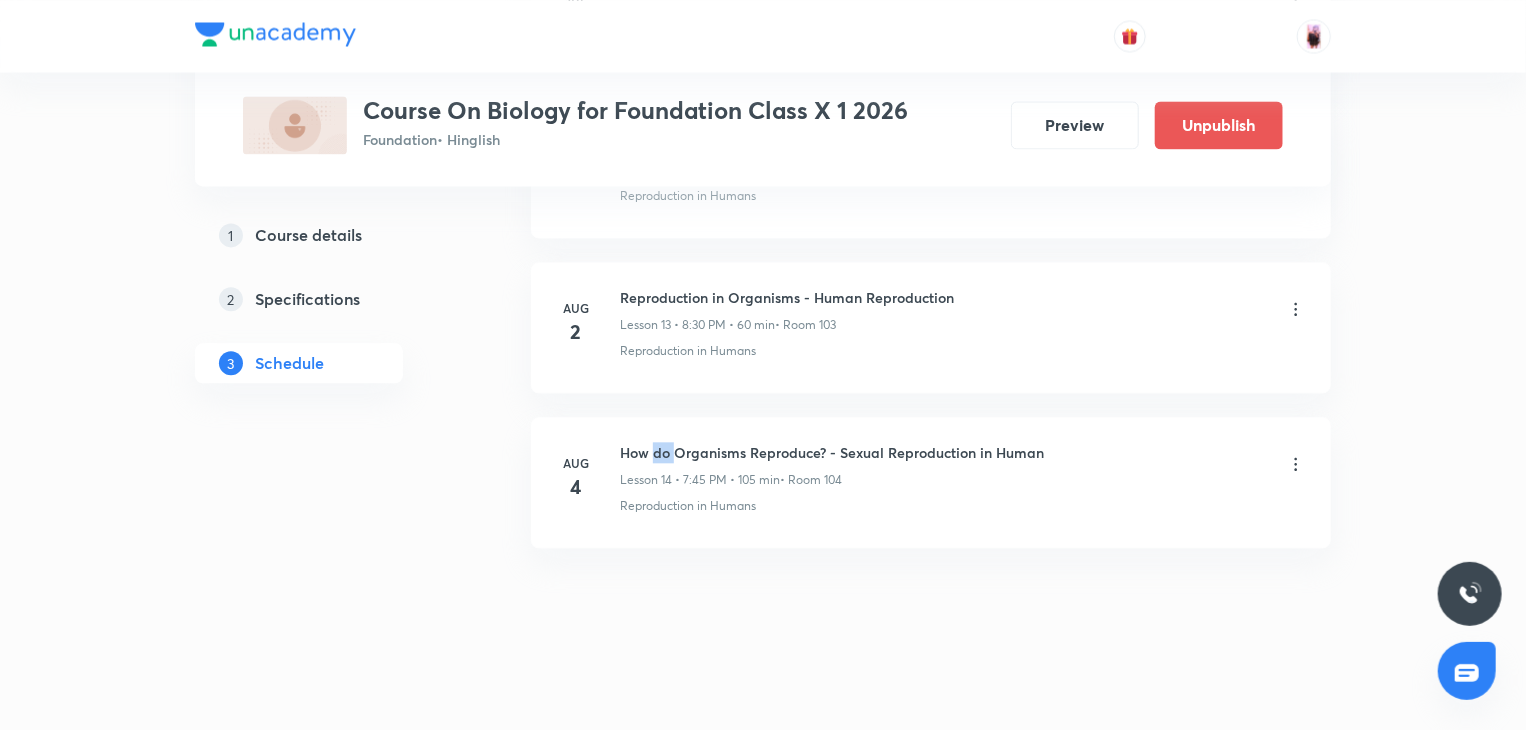 click on "How do Organisms Reproduce? - Sexual Reproduction in Human" at bounding box center (832, 452) 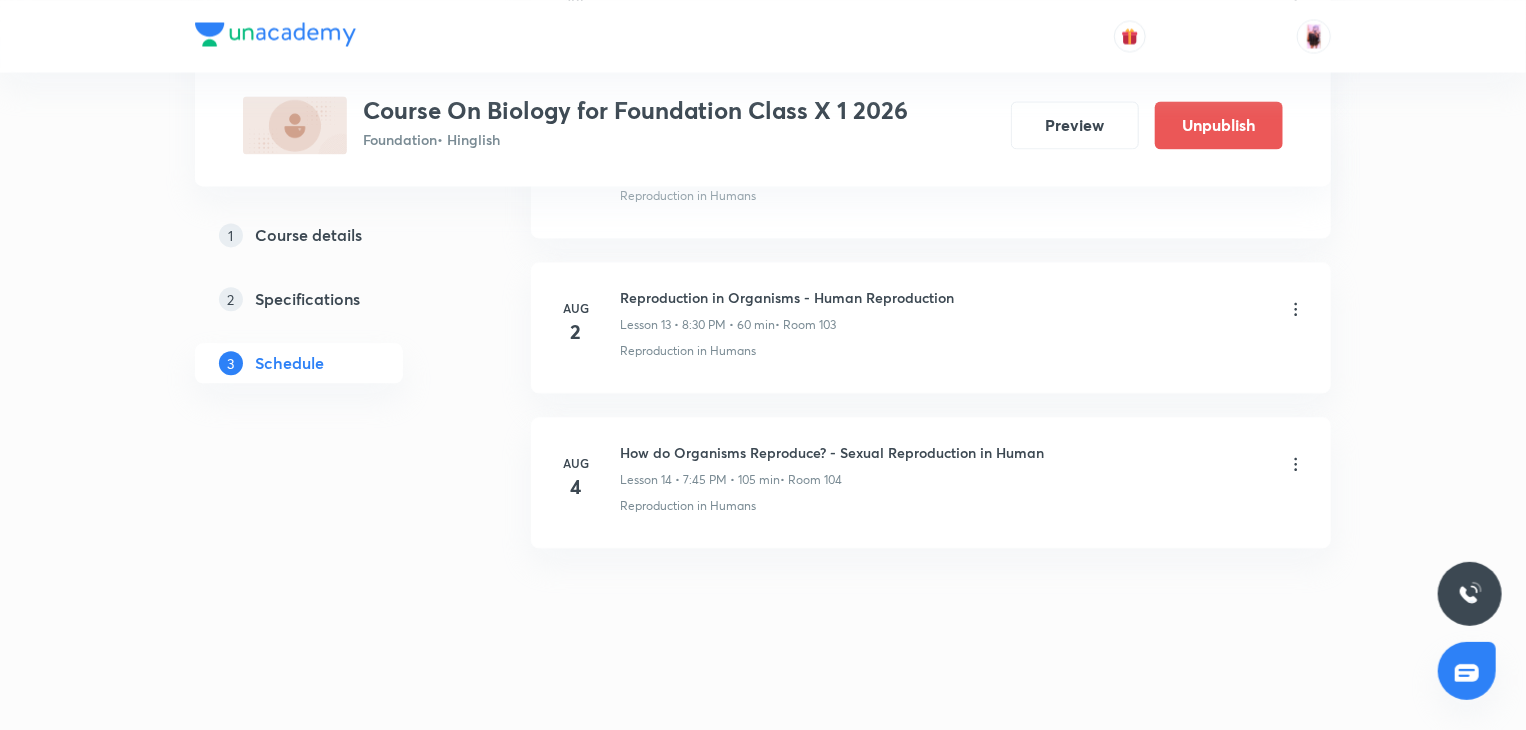 click on "How do Organisms Reproduce? - Sexual Reproduction in Human" at bounding box center (832, 452) 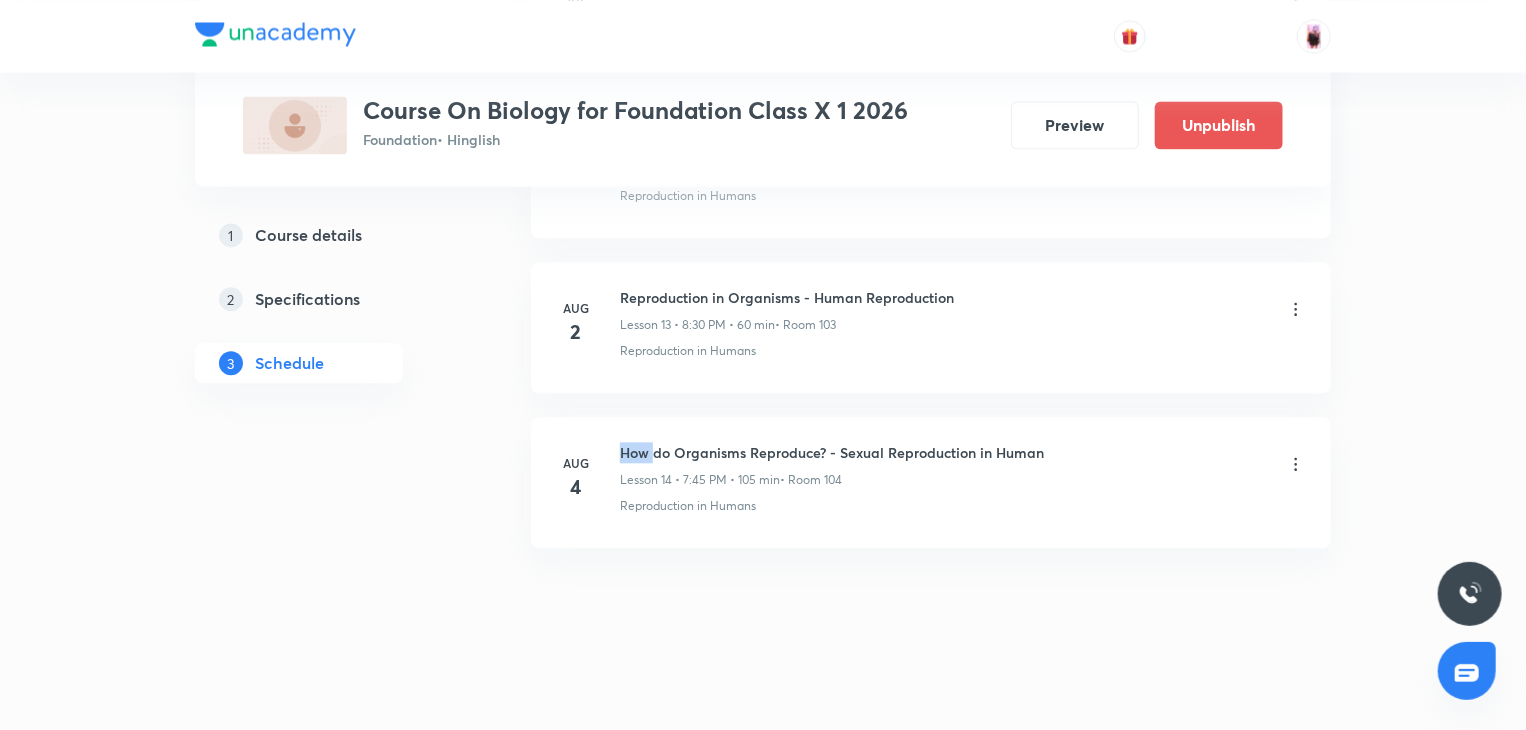 click on "How do Organisms Reproduce? - Sexual Reproduction in Human" at bounding box center [832, 452] 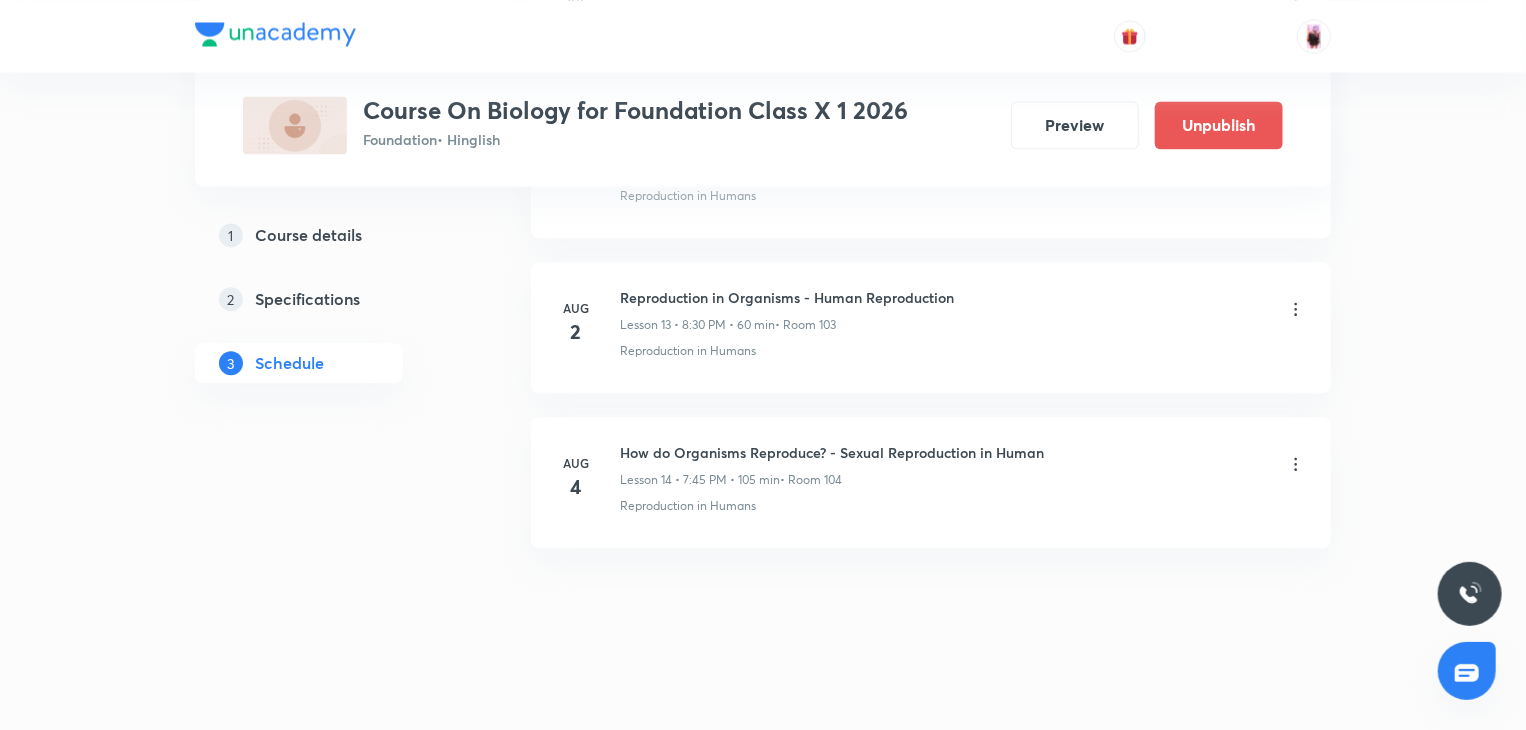 click on "Aug 4 How do Organisms Reproduce? - Sexual Reproduction in Human Lesson 14 • 7:45 PM • 105 min  • Room 104 Reproduction in Humans" at bounding box center (931, 482) 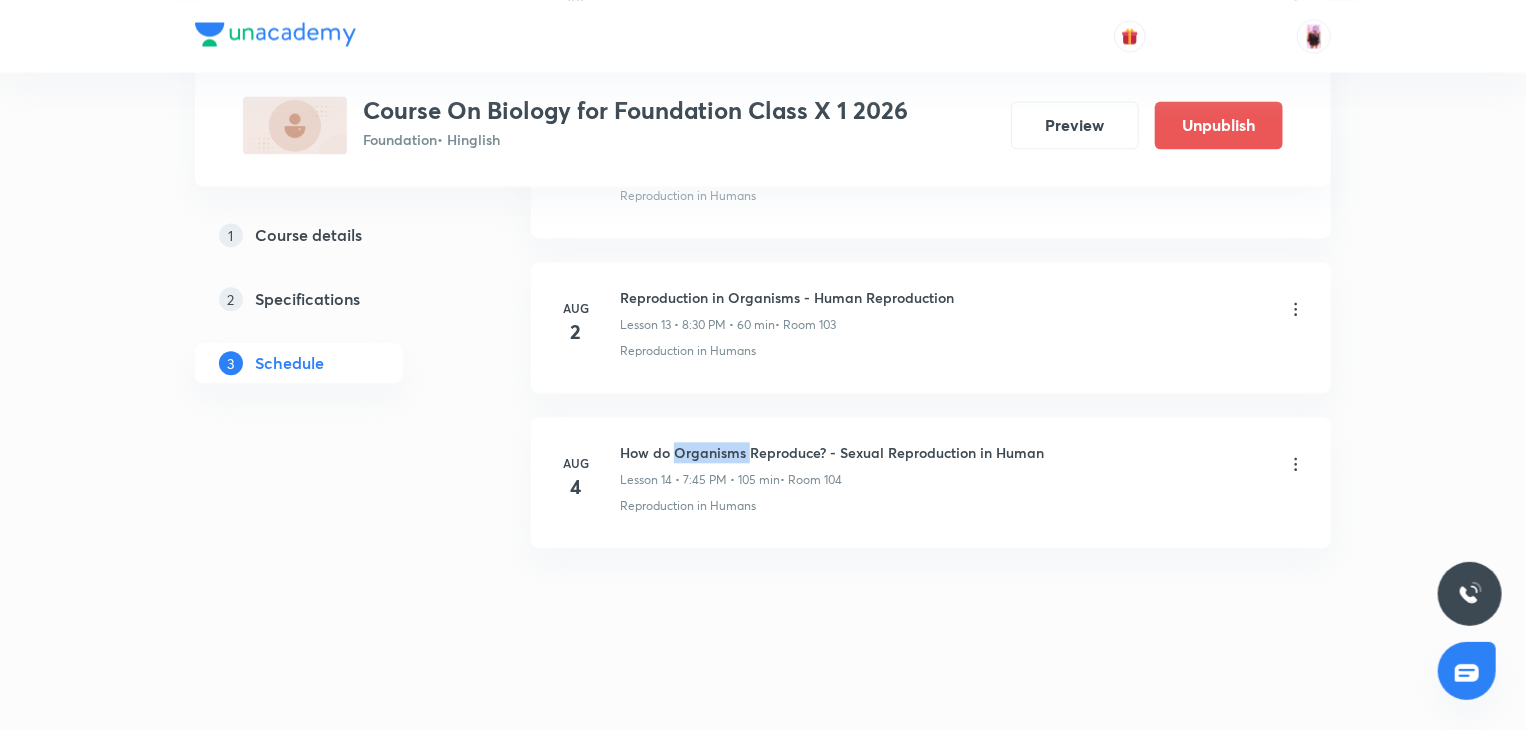 click on "Aug 4 How do Organisms Reproduce? - Sexual Reproduction in Human Lesson 14 • 7:45 PM • 105 min  • Room 104 Reproduction in Humans" at bounding box center (931, 482) 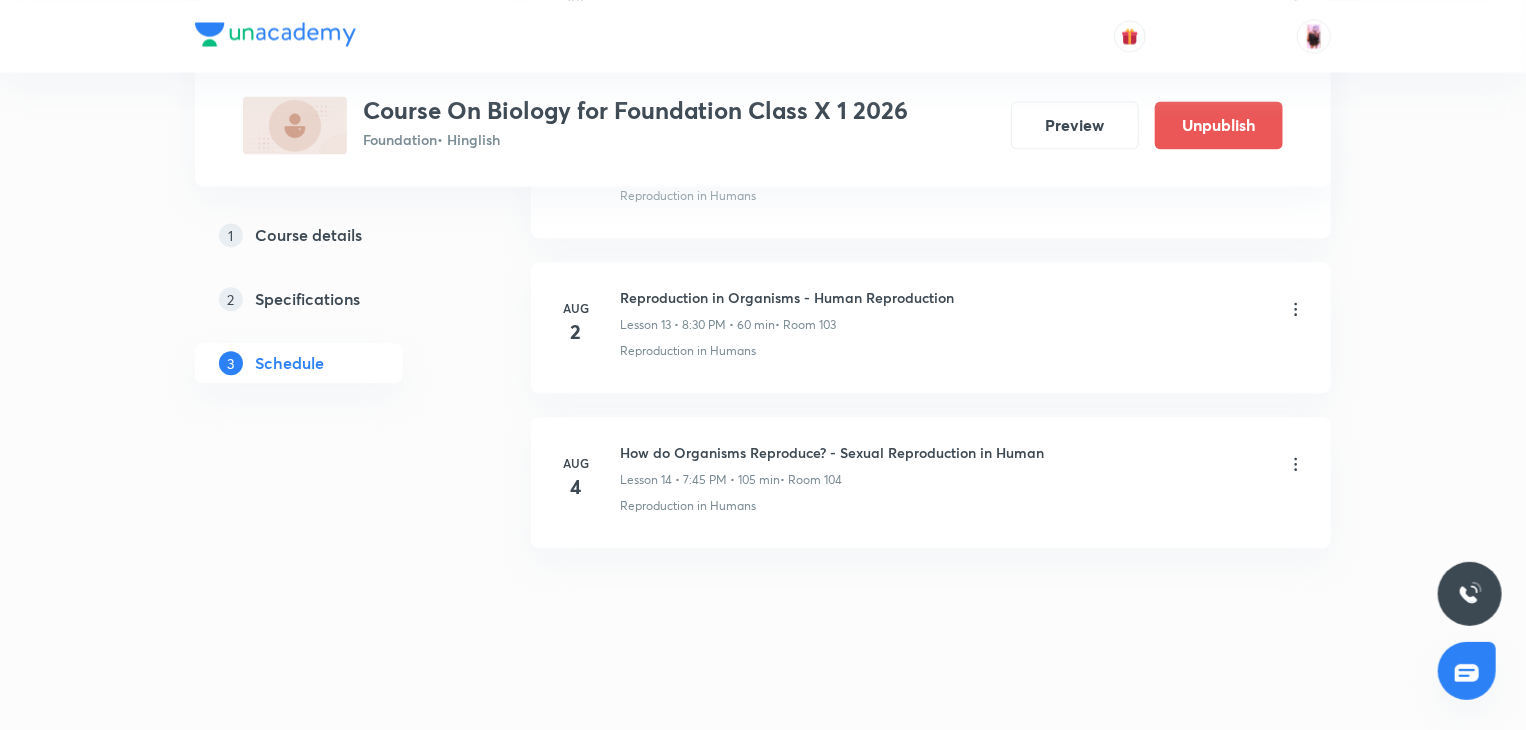click on "How do Organisms Reproduce? - Sexual Reproduction in Human" at bounding box center [832, 452] 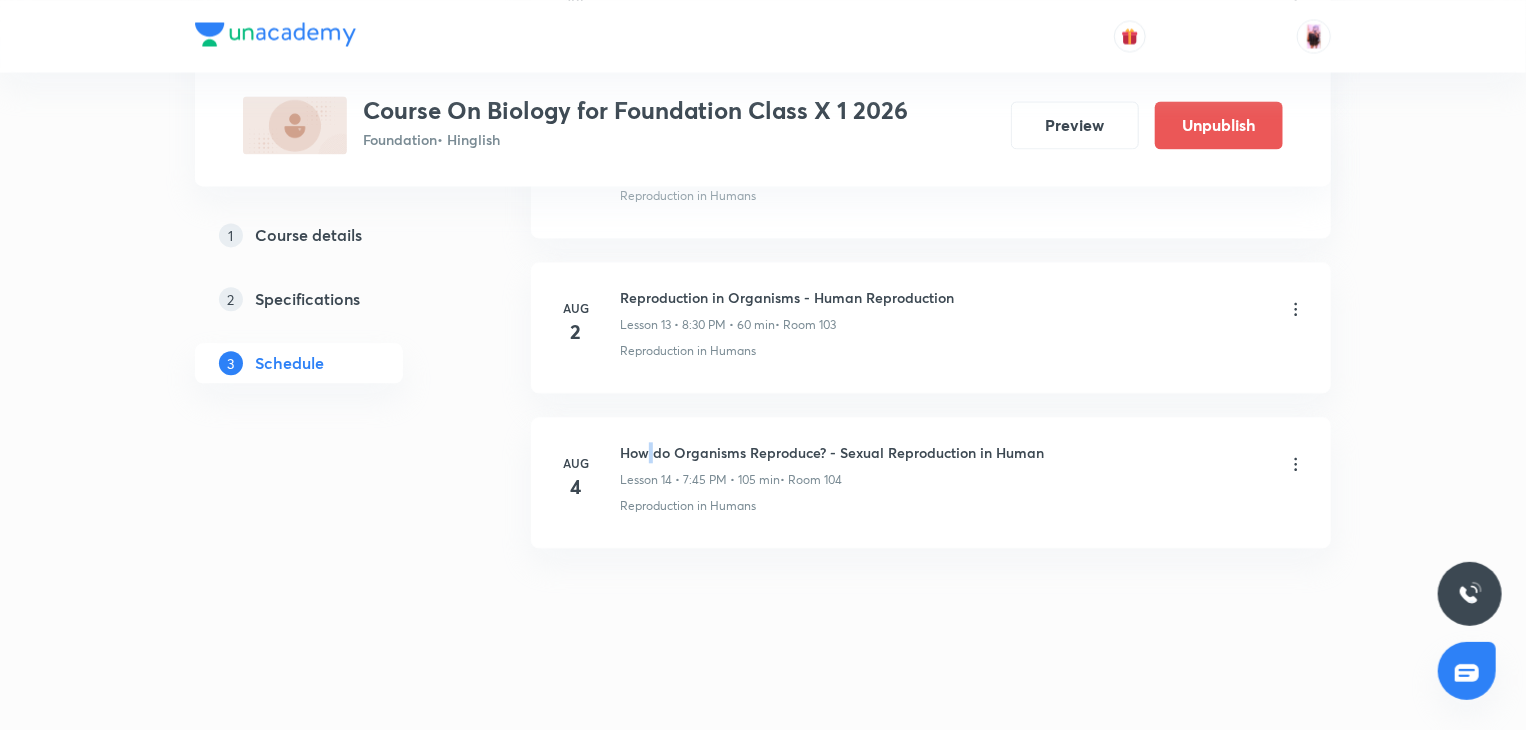 click on "How do Organisms Reproduce? - Sexual Reproduction in Human" at bounding box center [832, 452] 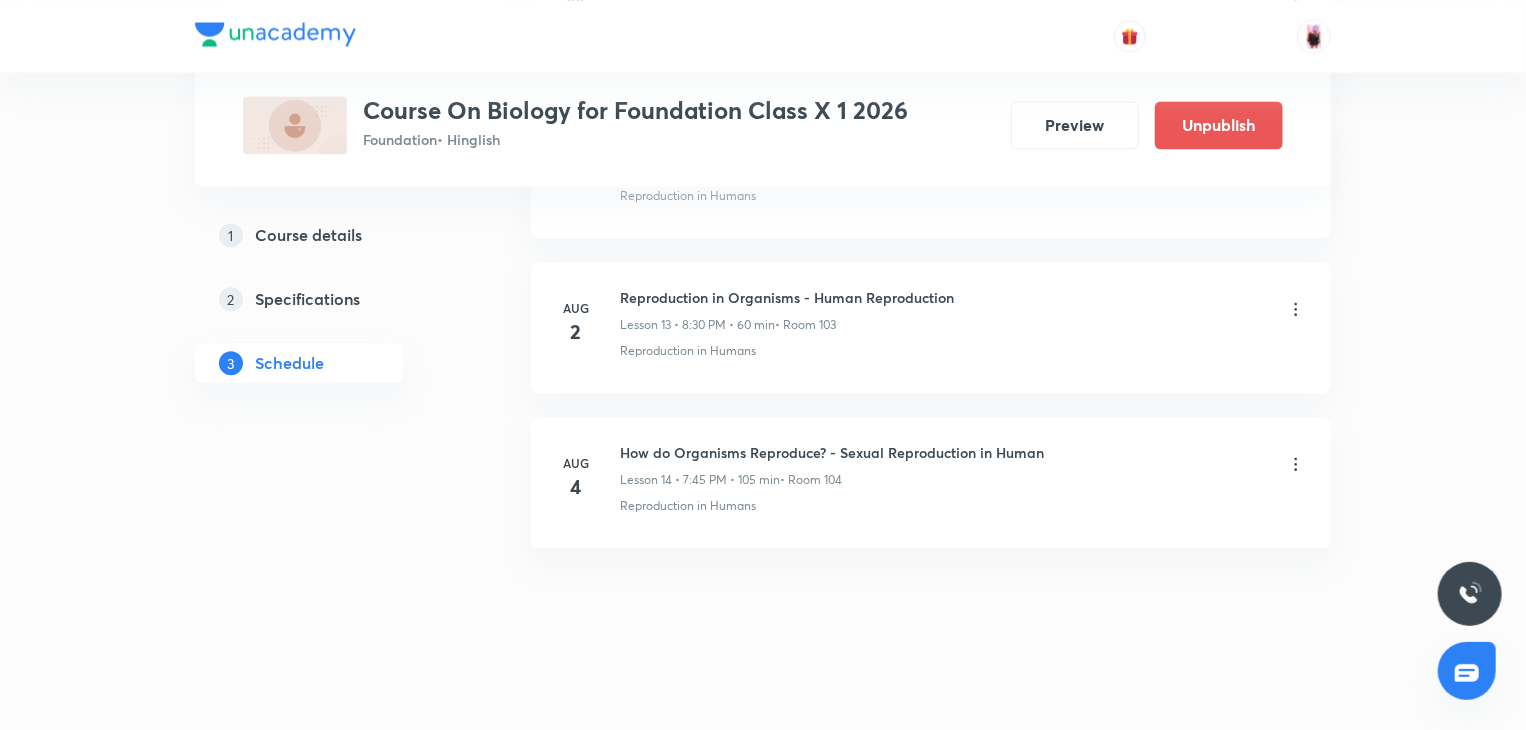 click on "How do Organisms Reproduce? - Sexual Reproduction in Human" at bounding box center [832, 452] 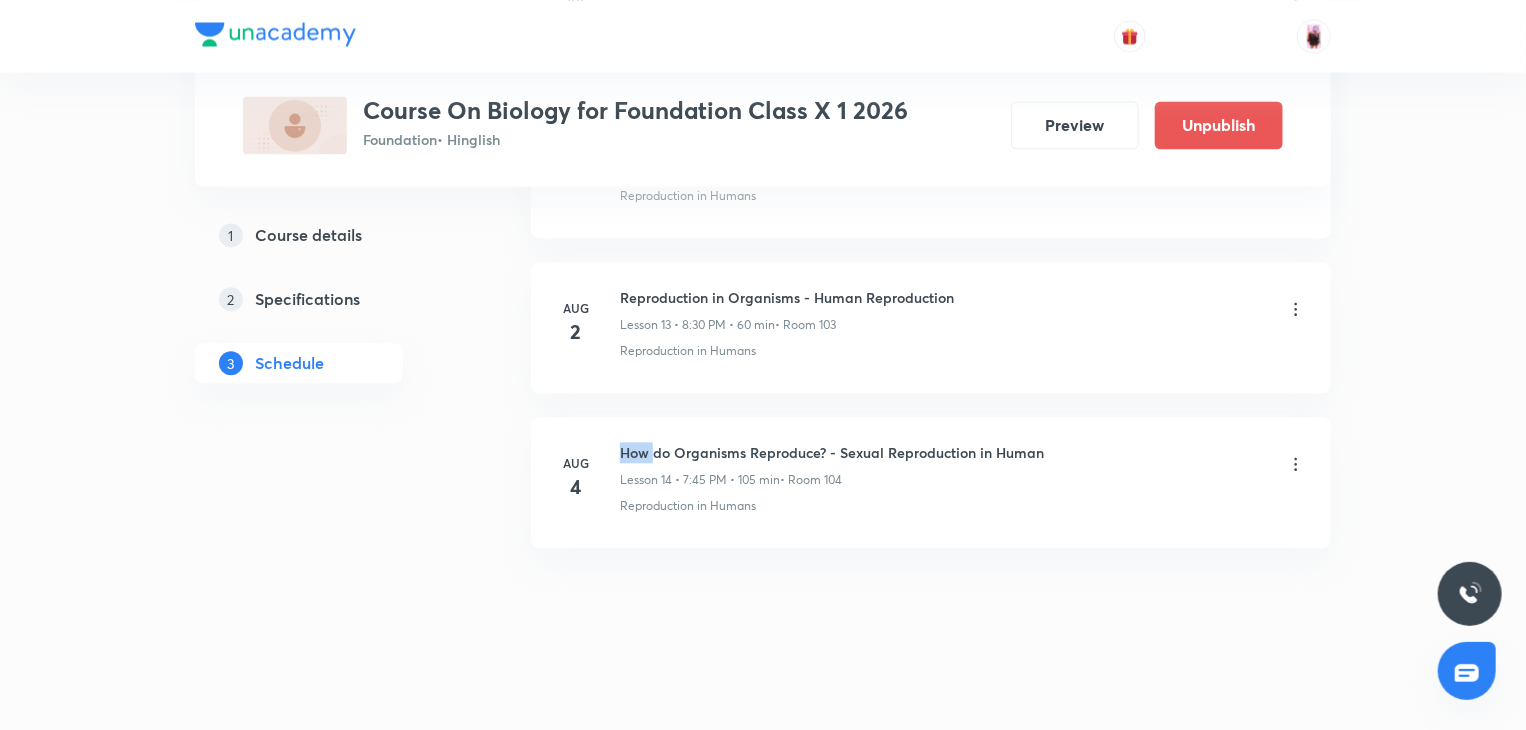 click on "How do Organisms Reproduce? - Sexual Reproduction in Human" at bounding box center (832, 452) 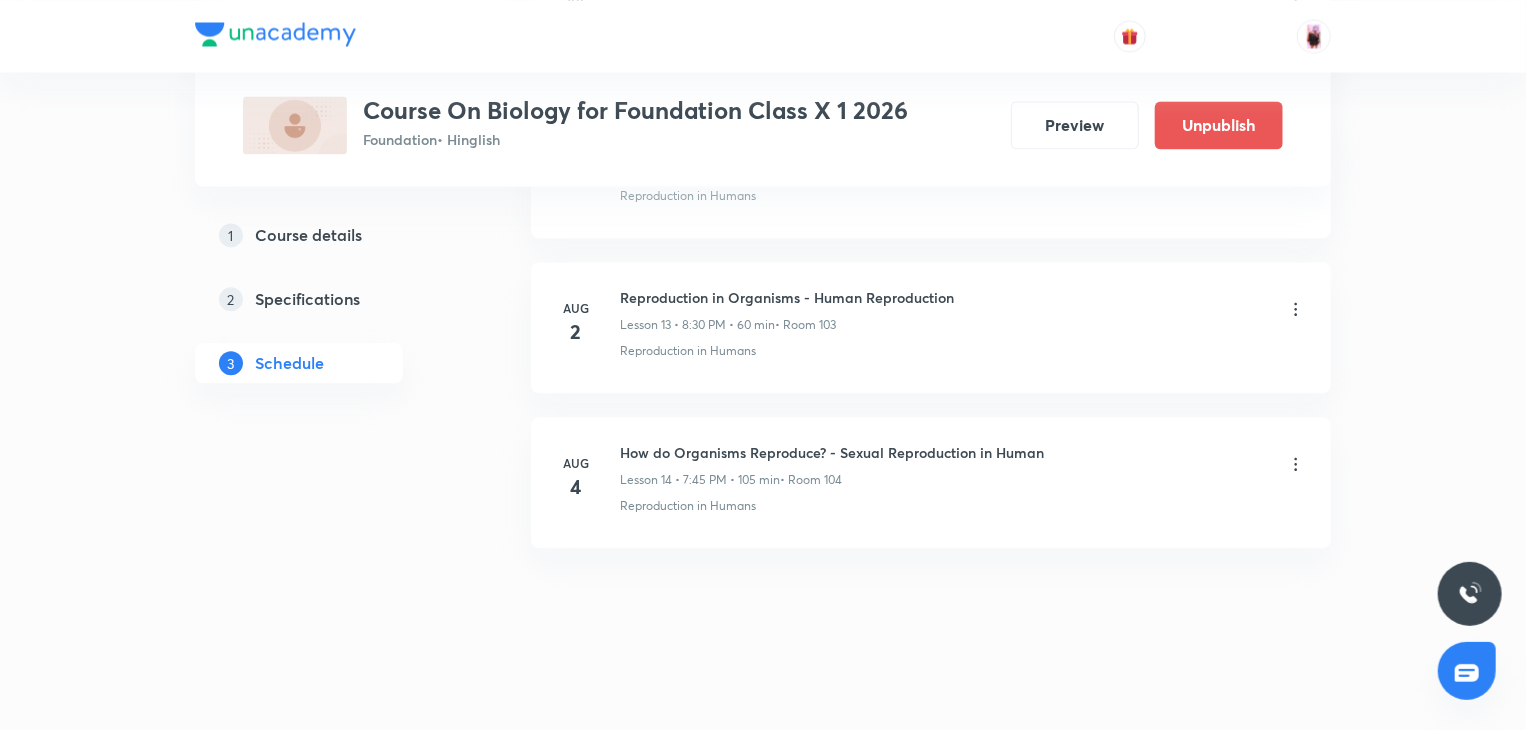 click on "How do Organisms Reproduce? - Sexual Reproduction in Human Lesson 14 • 7:45 PM • 105 min  • Room 104" at bounding box center (832, 465) 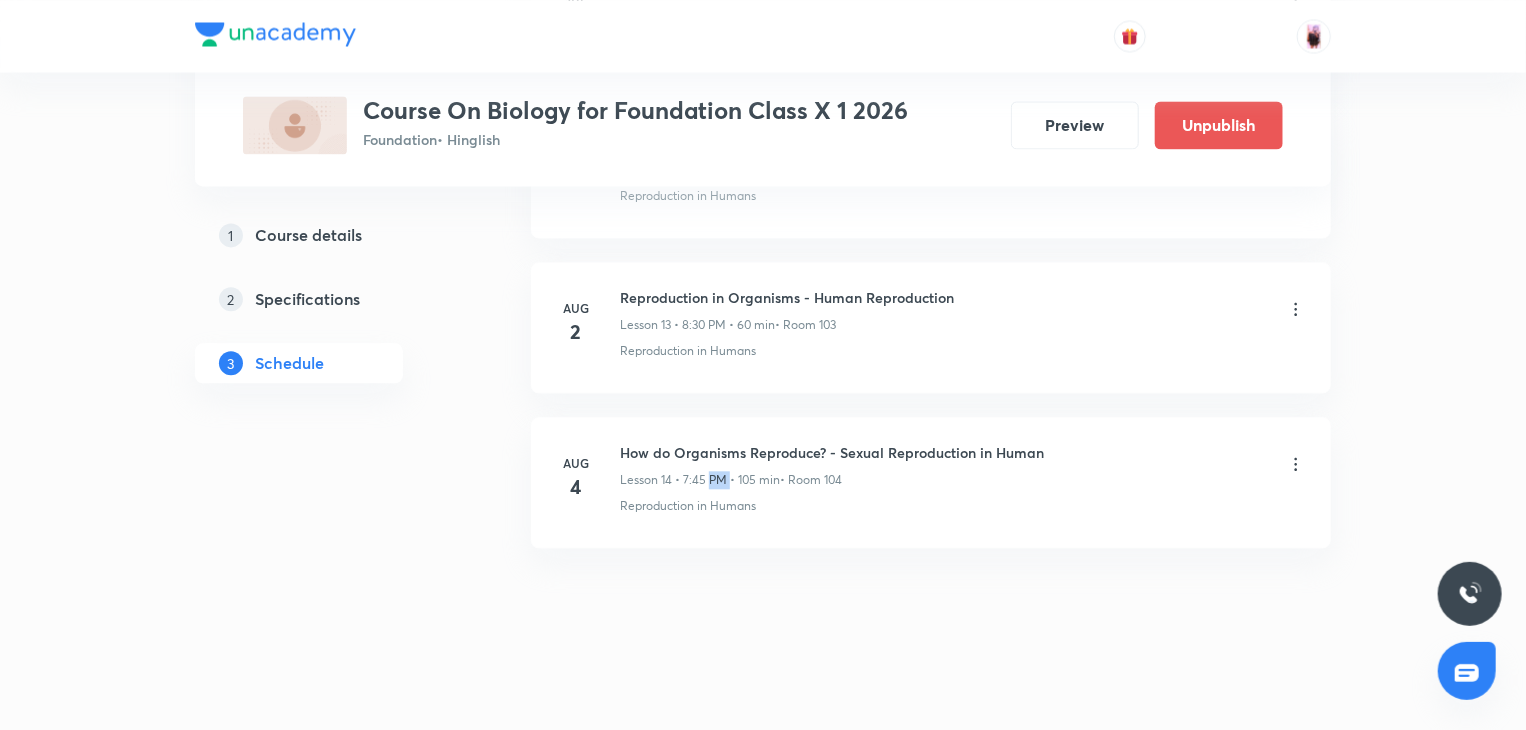 click on "How do Organisms Reproduce? - Sexual Reproduction in Human Lesson 14 • 7:45 PM • 105 min  • Room 104" at bounding box center (832, 465) 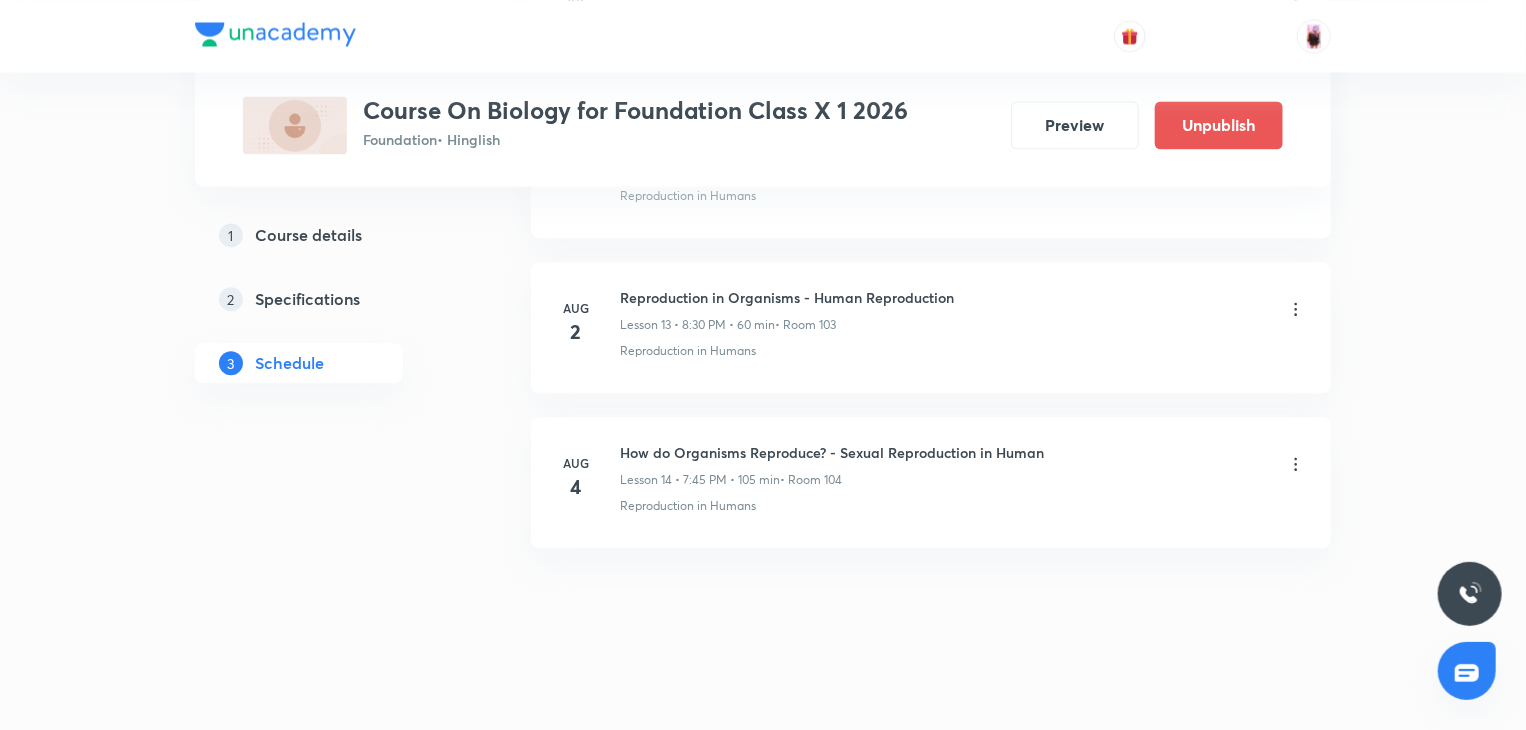 click on "How do Organisms Reproduce? - Sexual Reproduction in Human" at bounding box center (832, 452) 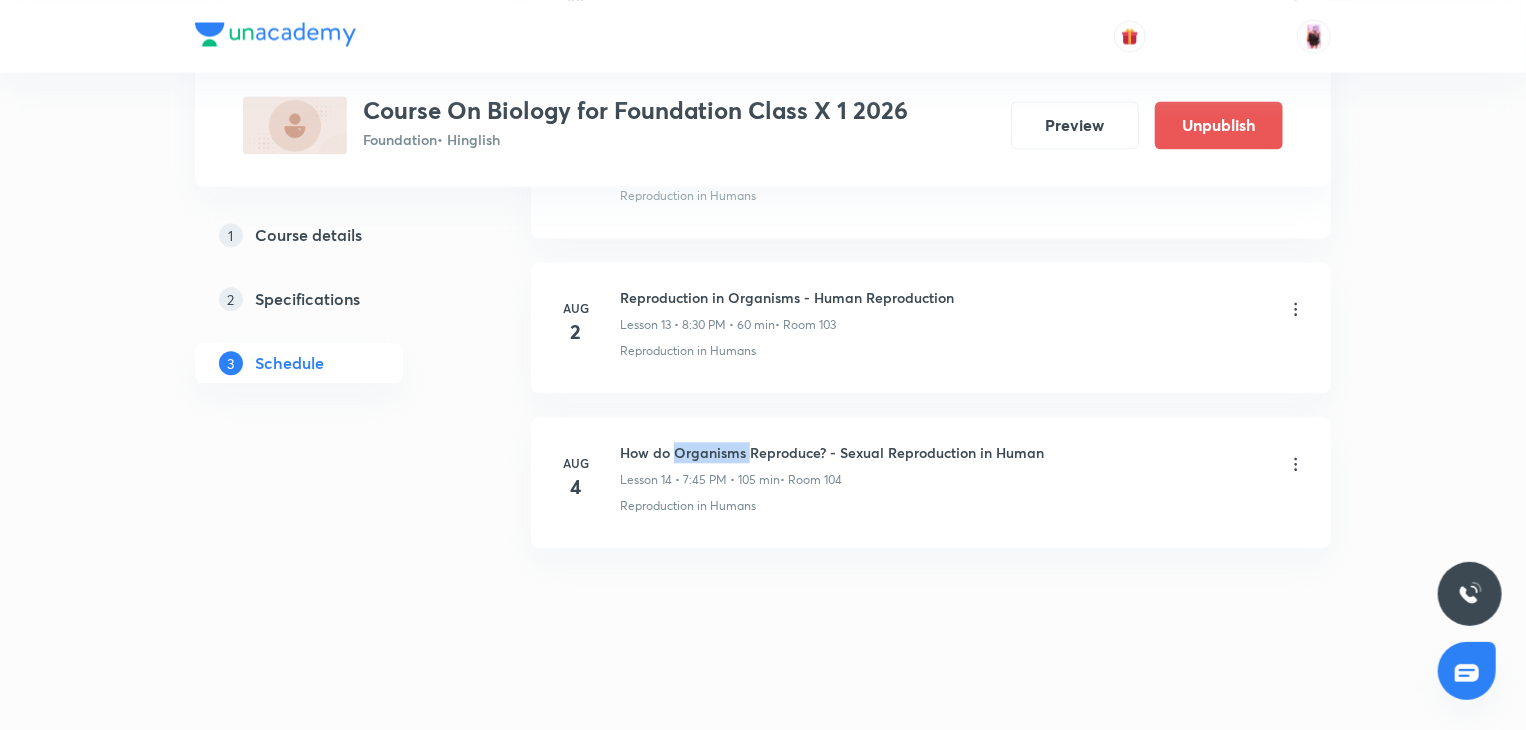 click on "How do Organisms Reproduce? - Sexual Reproduction in Human" at bounding box center [832, 452] 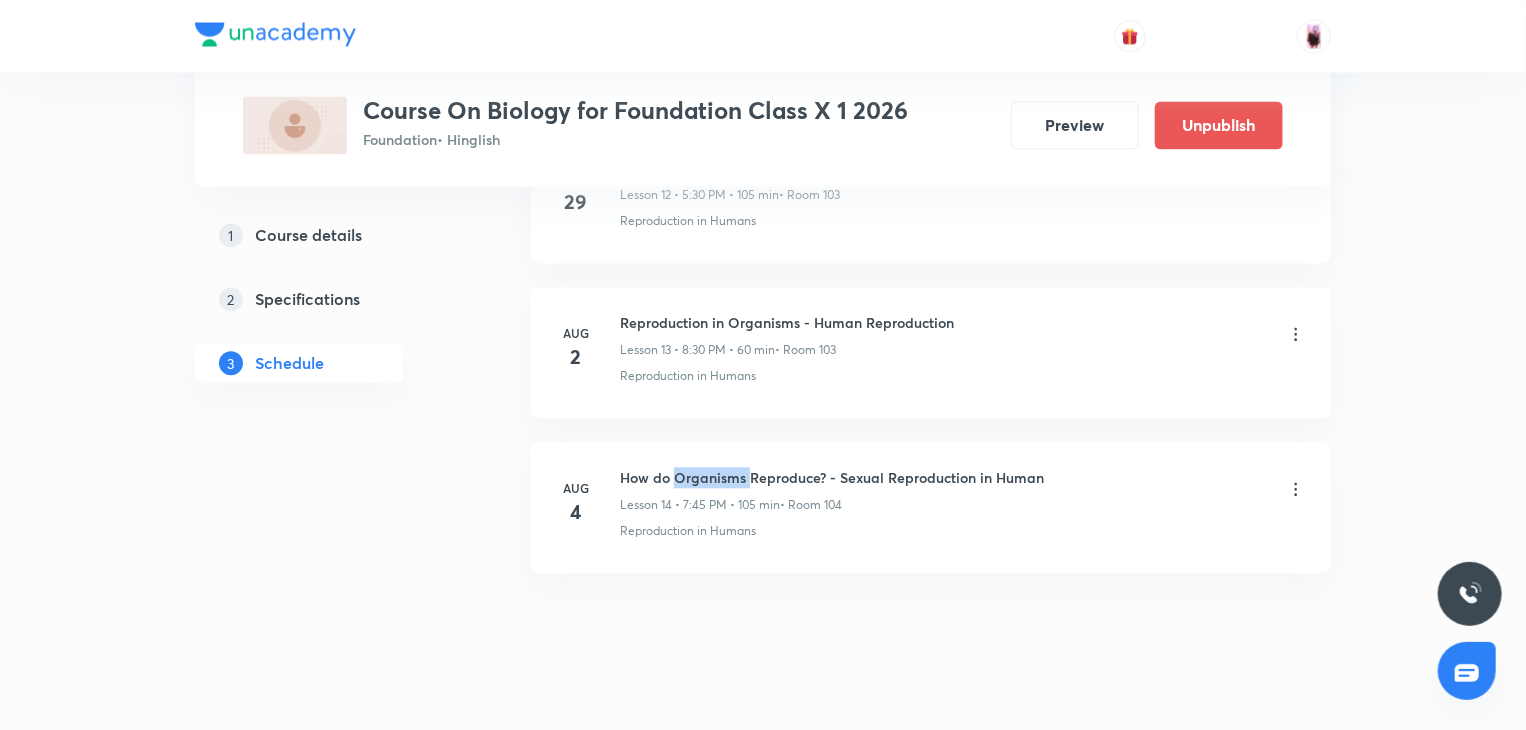 scroll, scrollTop: 2120, scrollLeft: 0, axis: vertical 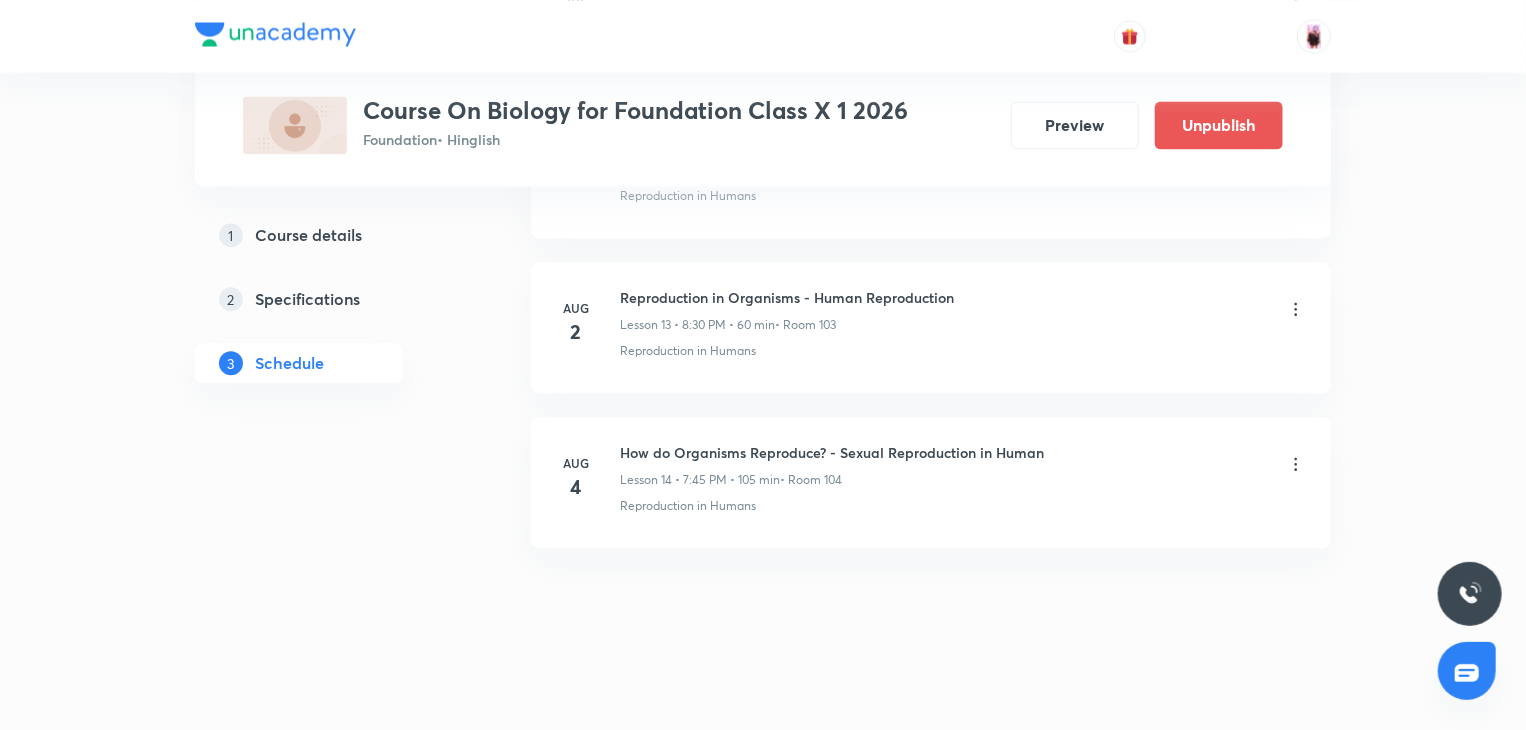 click on "How do Organisms Reproduce? - Sexual Reproduction in Human" at bounding box center [832, 452] 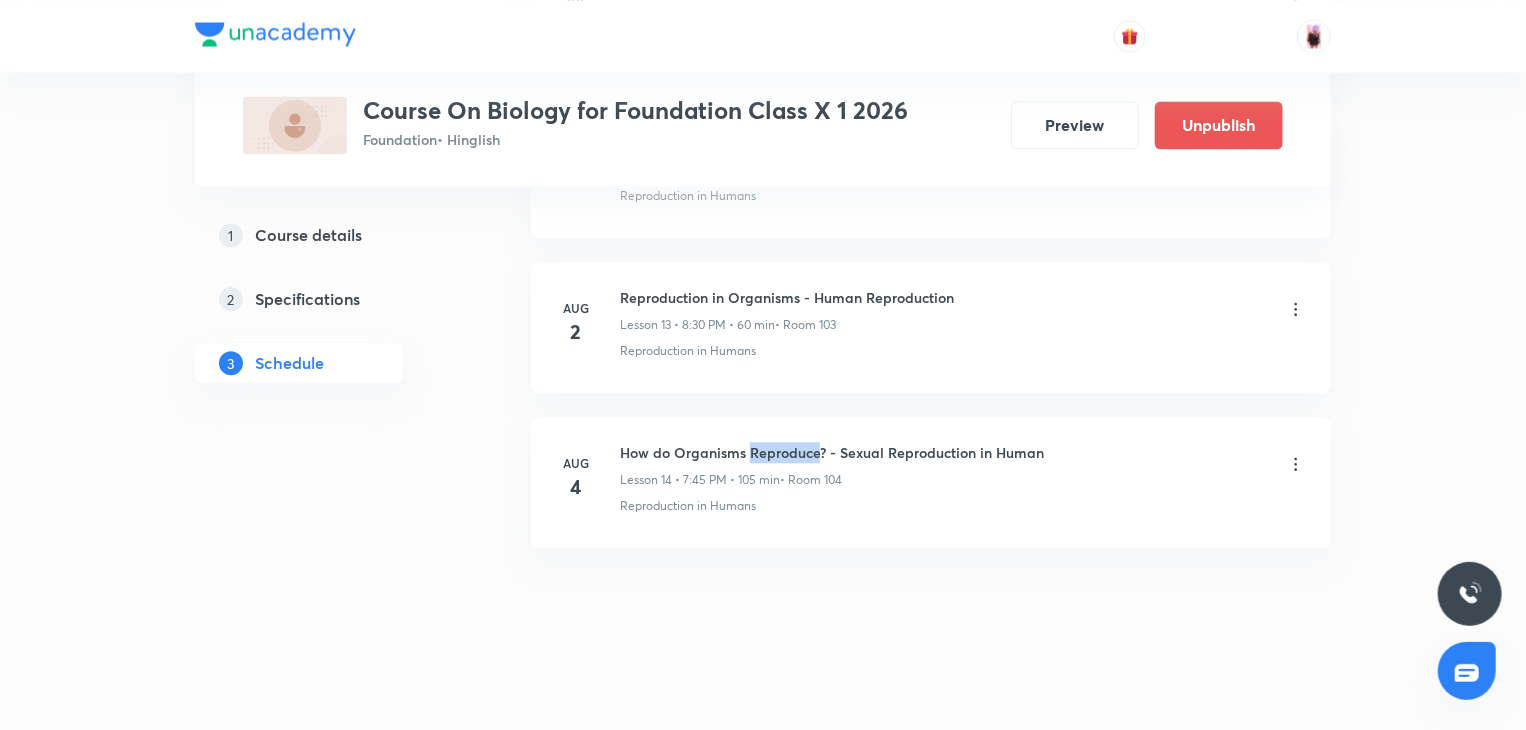 click on "How do Organisms Reproduce? - Sexual Reproduction in Human" at bounding box center (832, 452) 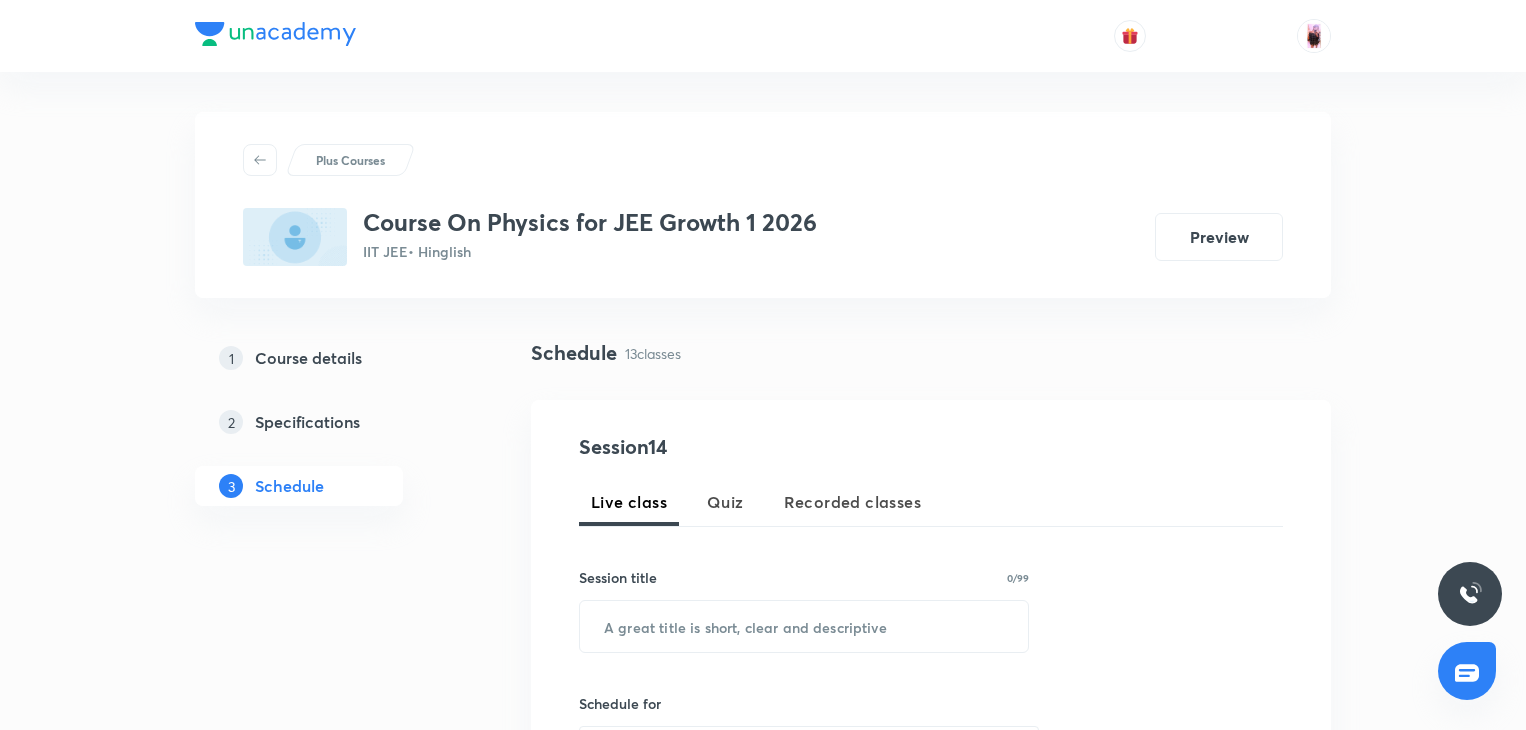 scroll, scrollTop: 2626, scrollLeft: 0, axis: vertical 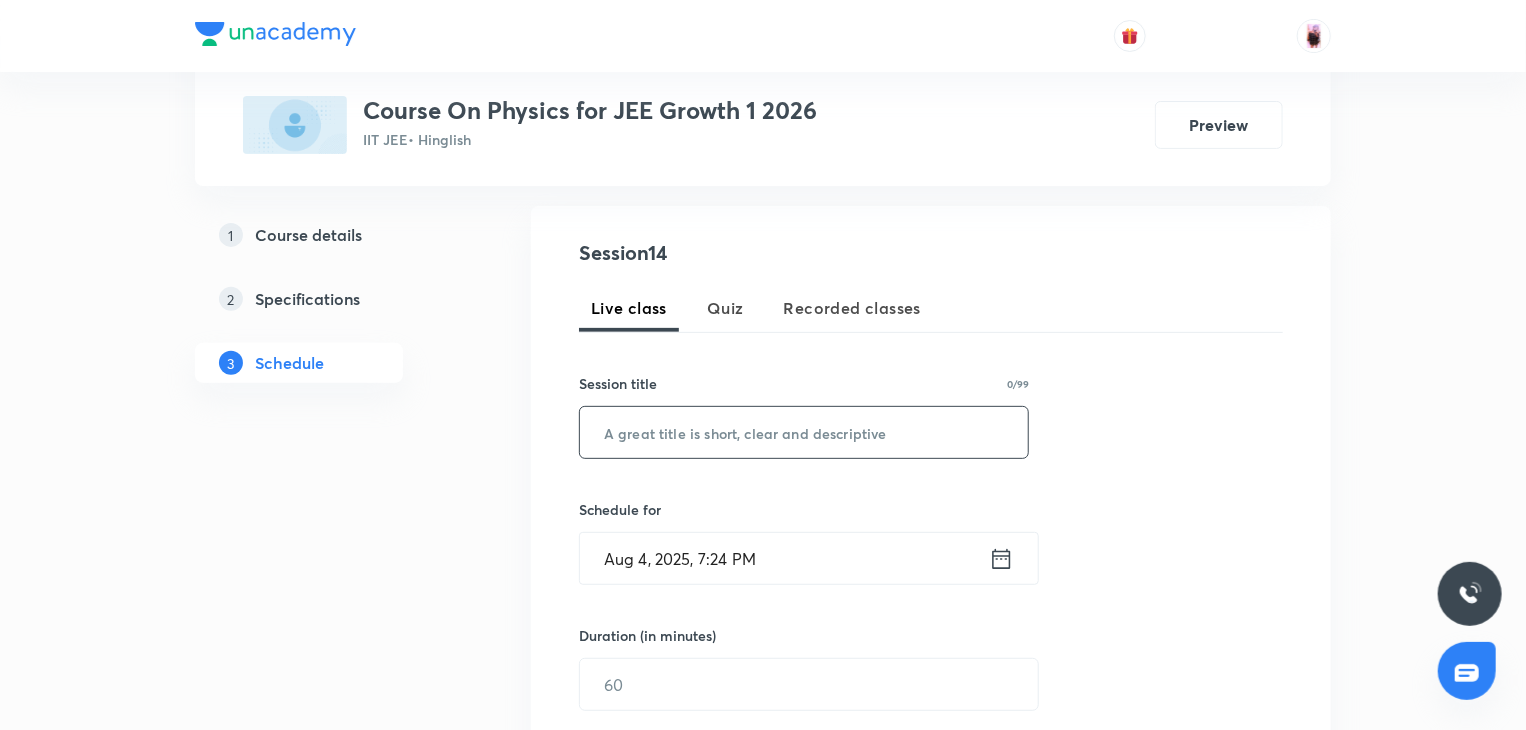 click at bounding box center [804, 432] 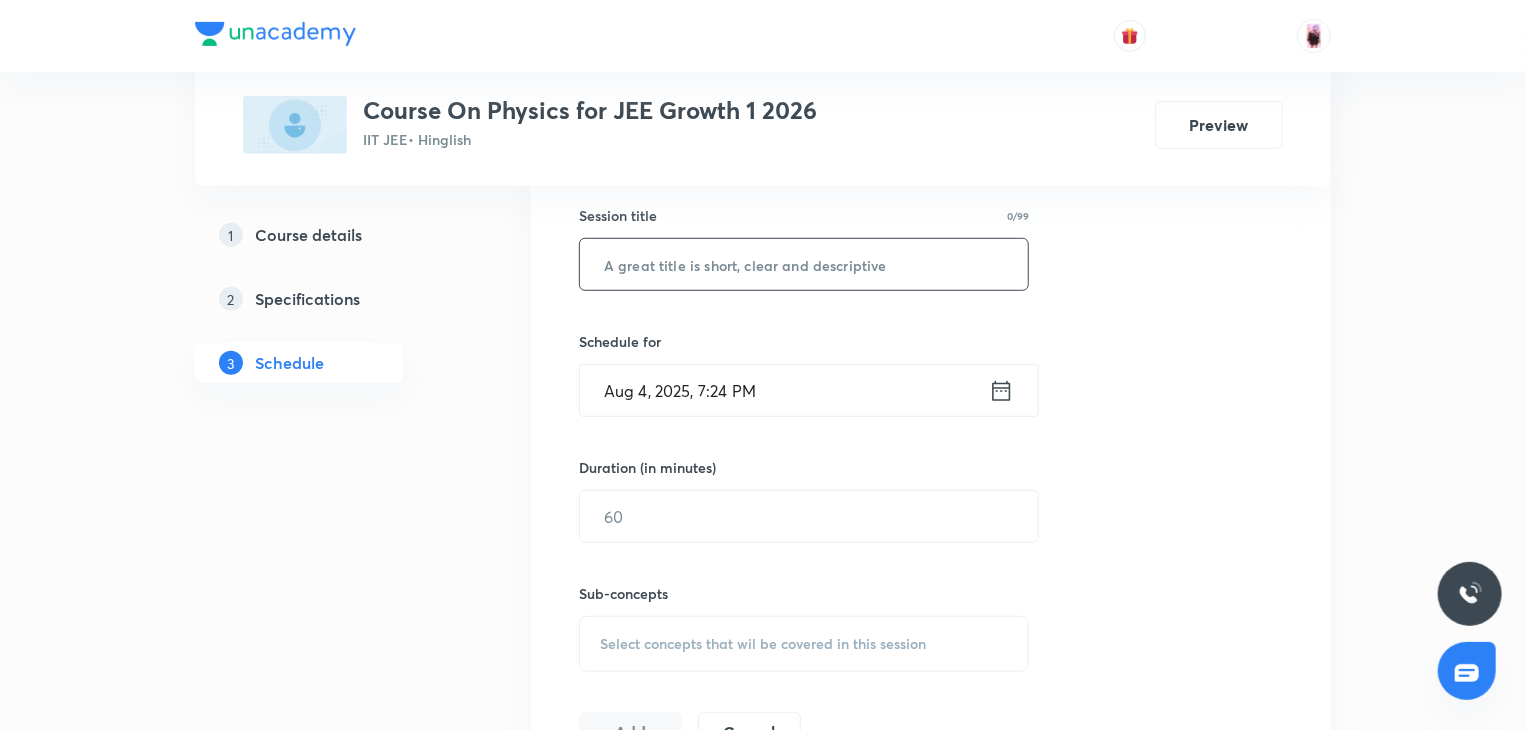 scroll, scrollTop: 558, scrollLeft: 0, axis: vertical 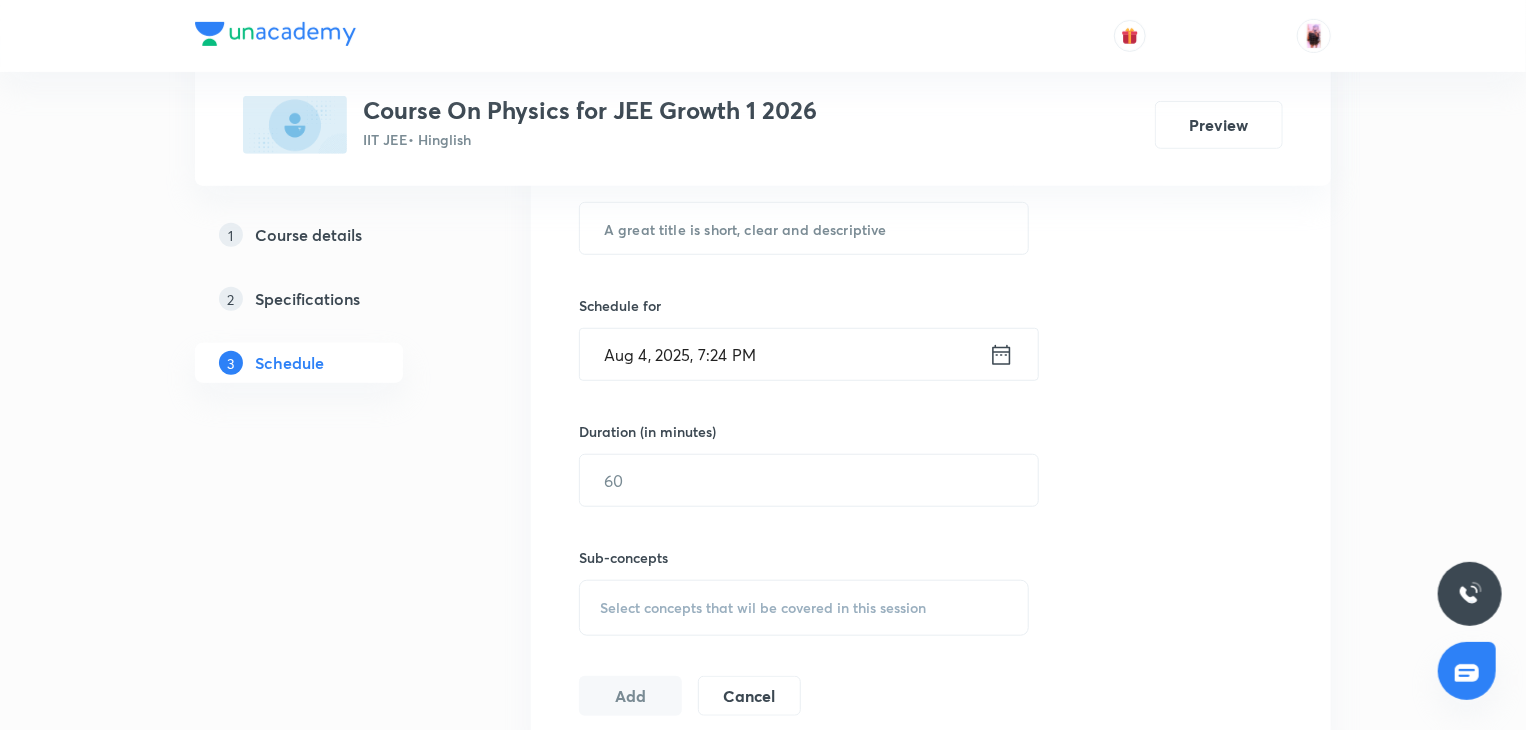 click on "Aug 4, 2025, 7:24 PM" at bounding box center (784, 354) 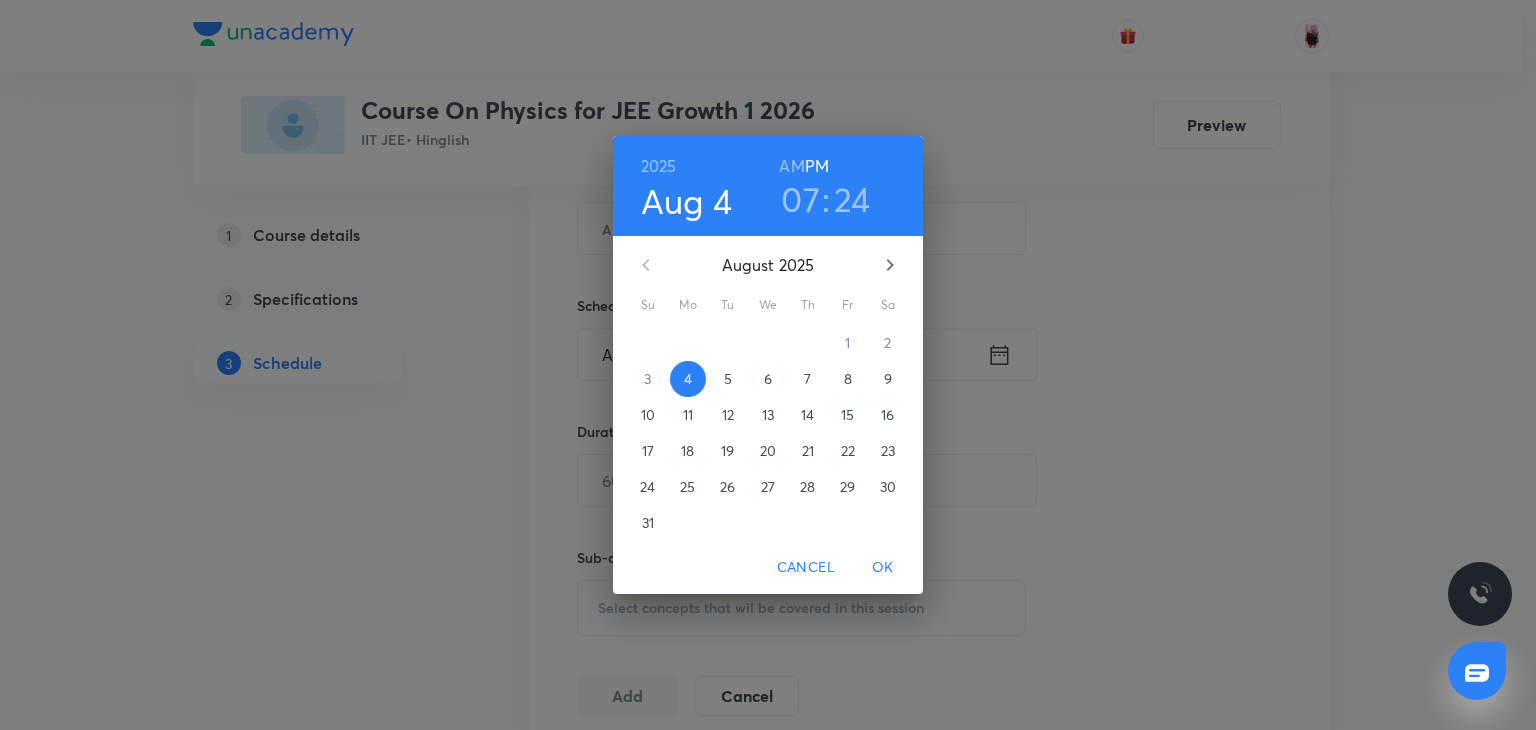 click on "24" at bounding box center (852, 199) 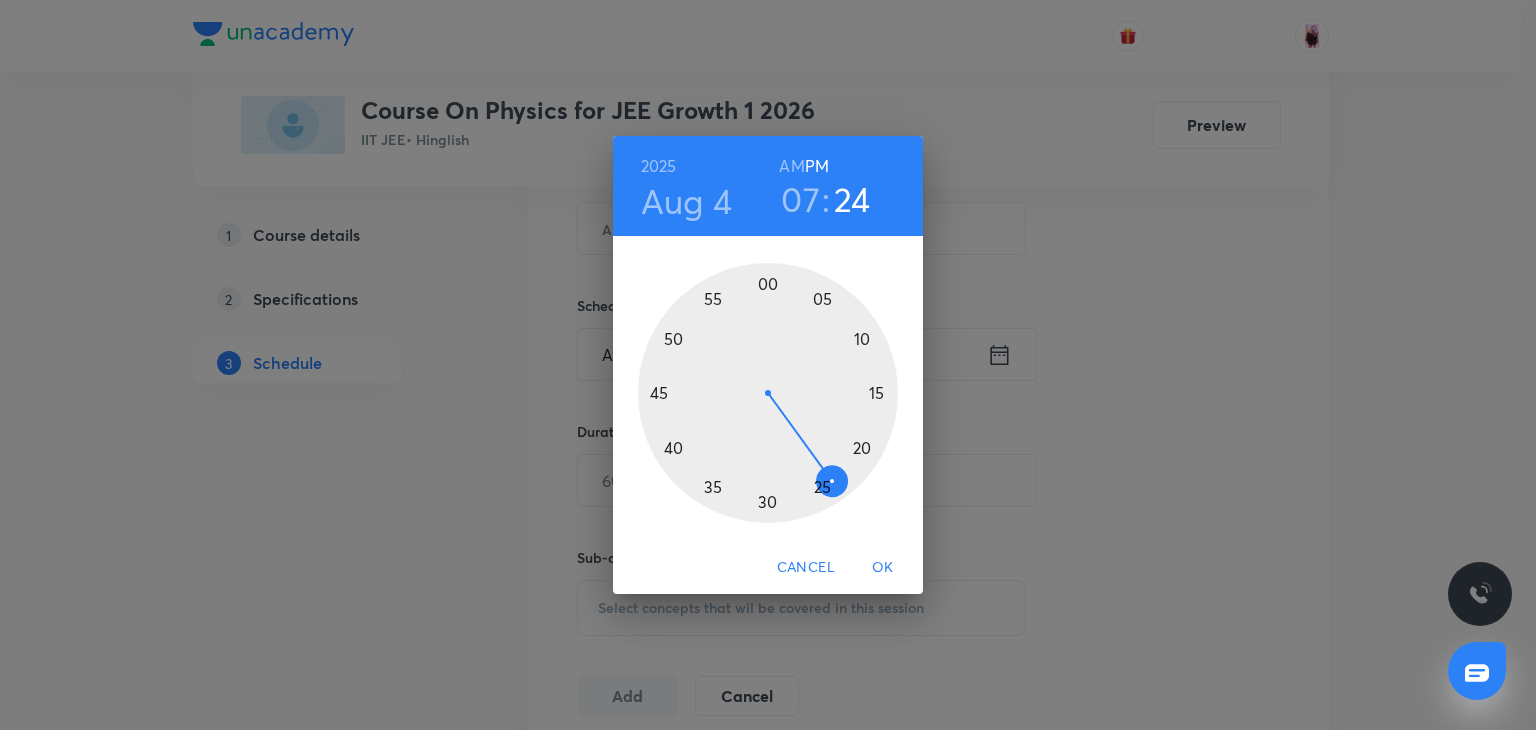 click at bounding box center (768, 393) 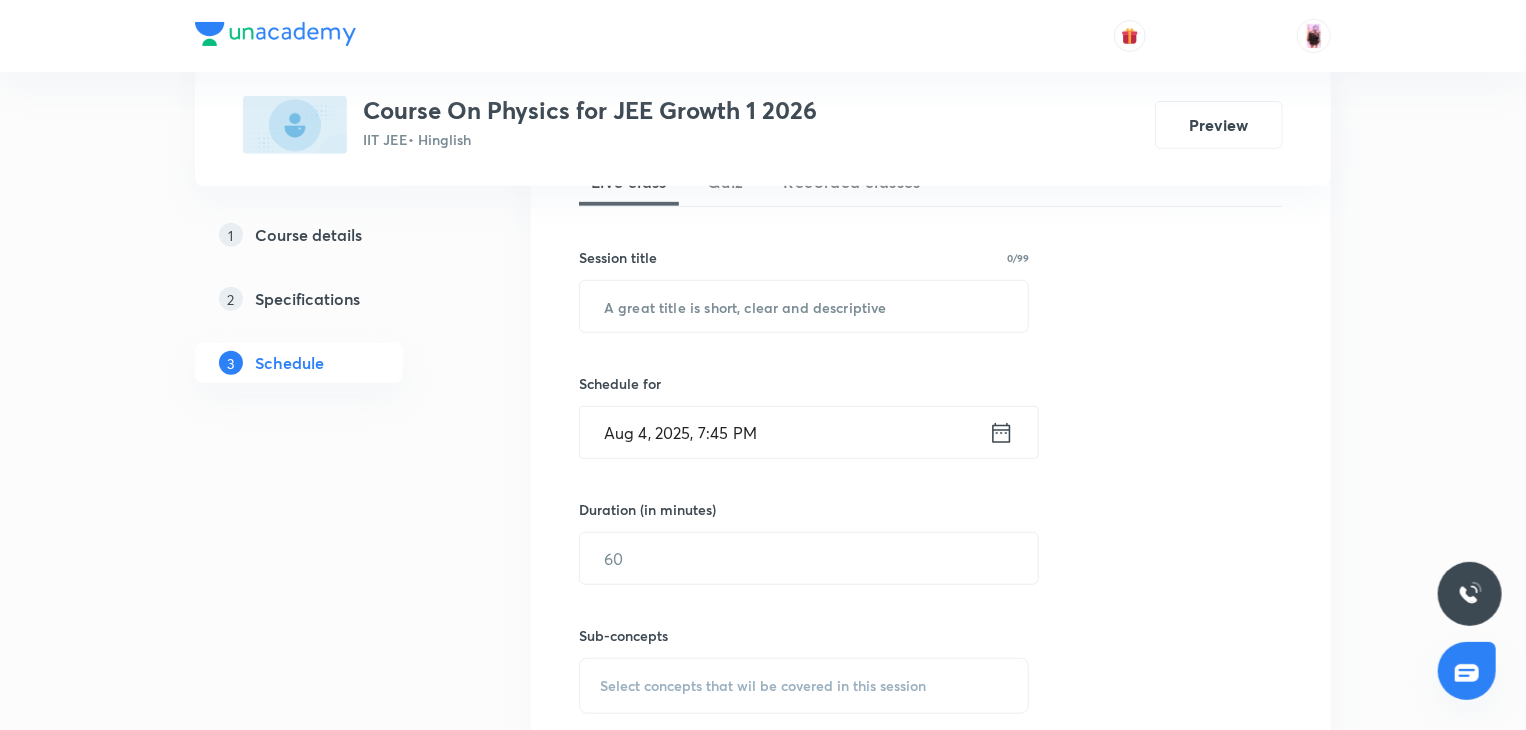 scroll, scrollTop: 481, scrollLeft: 0, axis: vertical 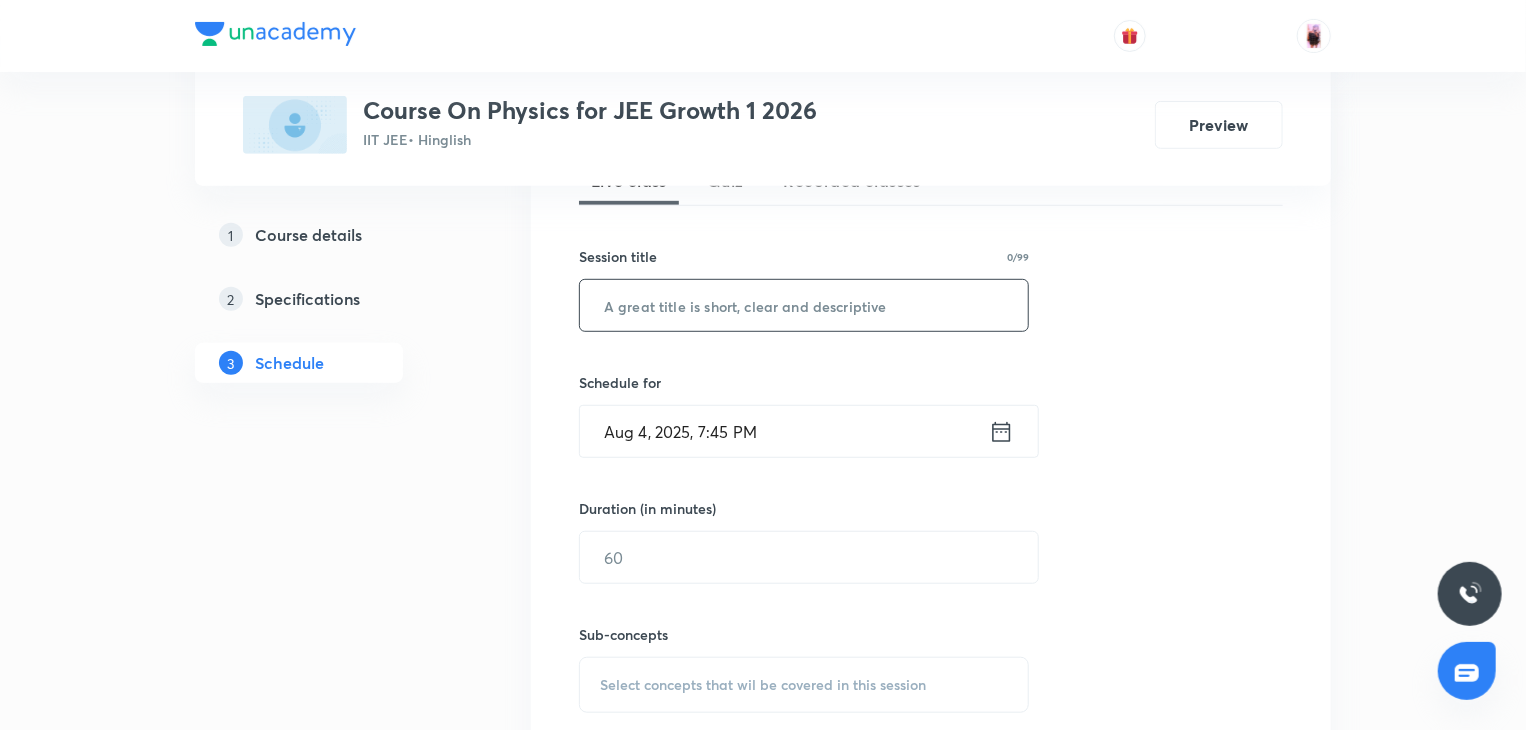 click at bounding box center (804, 305) 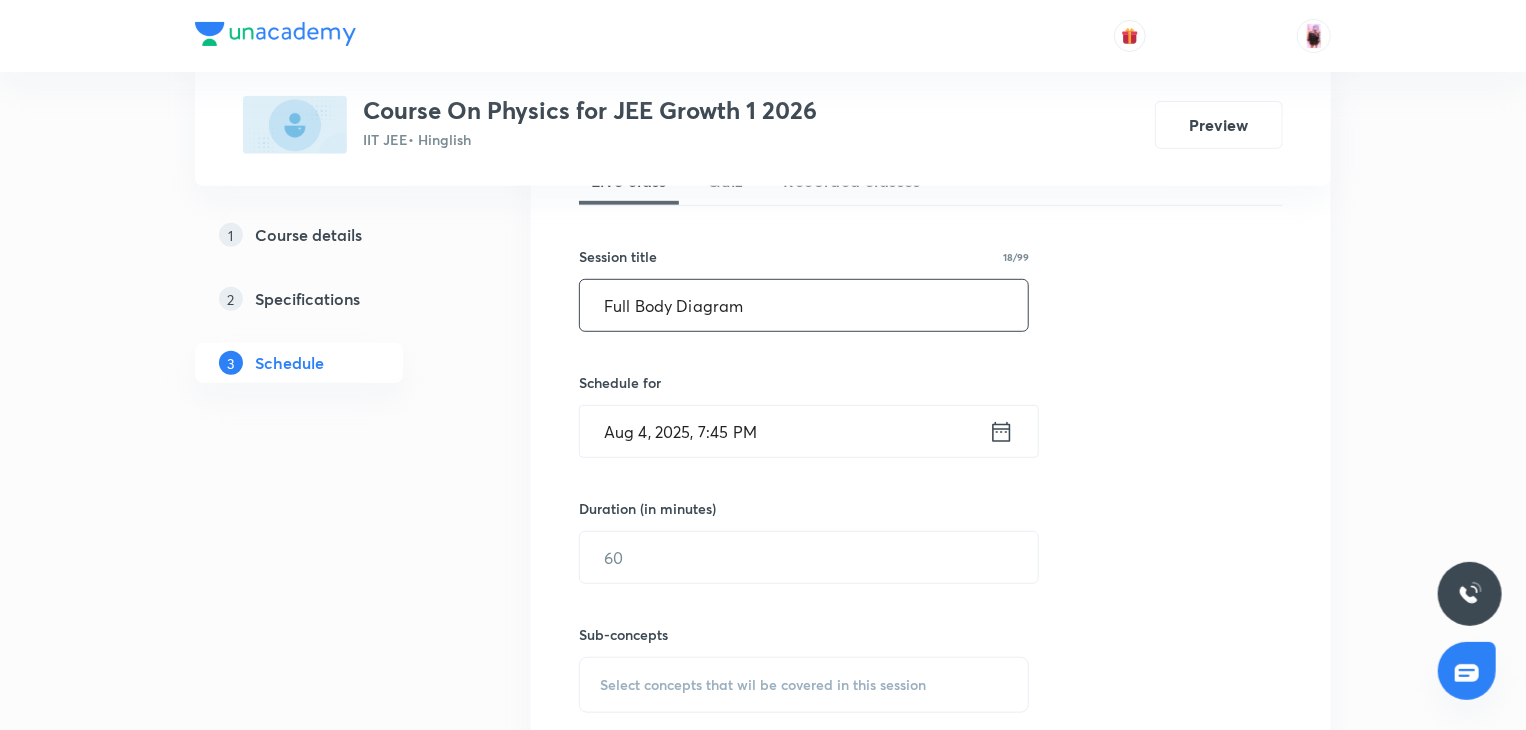 type on "Full Body Diagram" 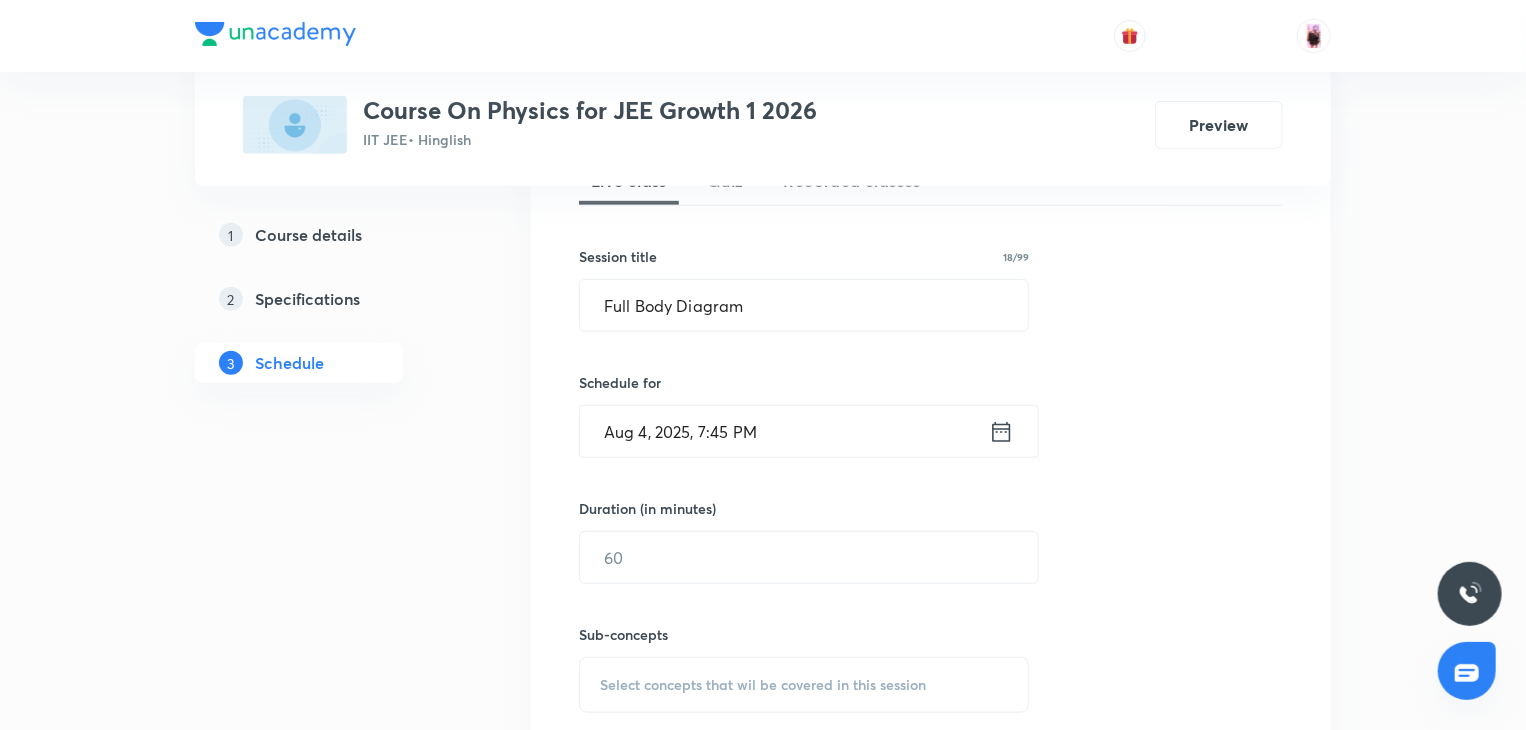 click on "Aug 4, 2025, 7:45 PM" at bounding box center [784, 431] 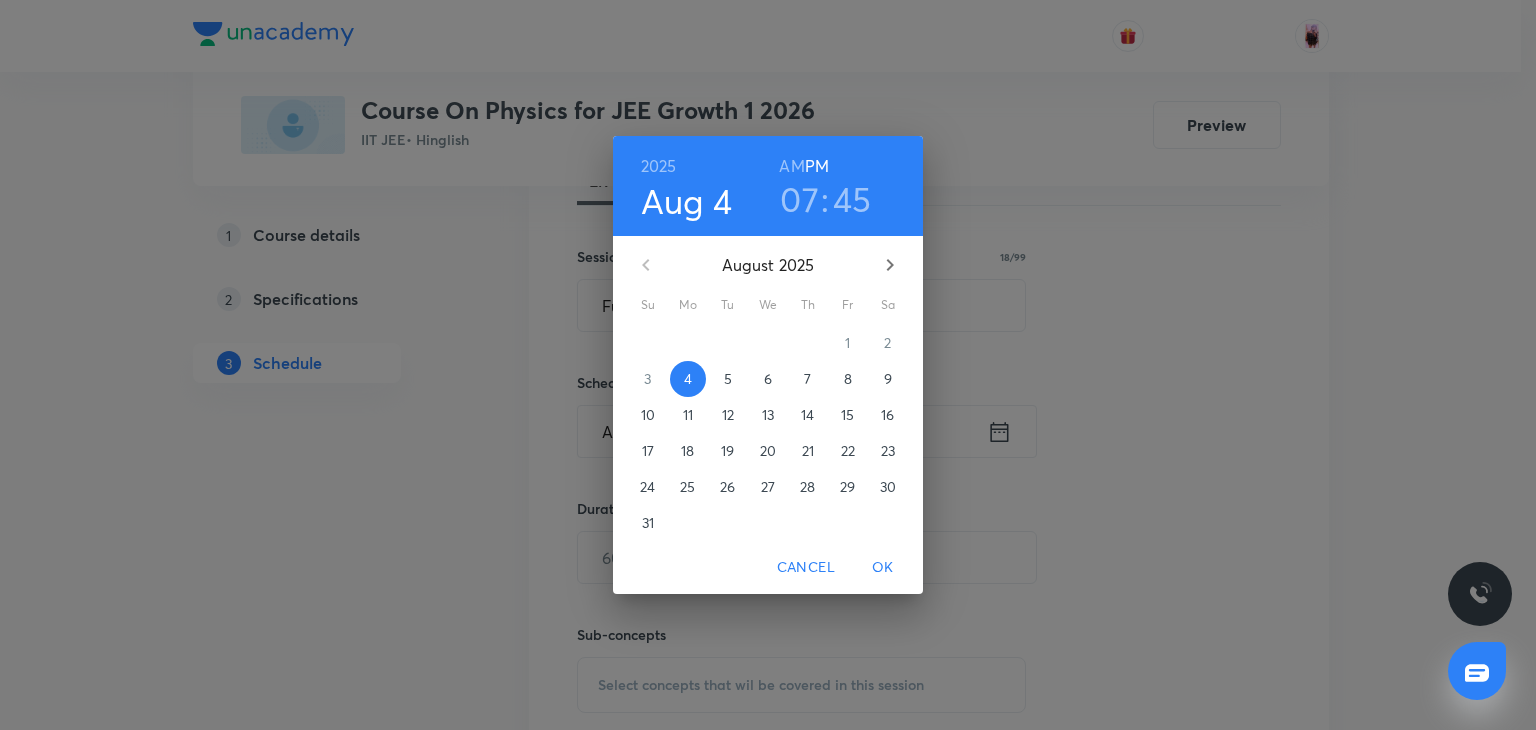 click on "45" at bounding box center [852, 199] 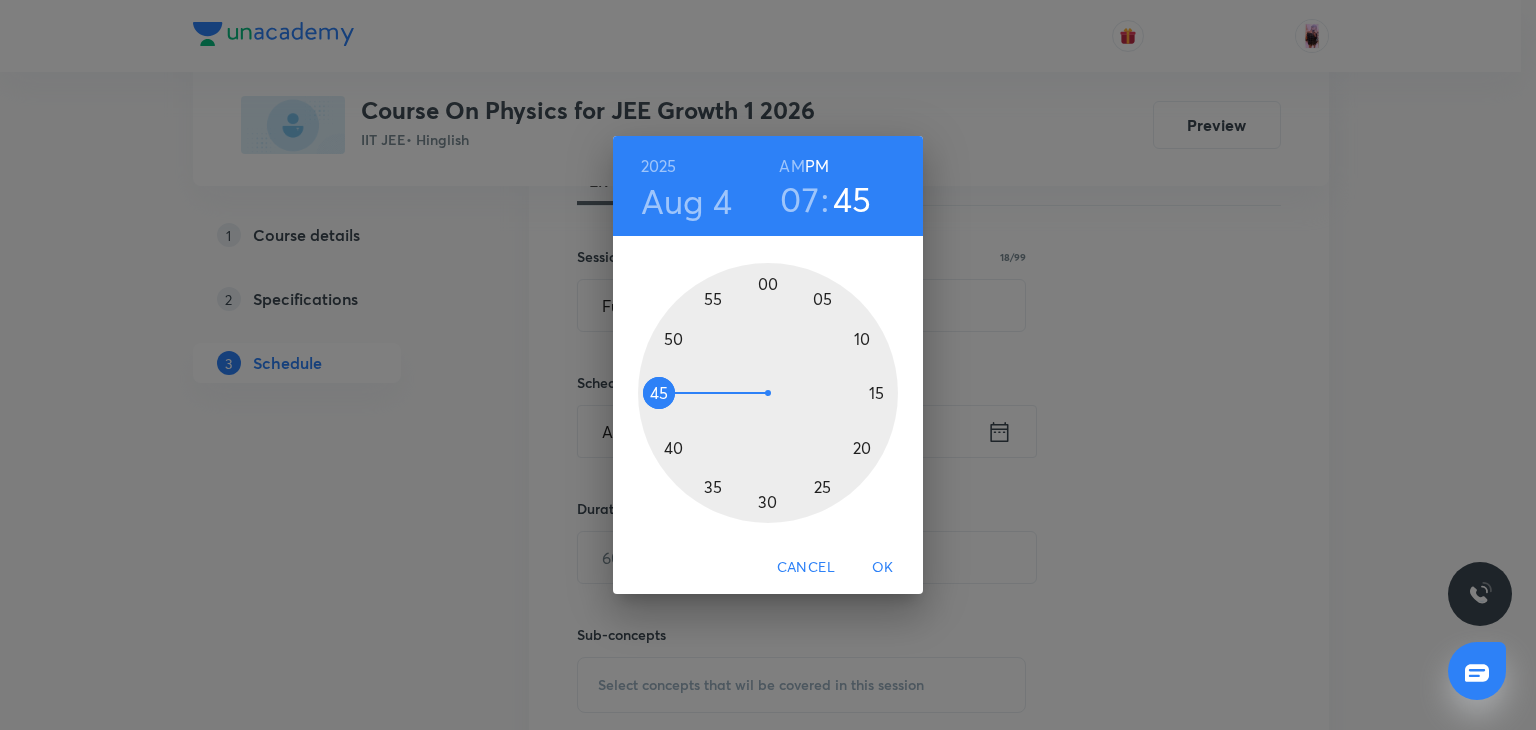 click at bounding box center (768, 393) 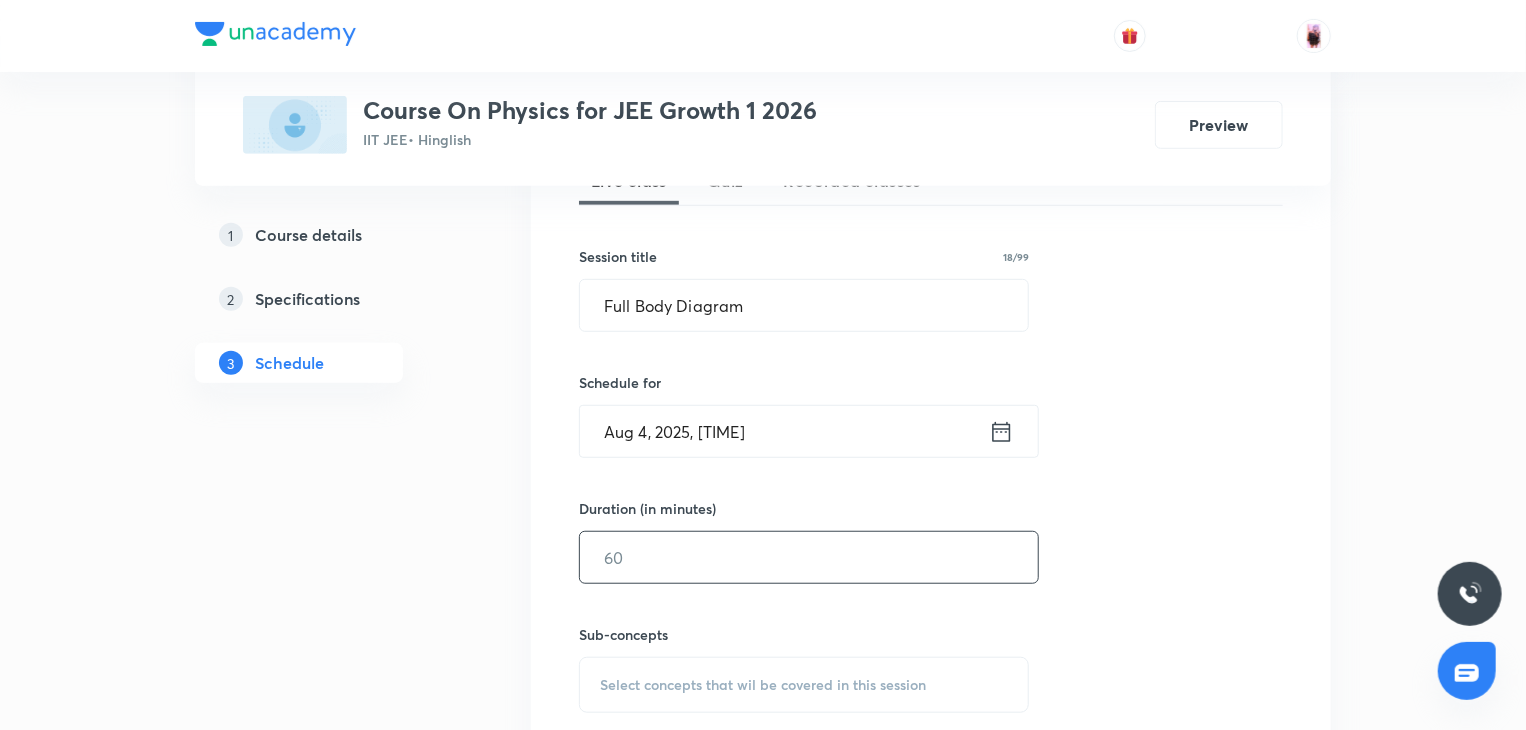 click at bounding box center [809, 557] 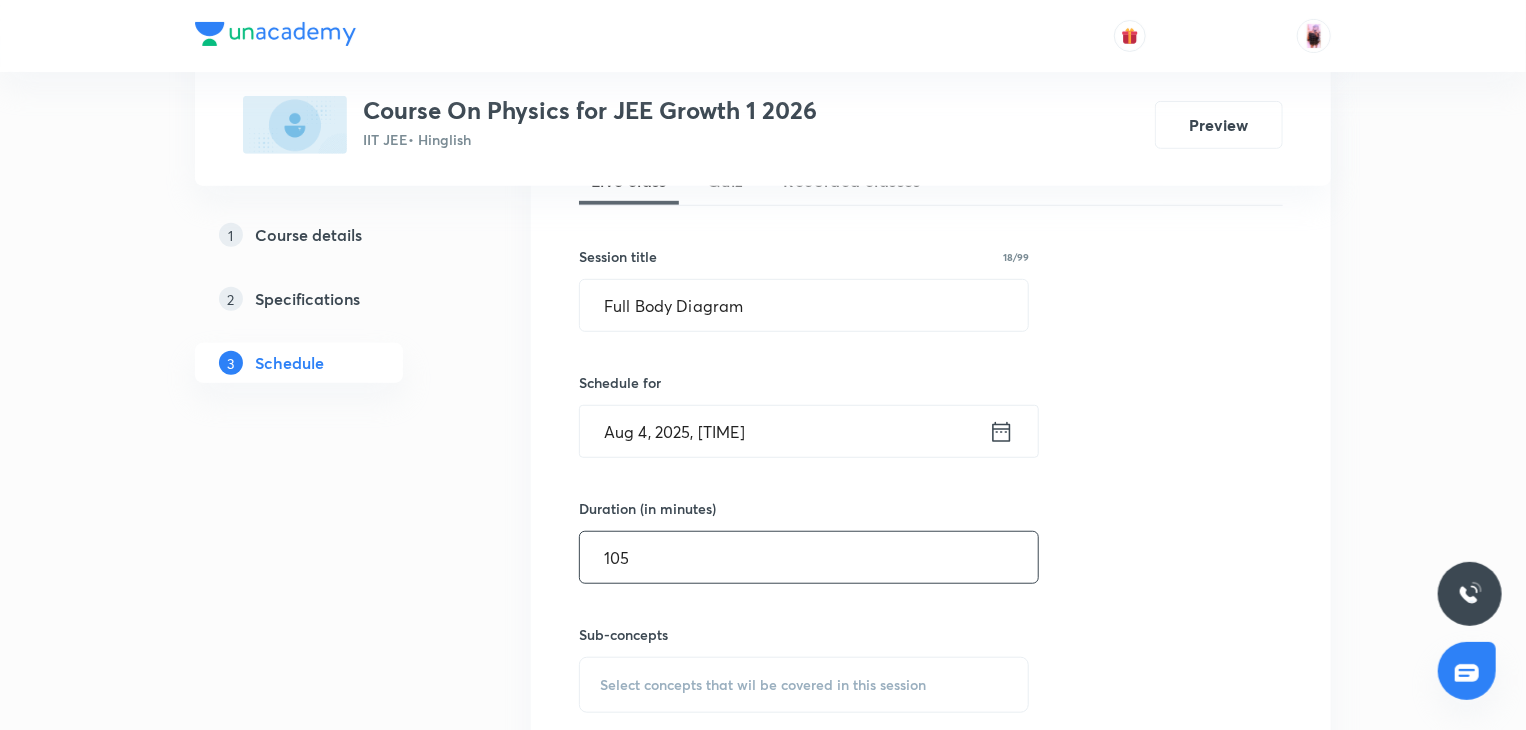 scroll, scrollTop: 812, scrollLeft: 0, axis: vertical 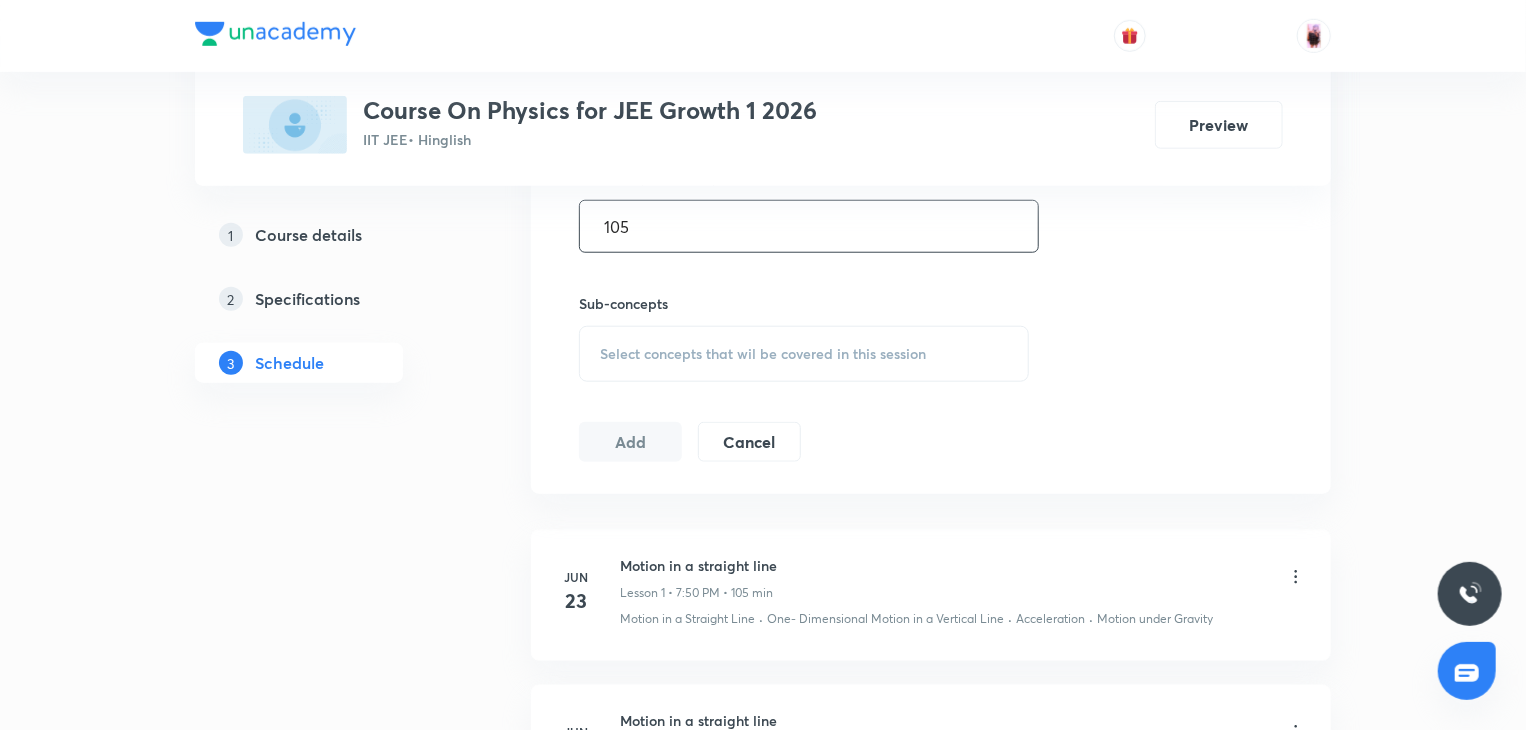 type on "105" 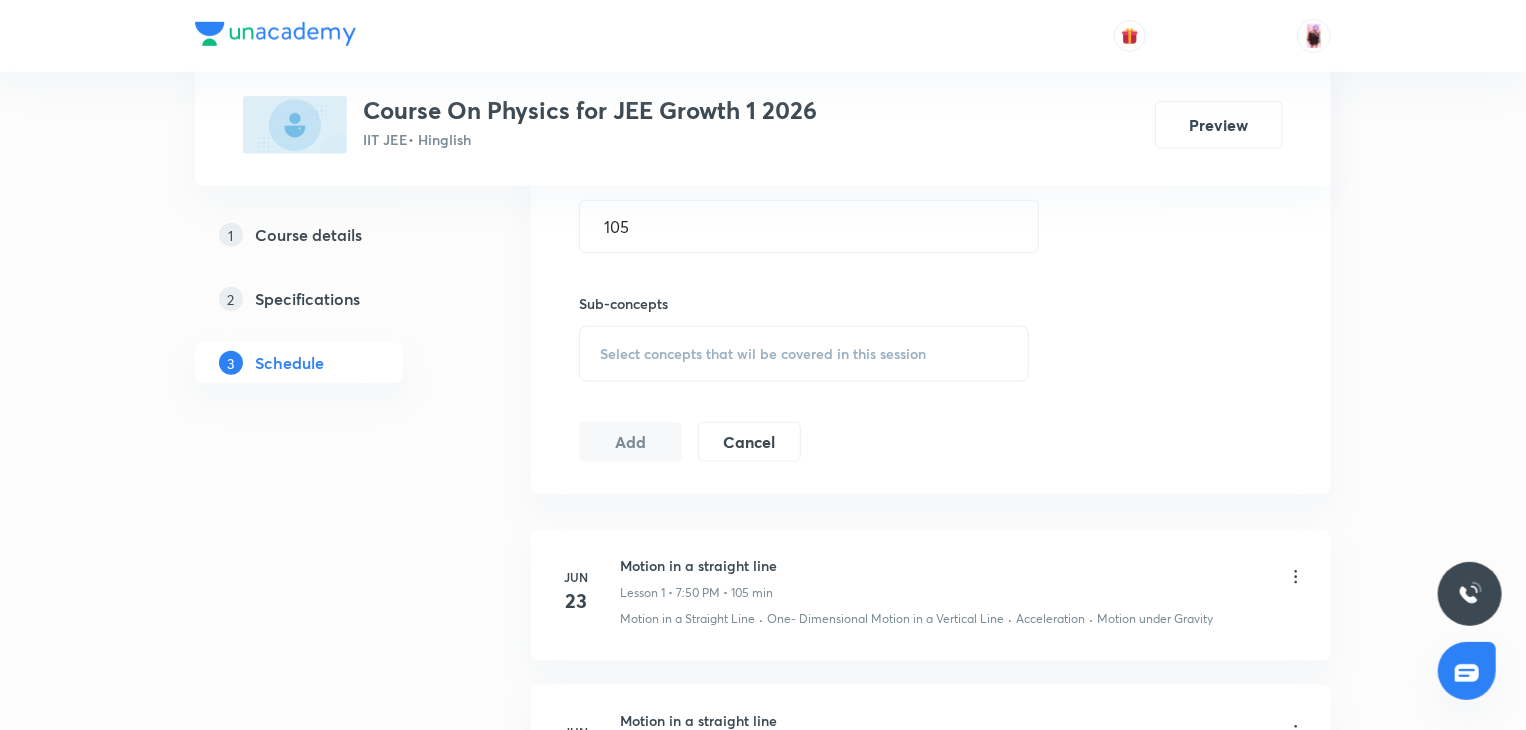 click on "Session  14 Live class Quiz Recorded classes Session title 18/99 Full Body Diagram ​ Schedule for Aug 4, 2025, 7:50 PM ​ Duration (in minutes) 105 ​ Sub-concepts Select concepts that wil be covered in this session Add Cancel" at bounding box center [931, 121] 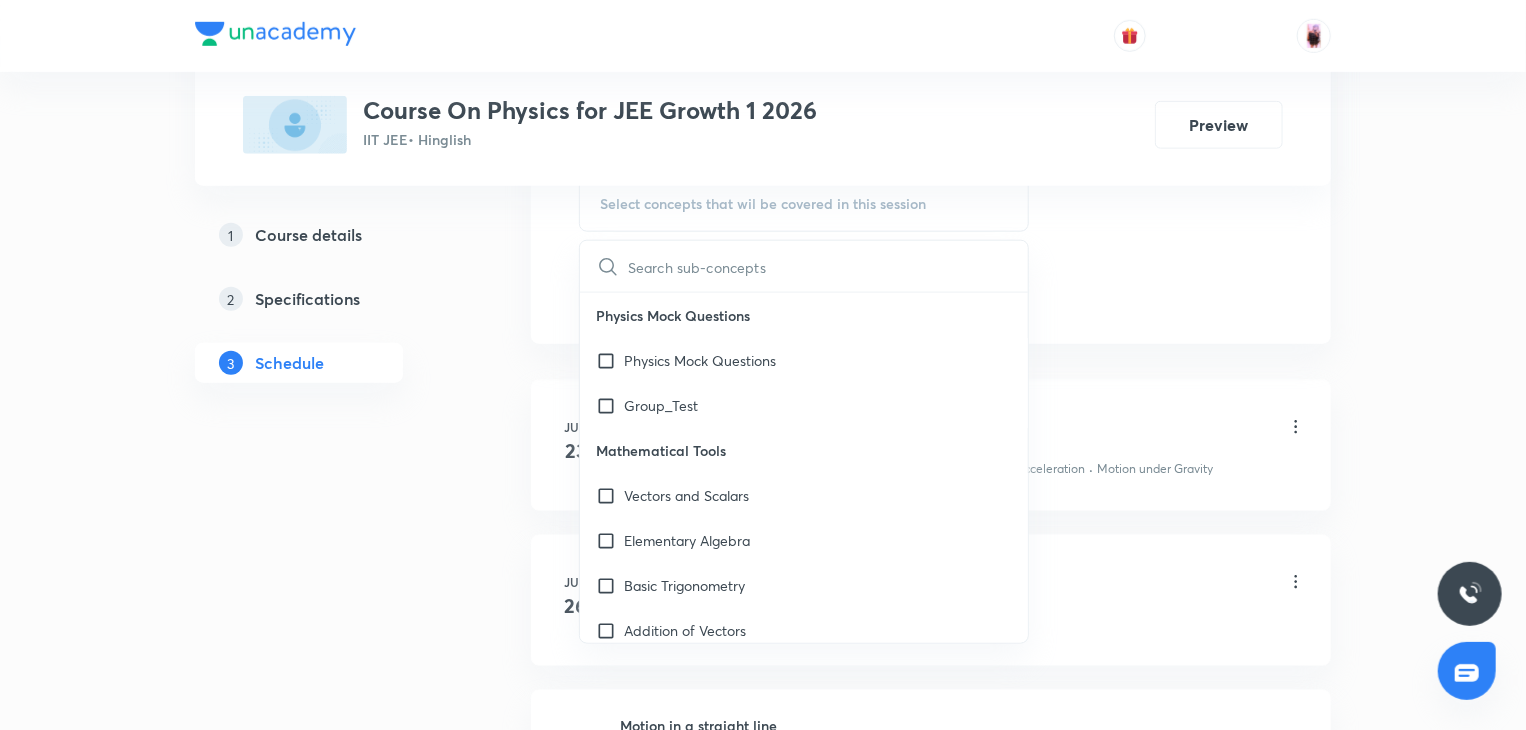 scroll, scrollTop: 981, scrollLeft: 0, axis: vertical 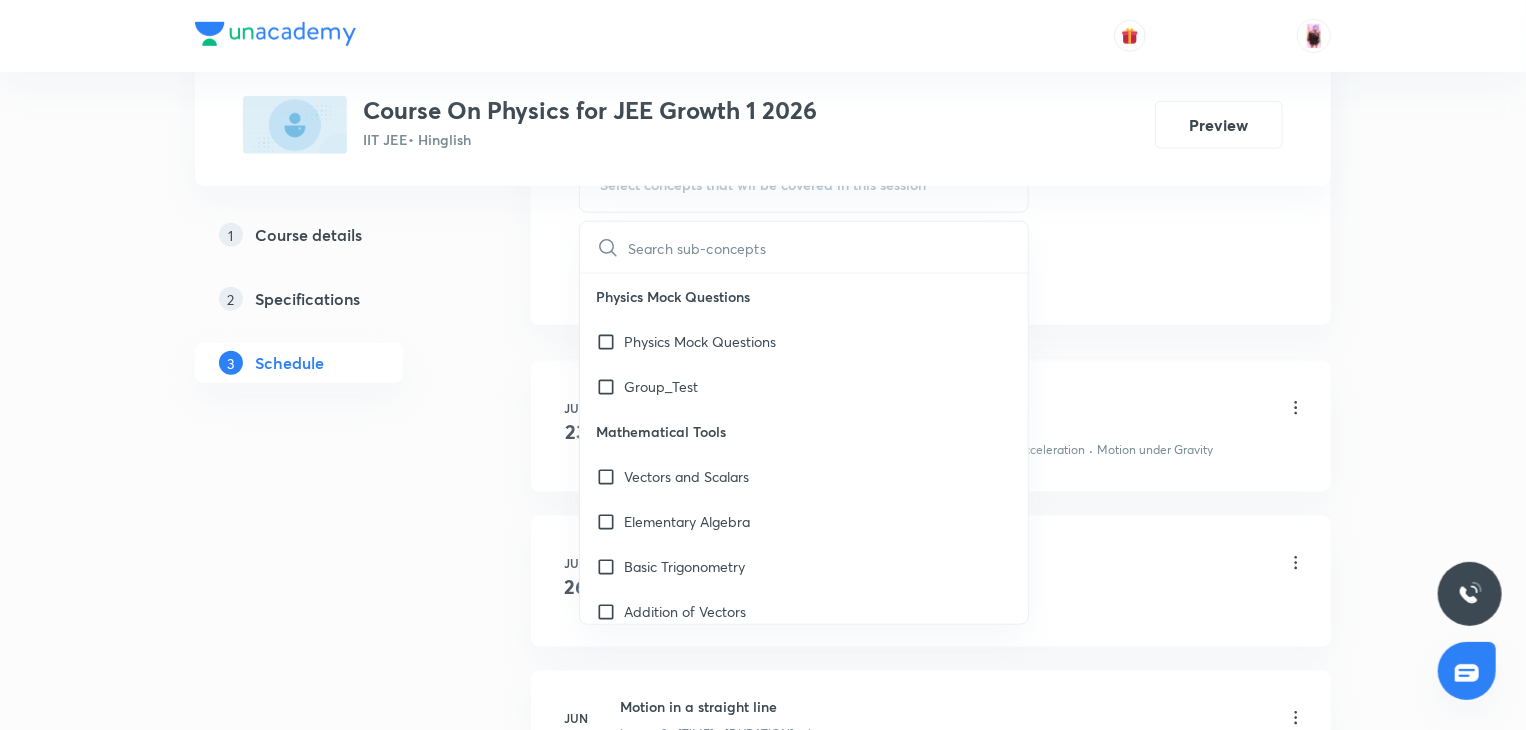 click at bounding box center [828, 247] 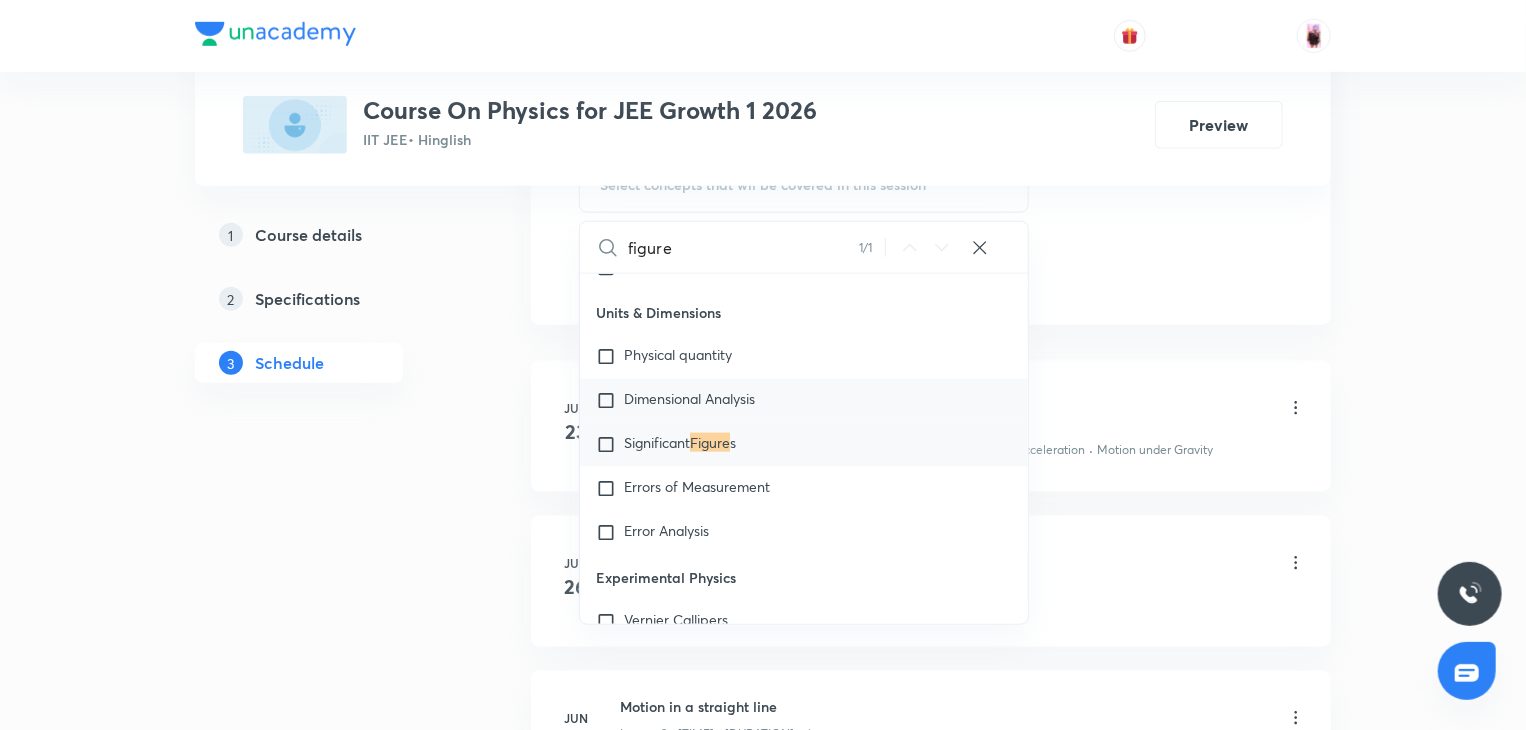 scroll, scrollTop: 1374, scrollLeft: 0, axis: vertical 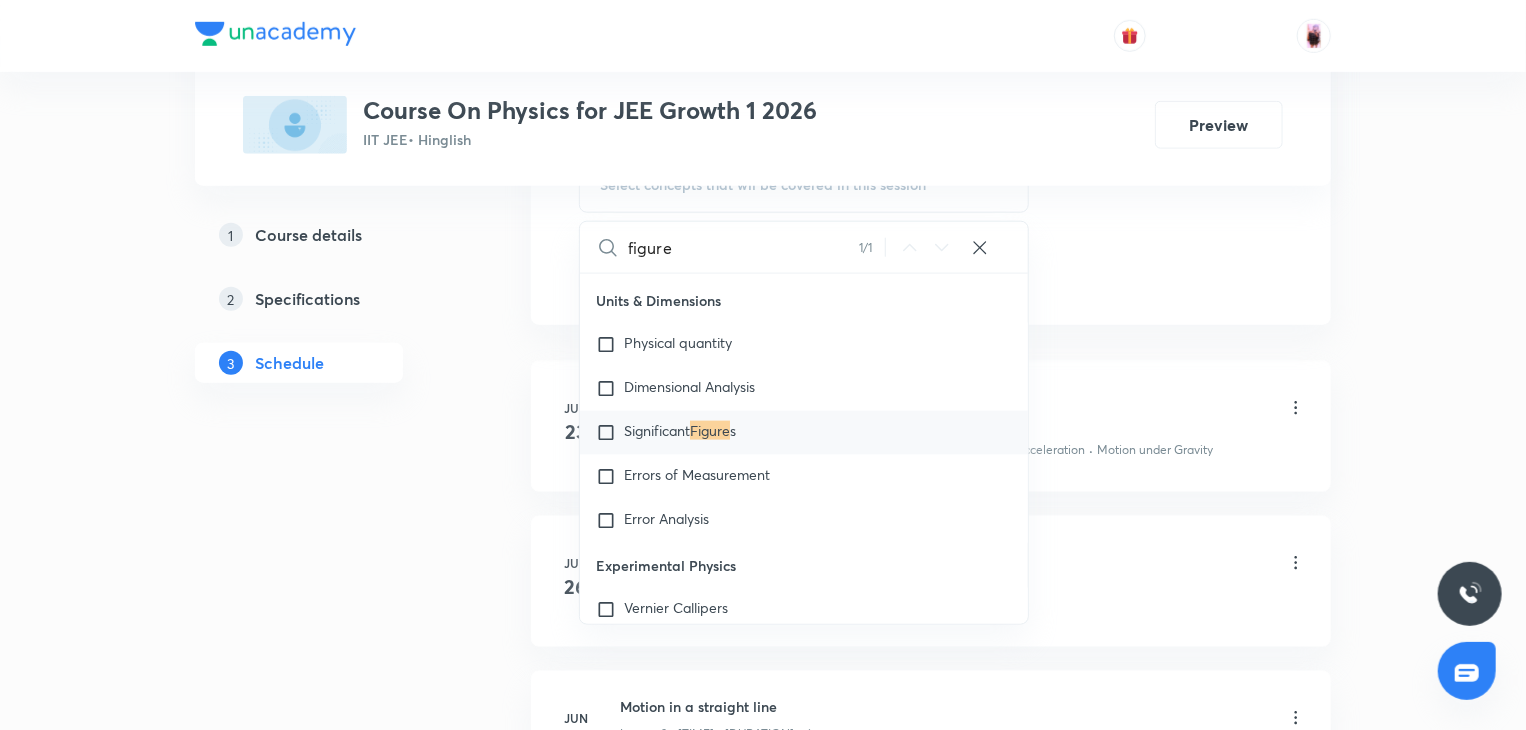 click on "figure" at bounding box center (743, 247) 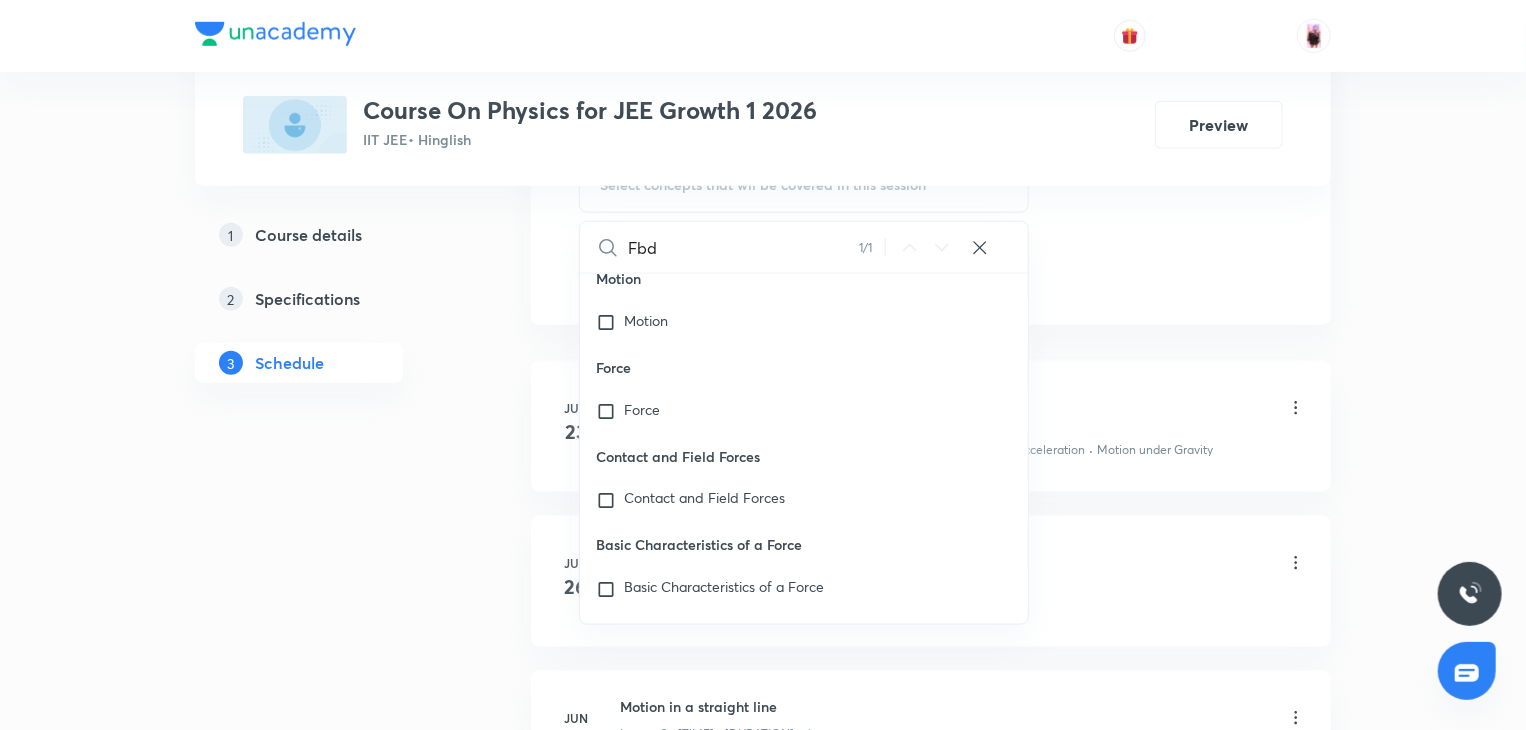 scroll, scrollTop: 36419, scrollLeft: 0, axis: vertical 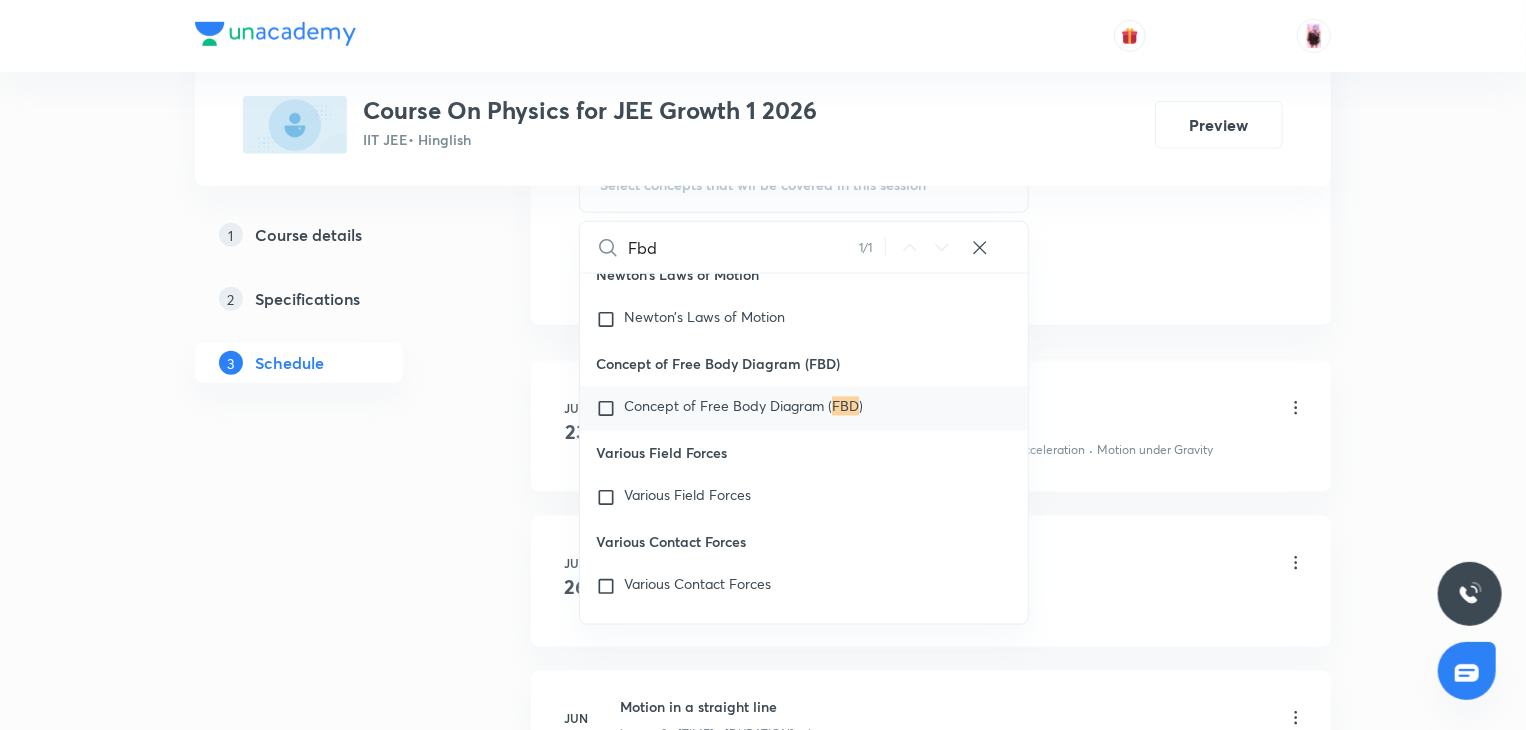 type on "Fbd" 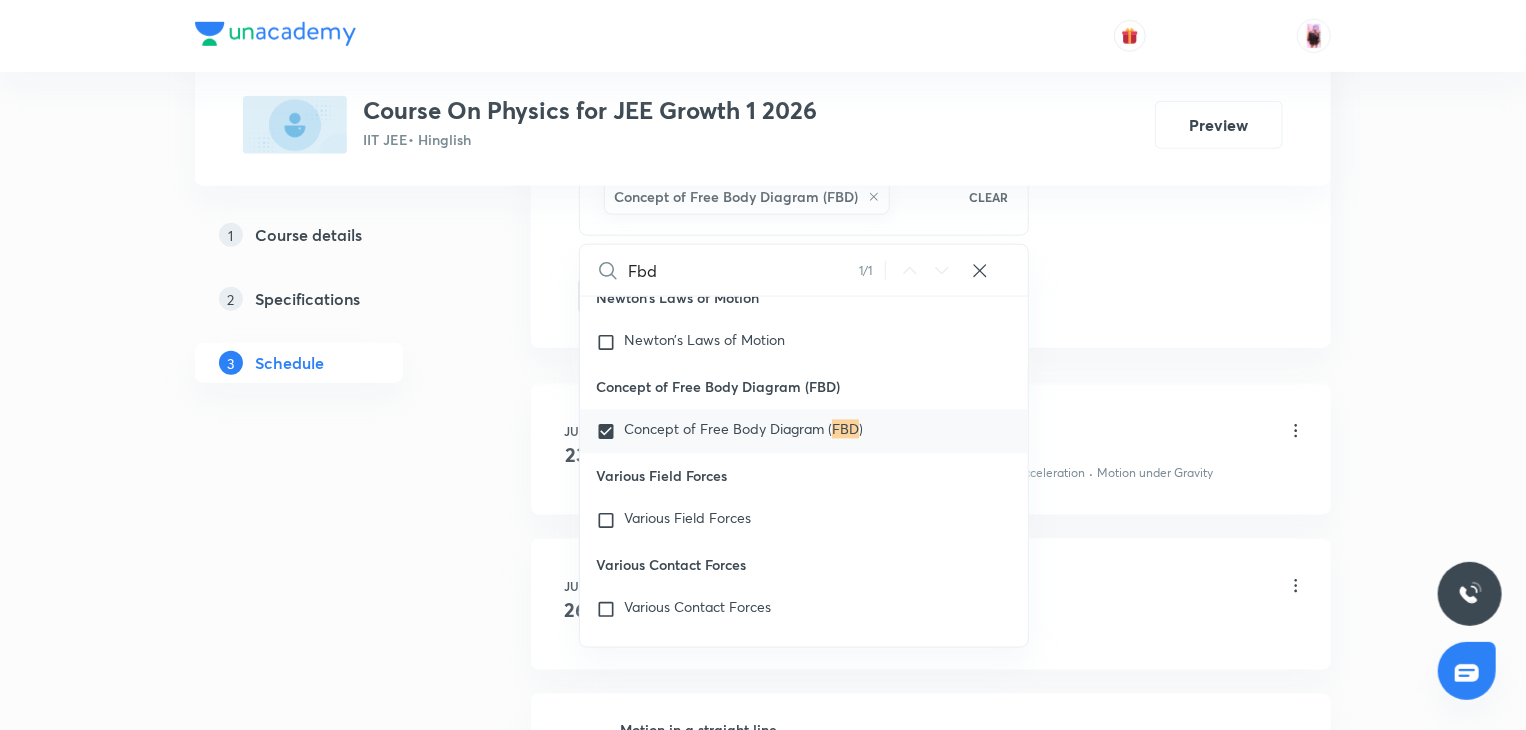 click on "Jun 23 Motion in a straight line Lesson 1 • 7:50 PM • 105 min Motion in a Straight Line  · One- Dimensional Motion in a Vertical Line  · Acceleration  · Motion under Gravity Jun 26 Motion in a straight line Lesson 2 • 6:00 PM • 105 min Motion under Gravity Jun 29 Motion in a straight line Lesson 3 • 7:50 PM • 105 min Variable Acceleration Jul 1 Motion in a straight line Lesson 4 • 7:50 PM • 105 min Motion in a Straight Line Jul 3 Projectile Motion Lesson 5 • 5:35 PM • 105 min Projectile Motion · Projectile Motion Jul 7 Numerical on Projectile Motion Lesson 6 • 5:35 PM • 105 min Projectile Motion Jul 8 Projectile Motion Lesson 7 • 7:50 PM • 105 min Projectile on Inclined Plane Jul 10 Numerical on Projectile Motion Lesson 8 • 5:40 PM • 105 min Projectile Motion Jul 15 Relative Motion Lesson 9 • 5:35 PM • 105 min Relative Motion Jul 17 Relative Motion Lesson 10 • 5:35 PM • 105 min Relative Motion in One dimension · Relative Motion · Relative Motion Jul 24 · Jul 28 3" at bounding box center [931, 1380] 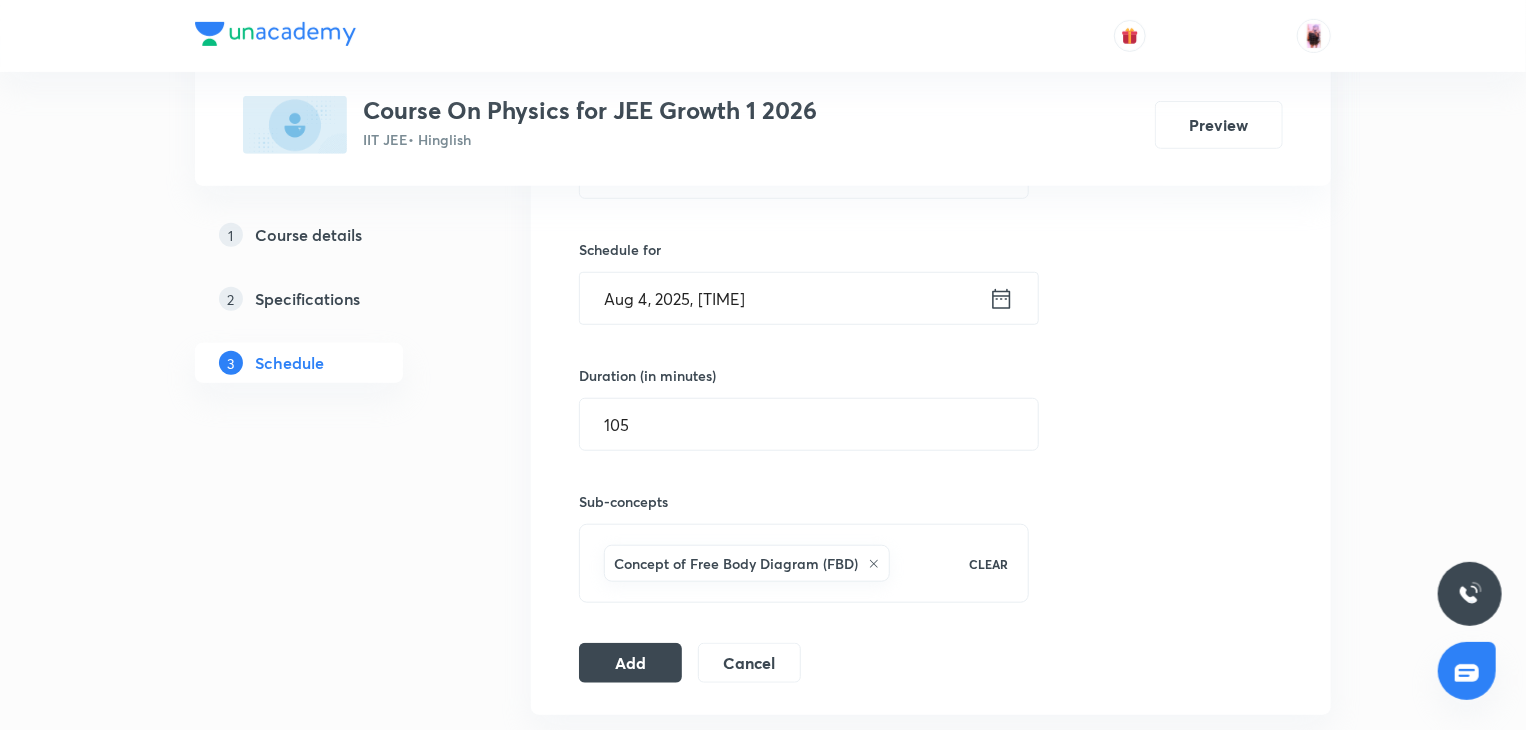 scroll, scrollTop: 613, scrollLeft: 0, axis: vertical 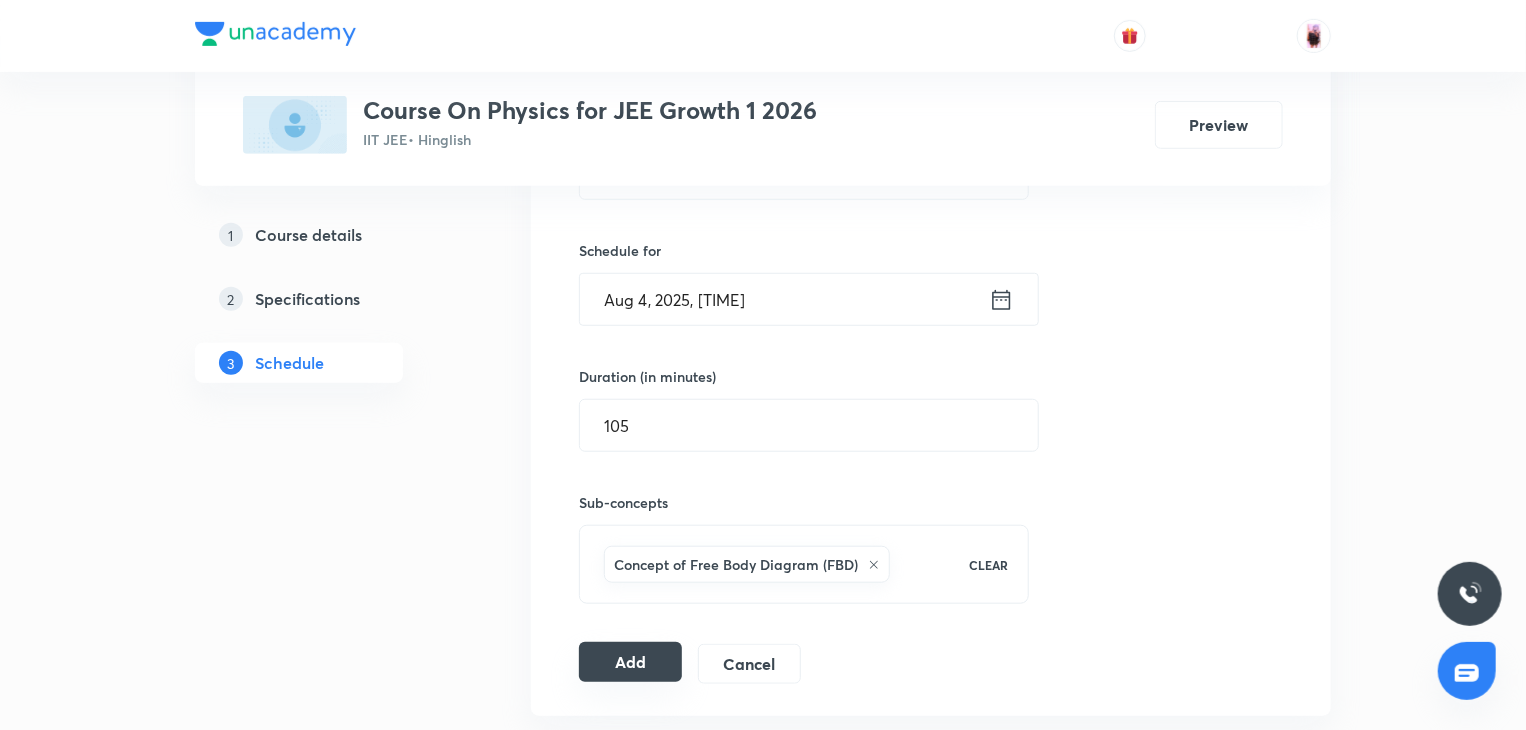 click on "Add" at bounding box center [630, 662] 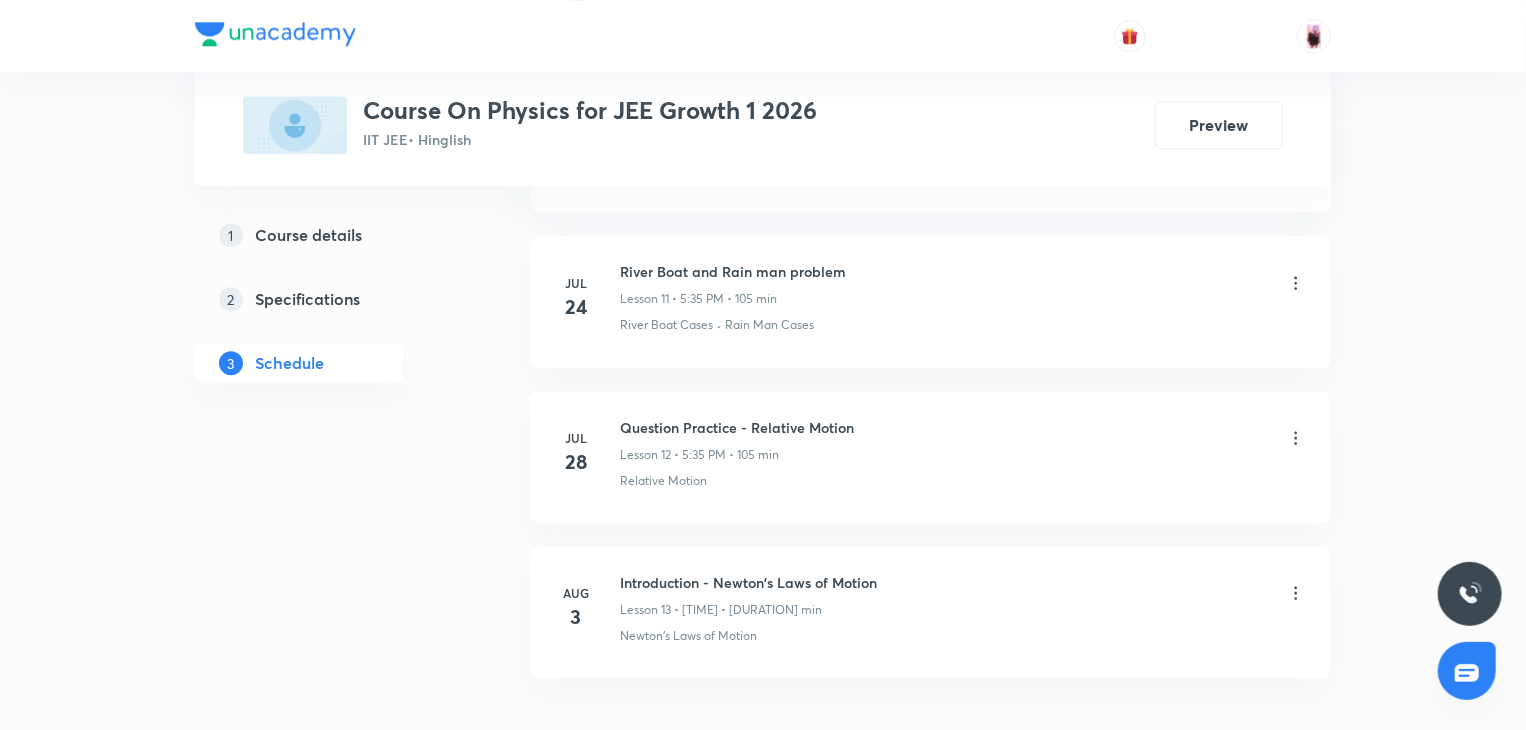 scroll, scrollTop: 2808, scrollLeft: 0, axis: vertical 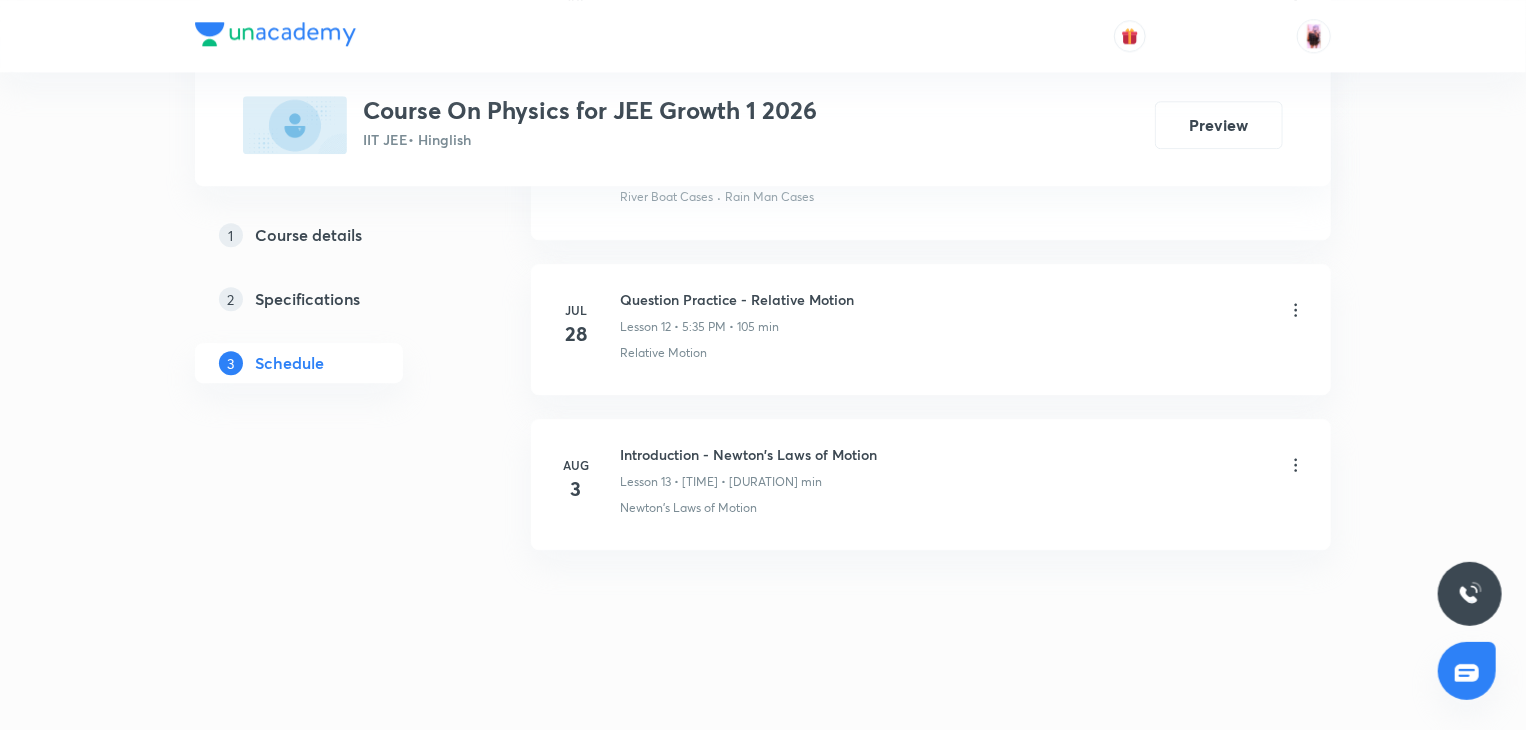 click on "Introduction - Newton's Laws of Motion Lesson 13 • 8:00 PM • 105 min" at bounding box center [748, 467] 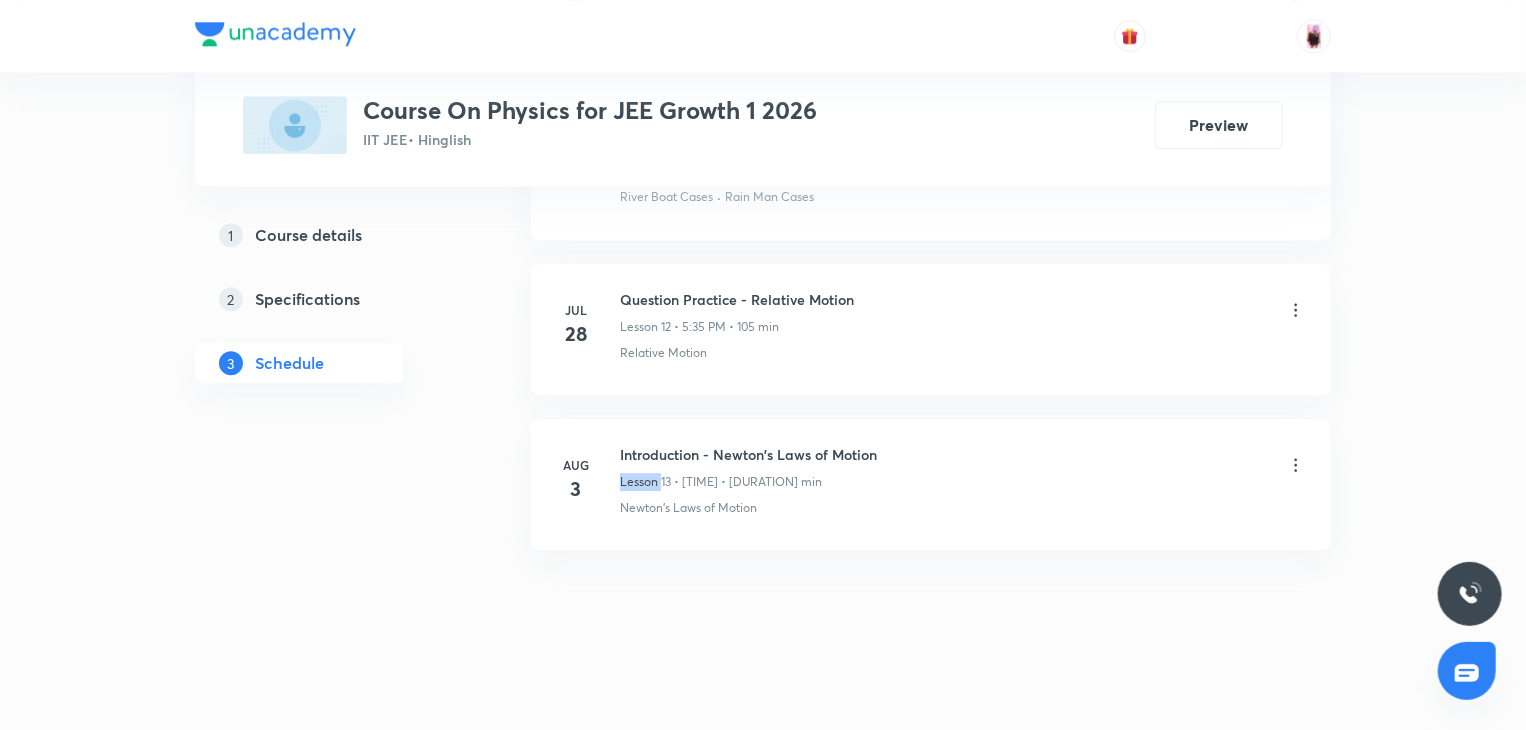 click on "Introduction - Newton's Laws of Motion Lesson 13 • 8:00 PM • 105 min" at bounding box center (748, 467) 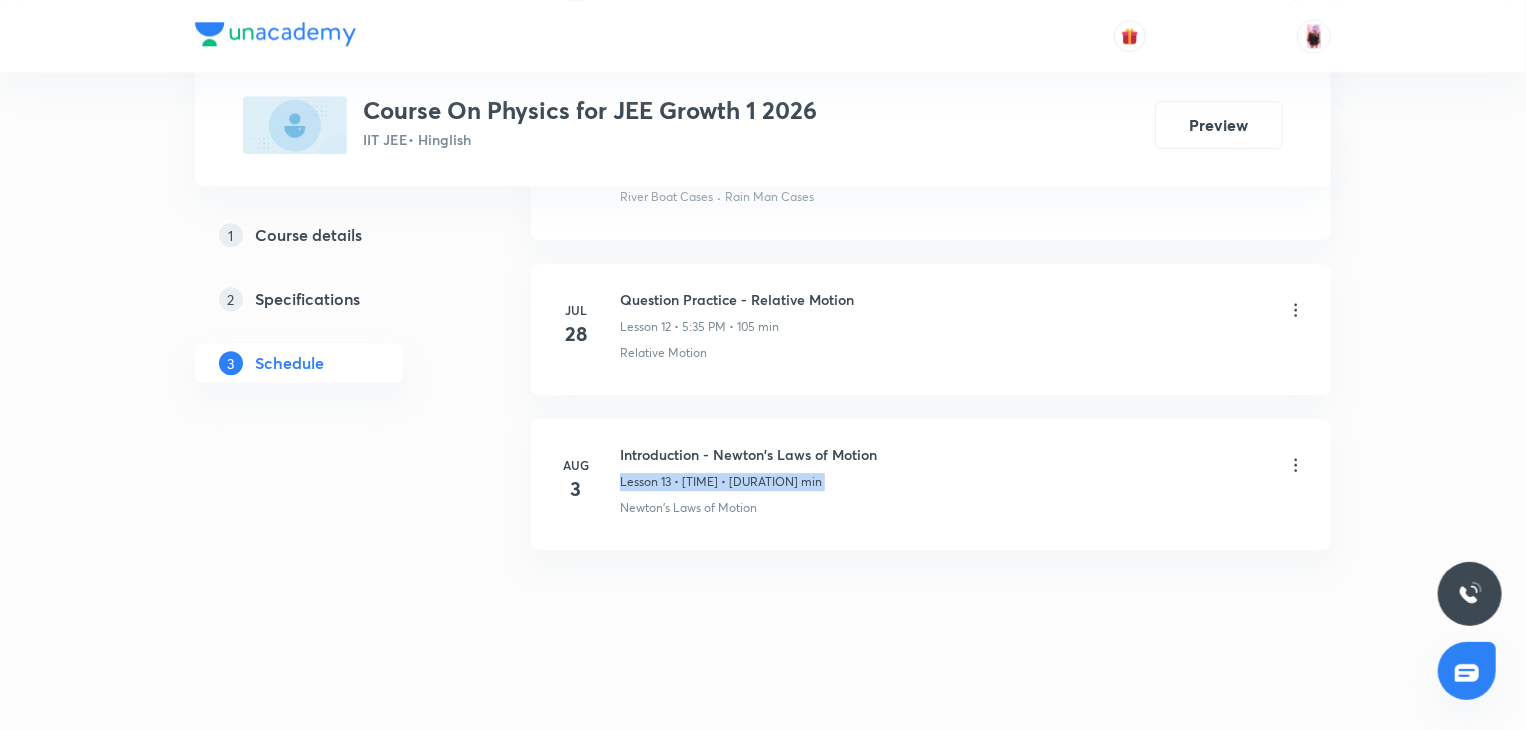 click on "Introduction - Newton's Laws of Motion Lesson 13 • 8:00 PM • 105 min" at bounding box center (748, 467) 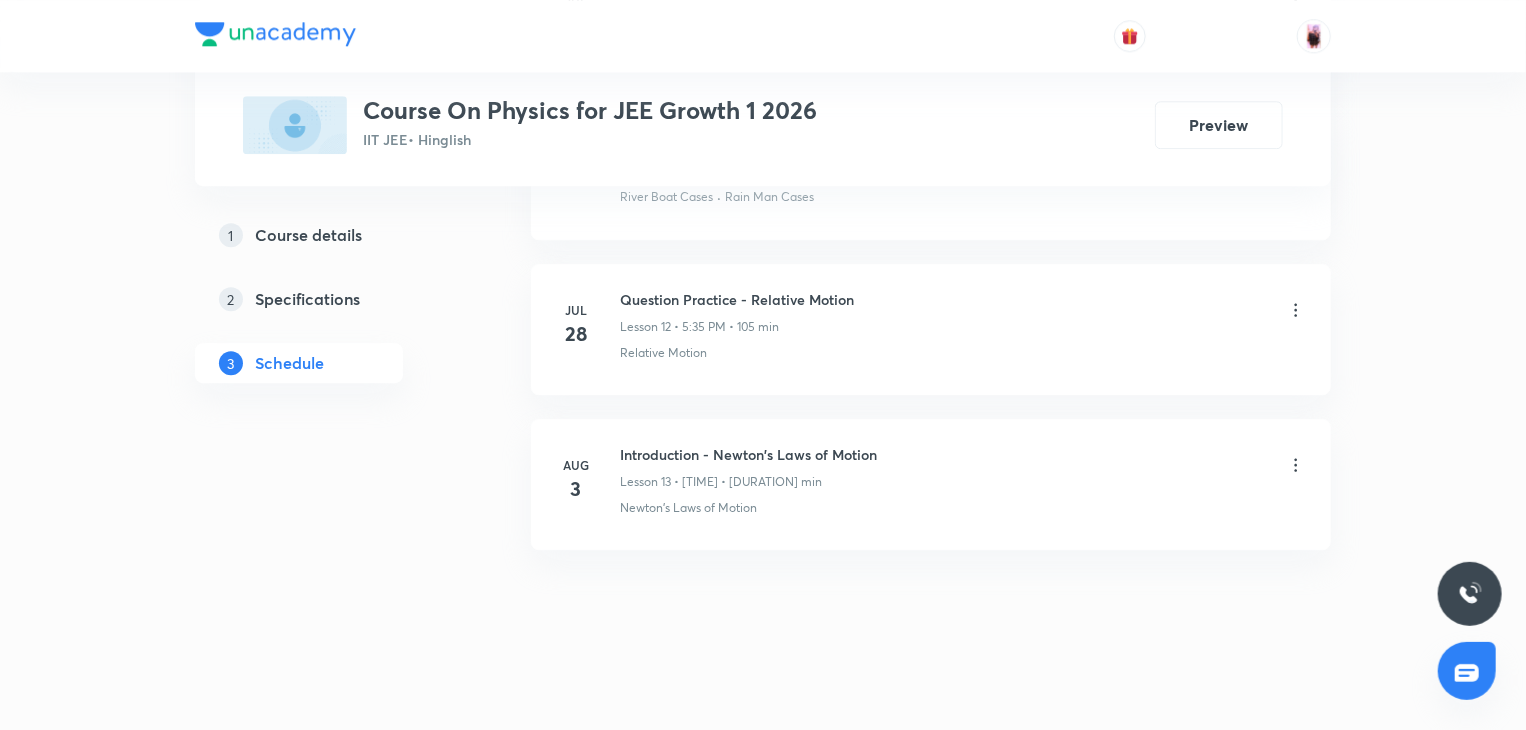 click on "Introduction - Newton's Laws of Motion" at bounding box center [748, 454] 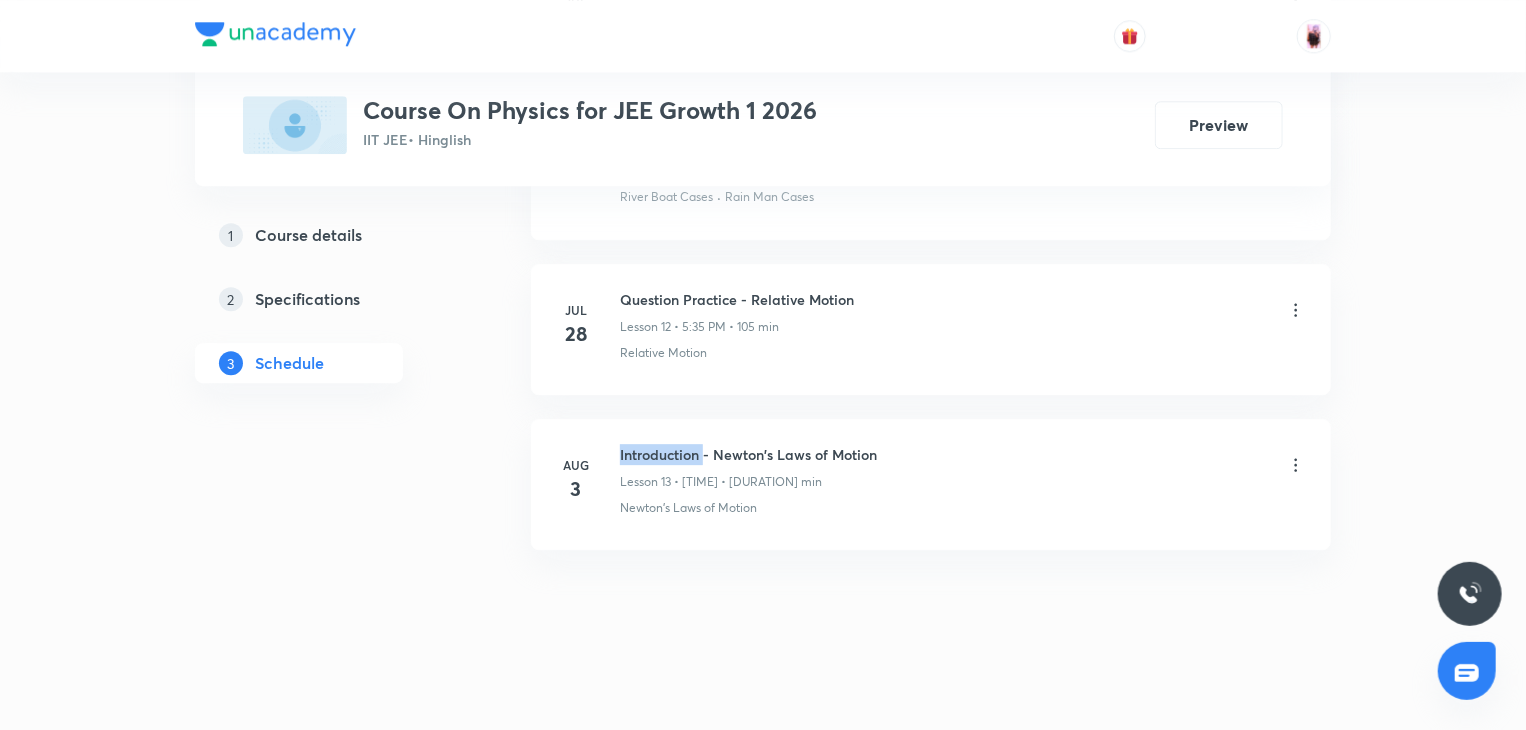 click on "Introduction - Newton's Laws of Motion" at bounding box center [748, 454] 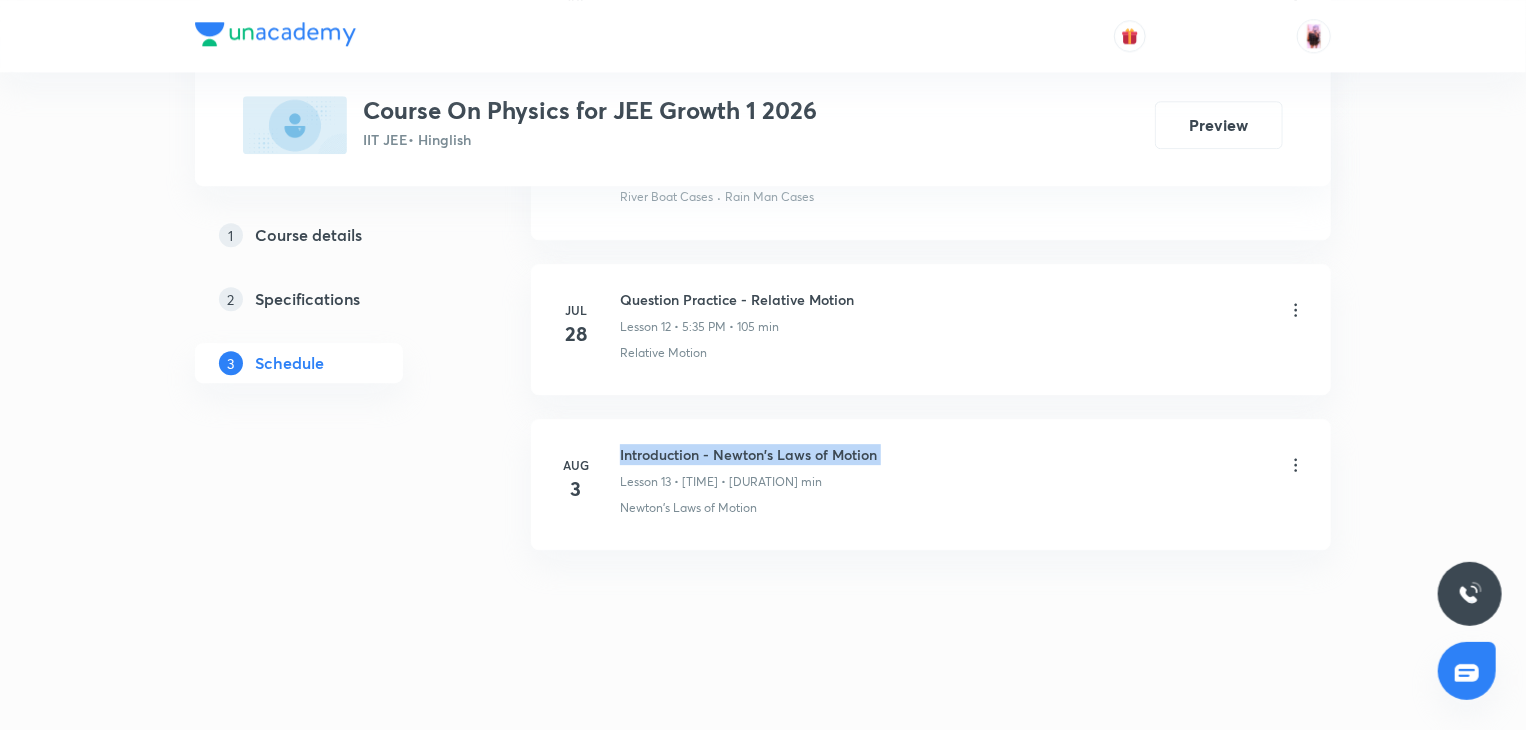 click on "Introduction - Newton's Laws of Motion" at bounding box center (748, 454) 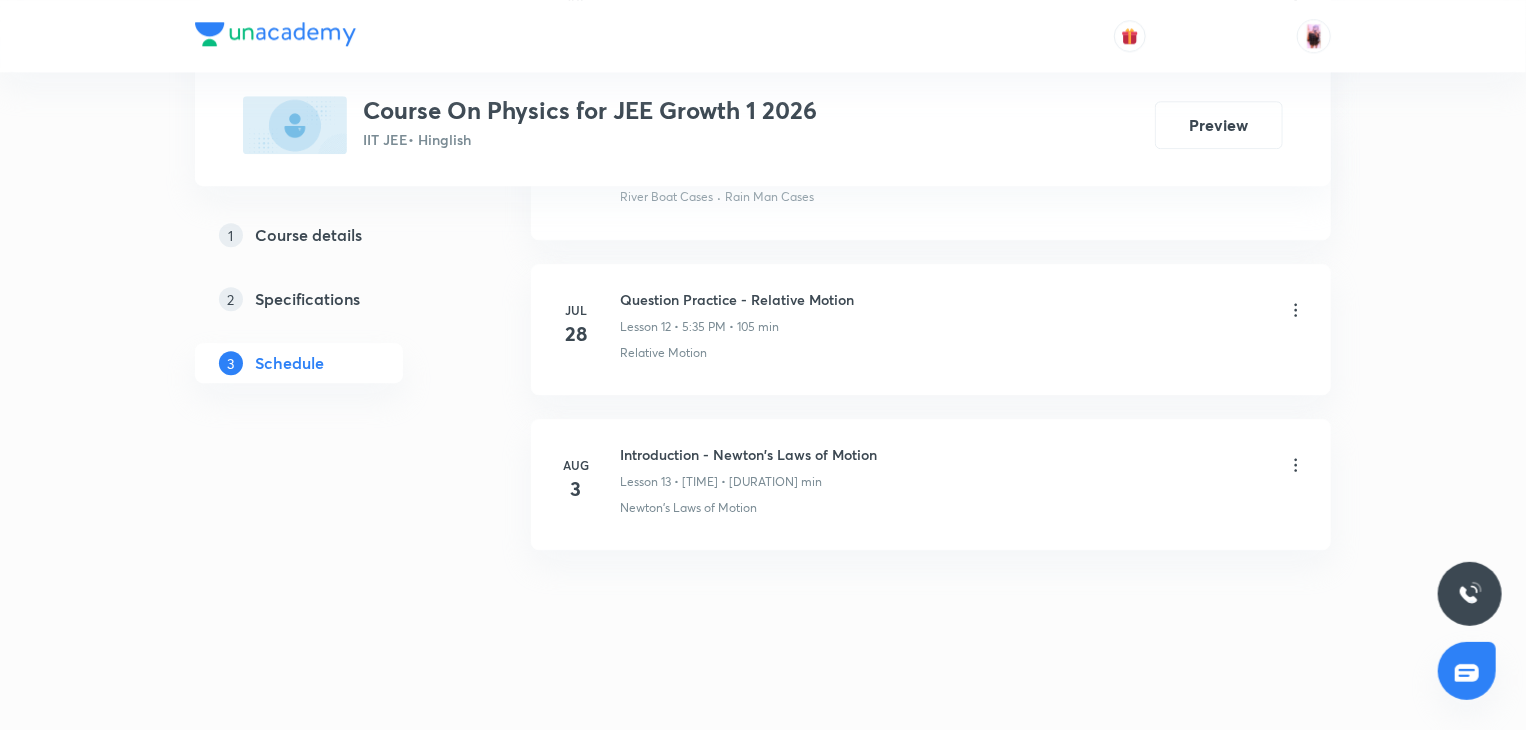 click on "Aug 3" at bounding box center (588, 480) 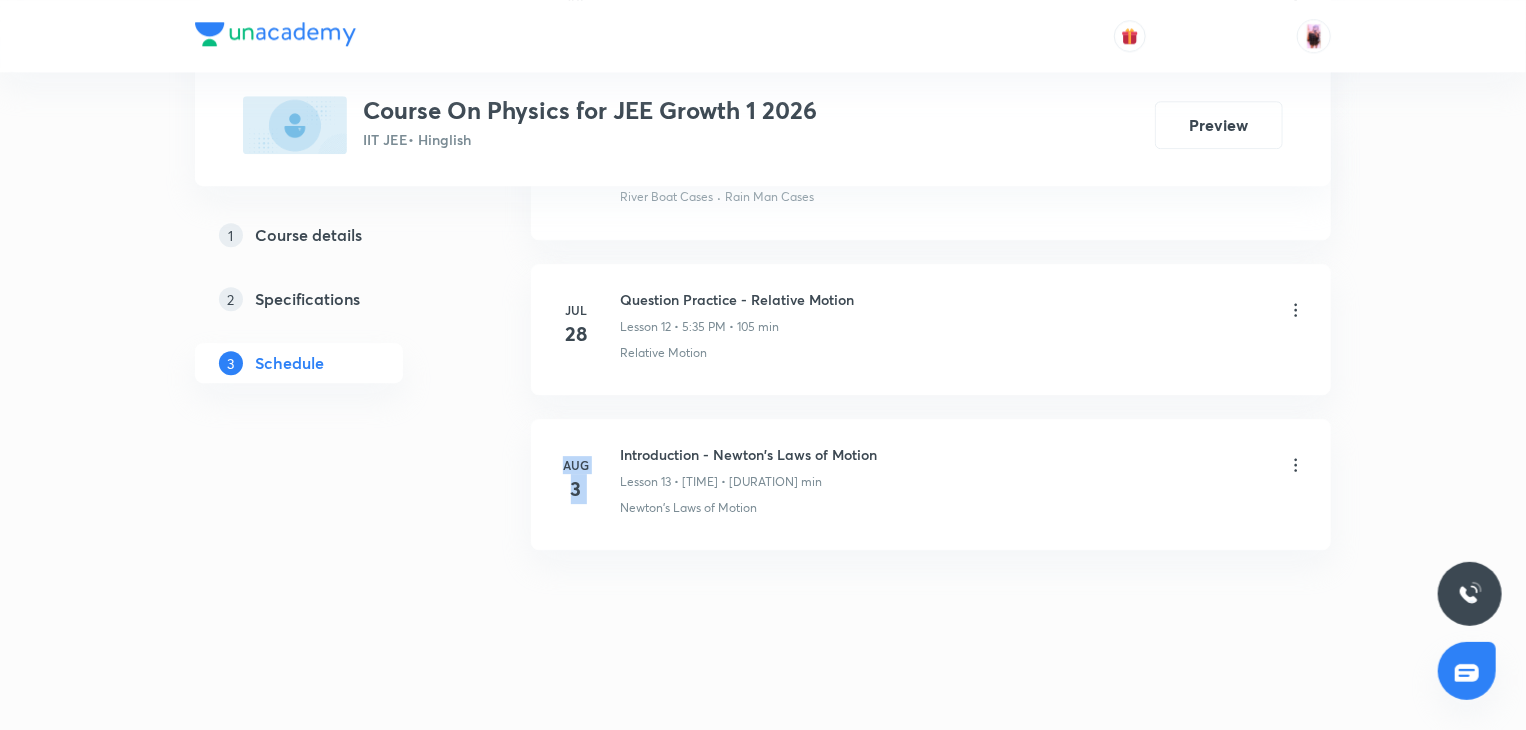 drag, startPoint x: 608, startPoint y: 464, endPoint x: 580, endPoint y: 469, distance: 28.442924 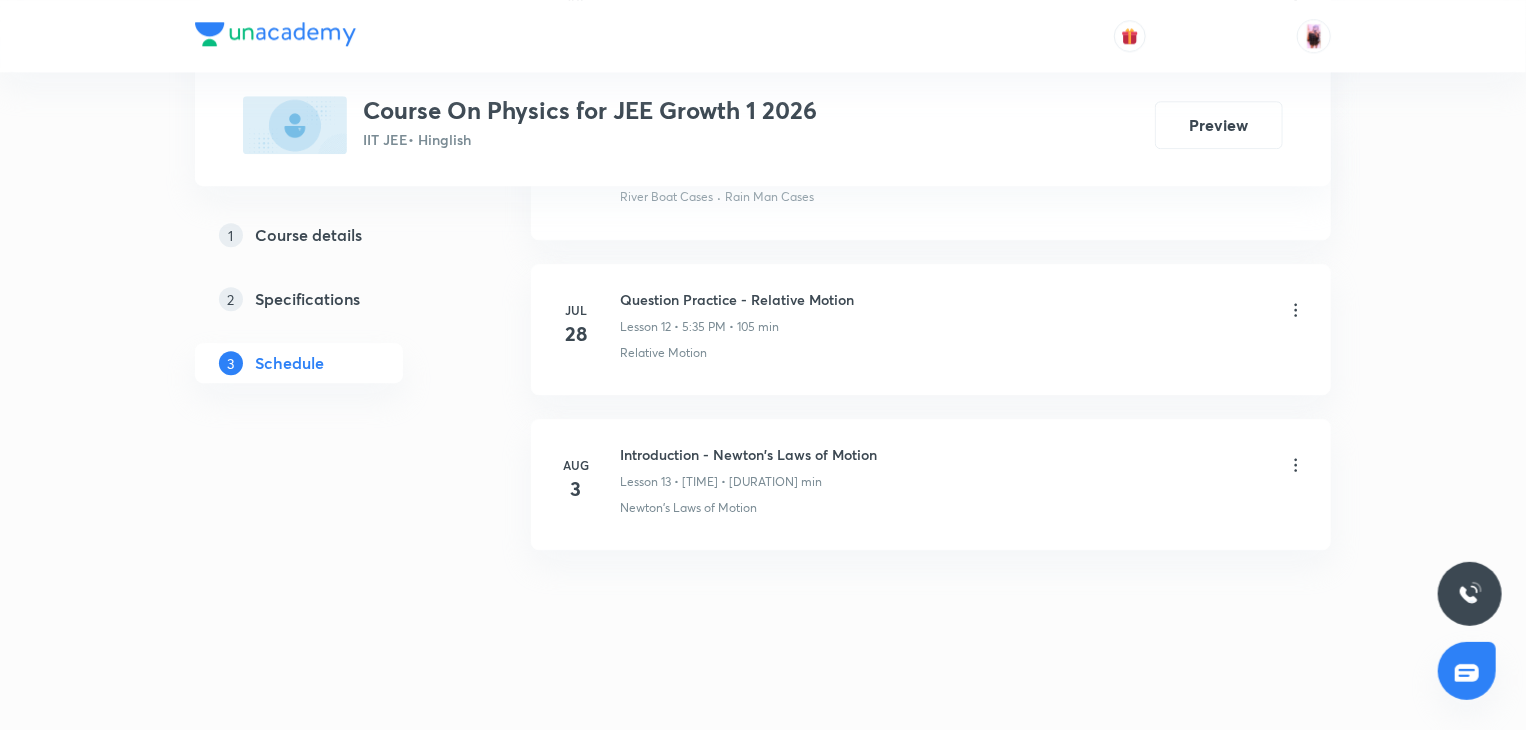 click on "3" at bounding box center [576, 489] 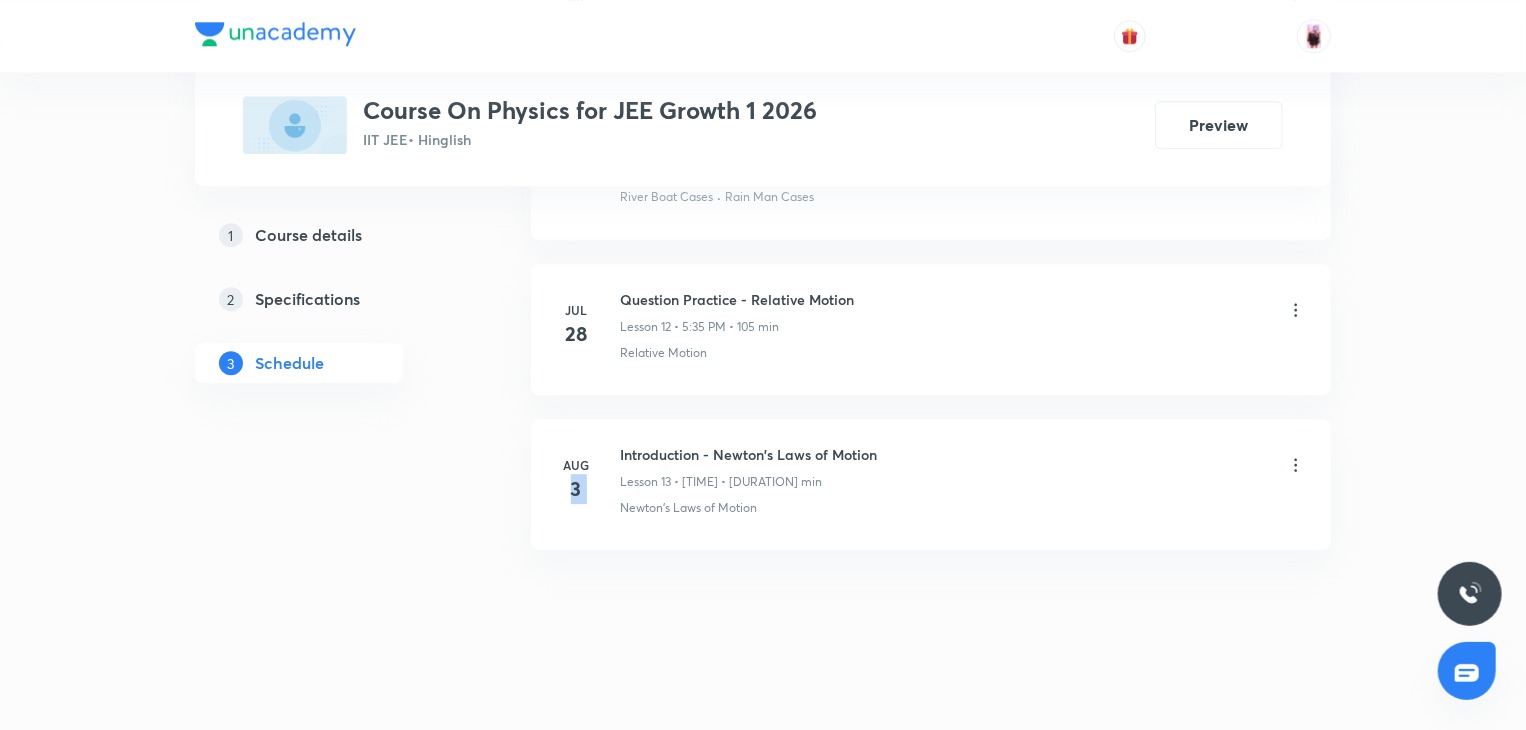 click on "3" at bounding box center (576, 489) 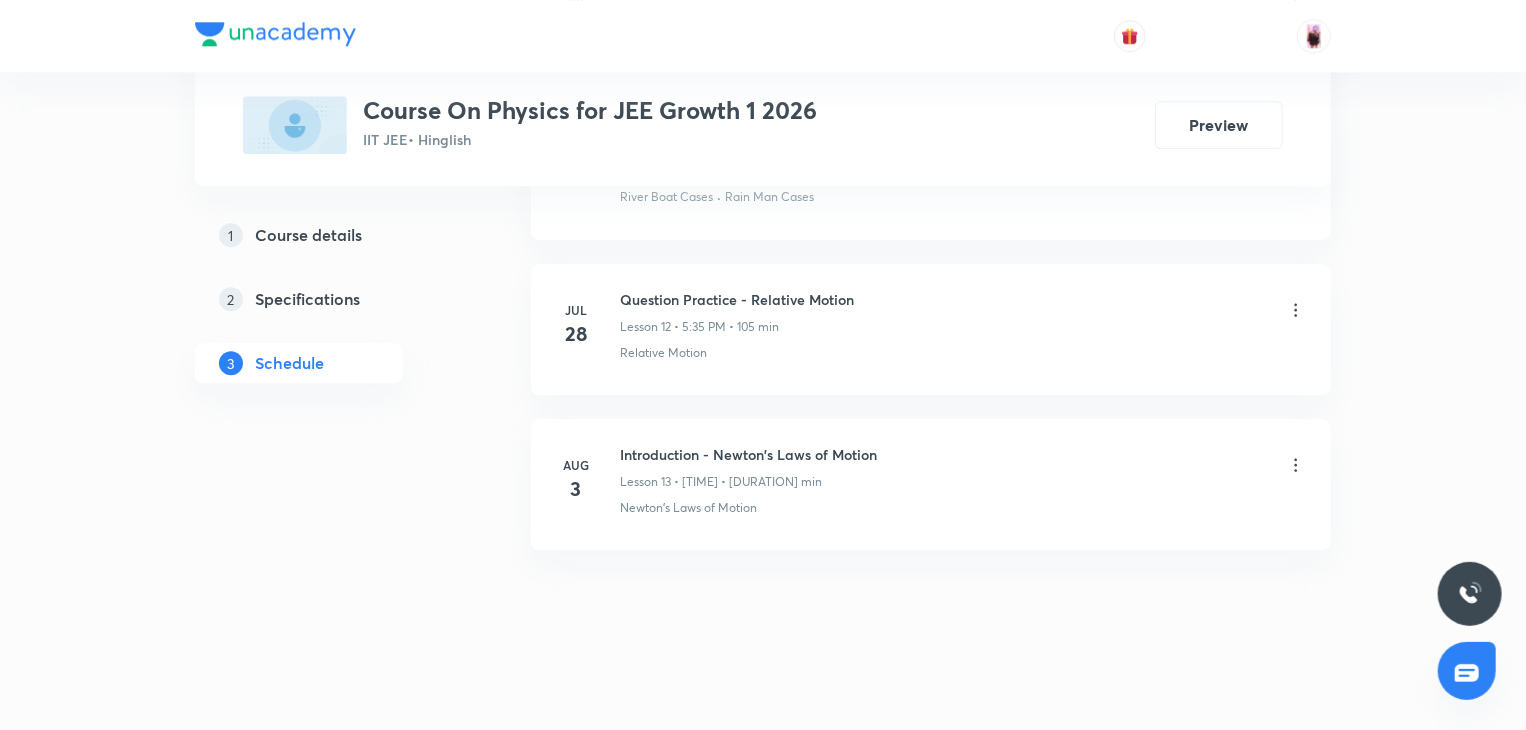 click on "Aug" at bounding box center (576, 465) 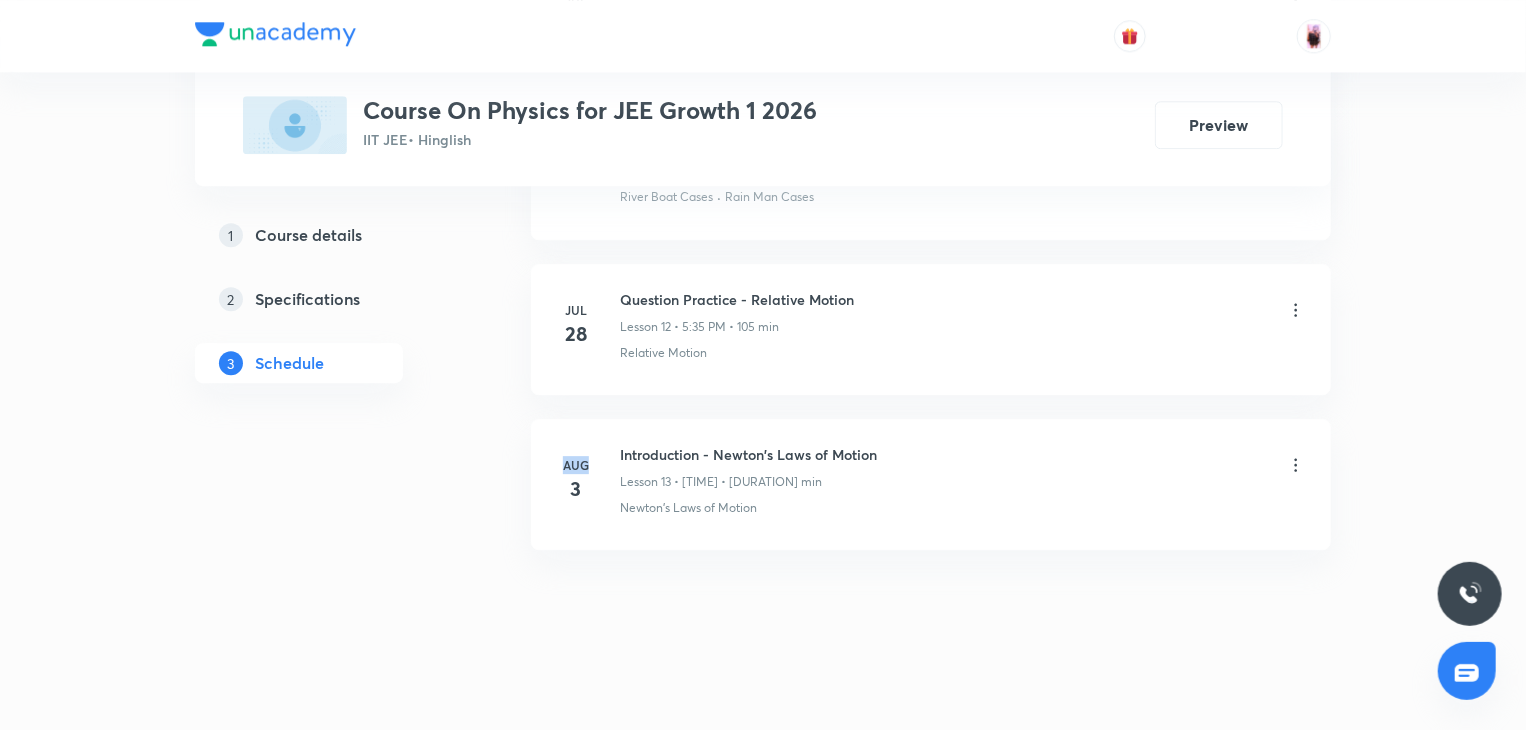 click on "Aug" at bounding box center [576, 465] 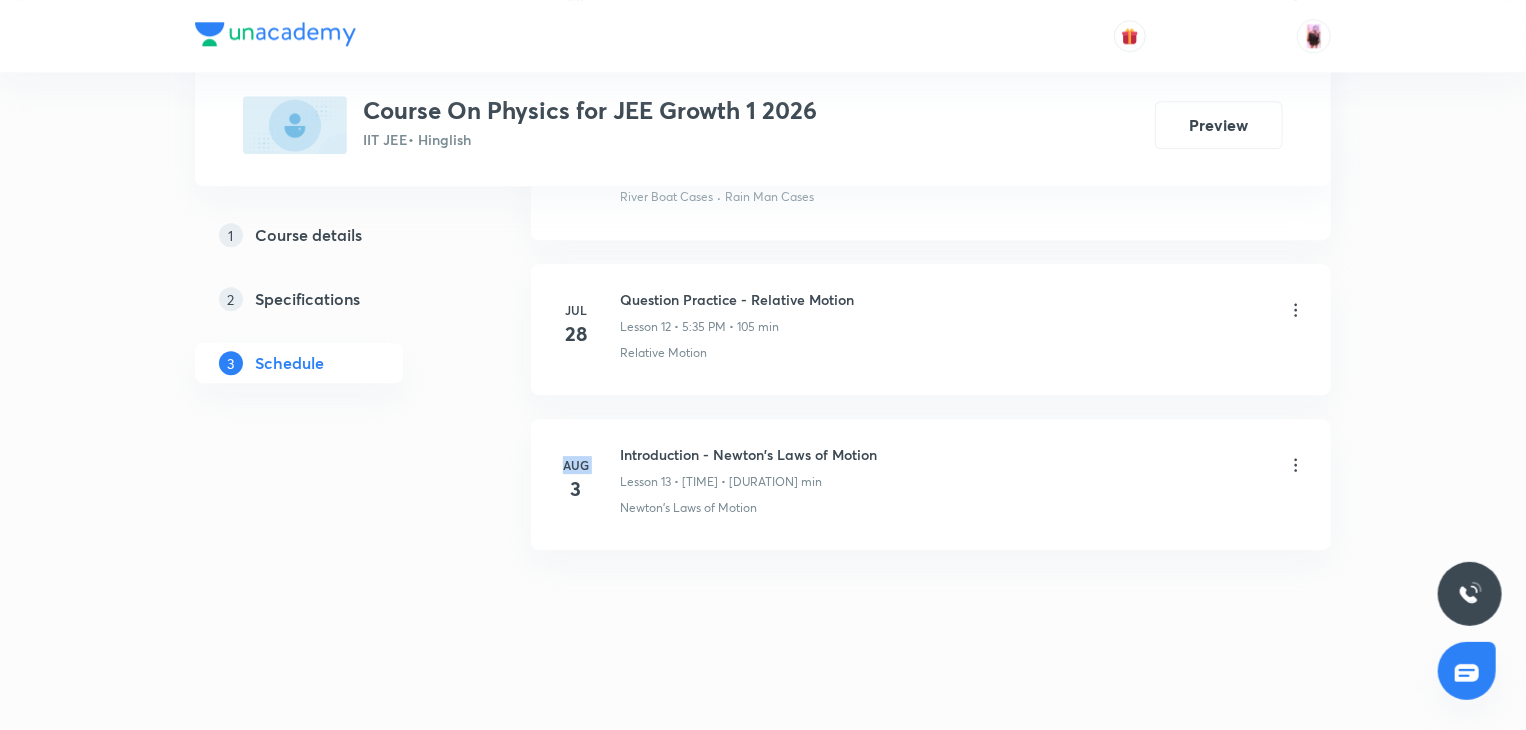 click on "Aug" at bounding box center (576, 465) 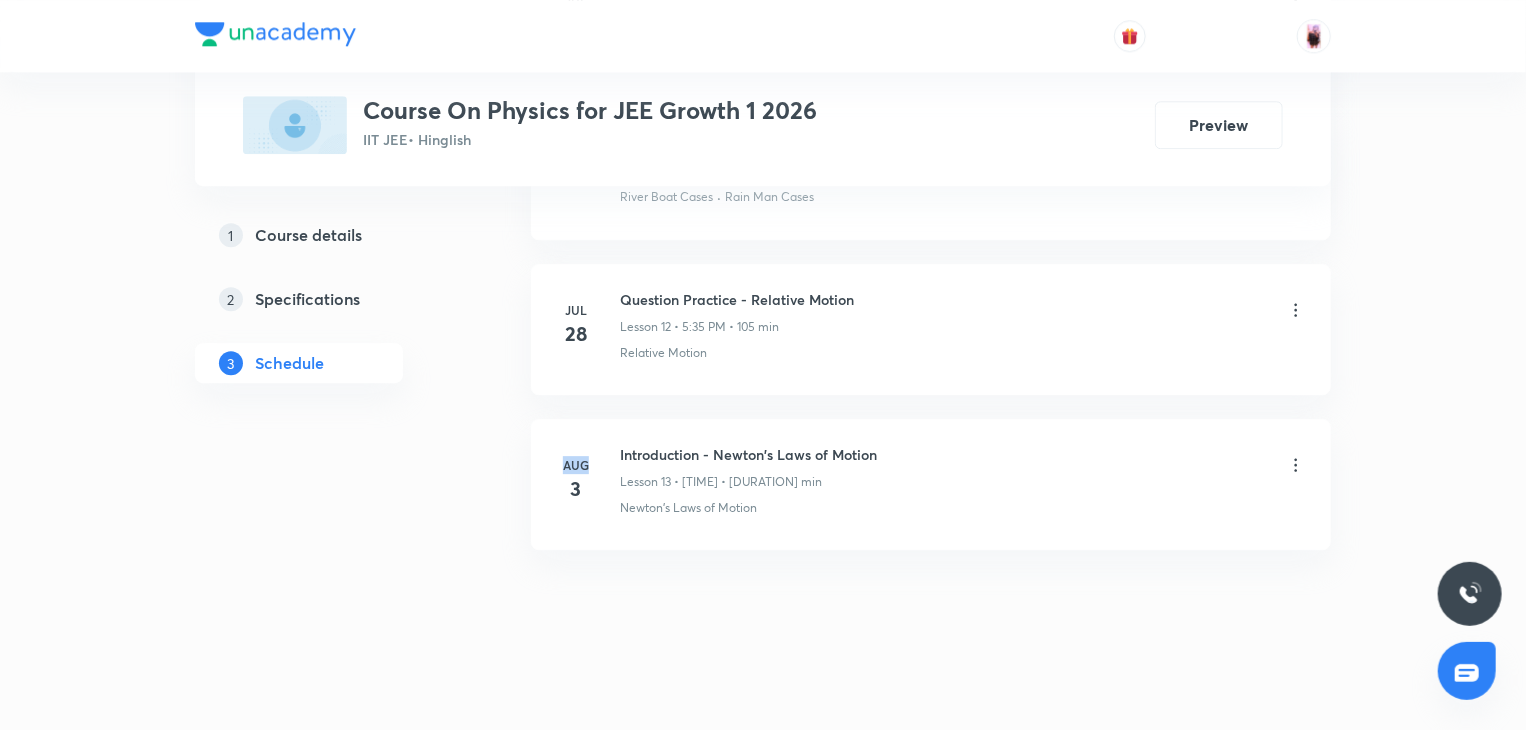 click on "Aug" at bounding box center [576, 465] 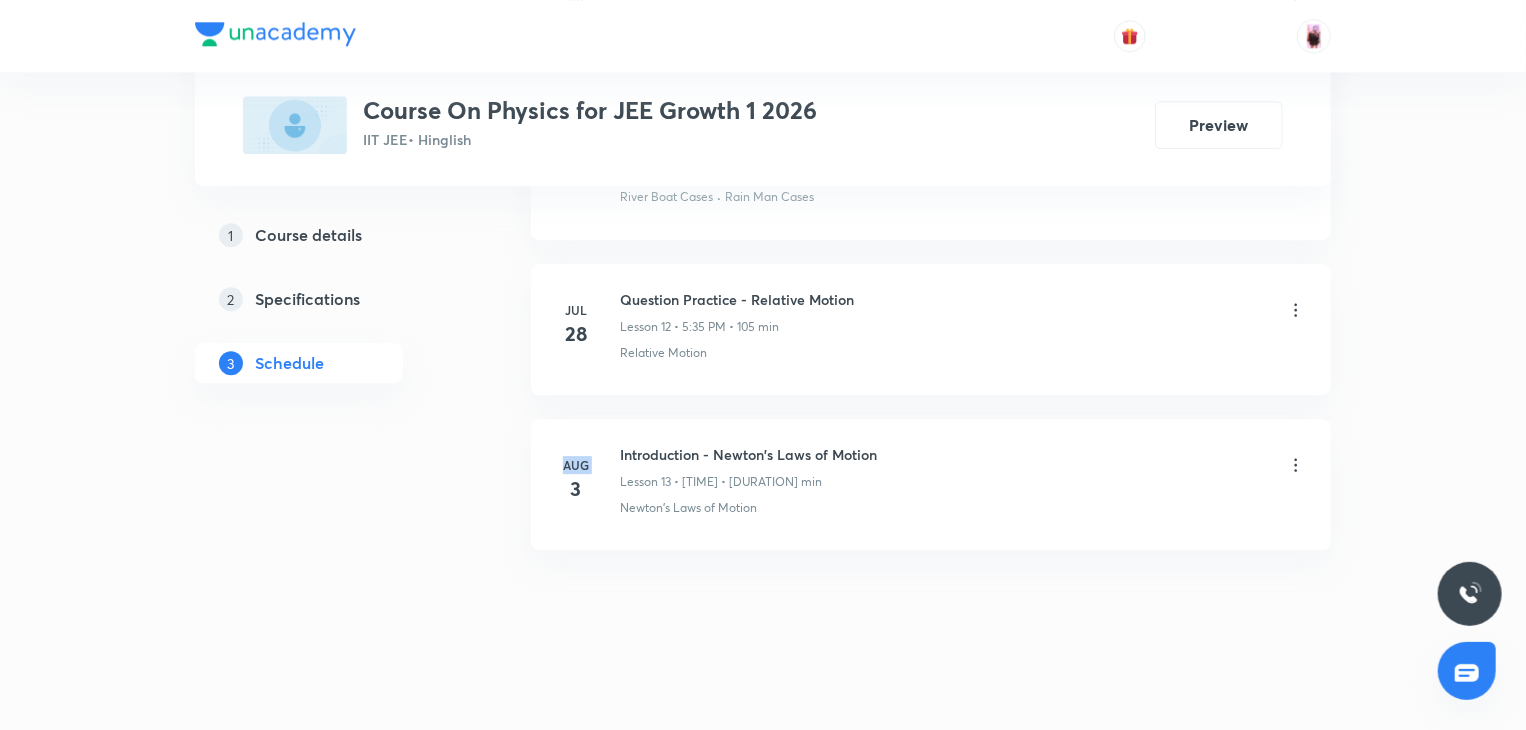 click on "Aug" at bounding box center (576, 465) 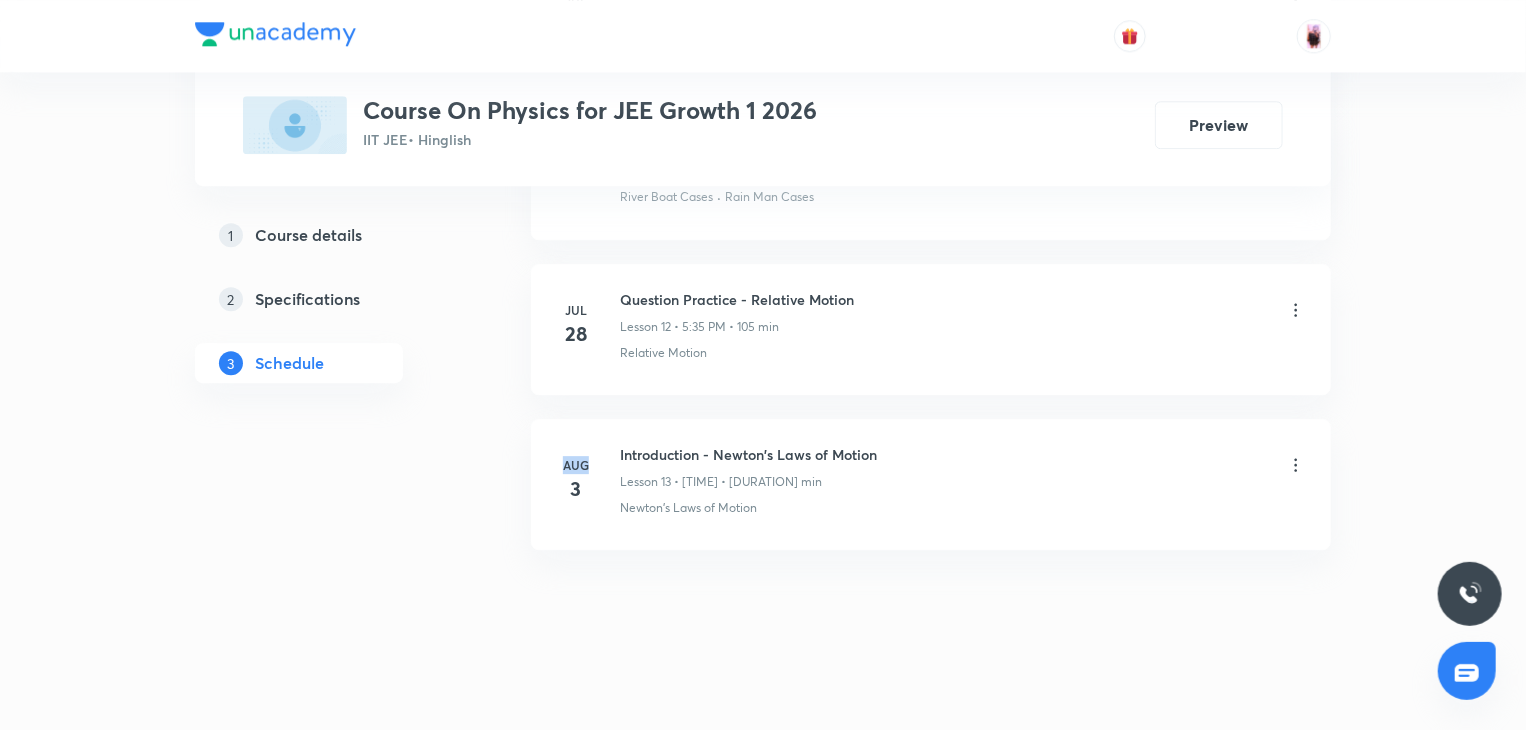 click on "Aug 3 Introduction - Newton's Laws of Motion Lesson 13 • 8:00 PM • 105 min Newton's Laws of Motion" at bounding box center (931, 484) 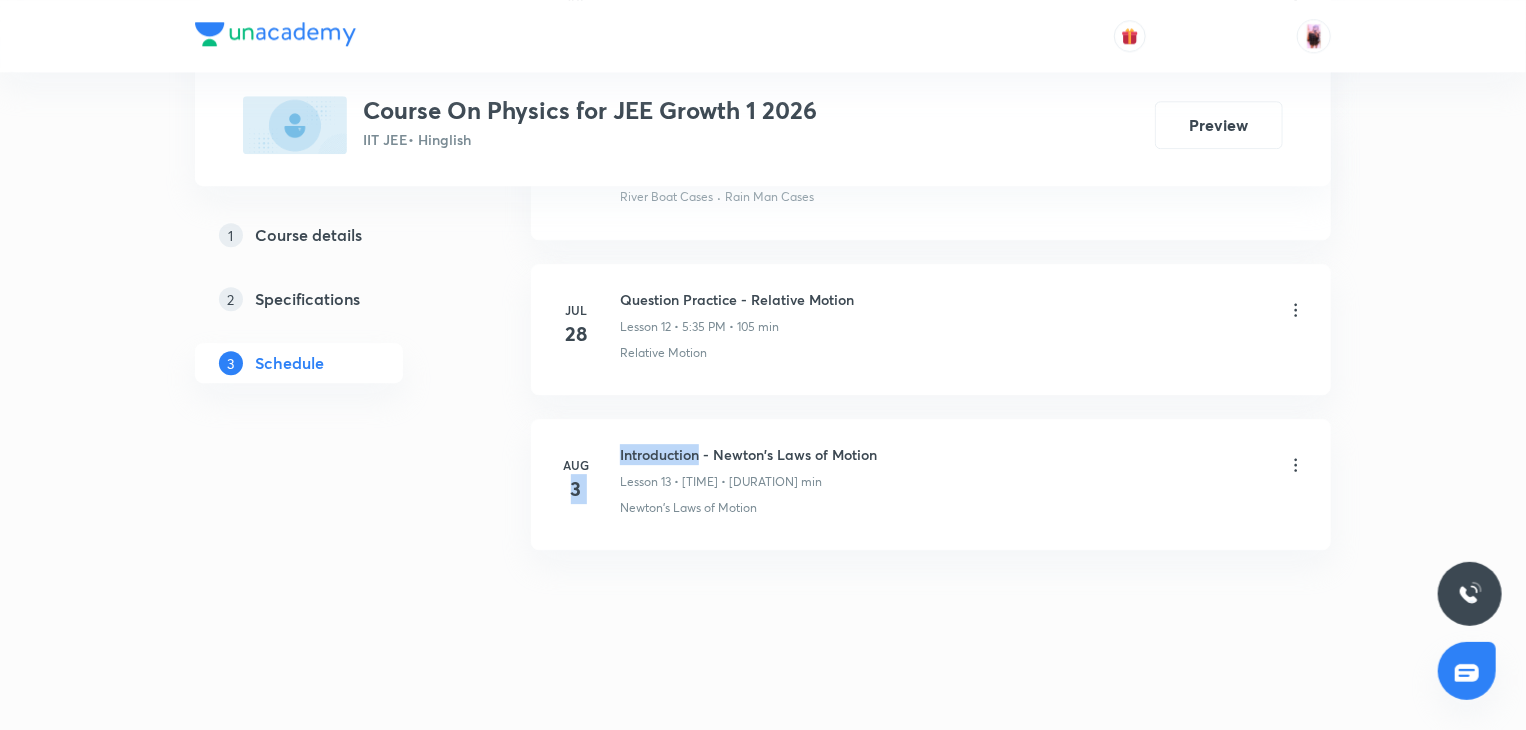 drag, startPoint x: 588, startPoint y: 453, endPoint x: 675, endPoint y: 445, distance: 87.36704 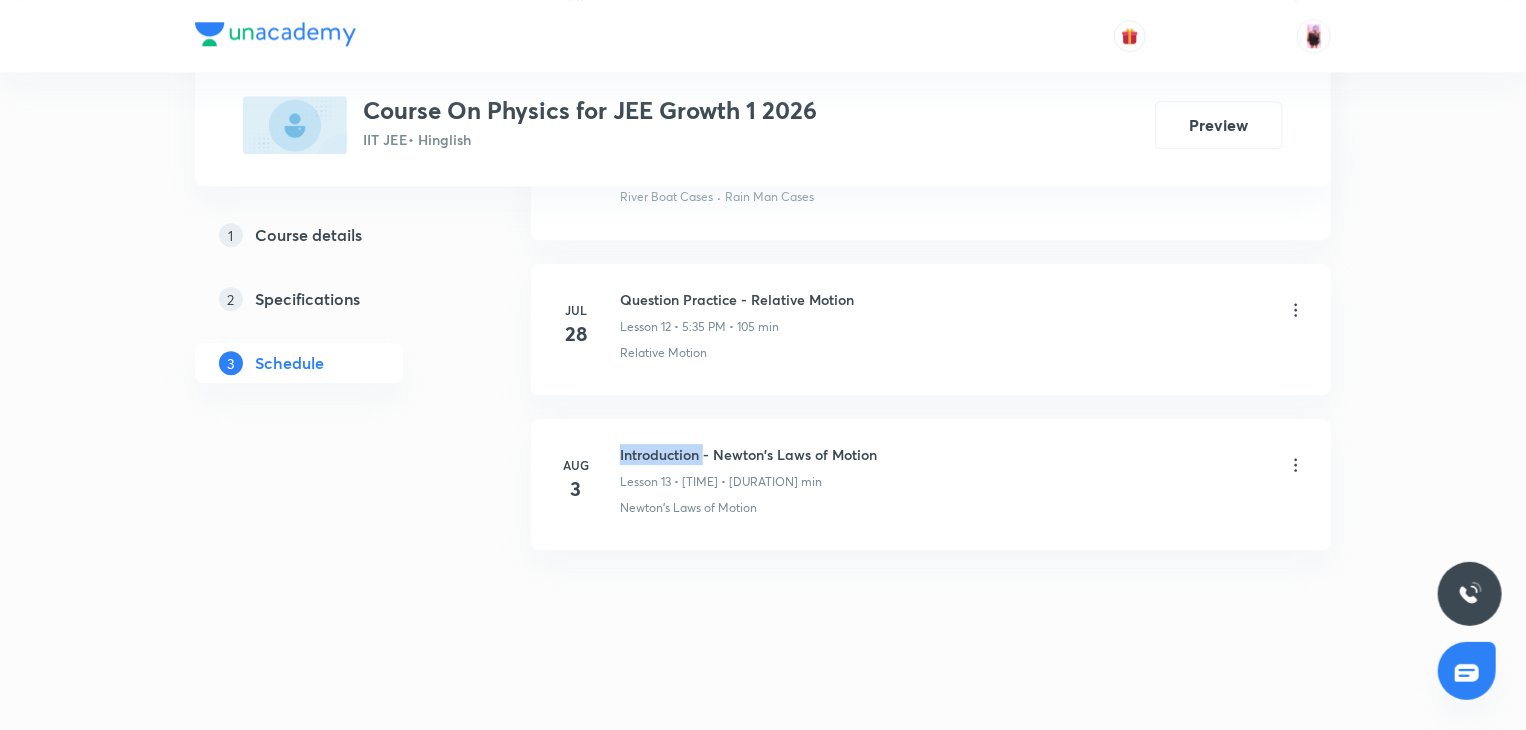 click on "Introduction - Newton's Laws of Motion" at bounding box center (748, 454) 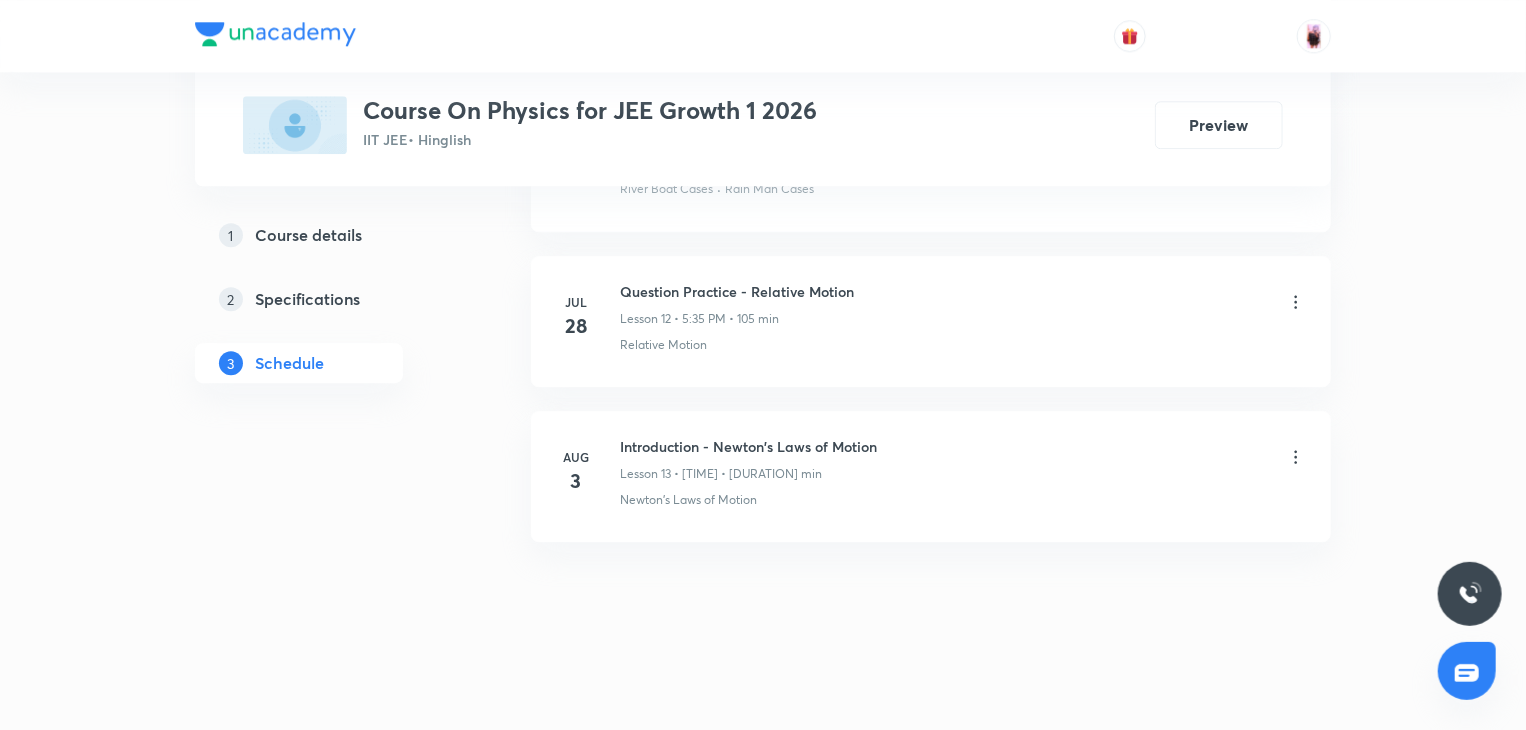scroll, scrollTop: 2786, scrollLeft: 0, axis: vertical 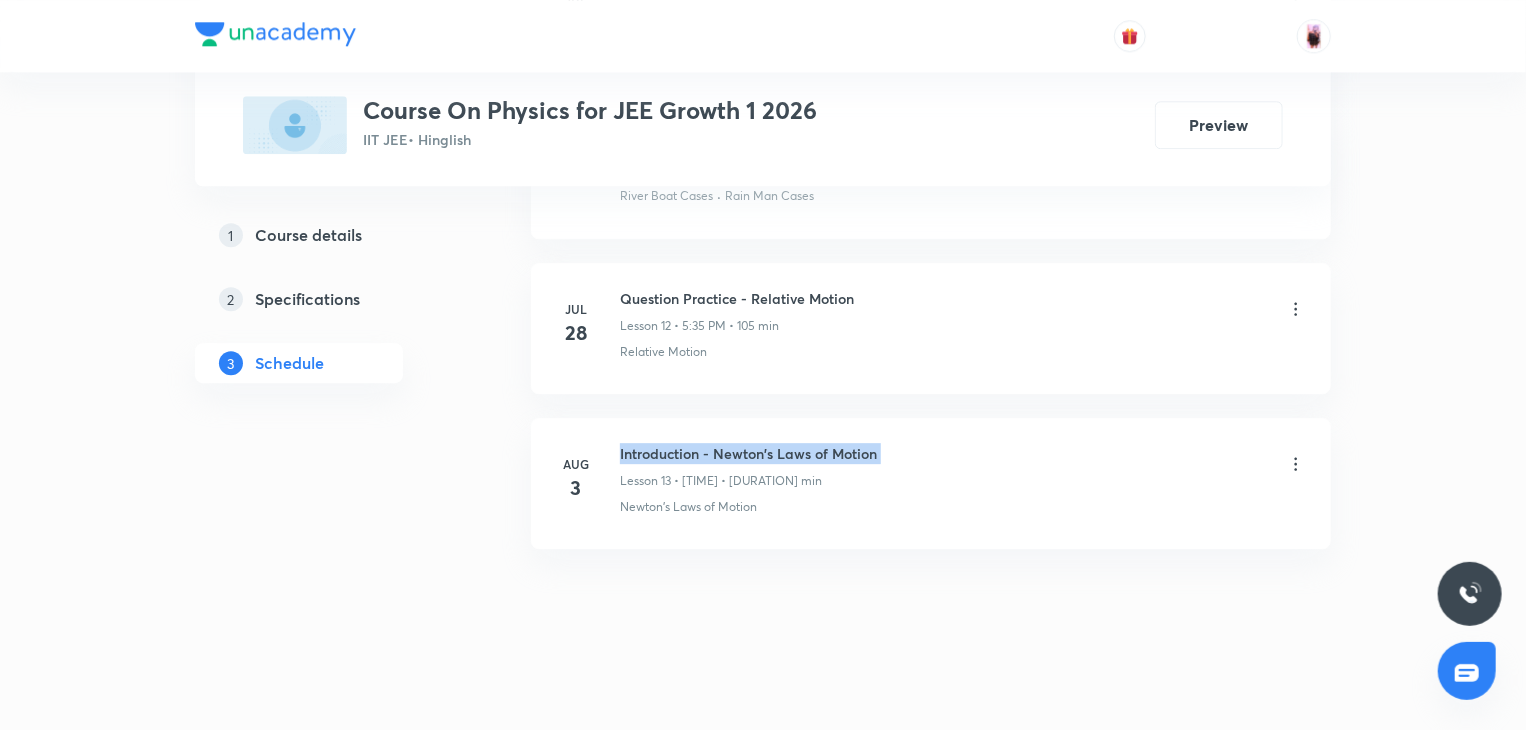 click on "Introduction - Newton's Laws of Motion" at bounding box center (748, 453) 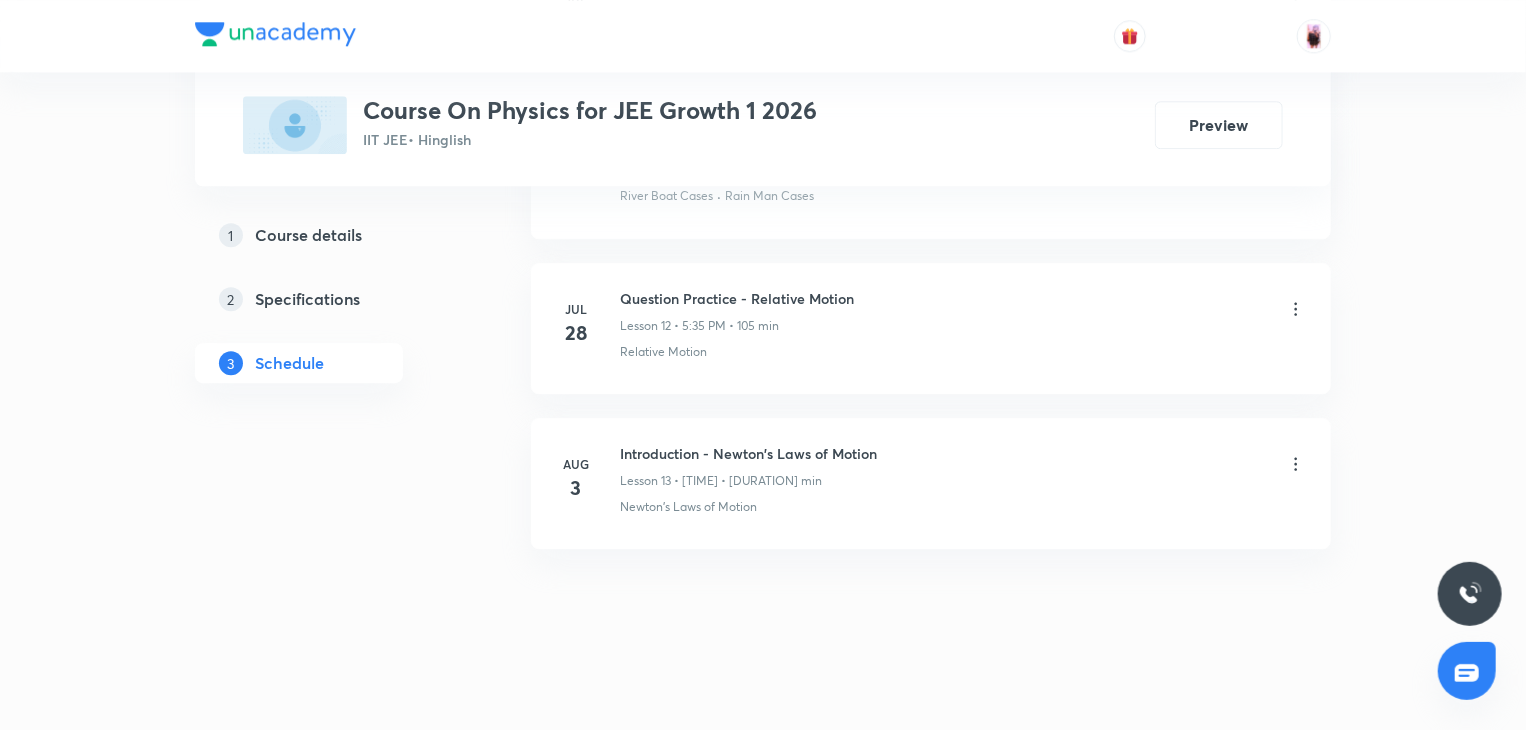 click on "Newton's Laws of Motion" at bounding box center [688, 507] 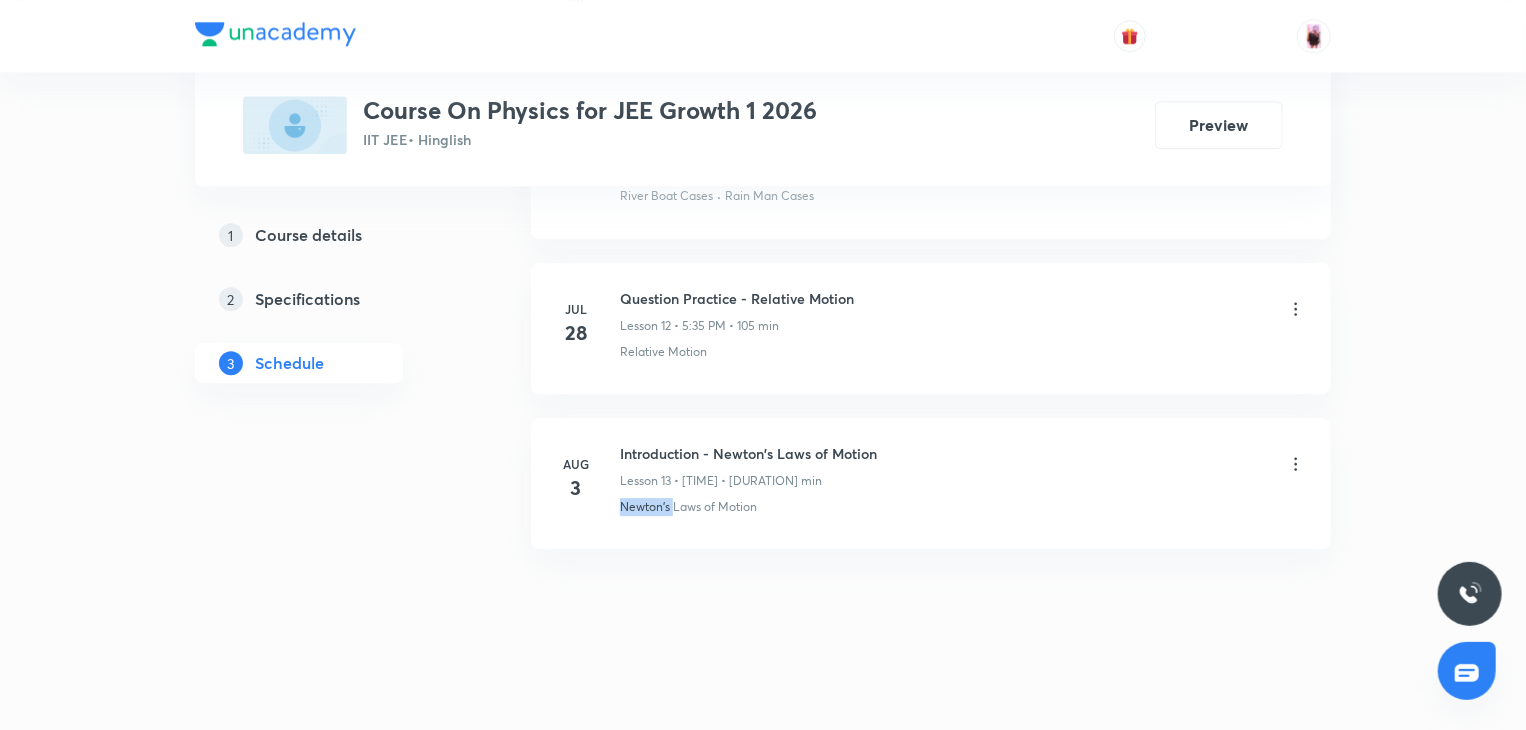 click on "Newton's Laws of Motion" at bounding box center (688, 507) 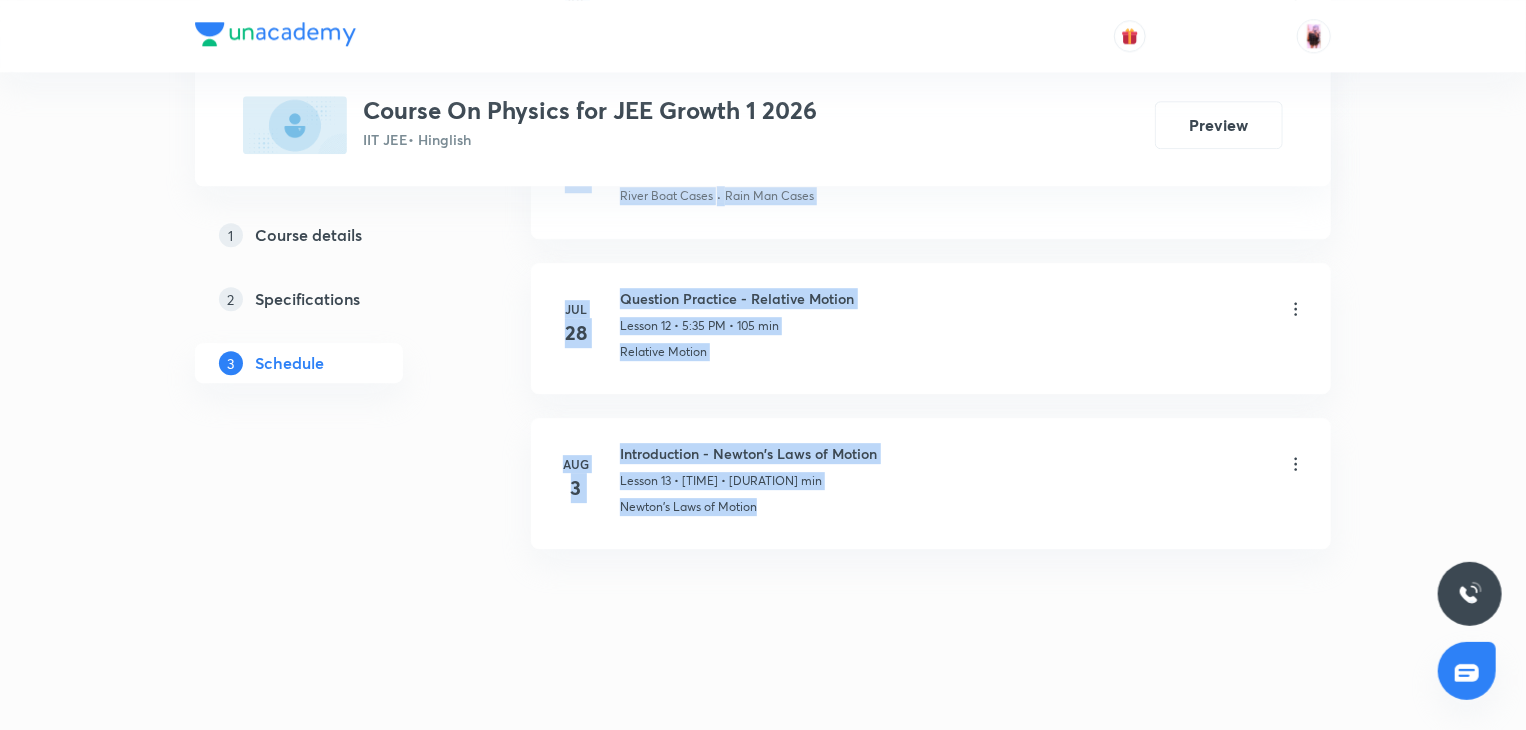 scroll, scrollTop: 2808, scrollLeft: 0, axis: vertical 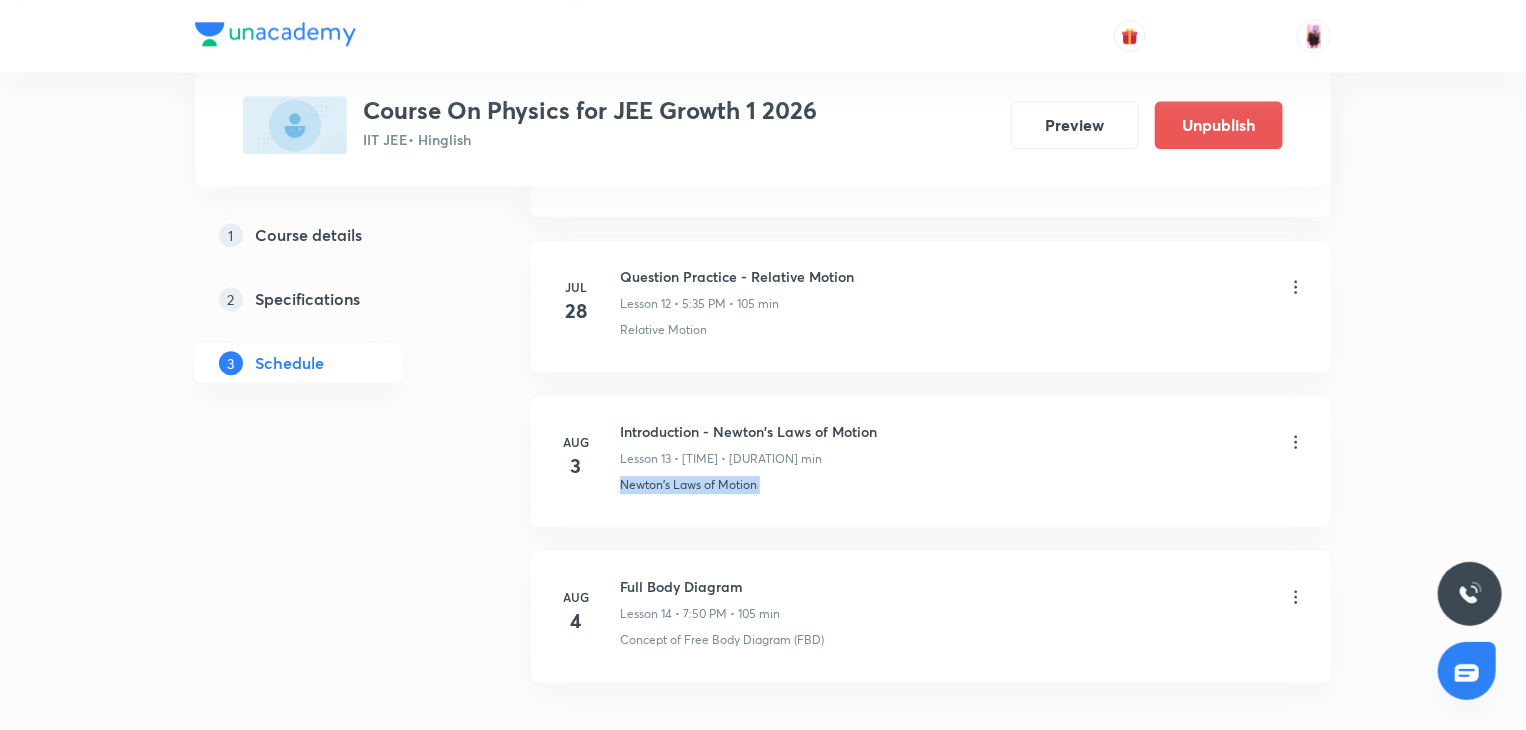 click on "Aug 3 Introduction - Newton's Laws of Motion Lesson 13 • 8:00 PM • 105 min Newton's Laws of Motion" at bounding box center (931, 461) 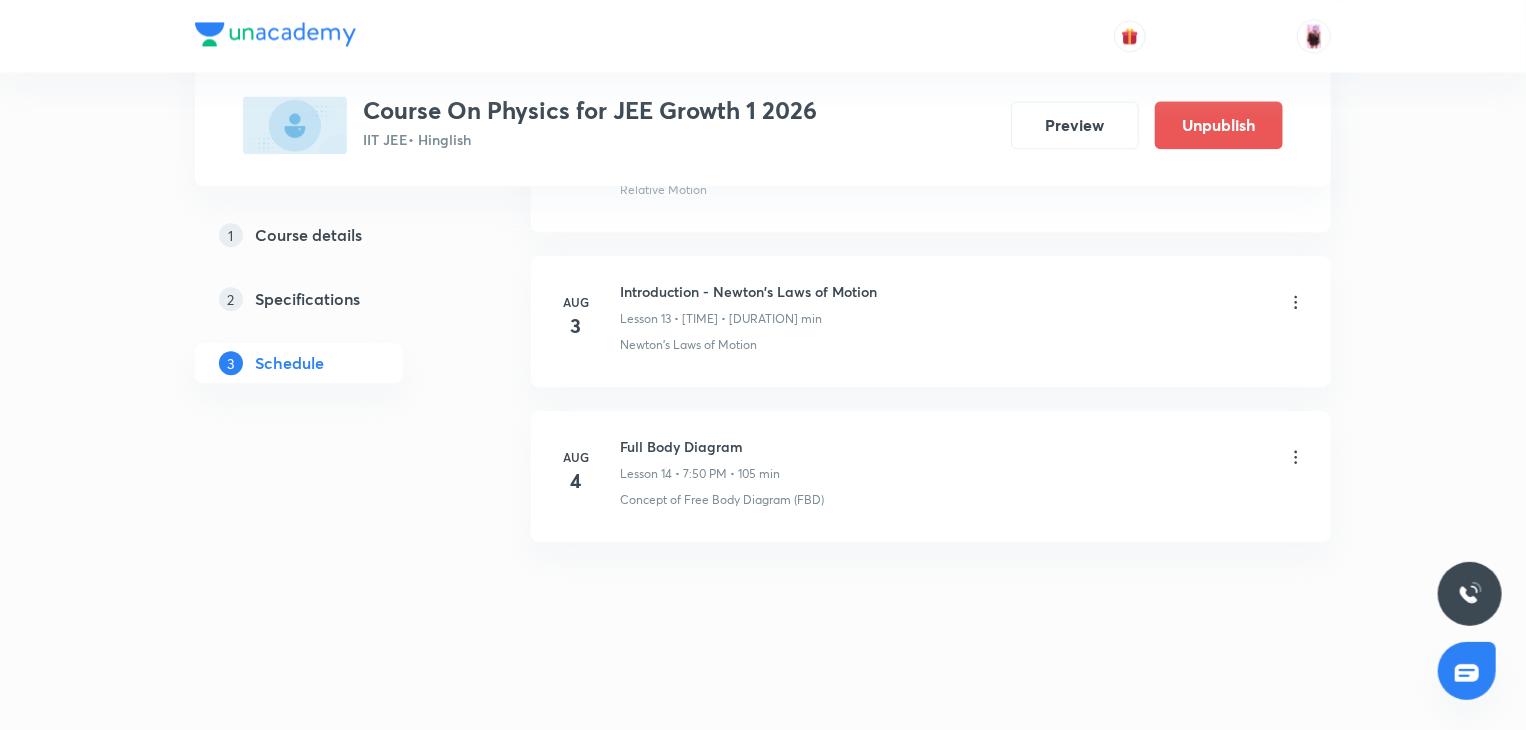 scroll, scrollTop: 2280, scrollLeft: 0, axis: vertical 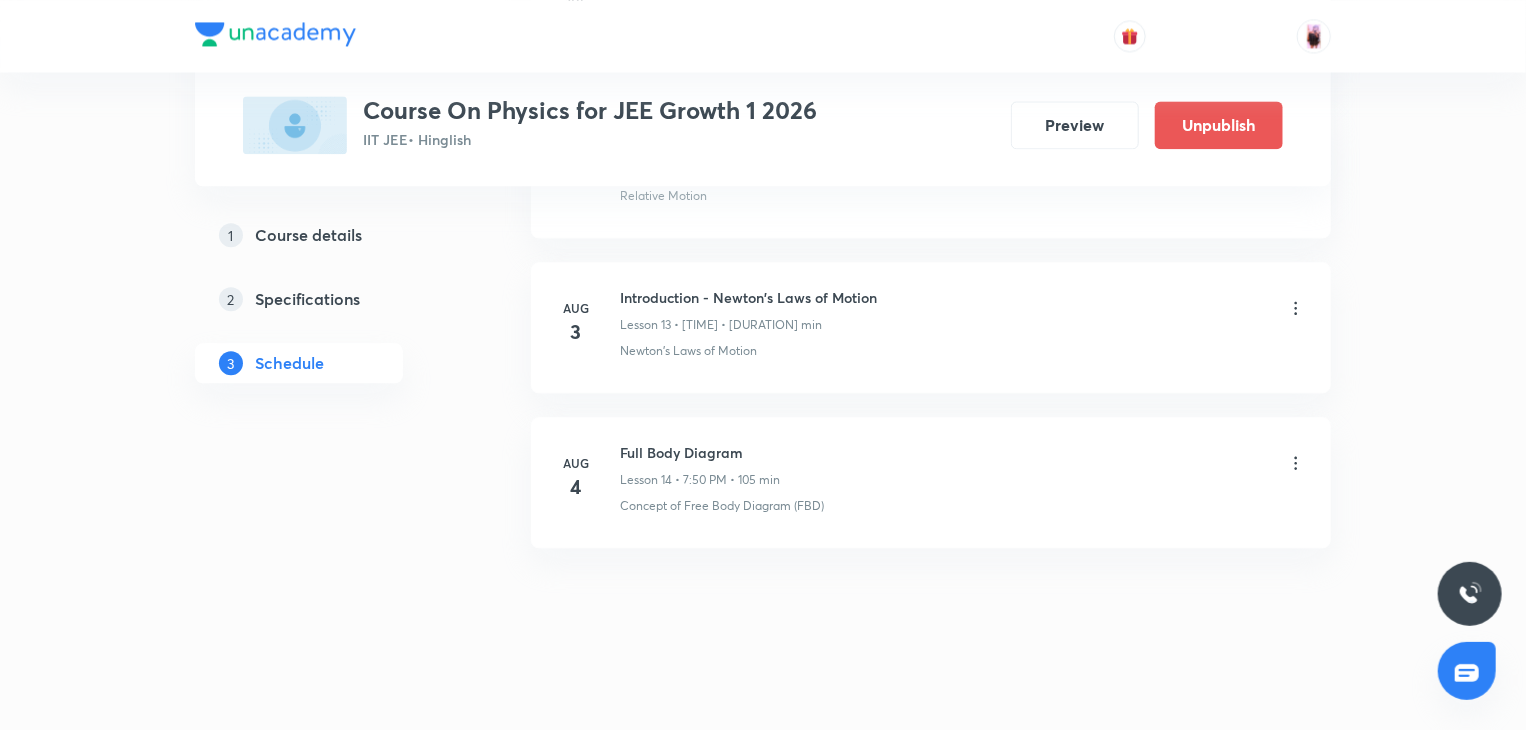 click on "Aug 4 Full Body Diagram Lesson 14 • 7:50 PM • 105 min Concept of Free Body Diagram (FBD)" at bounding box center [931, 482] 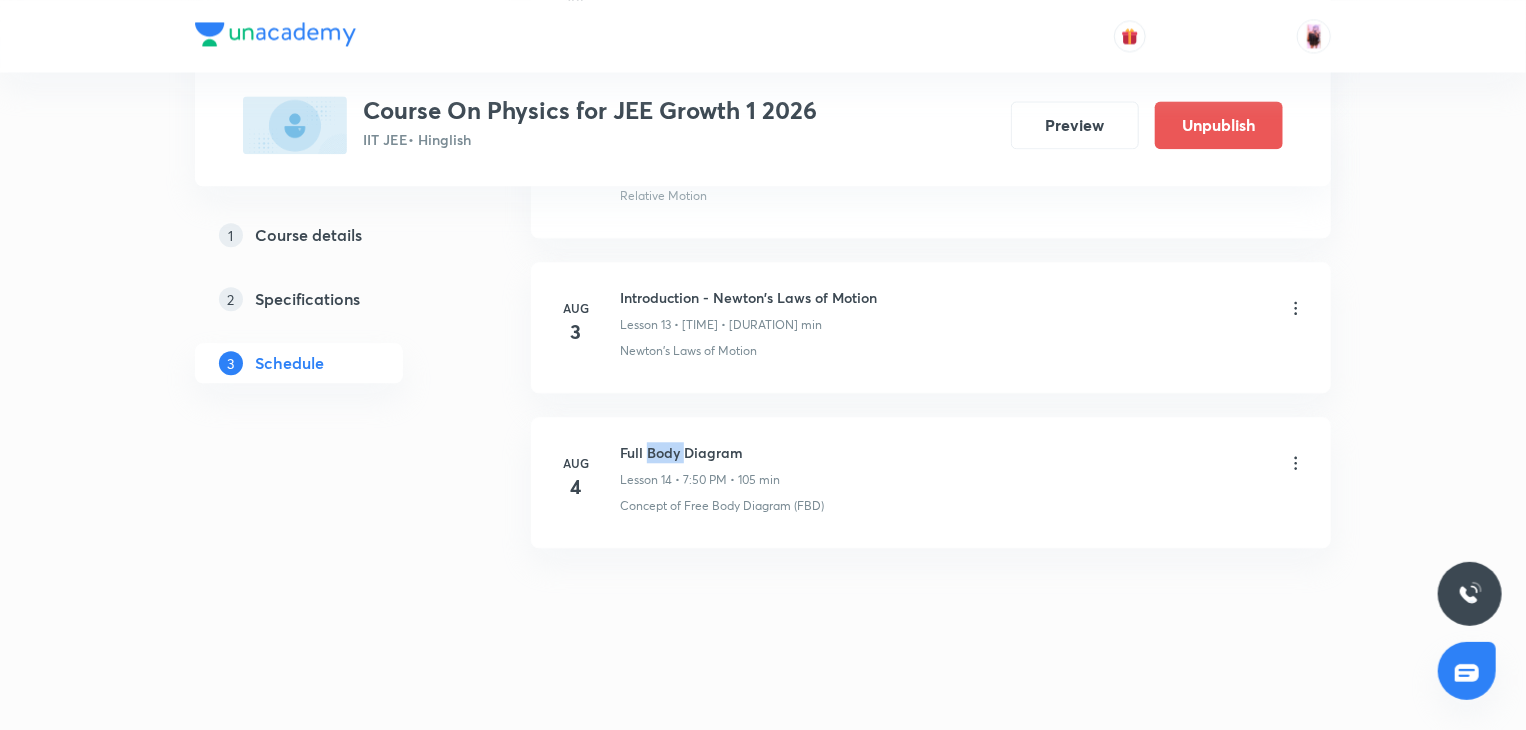 click on "Full Body Diagram" at bounding box center [700, 452] 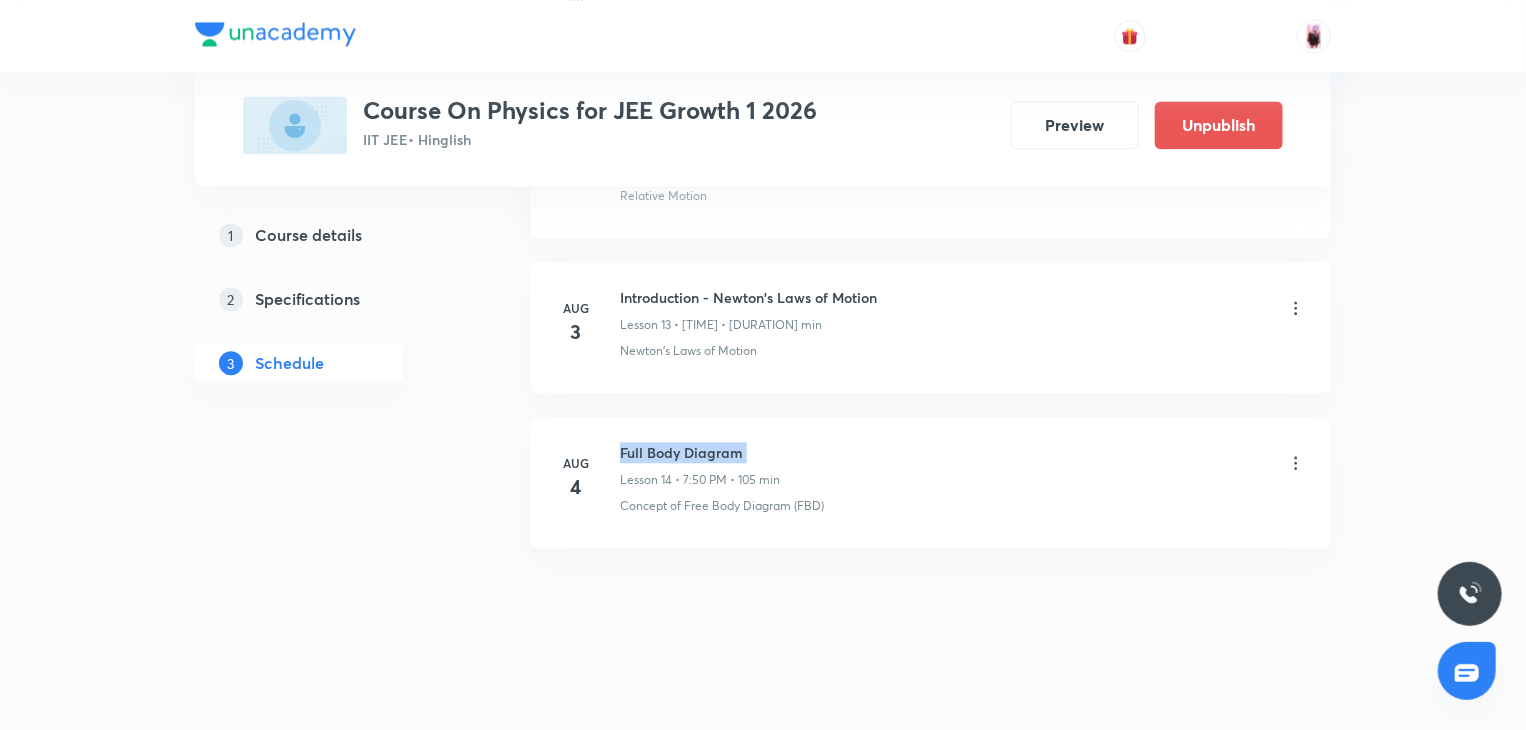 click on "Full Body Diagram" at bounding box center [700, 452] 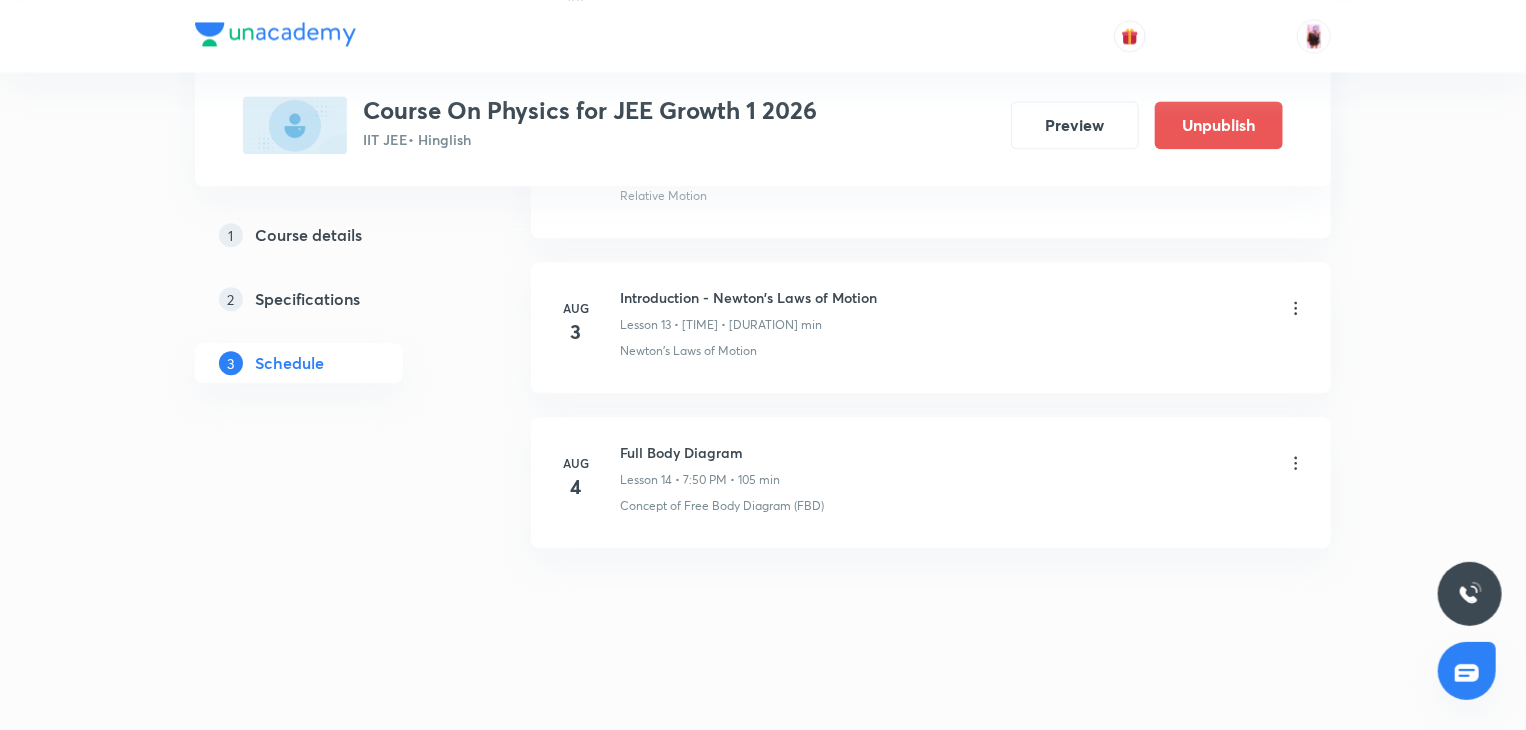click on "Aug 4 Full Body Diagram Lesson 14 • 7:50 PM • 105 min Concept of Free Body Diagram (FBD)" at bounding box center (931, 482) 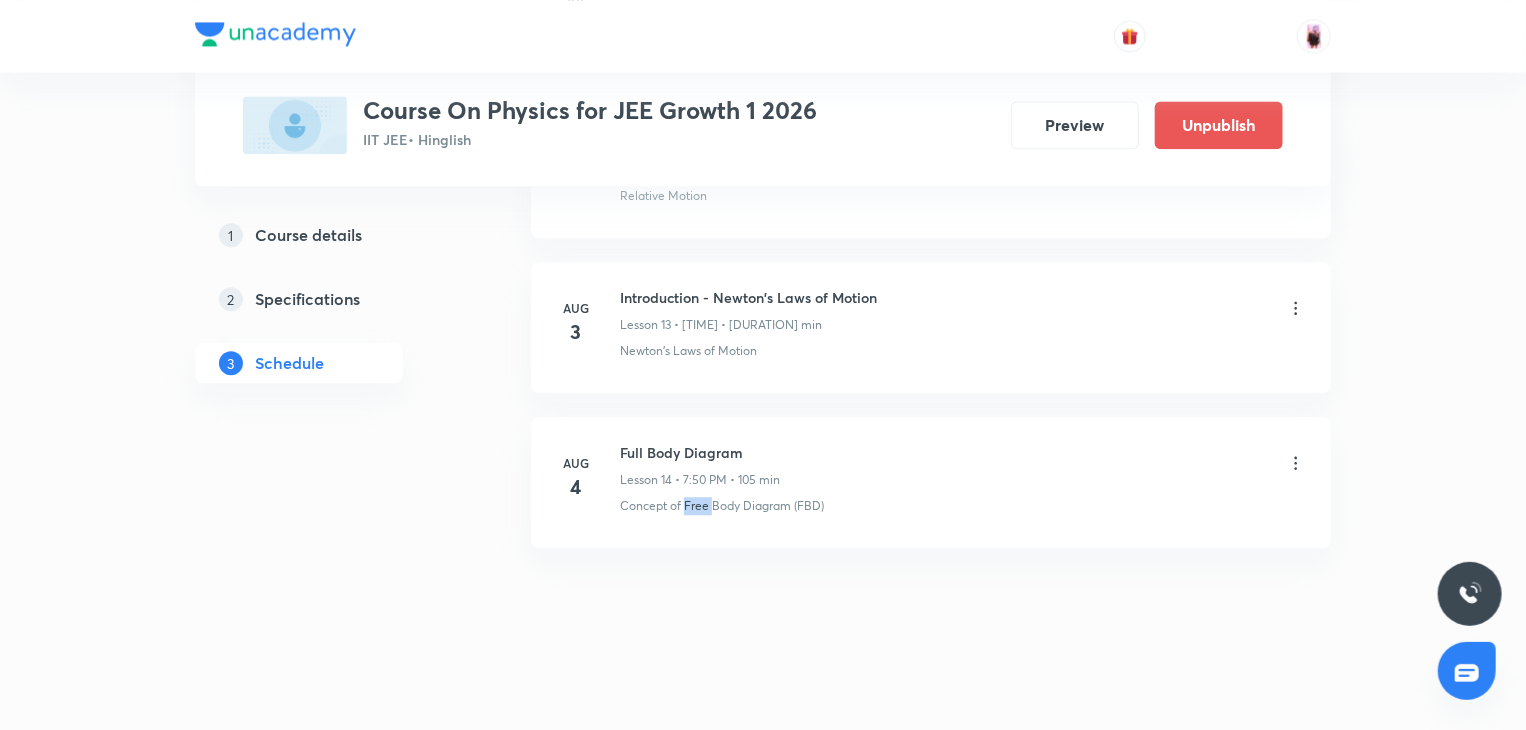 click on "Concept of Free Body Diagram (FBD)" at bounding box center (722, 506) 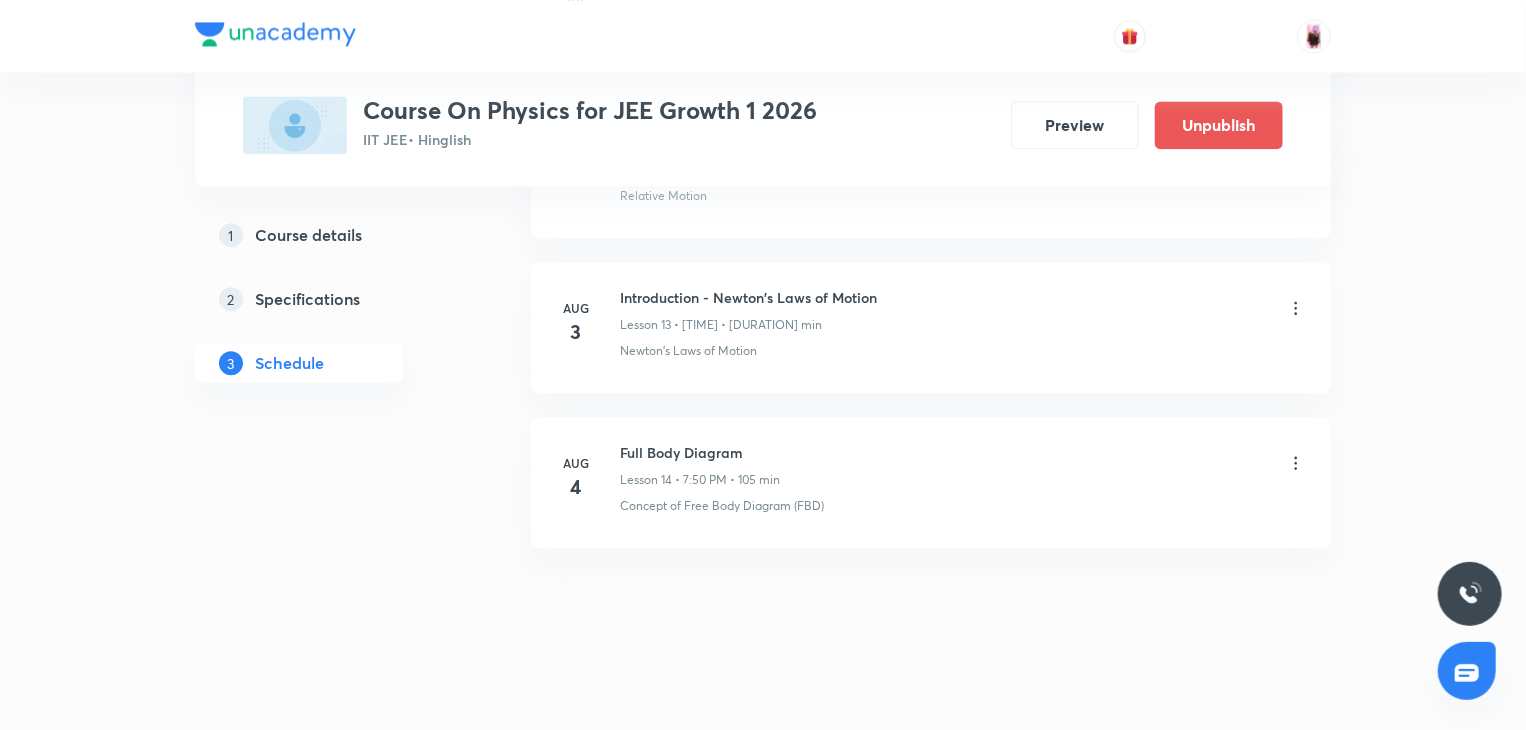 click on "Lesson 14 • 7:50 PM • 105 min" at bounding box center (700, 480) 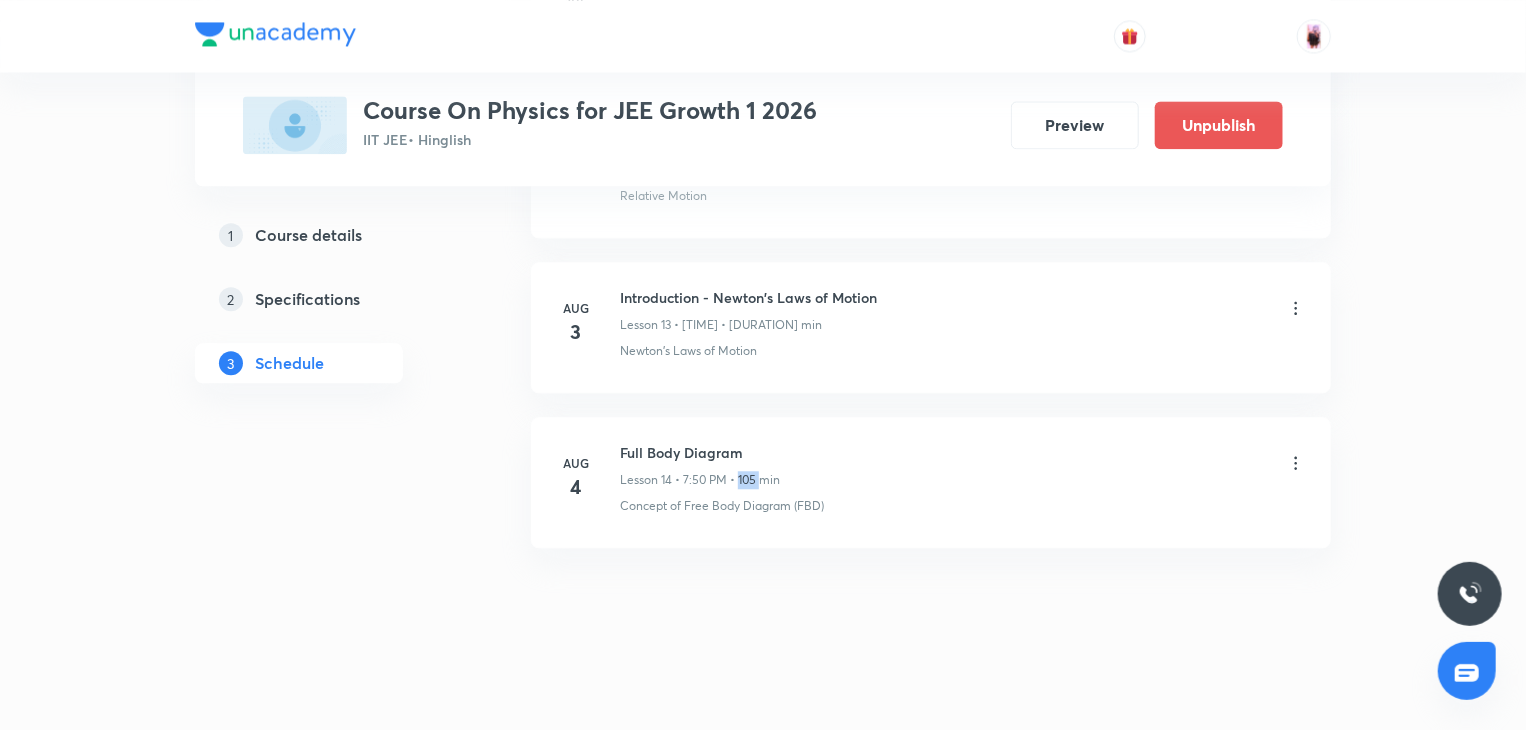 click on "Lesson 14 • 7:50 PM • 105 min" at bounding box center [700, 480] 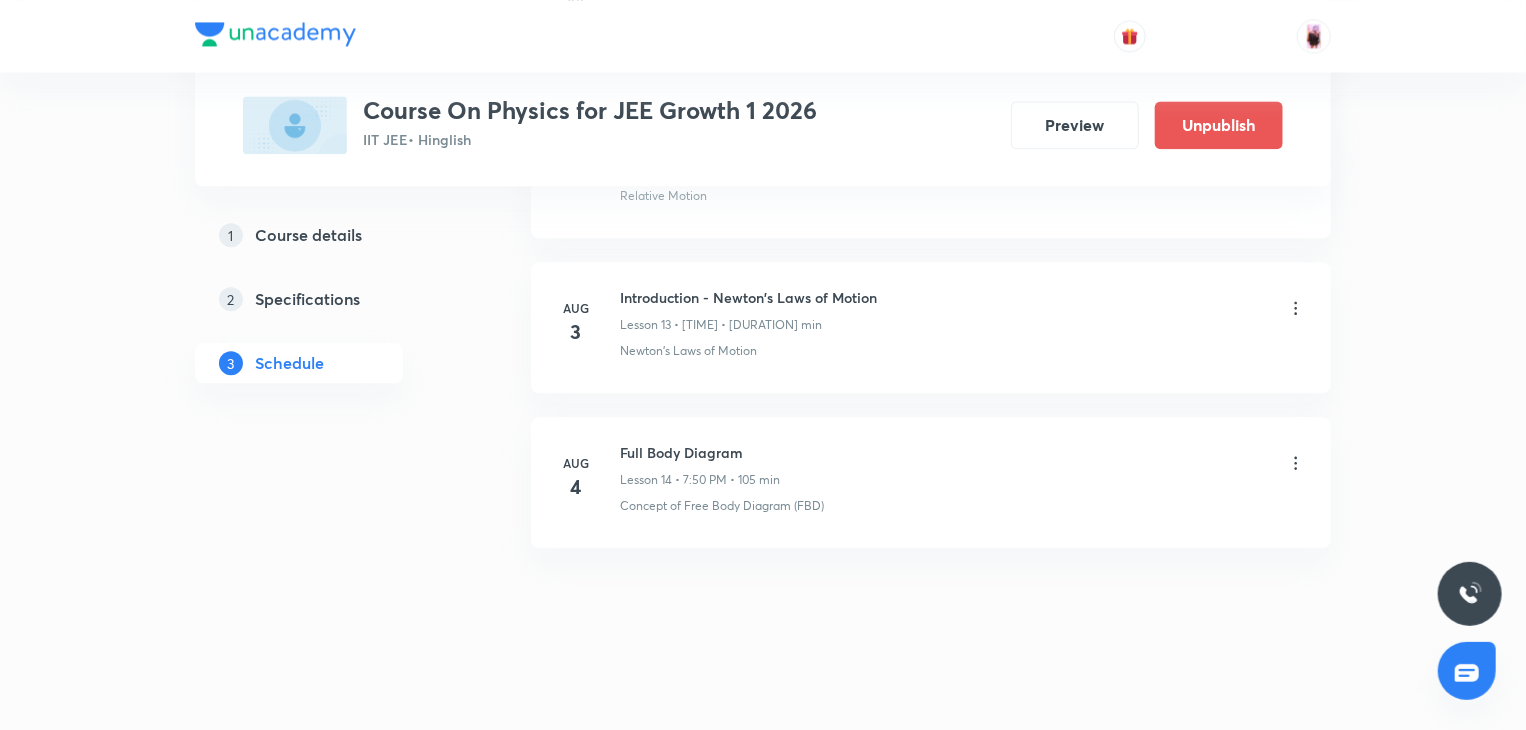 click on "Aug 4 Full Body Diagram Lesson 14 • 7:50 PM • 105 min Concept of Free Body Diagram (FBD)" at bounding box center (931, 482) 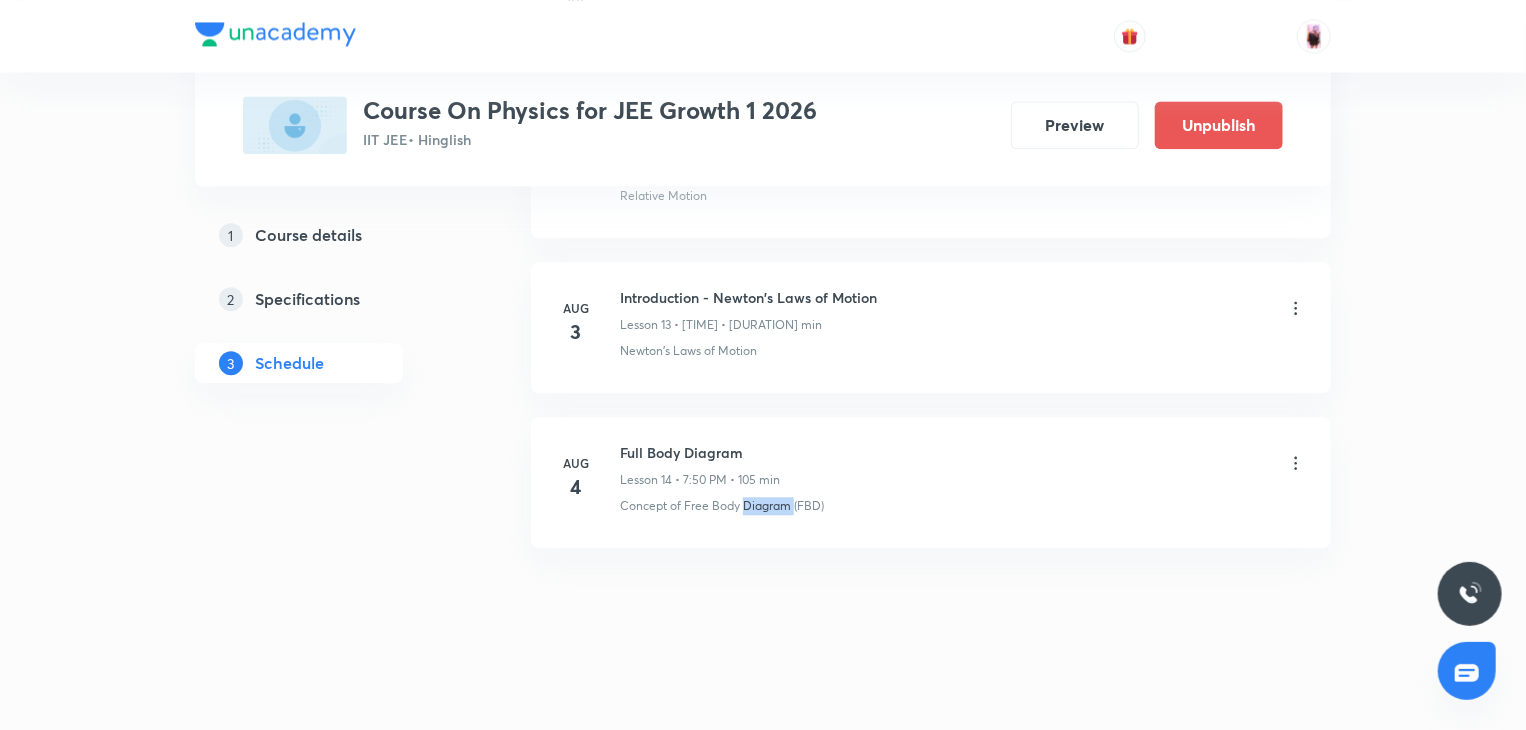 click on "Aug 4 Full Body Diagram Lesson 14 • 7:50 PM • 105 min Concept of Free Body Diagram (FBD)" at bounding box center (931, 482) 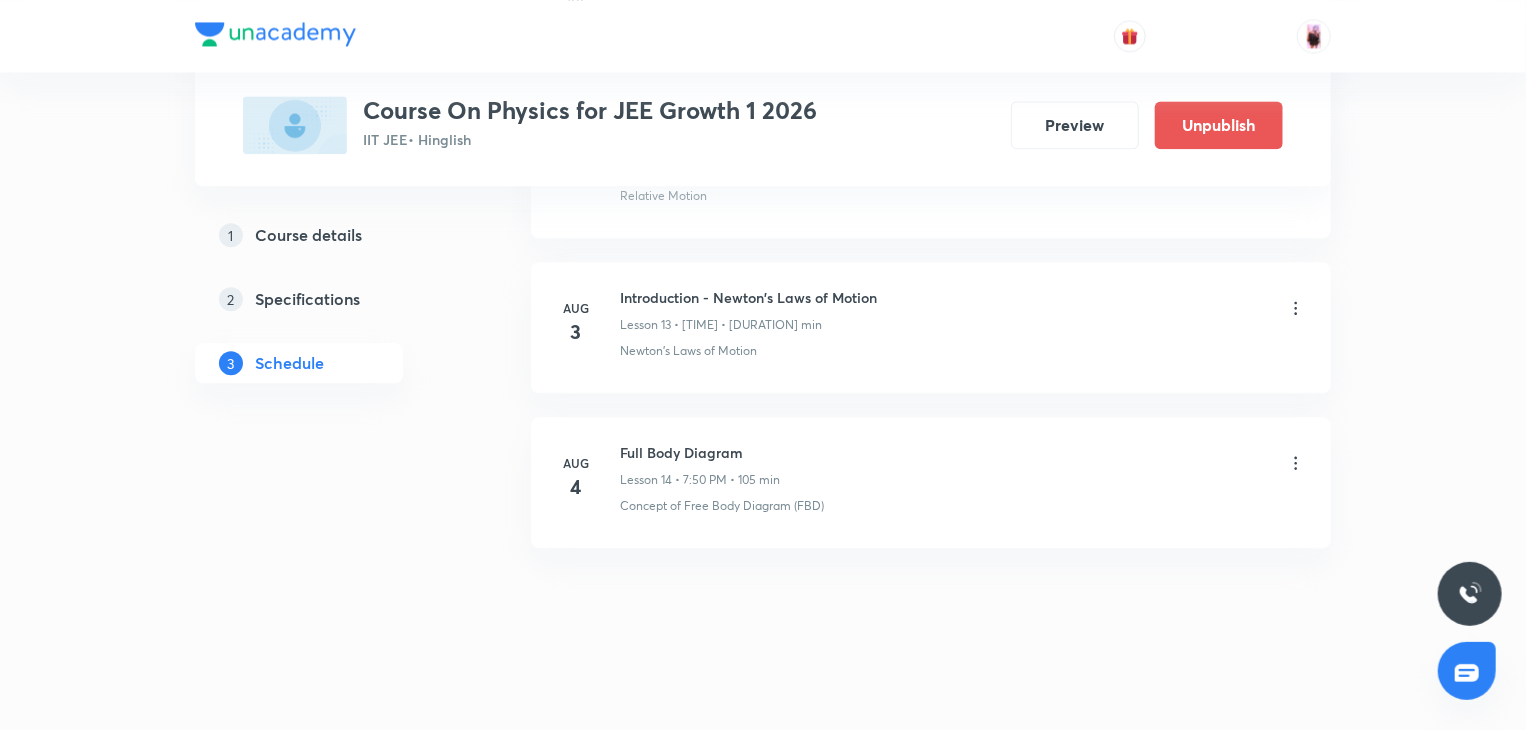 click on "Concept of Free Body Diagram (FBD)" at bounding box center [722, 506] 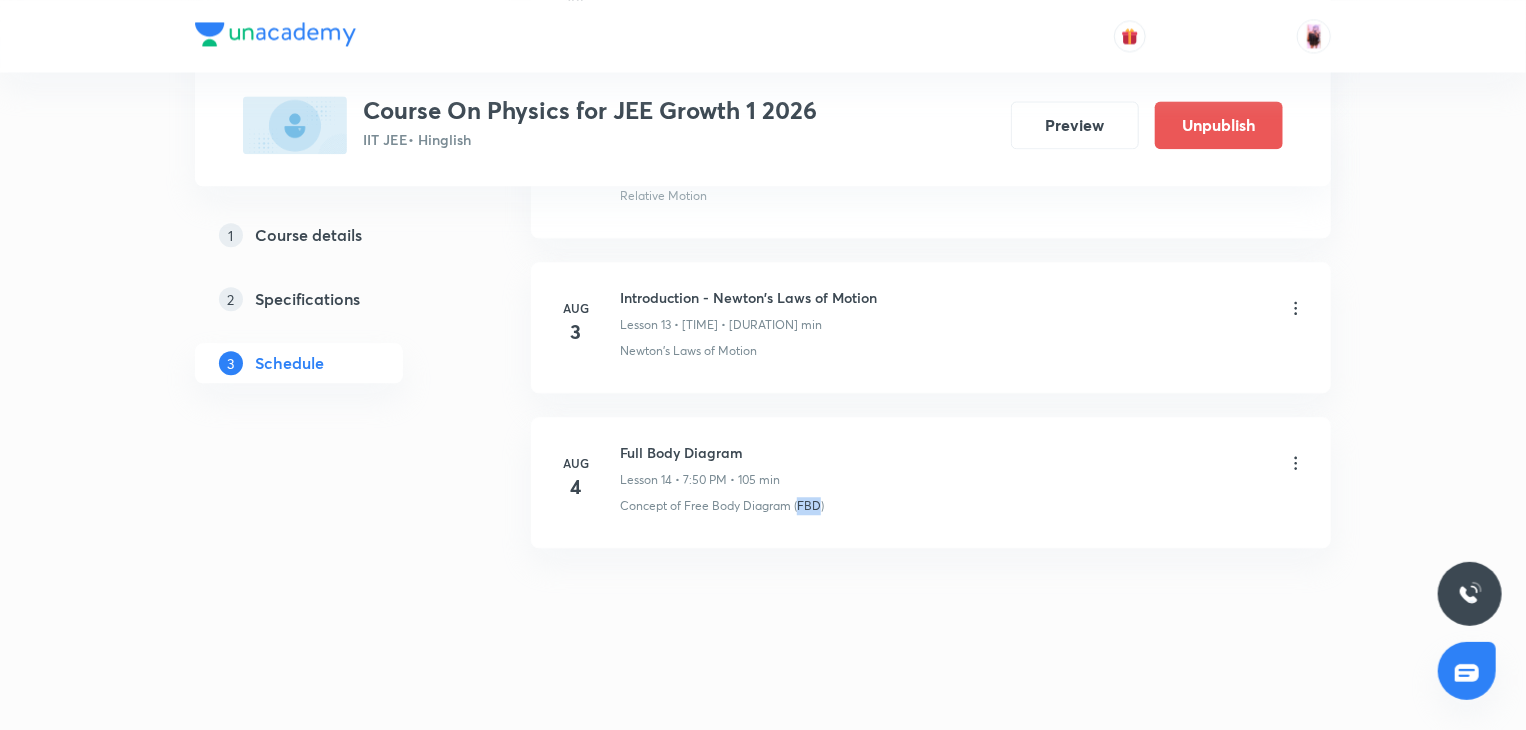 click on "Concept of Free Body Diagram (FBD)" at bounding box center [722, 506] 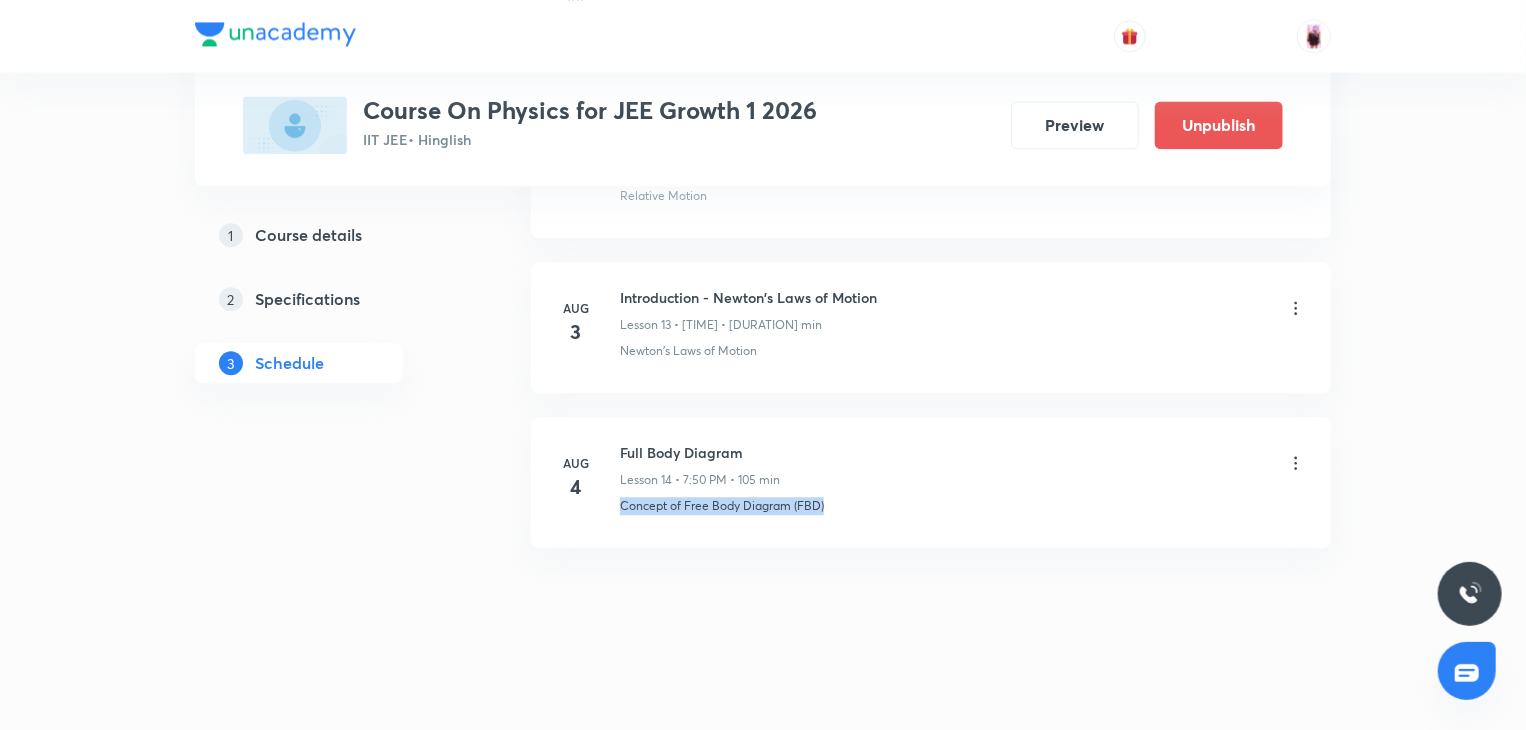 click on "Concept of Free Body Diagram (FBD)" at bounding box center [722, 506] 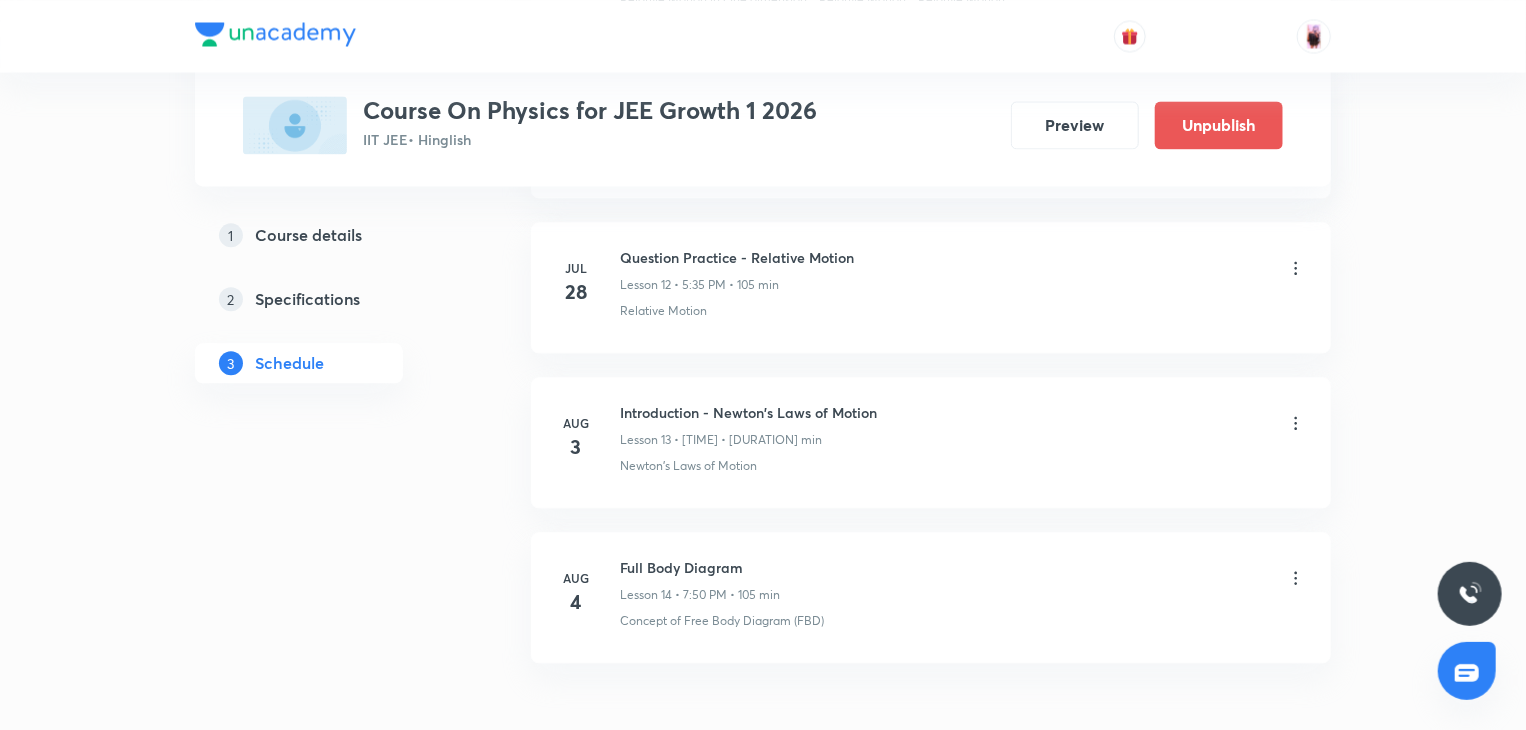 scroll, scrollTop: 2181, scrollLeft: 0, axis: vertical 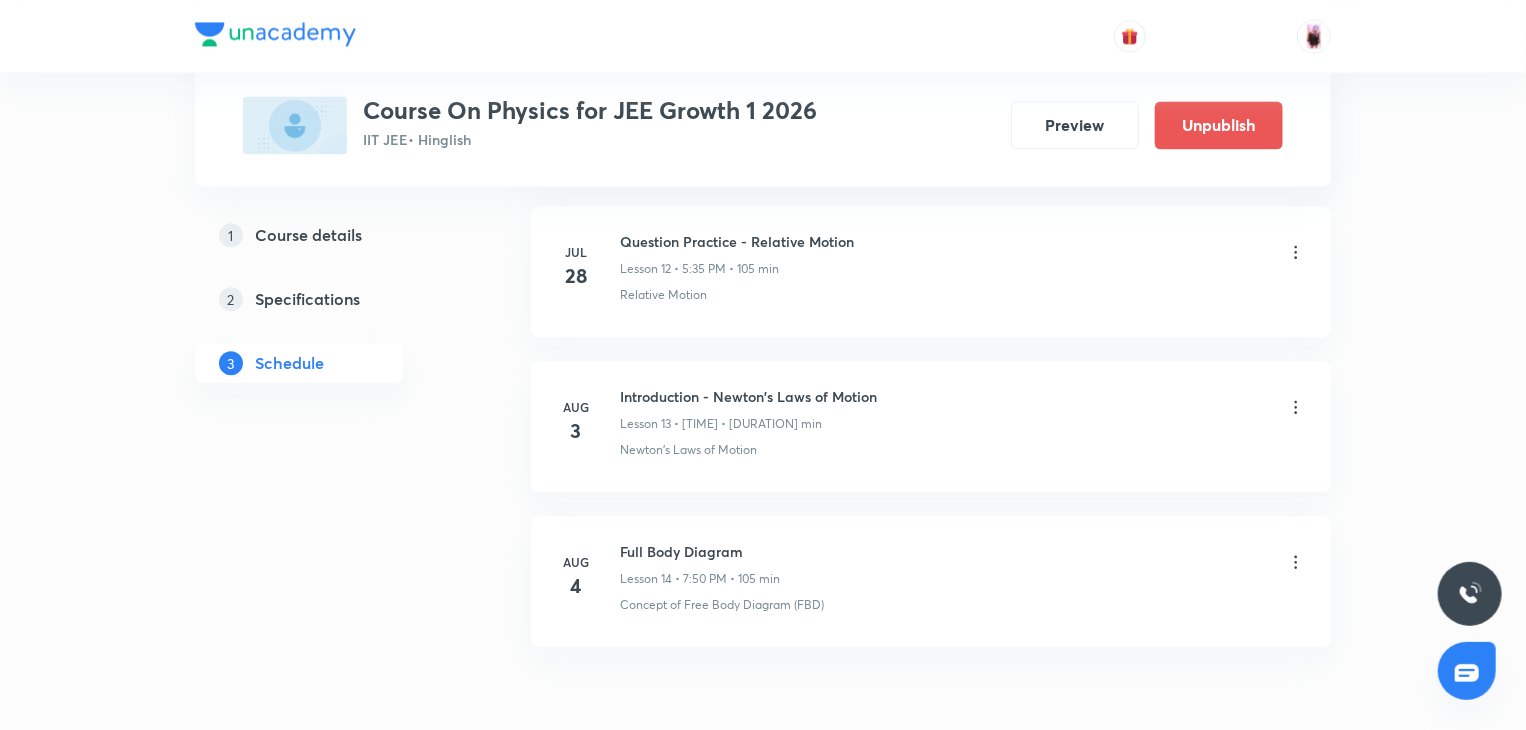 click on "Full Body Diagram" at bounding box center (700, 551) 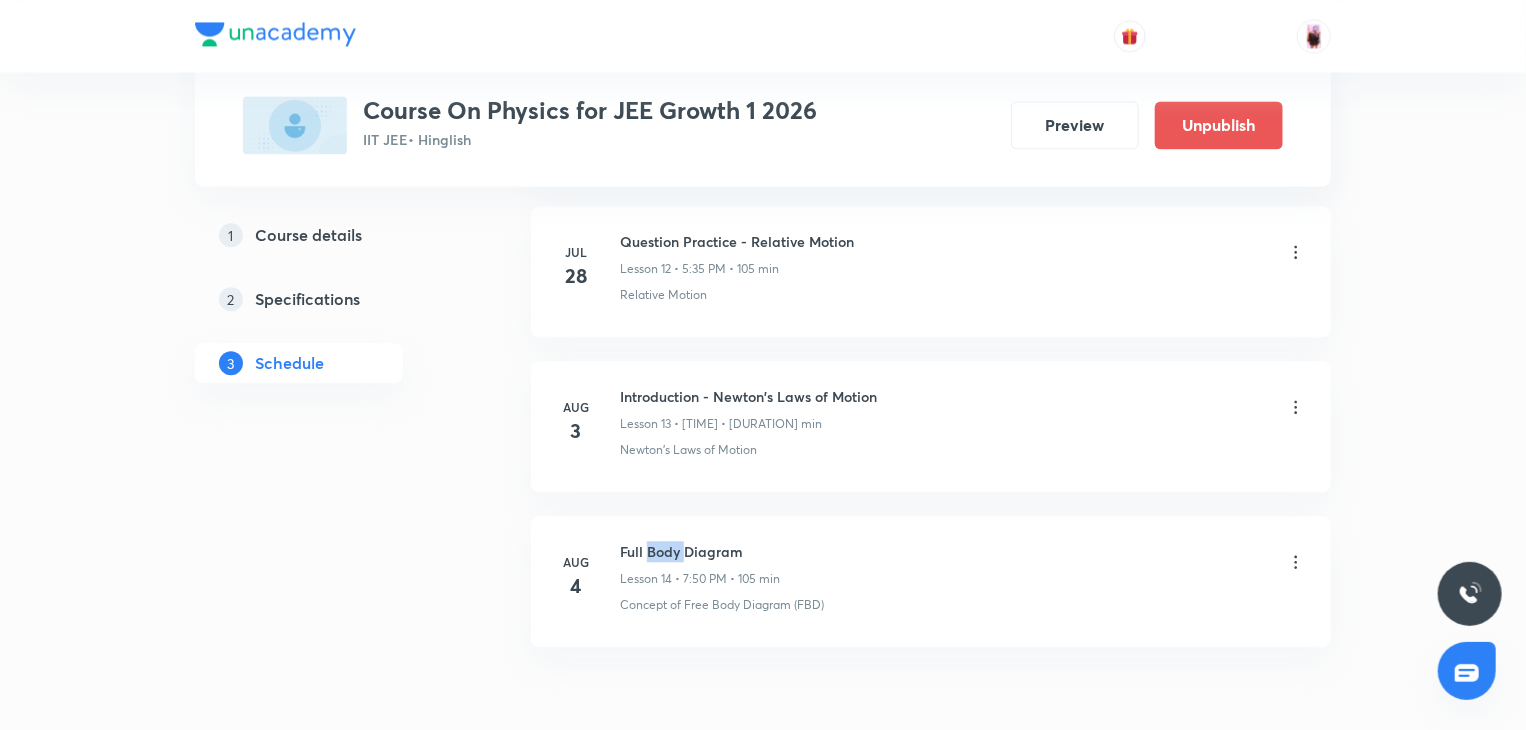 click on "Full Body Diagram" at bounding box center [700, 551] 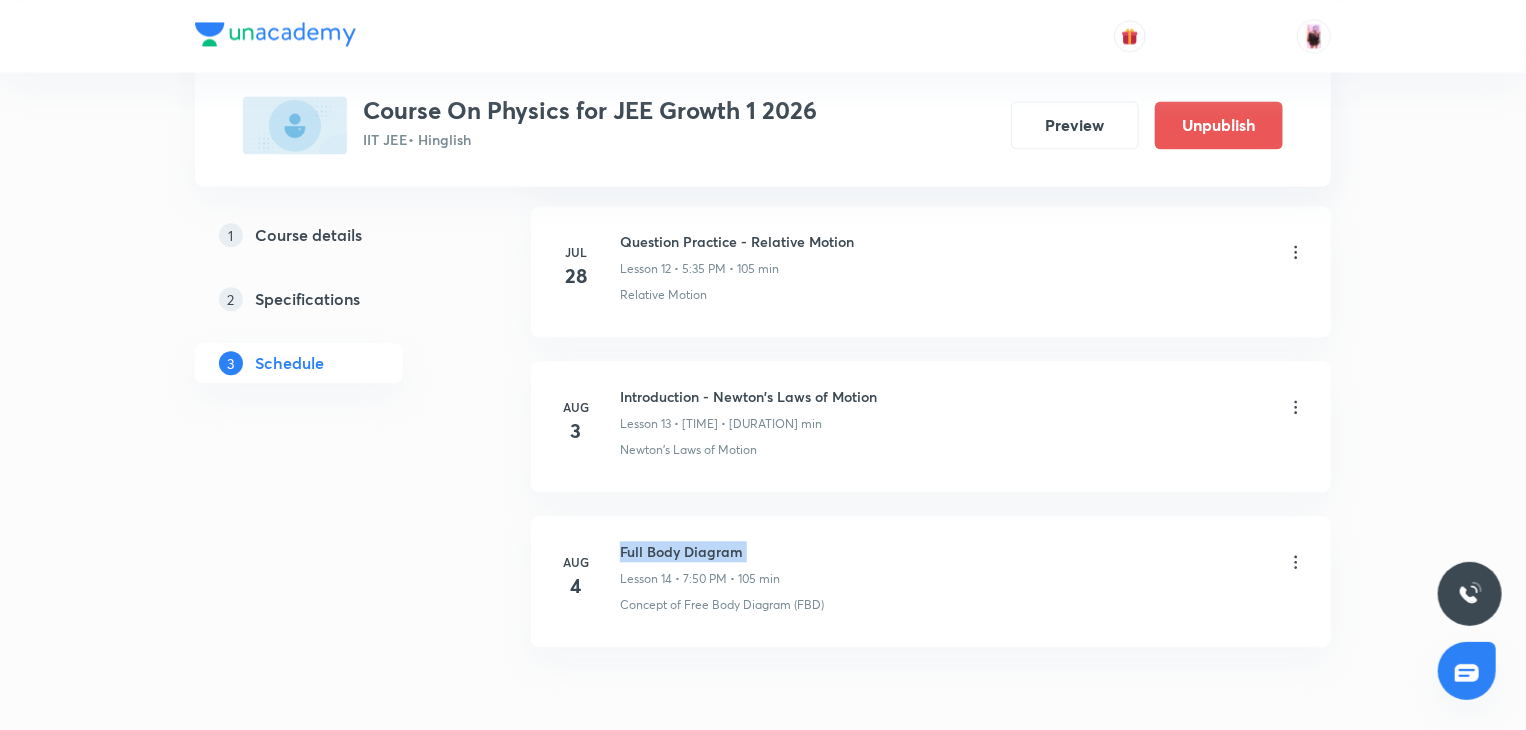 click on "Full Body Diagram" at bounding box center [700, 551] 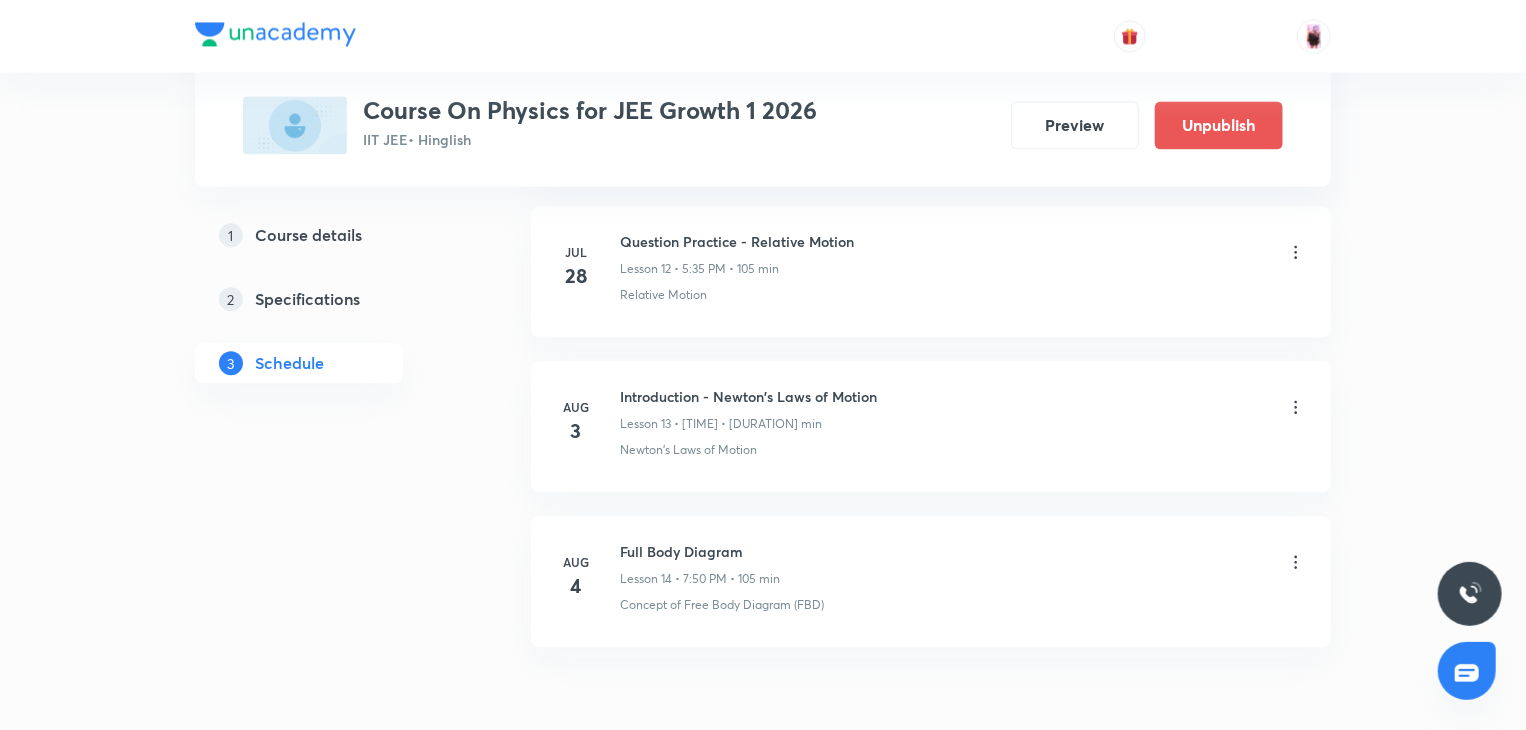 click on "Full Body Diagram" at bounding box center [700, 551] 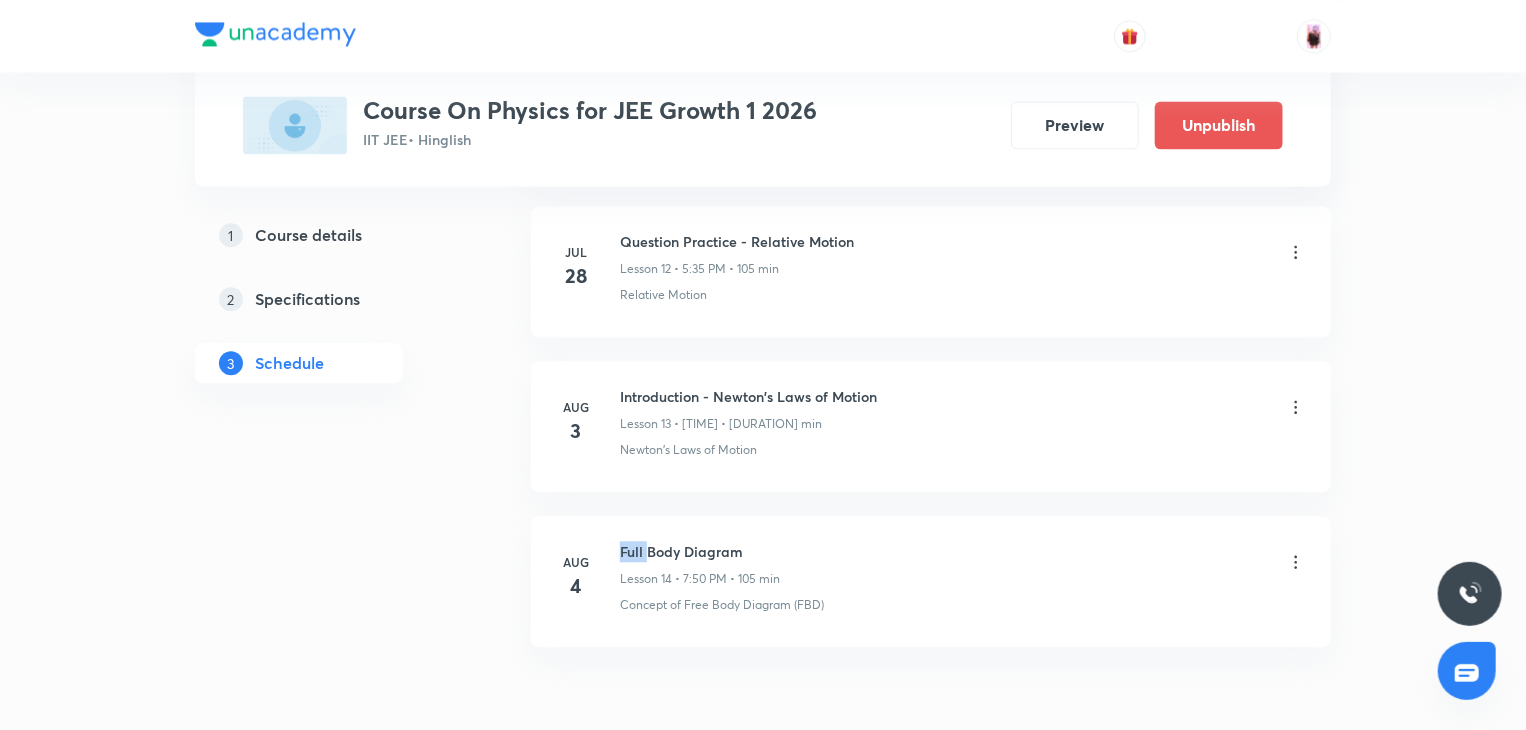 click on "Full Body Diagram" at bounding box center (700, 551) 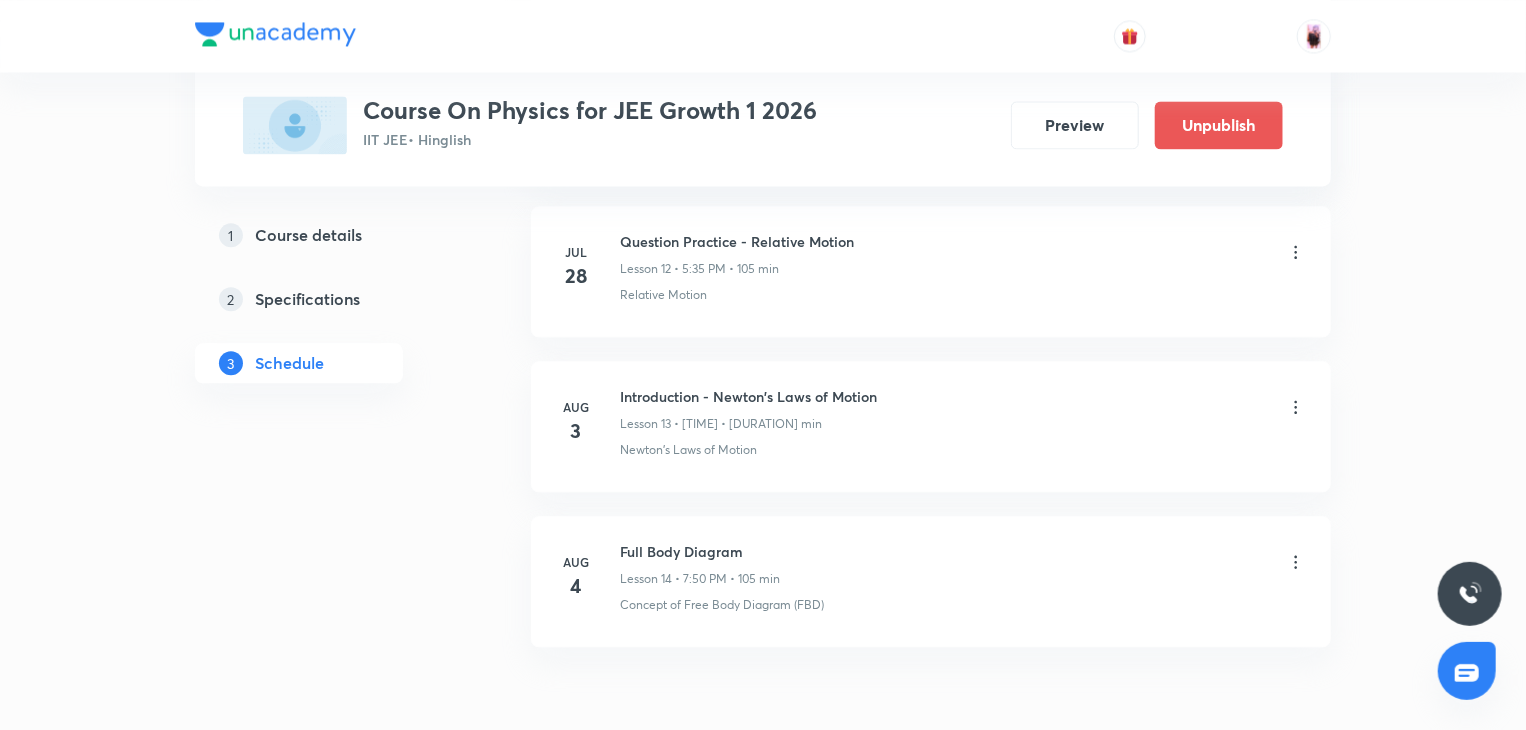 click on "Full Body Diagram Lesson 14 • 7:50 PM • 105 min" at bounding box center (700, 564) 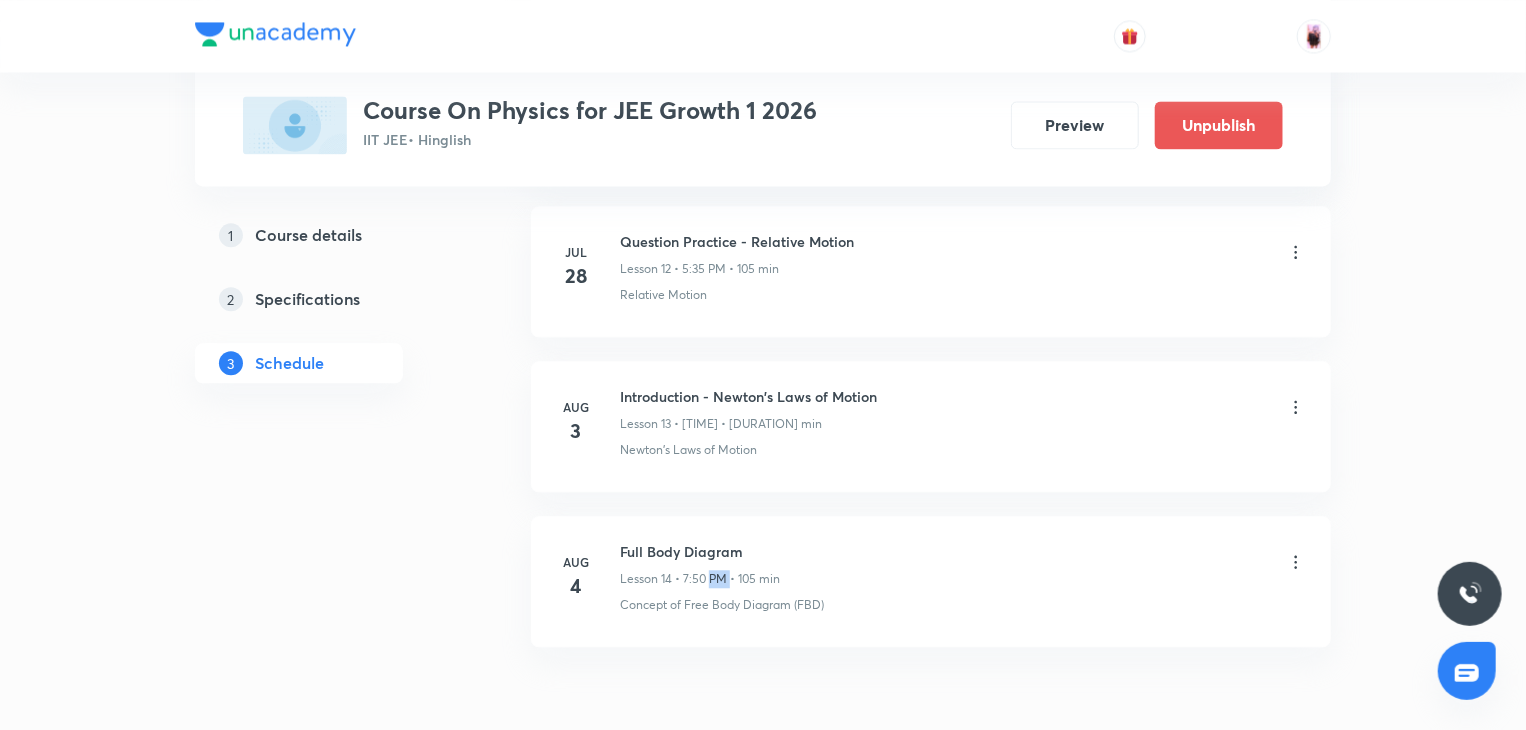 click on "Full Body Diagram Lesson 14 • 7:50 PM • 105 min" at bounding box center (700, 564) 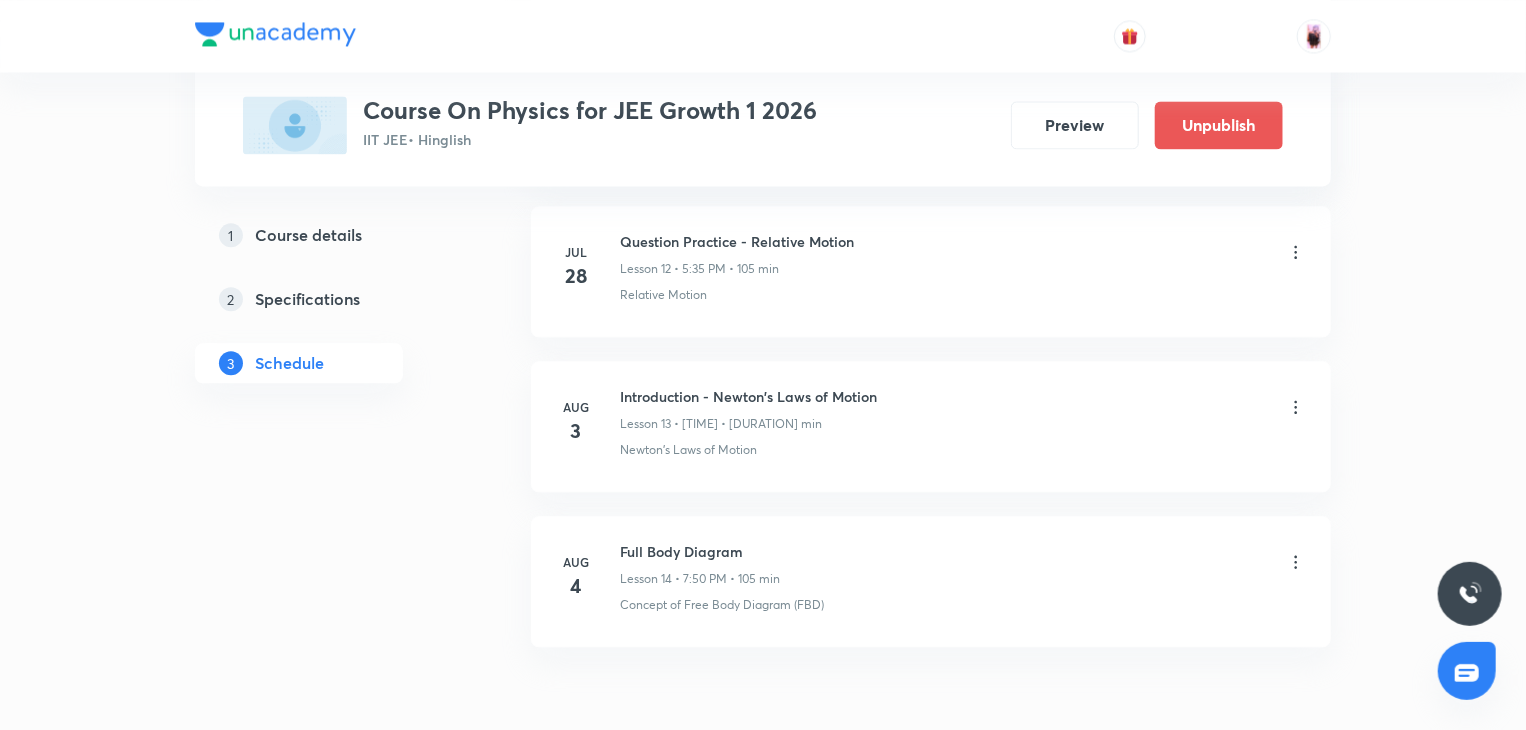 click on "Full Body Diagram" at bounding box center [700, 551] 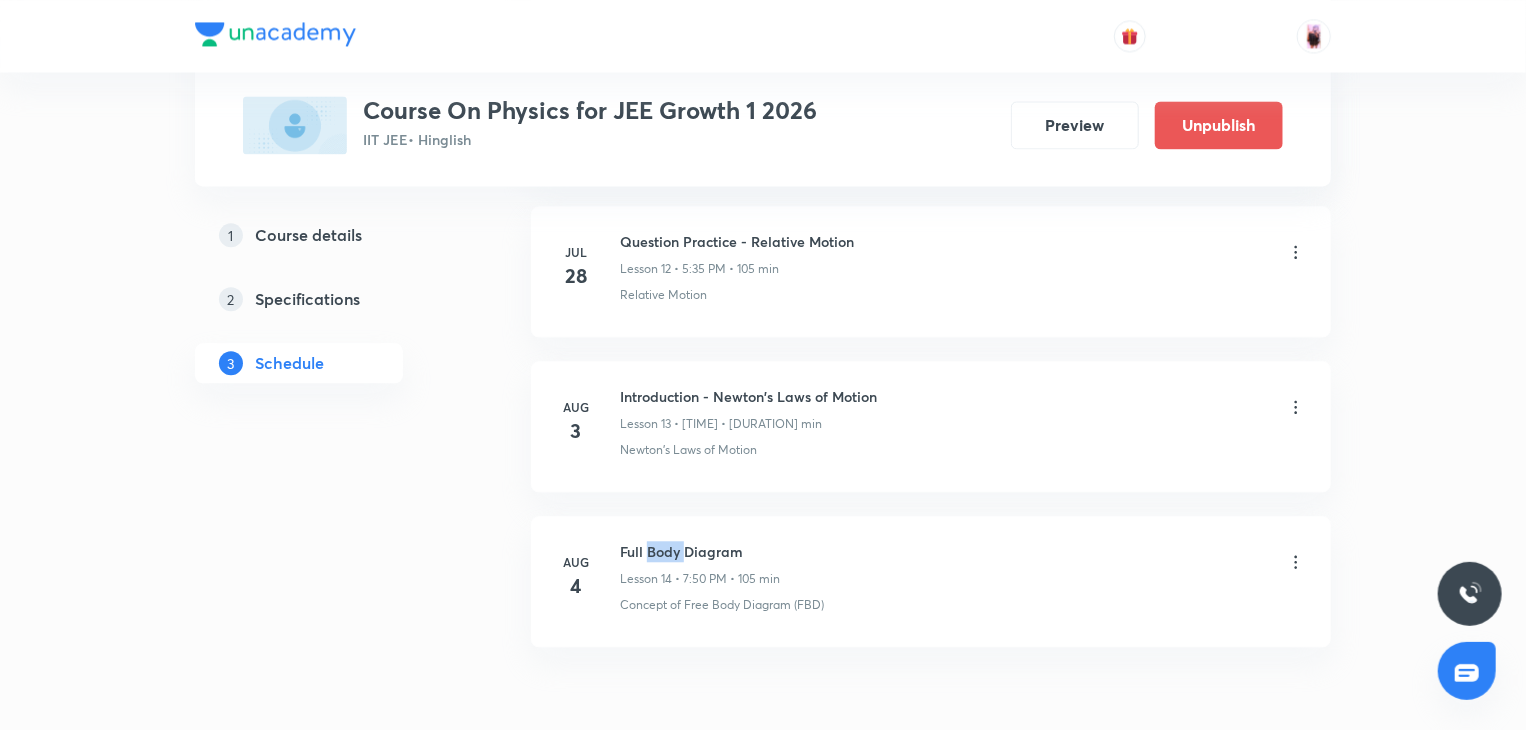 click on "Full Body Diagram" at bounding box center (700, 551) 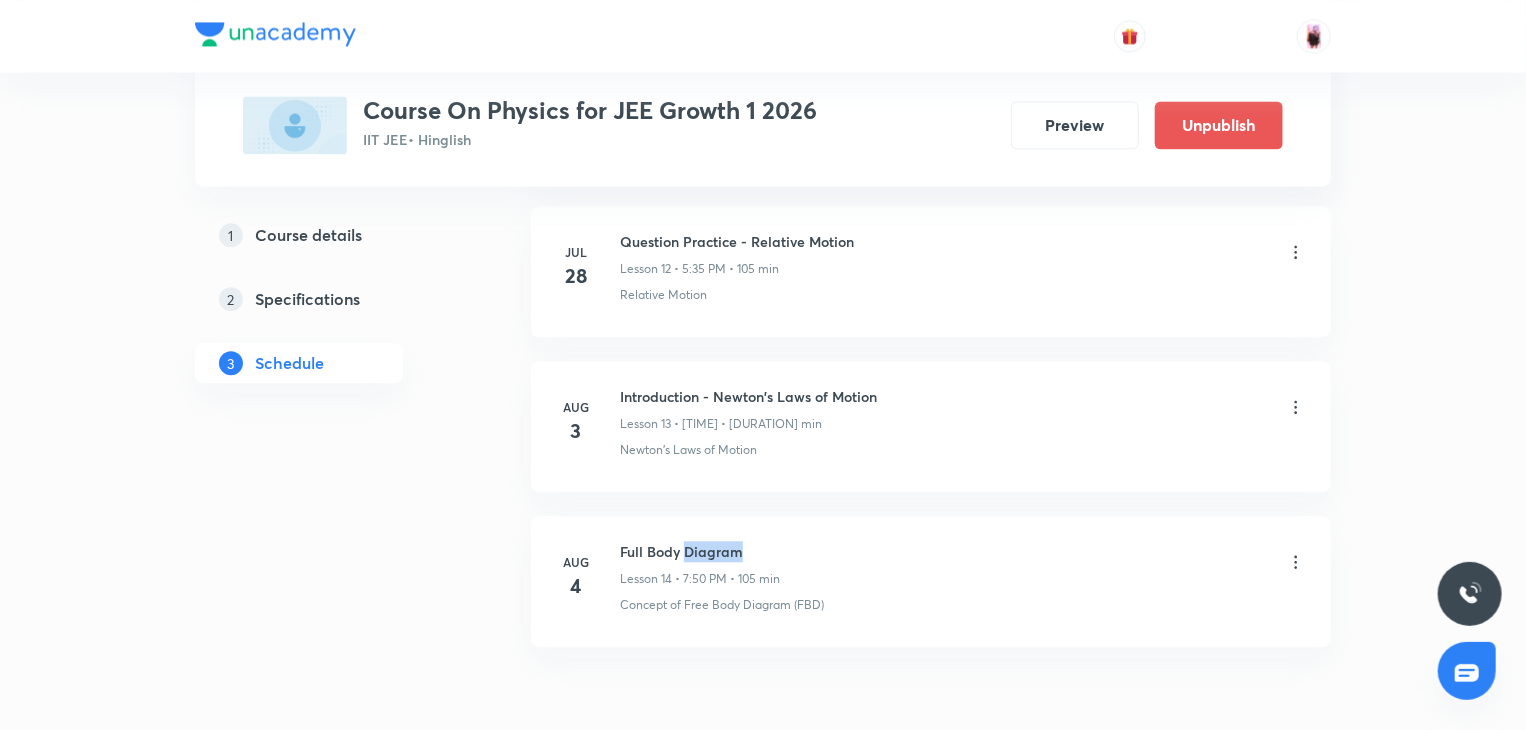 click on "Aug 4 Full Body Diagram Lesson 14 • 7:50 PM • 105 min Concept of Free Body Diagram (FBD)" at bounding box center [931, 581] 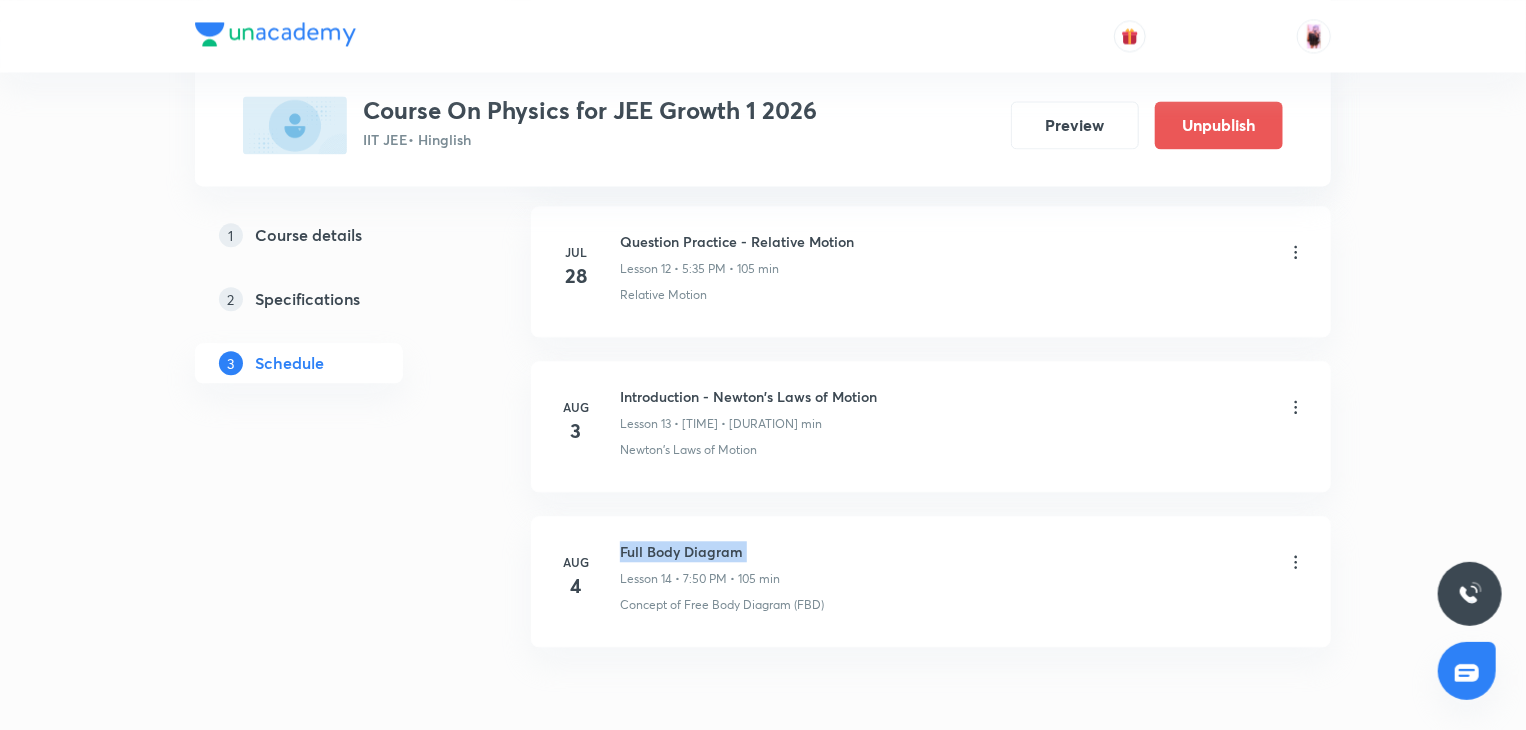 click on "Aug 4 Full Body Diagram Lesson 14 • 7:50 PM • 105 min Concept of Free Body Diagram (FBD)" at bounding box center [931, 581] 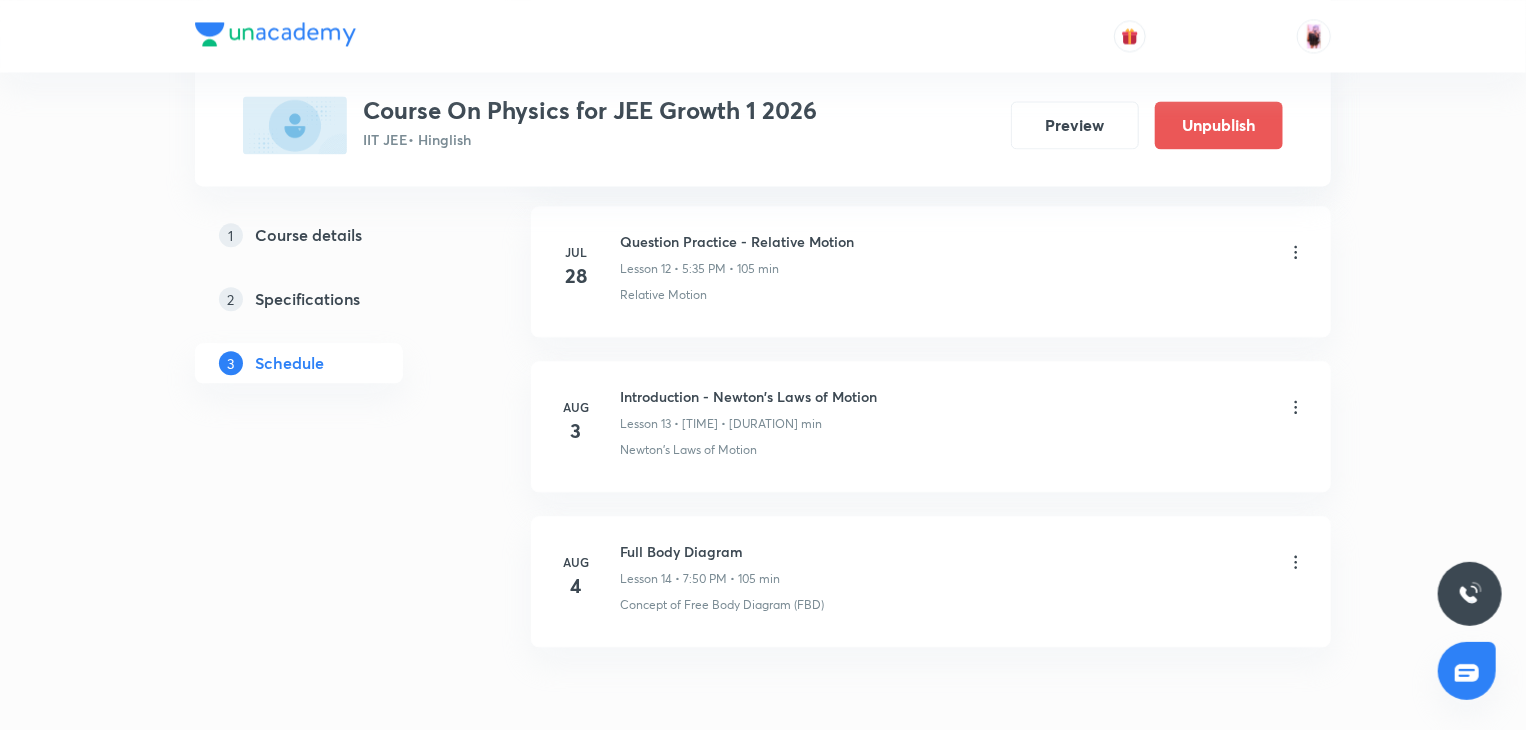 click on "Full Body Diagram Lesson 14 • 7:50 PM • 105 min" at bounding box center [700, 564] 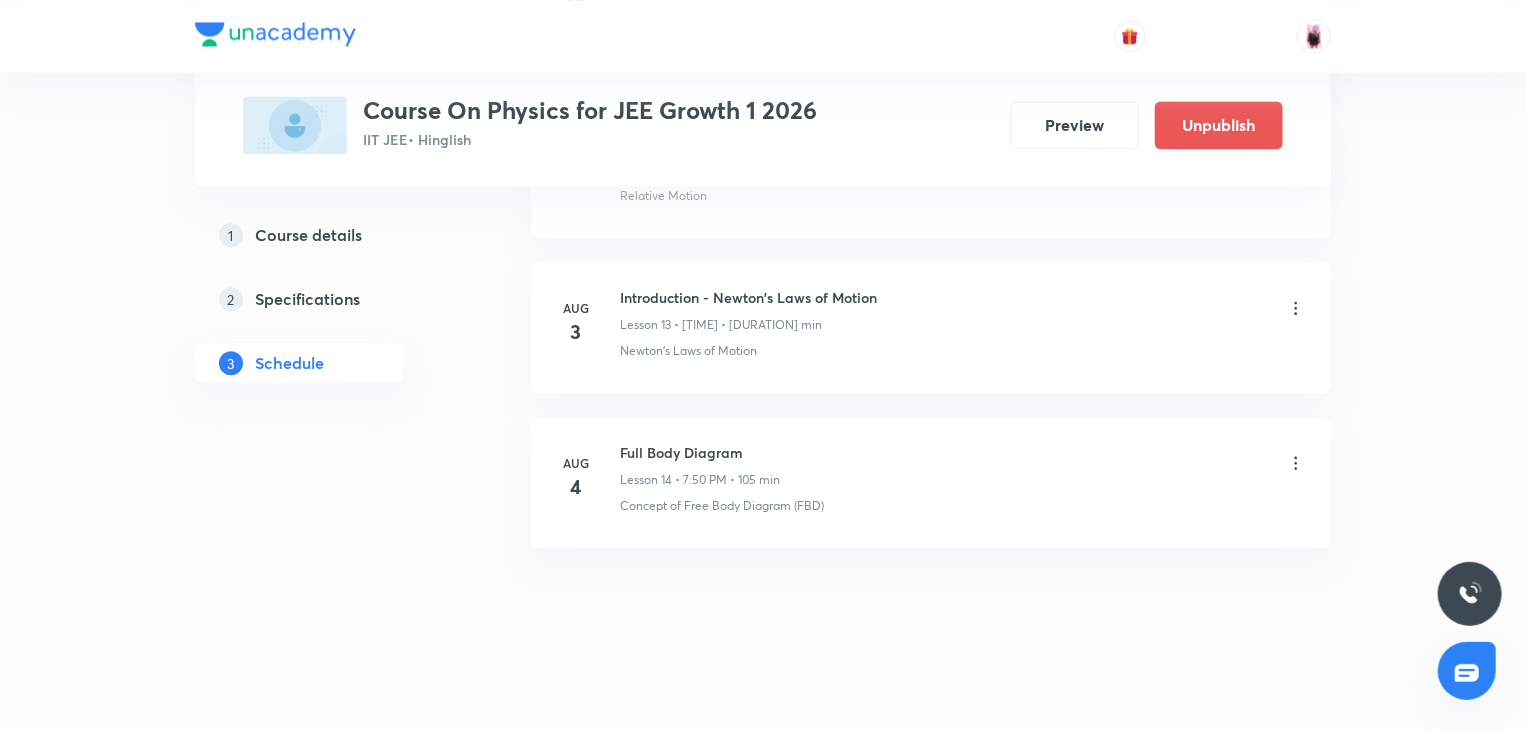 click on "Jun 23 Motion in a straight line Lesson 1 • 7:50 PM • 105 min Motion in a Straight Line  · One- Dimensional Motion in a Vertical Line  · Acceleration  · Motion under Gravity Jun 26 Motion in a straight line Lesson 2 • 6:00 PM • 105 min Motion under Gravity Jun 29 Motion in a straight line Lesson 3 • 7:50 PM • 105 min Variable Acceleration Jul 1 Motion in a straight line Lesson 4 • 7:50 PM • 105 min Motion in a Straight Line Jul 3 Projectile Motion Lesson 5 • 5:35 PM • 105 min Projectile Motion · Projectile Motion Jul 7 Numerical on Projectile Motion Lesson 6 • 5:35 PM • 105 min Projectile Motion Jul 8 Projectile Motion Lesson 7 • 7:50 PM • 105 min Projectile on Inclined Plane Jul 10 Numerical on Projectile Motion Lesson 8 • 5:40 PM • 105 min Projectile Motion Jul 15 Relative Motion Lesson 9 • 5:35 PM • 105 min Relative Motion Jul 17 Relative Motion Lesson 10 • 5:35 PM • 105 min Relative Motion in One dimension · Relative Motion · Relative Motion Jul 24 · Jul 28 3" at bounding box center [931, -518] 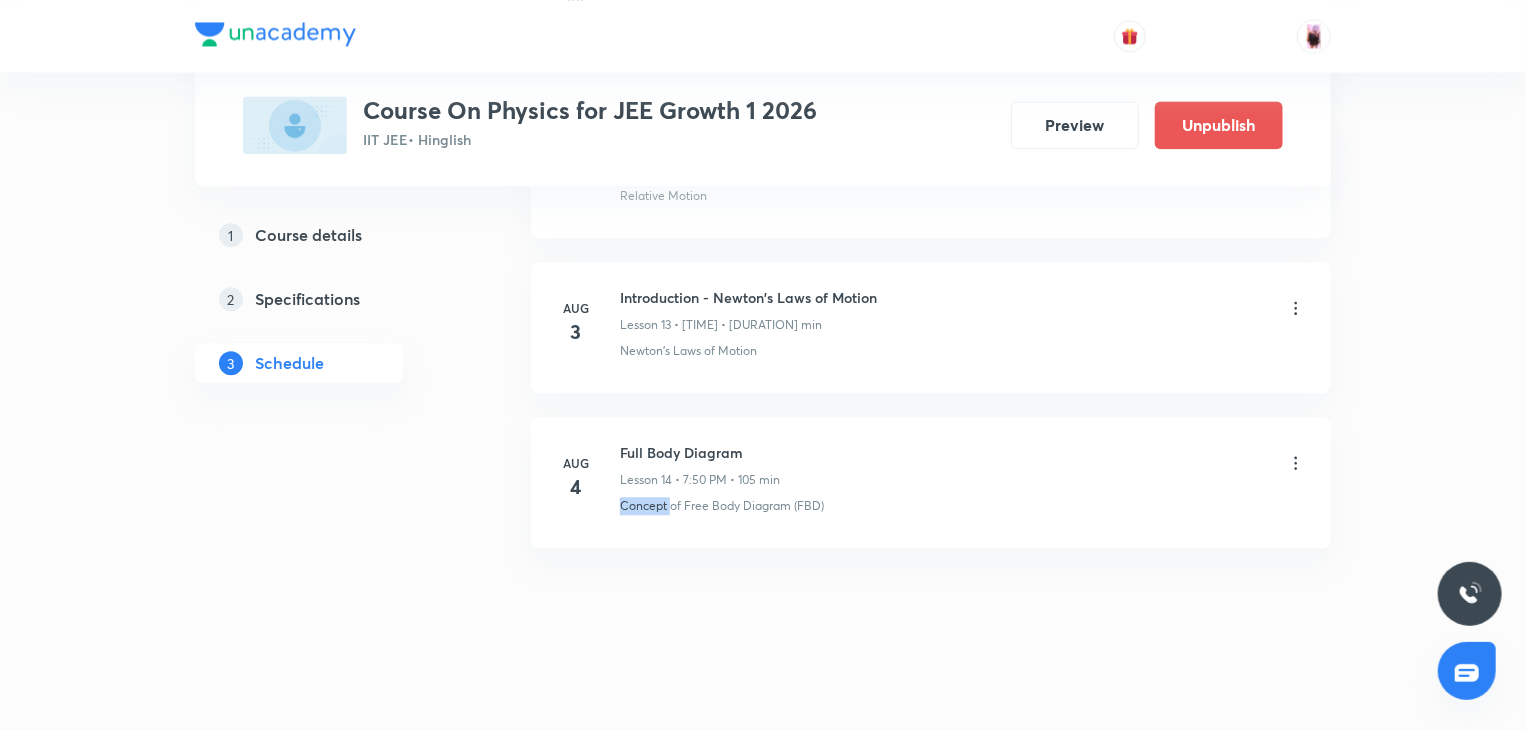 click on "Jun 23 Motion in a straight line Lesson 1 • 7:50 PM • 105 min Motion in a Straight Line  · One- Dimensional Motion in a Vertical Line  · Acceleration  · Motion under Gravity Jun 26 Motion in a straight line Lesson 2 • 6:00 PM • 105 min Motion under Gravity Jun 29 Motion in a straight line Lesson 3 • 7:50 PM • 105 min Variable Acceleration Jul 1 Motion in a straight line Lesson 4 • 7:50 PM • 105 min Motion in a Straight Line Jul 3 Projectile Motion Lesson 5 • 5:35 PM • 105 min Projectile Motion · Projectile Motion Jul 7 Numerical on Projectile Motion Lesson 6 • 5:35 PM • 105 min Projectile Motion Jul 8 Projectile Motion Lesson 7 • 7:50 PM • 105 min Projectile on Inclined Plane Jul 10 Numerical on Projectile Motion Lesson 8 • 5:40 PM • 105 min Projectile Motion Jul 15 Relative Motion Lesson 9 • 5:35 PM • 105 min Relative Motion Jul 17 Relative Motion Lesson 10 • 5:35 PM • 105 min Relative Motion in One dimension · Relative Motion · Relative Motion Jul 24 · Jul 28 3" at bounding box center [931, -518] 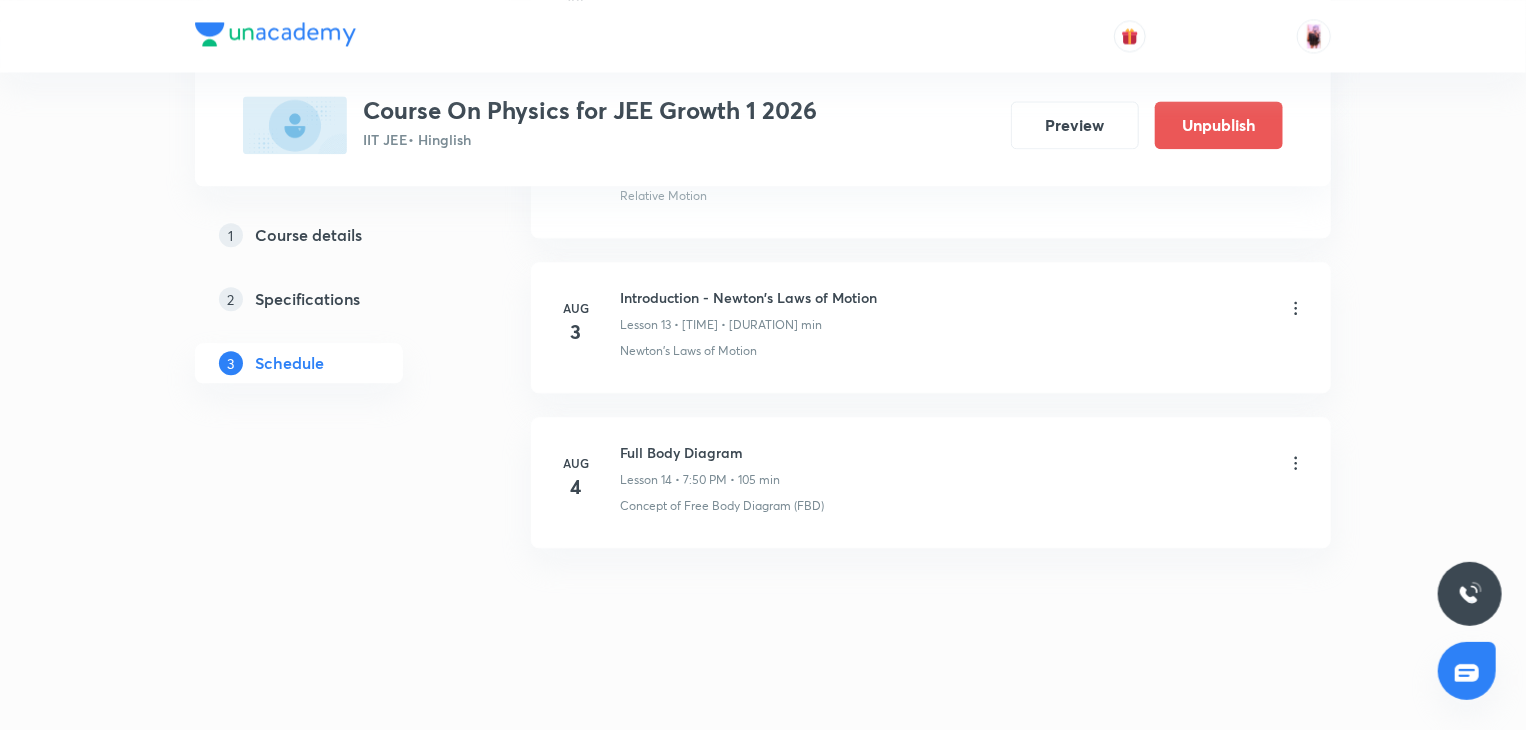 click on "Jun 23 Motion in a straight line Lesson 1 • 7:50 PM • 105 min Motion in a Straight Line  · One- Dimensional Motion in a Vertical Line  · Acceleration  · Motion under Gravity Jun 26 Motion in a straight line Lesson 2 • 6:00 PM • 105 min Motion under Gravity Jun 29 Motion in a straight line Lesson 3 • 7:50 PM • 105 min Variable Acceleration Jul 1 Motion in a straight line Lesson 4 • 7:50 PM • 105 min Motion in a Straight Line Jul 3 Projectile Motion Lesson 5 • 5:35 PM • 105 min Projectile Motion · Projectile Motion Jul 7 Numerical on Projectile Motion Lesson 6 • 5:35 PM • 105 min Projectile Motion Jul 8 Projectile Motion Lesson 7 • 7:50 PM • 105 min Projectile on Inclined Plane Jul 10 Numerical on Projectile Motion Lesson 8 • 5:40 PM • 105 min Projectile Motion Jul 15 Relative Motion Lesson 9 • 5:35 PM • 105 min Relative Motion Jul 17 Relative Motion Lesson 10 • 5:35 PM • 105 min Relative Motion in One dimension · Relative Motion · Relative Motion Jul 24 · Jul 28 3" at bounding box center [931, -518] 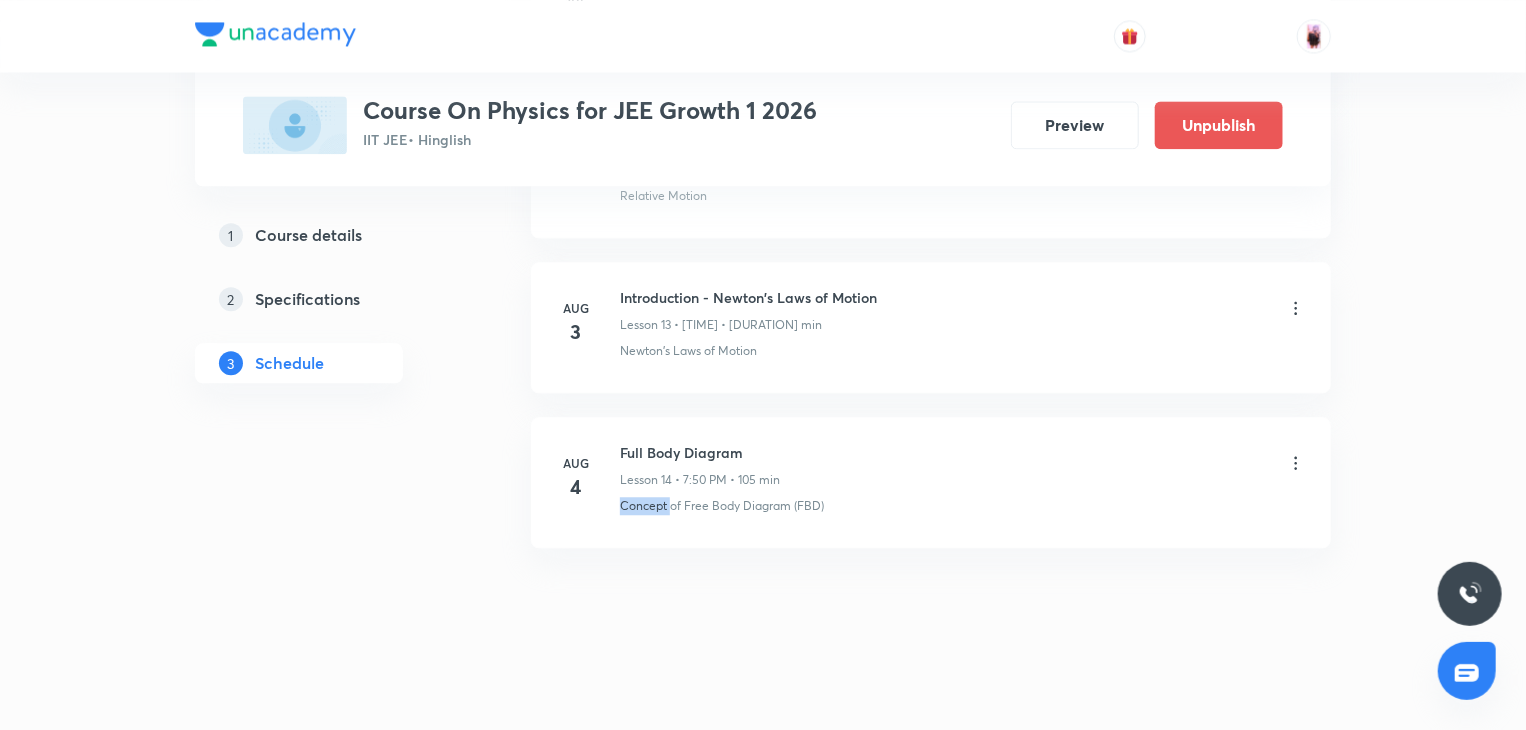 click on "Concept of Free Body Diagram (FBD)" at bounding box center (722, 506) 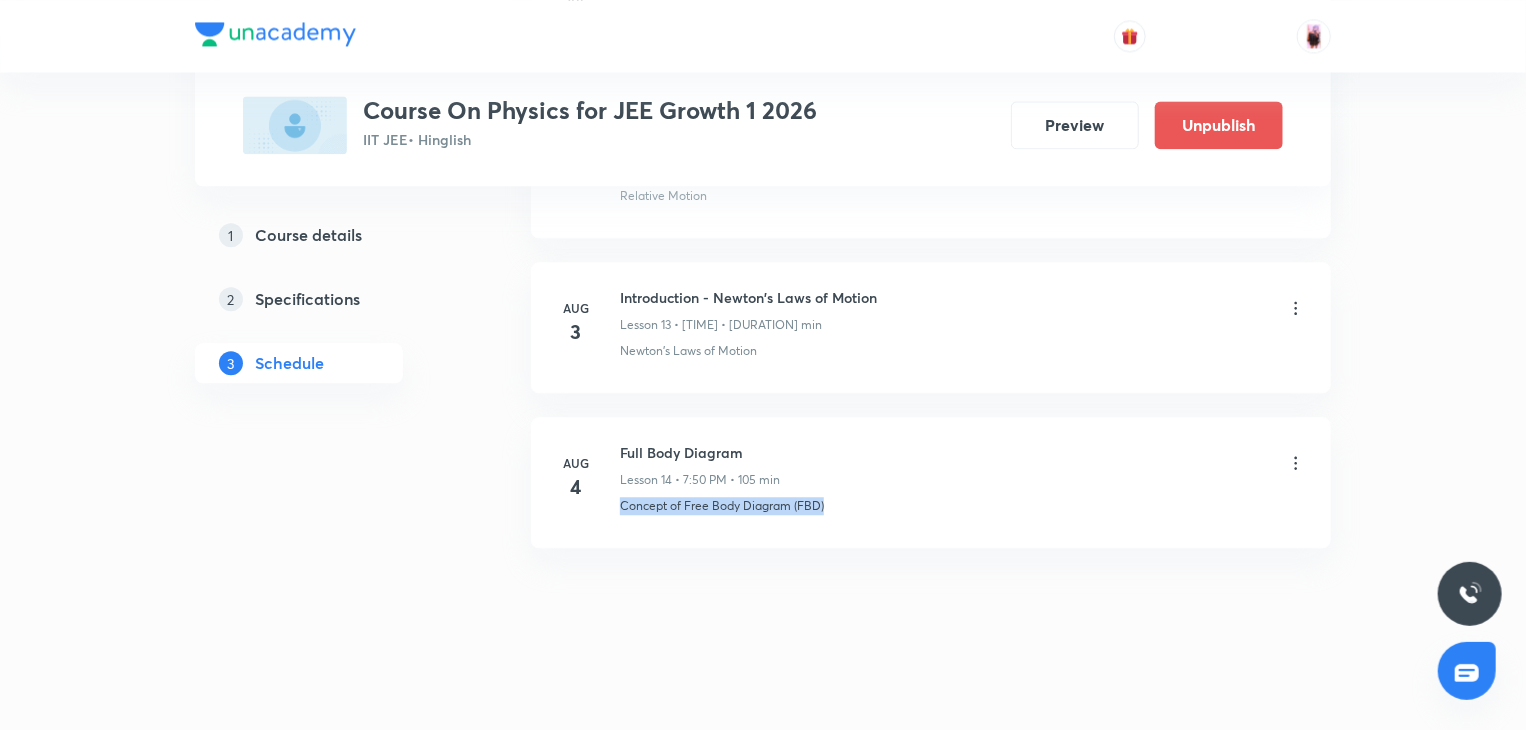click on "Concept of Free Body Diagram (FBD)" at bounding box center (722, 506) 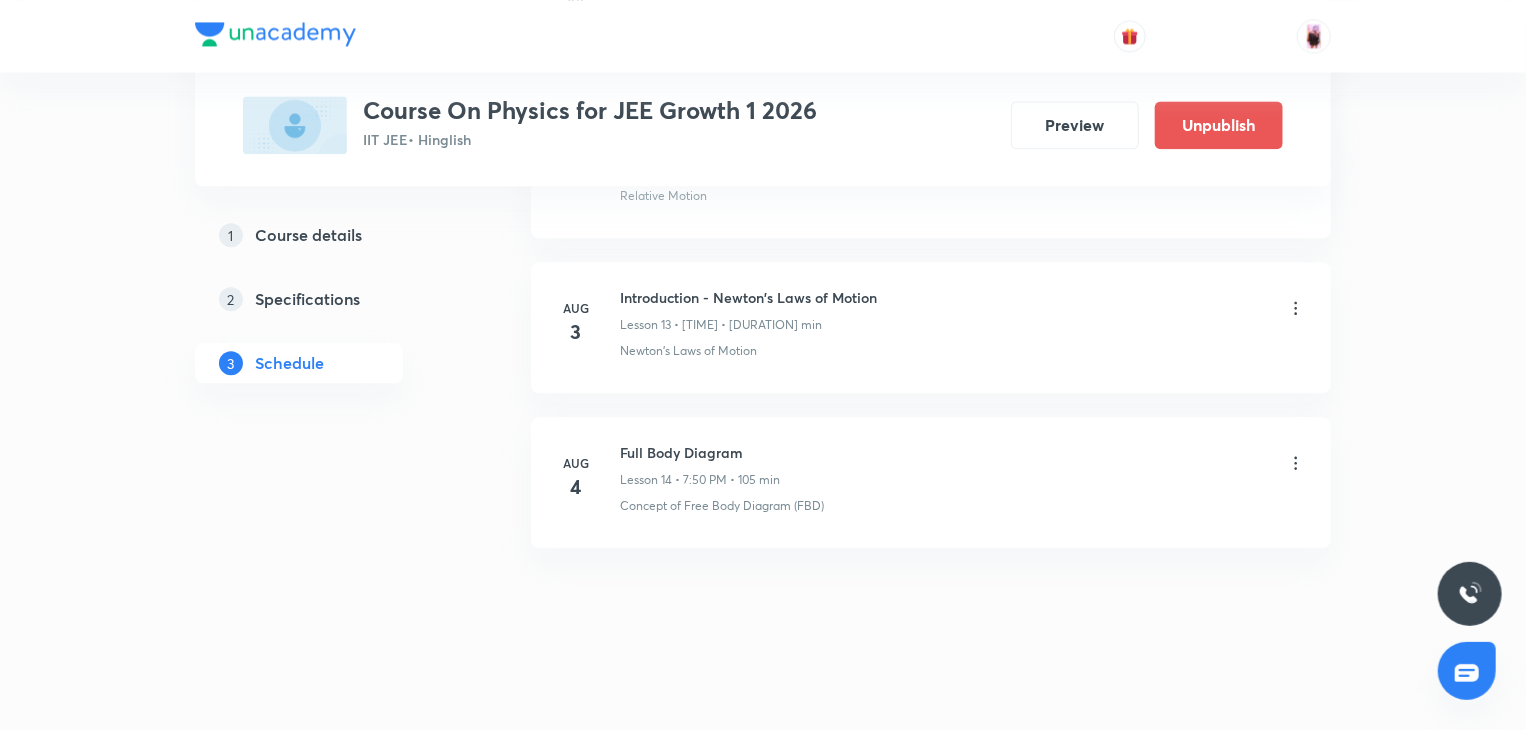 click on "Full Body Diagram Lesson 14 • 7:50 PM • 105 min" at bounding box center (700, 465) 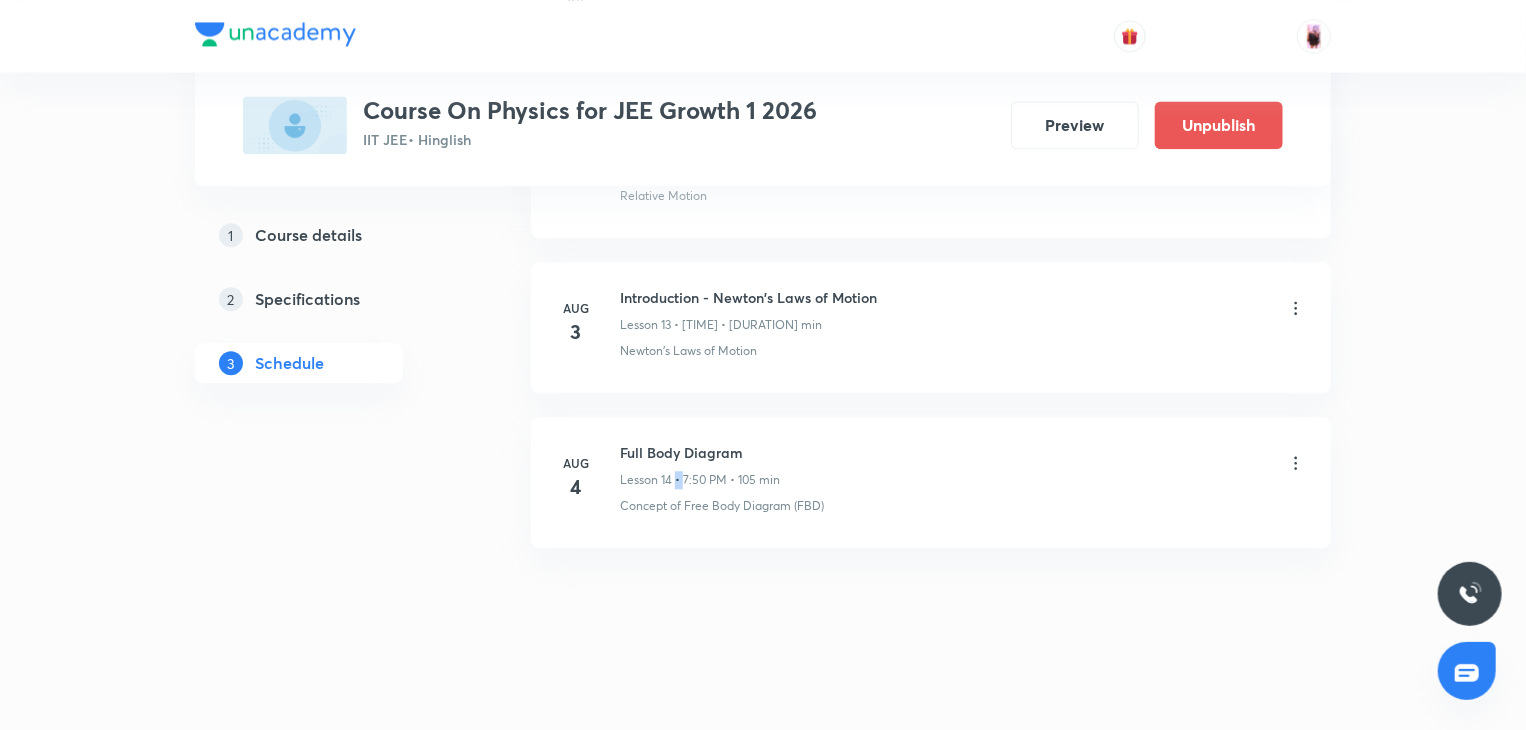 click on "Full Body Diagram Lesson 14 • 7:50 PM • 105 min" at bounding box center (700, 465) 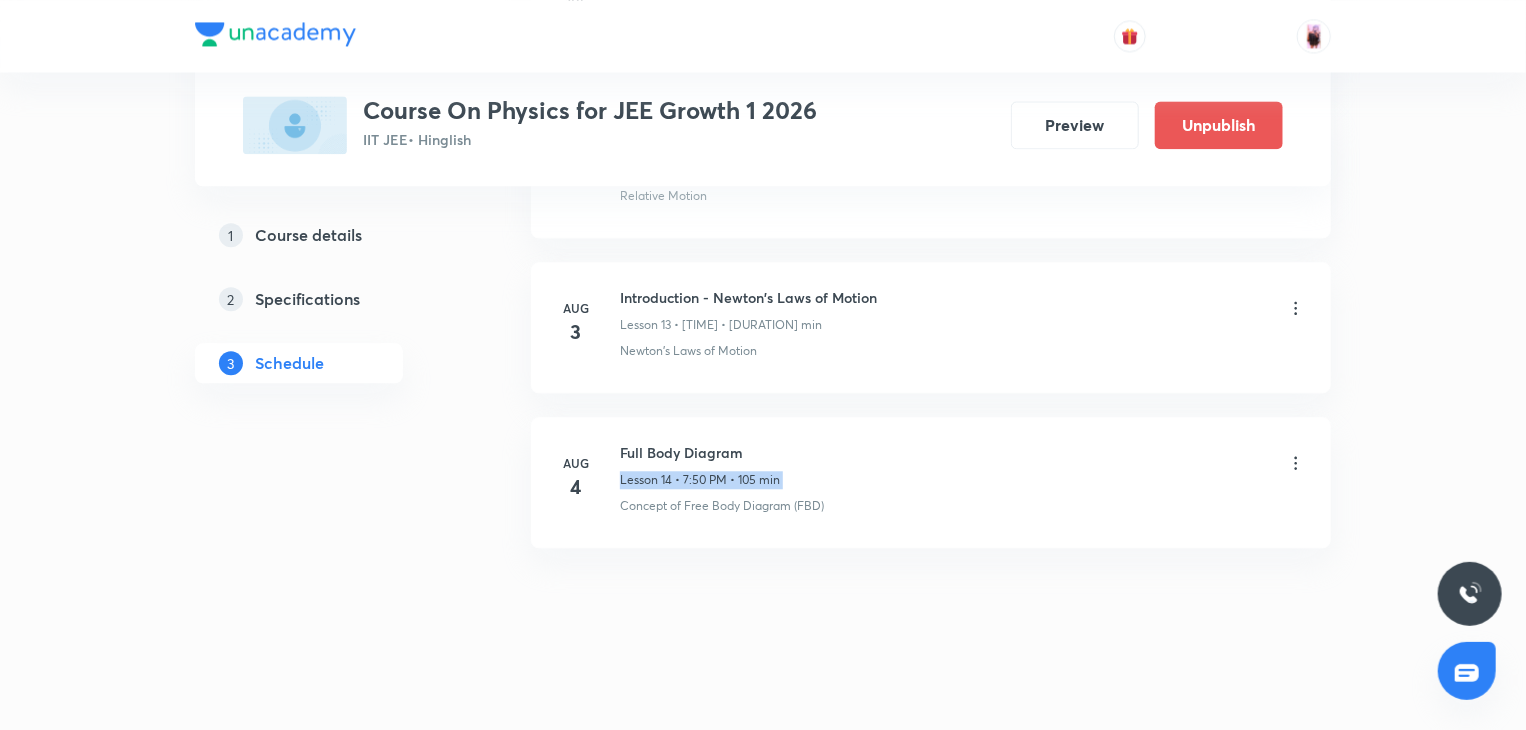 click on "Full Body Diagram Lesson 14 • 7:50 PM • 105 min" at bounding box center [700, 465] 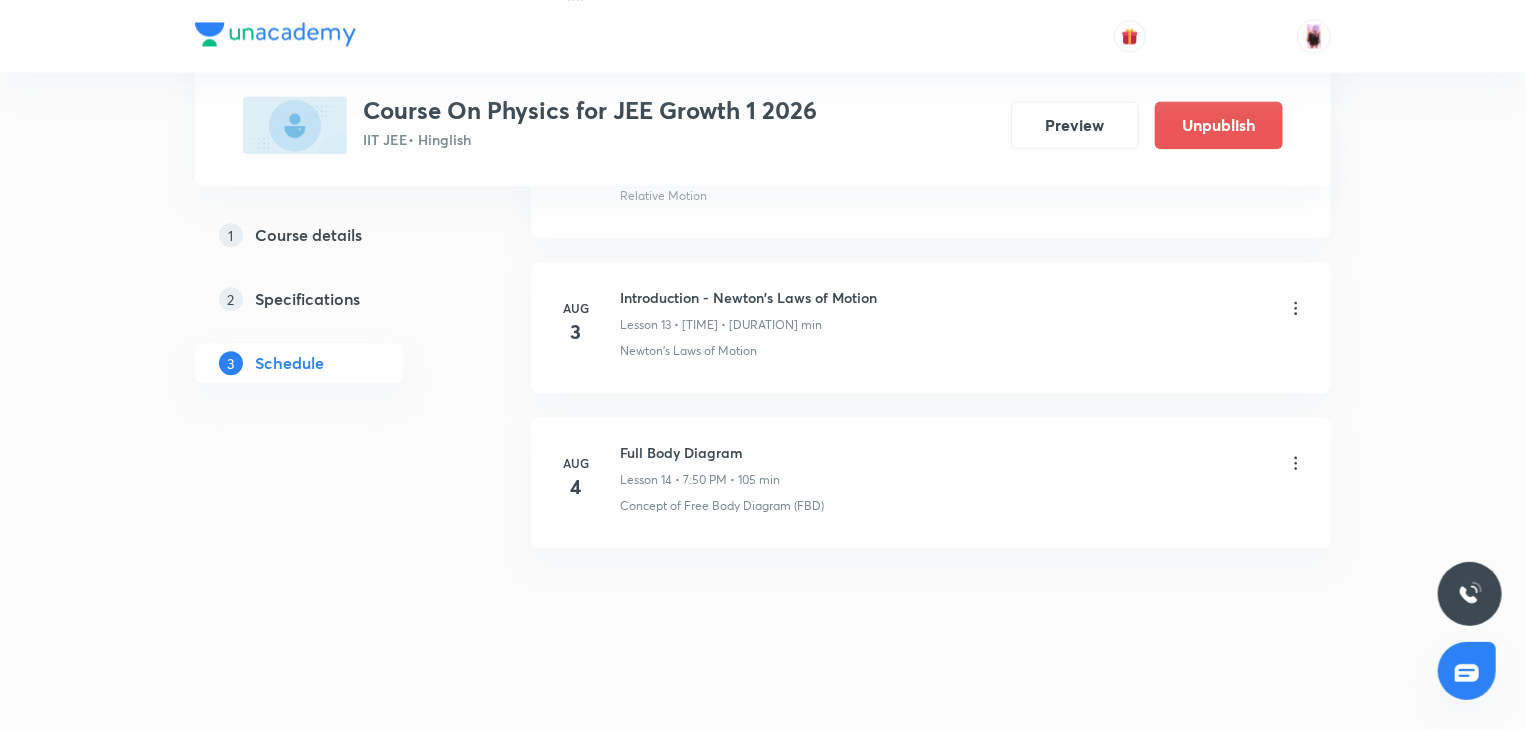 click on "Full Body Diagram Lesson 14 • 7:50 PM • 105 min Concept of Free Body Diagram (FBD)" at bounding box center (963, 478) 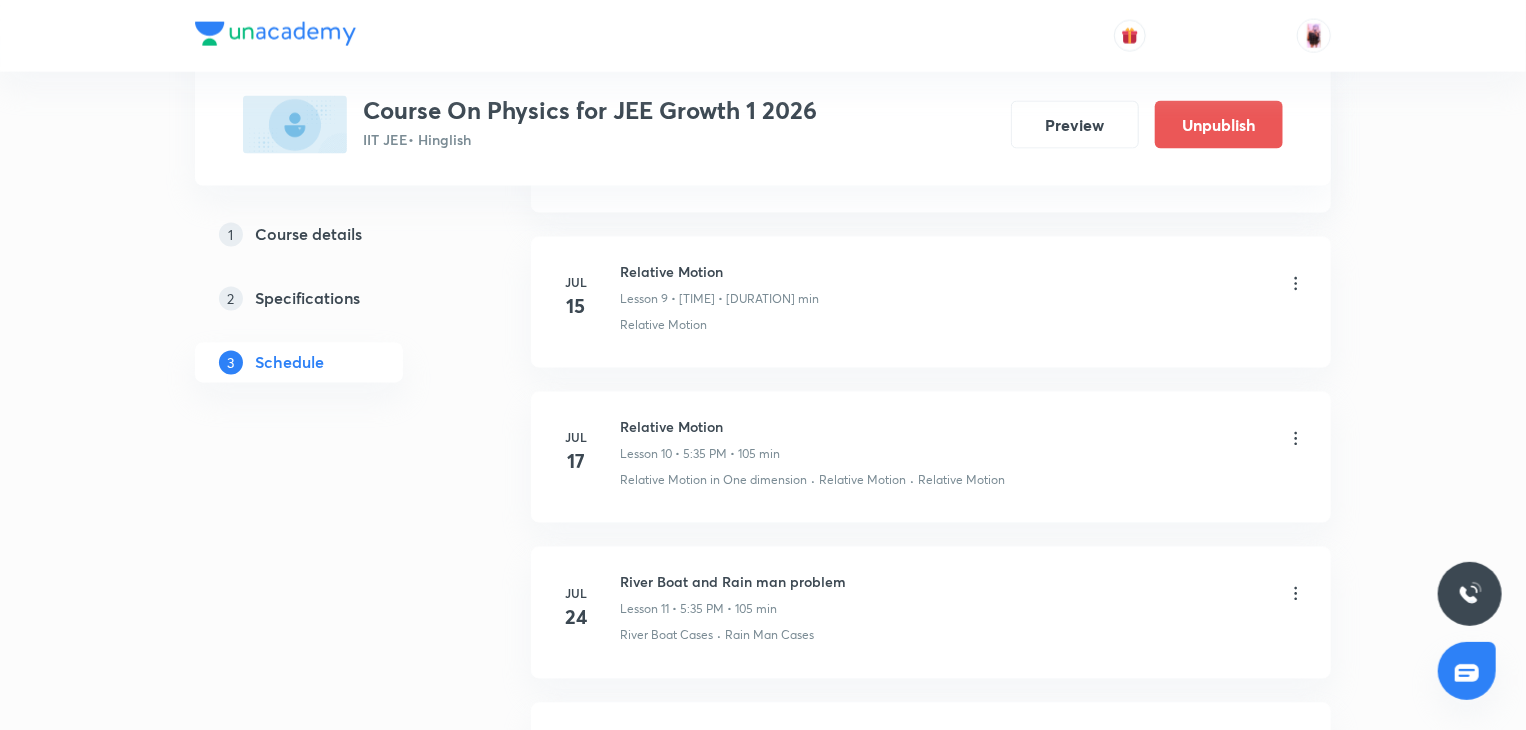scroll, scrollTop: 2280, scrollLeft: 0, axis: vertical 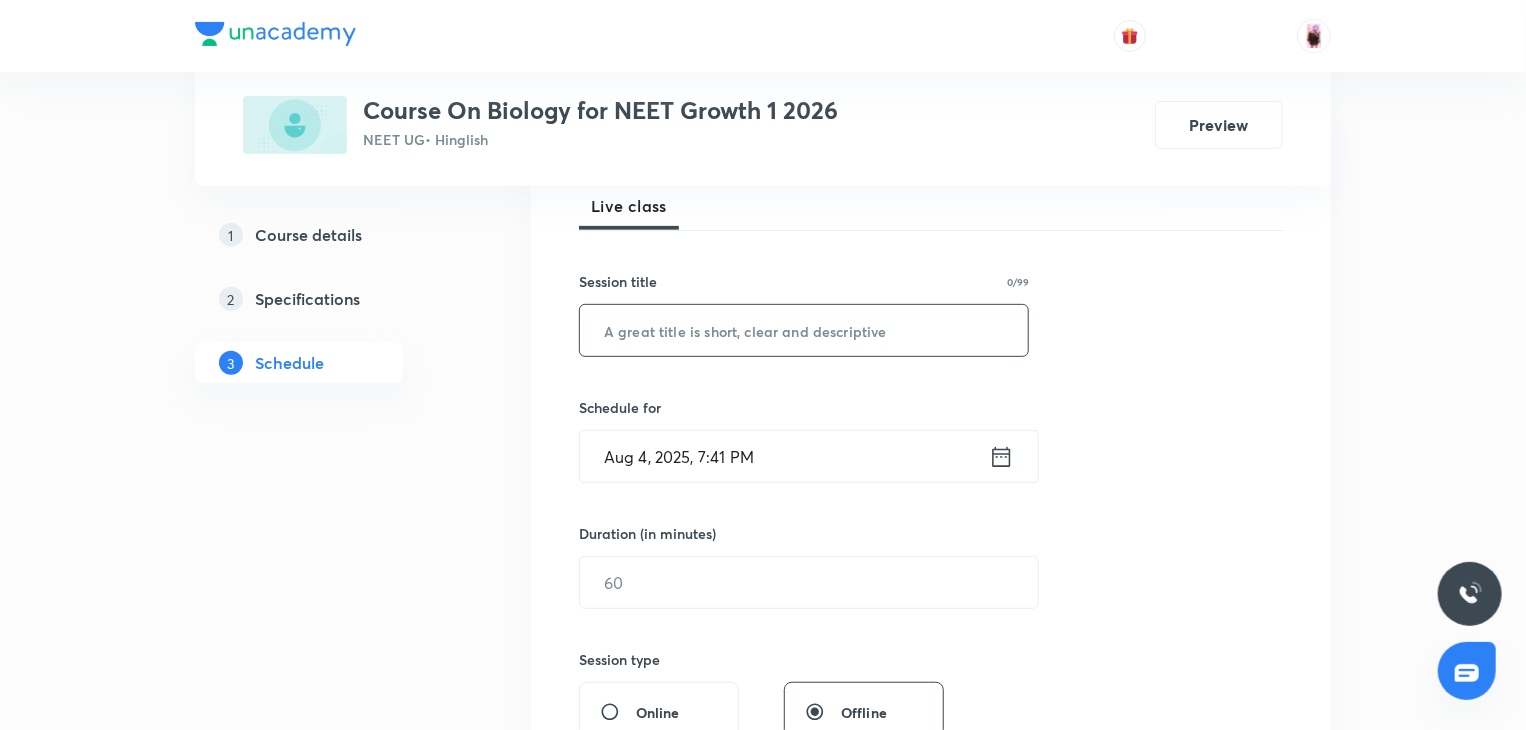 click at bounding box center (804, 330) 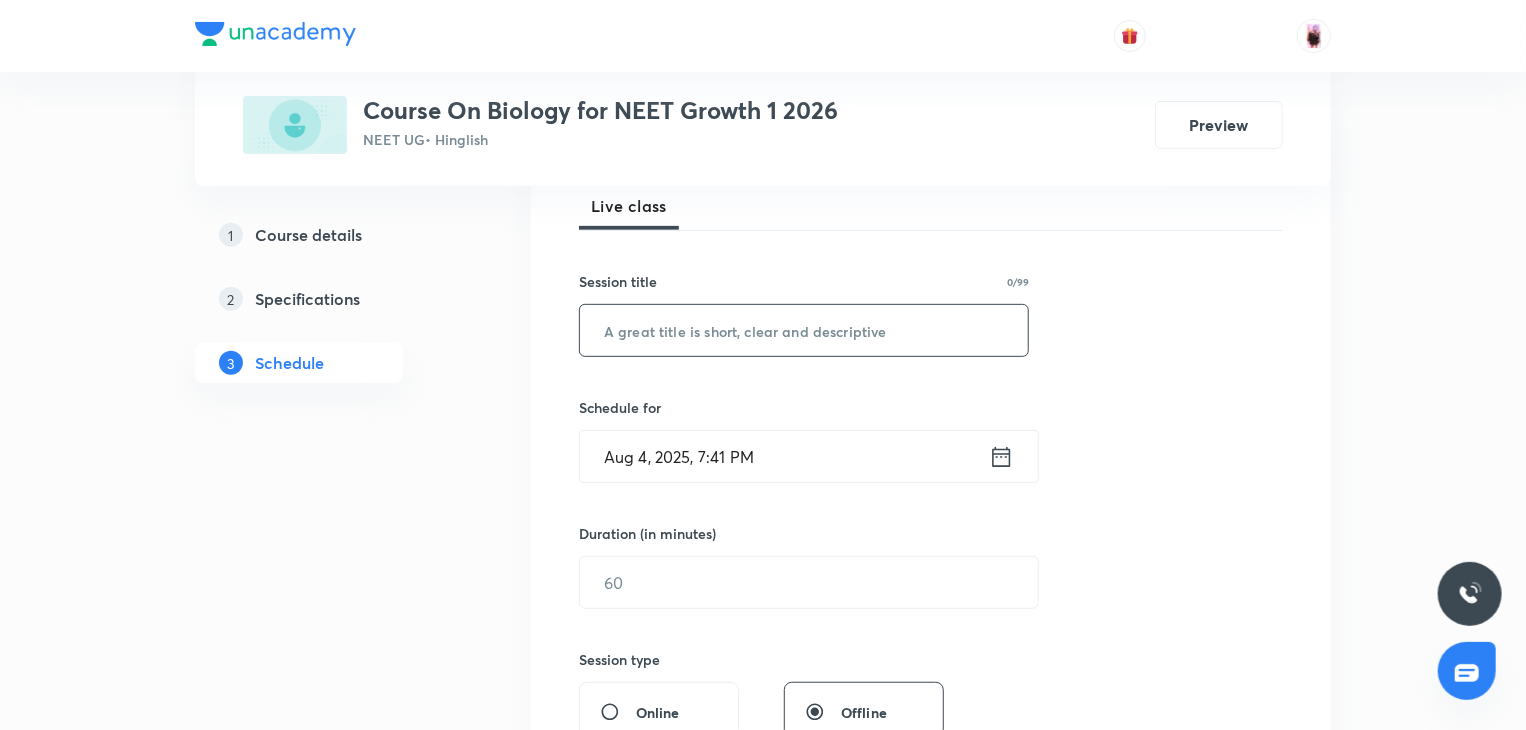 click at bounding box center (804, 330) 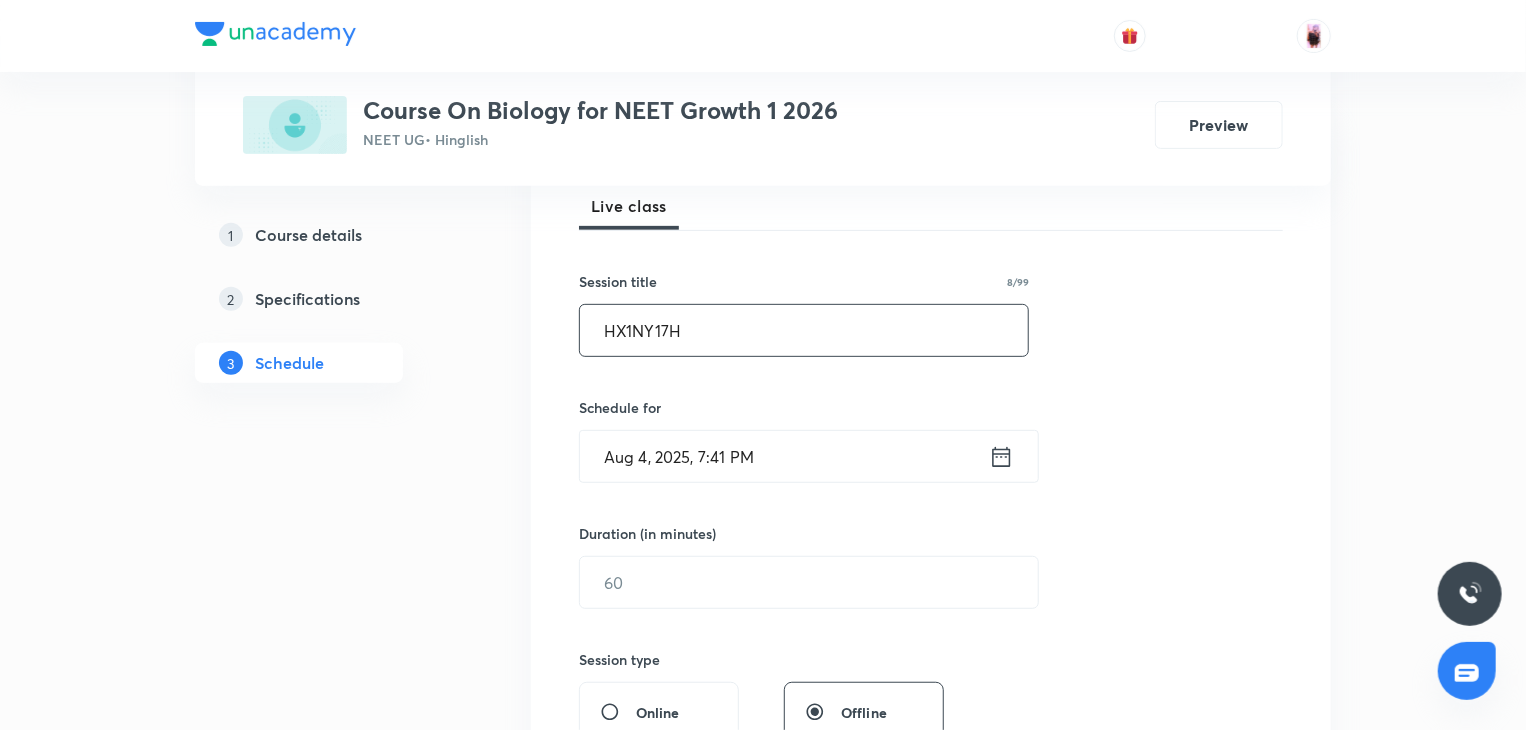 click on "HX1NY17H" at bounding box center (804, 330) 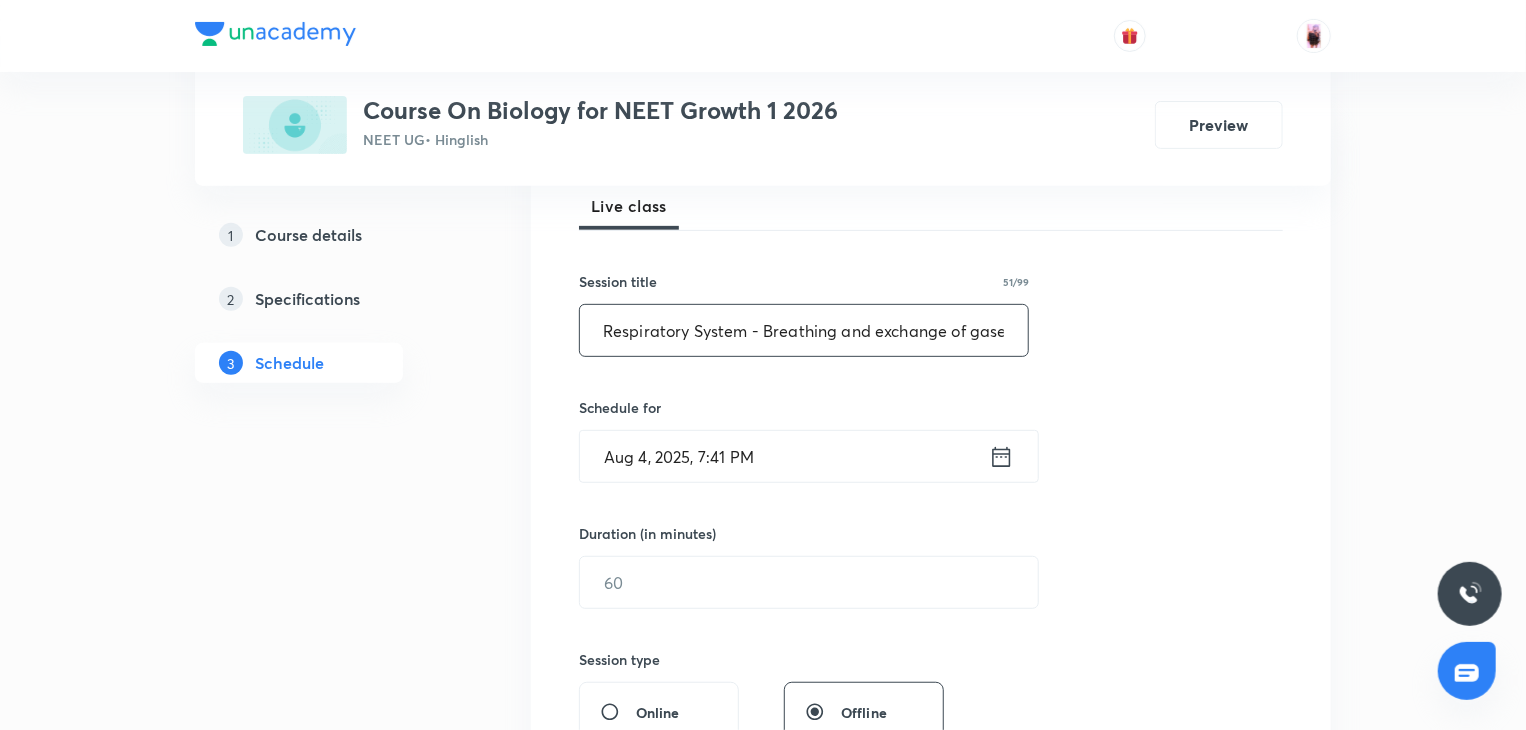 scroll, scrollTop: 0, scrollLeft: 8, axis: horizontal 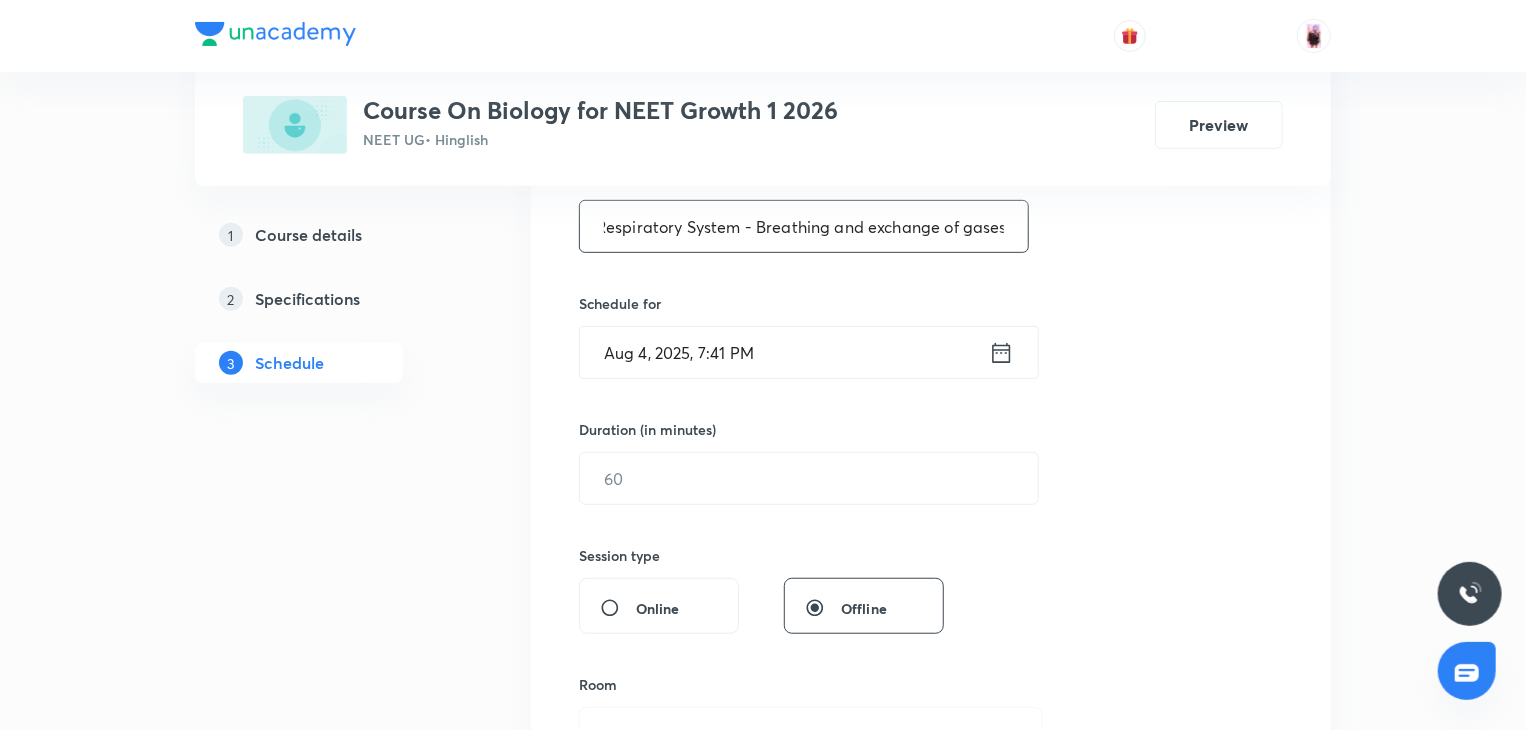 type on "Respiratory System - Breathing and exchange of gases" 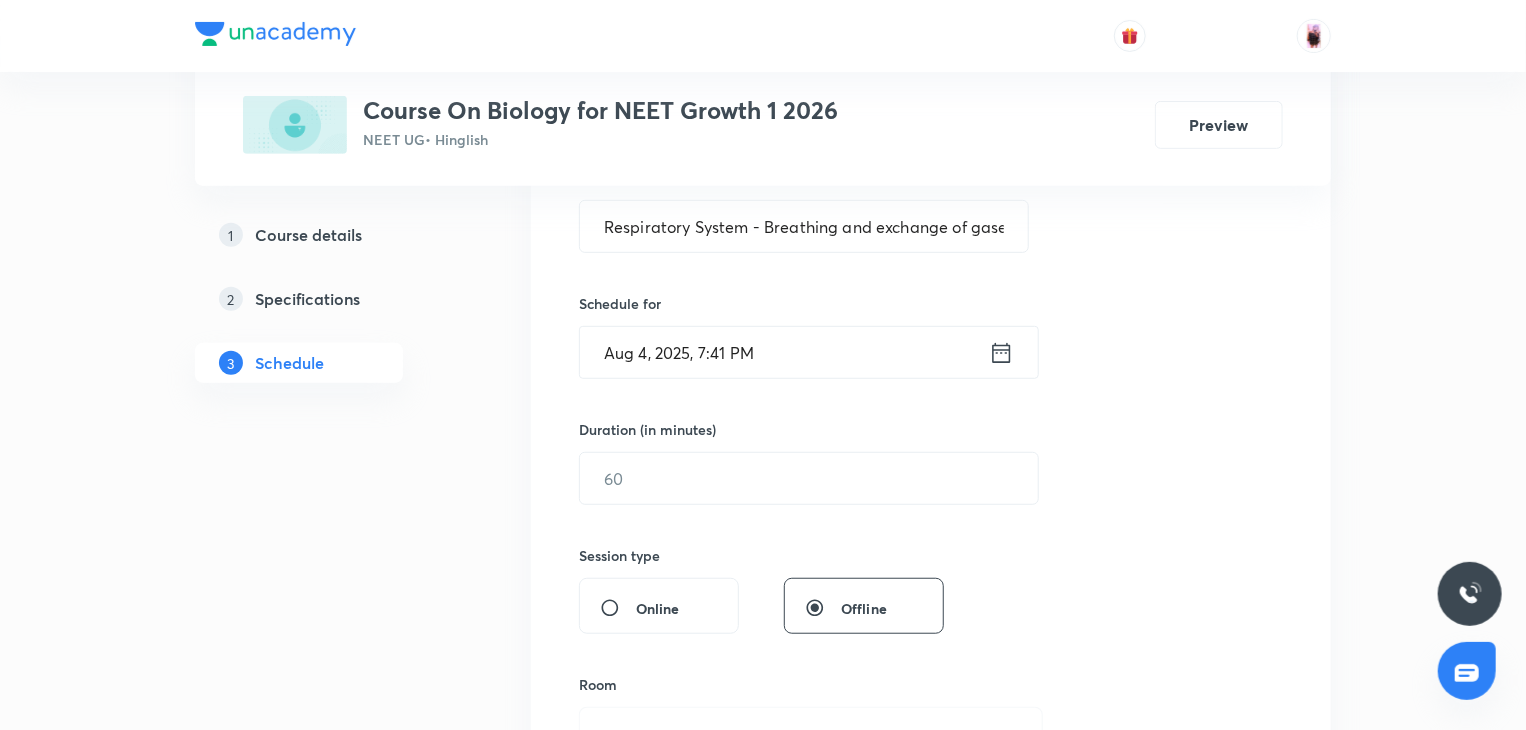 click on "Aug 4, 2025, 7:41 PM" at bounding box center (784, 352) 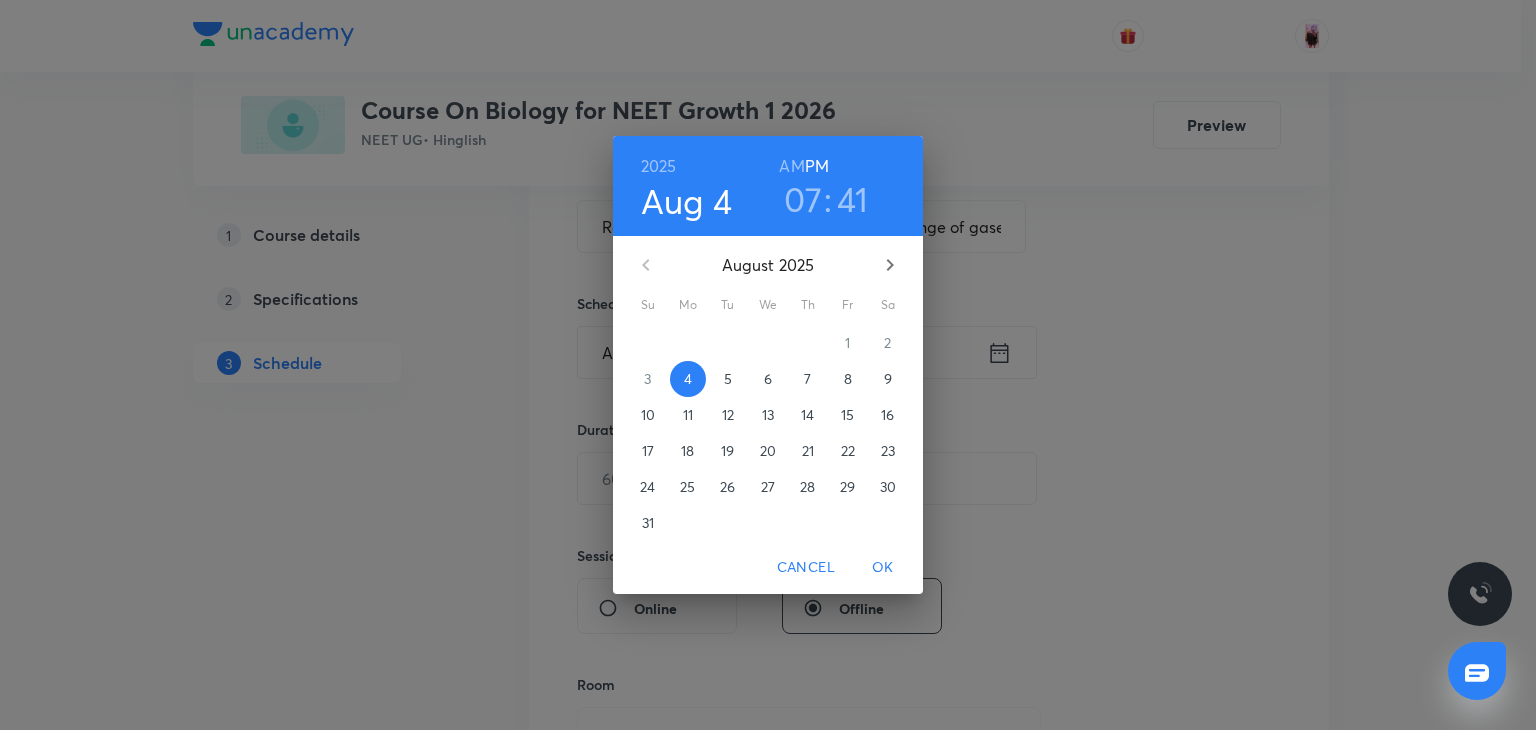 click on "41" at bounding box center [853, 199] 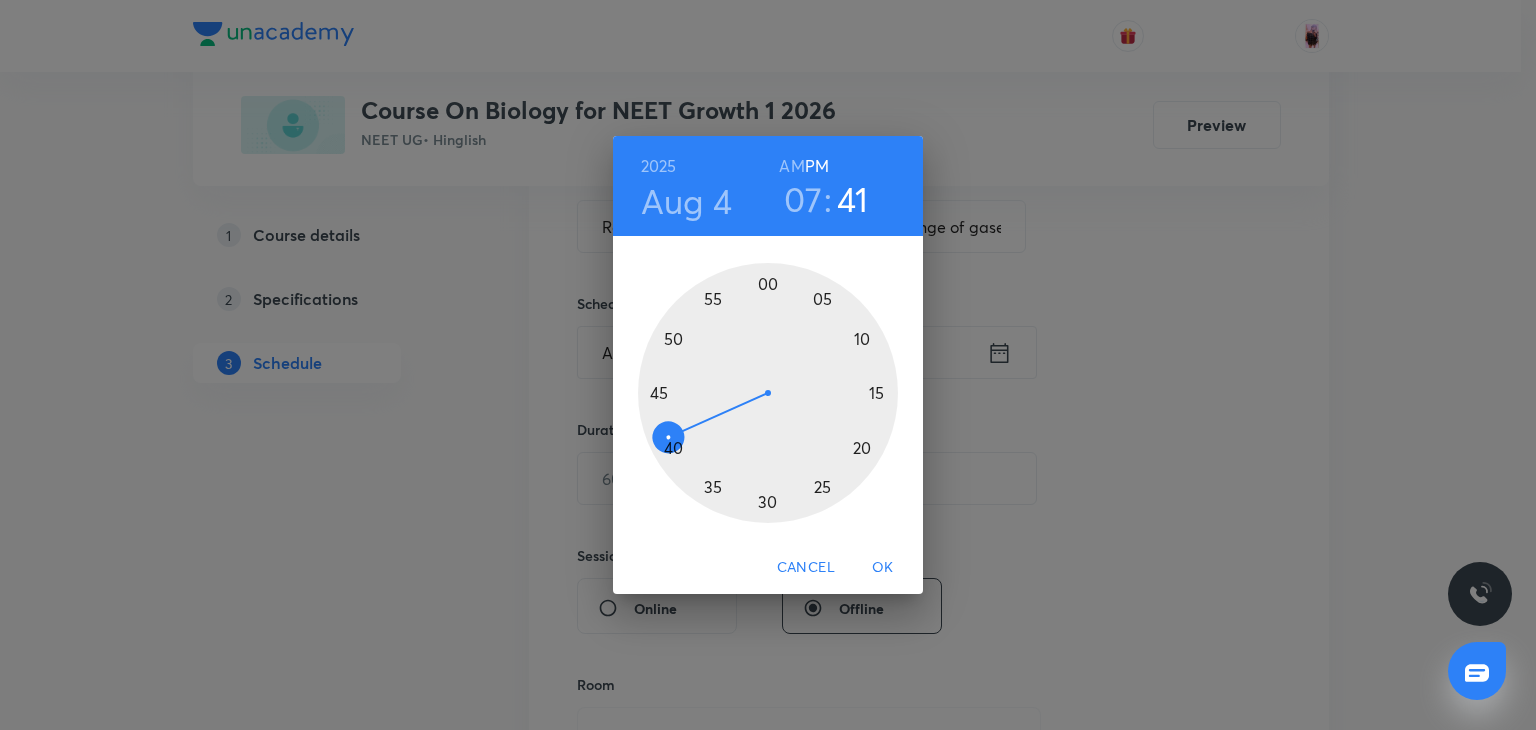 click at bounding box center [768, 393] 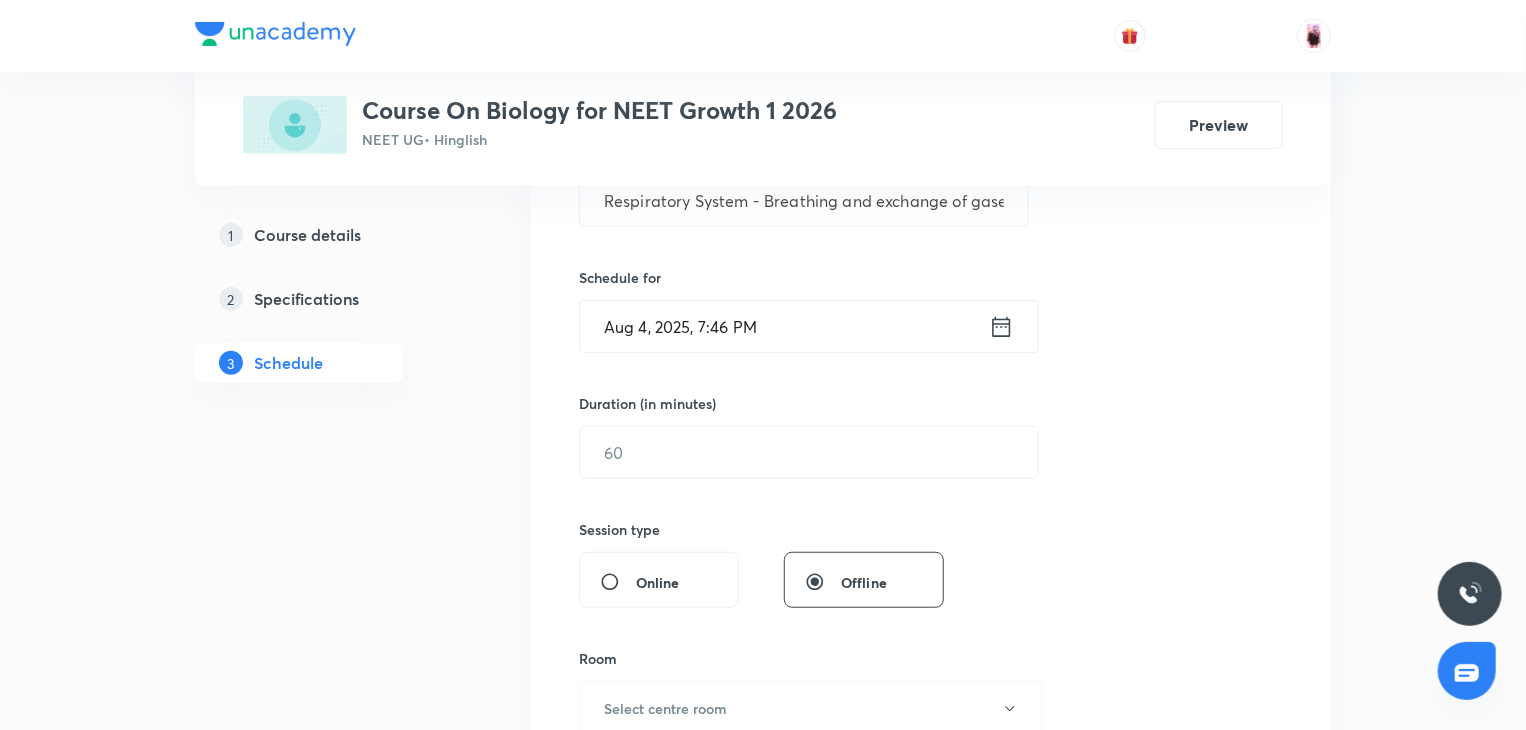scroll, scrollTop: 451, scrollLeft: 0, axis: vertical 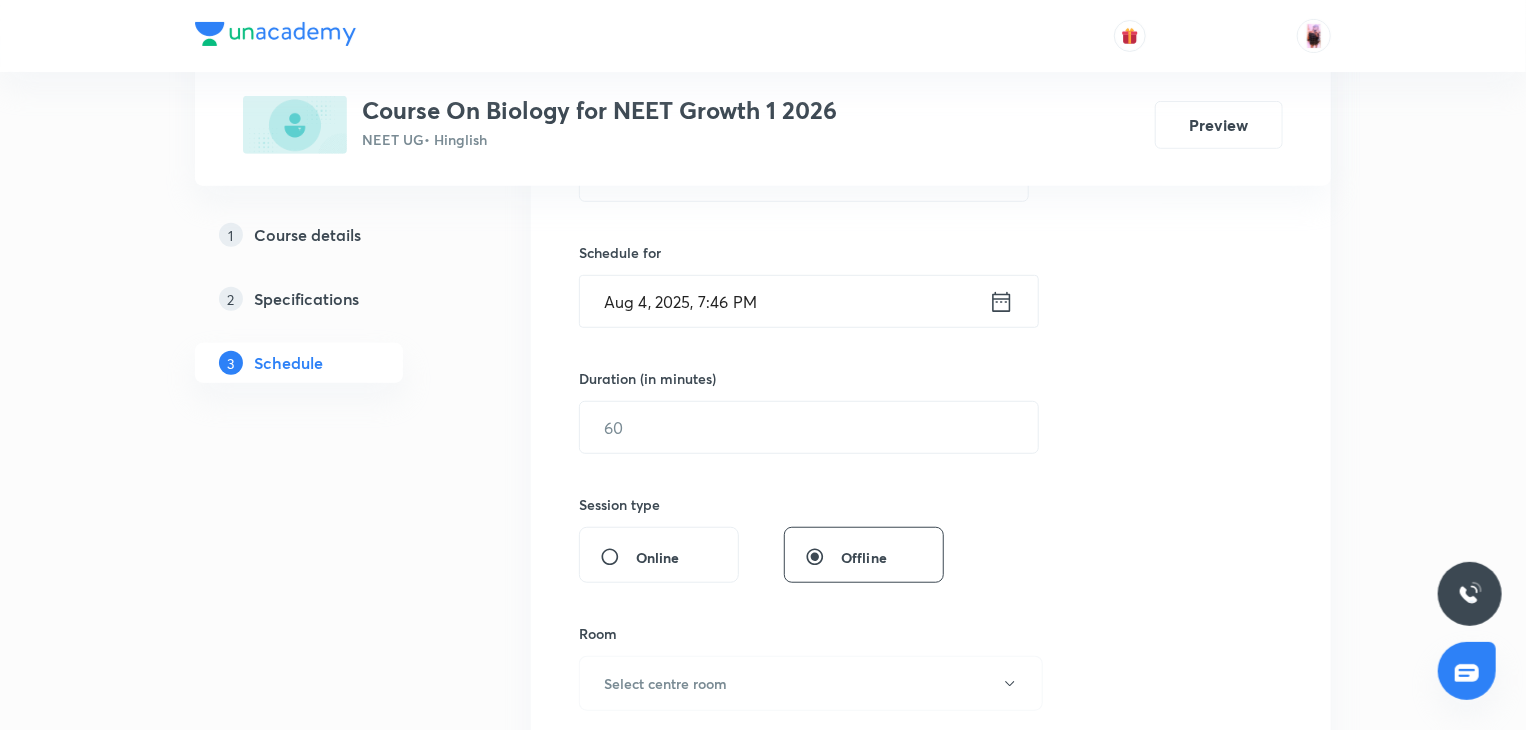 click on "Aug 4, 2025, 7:46 PM" at bounding box center (784, 301) 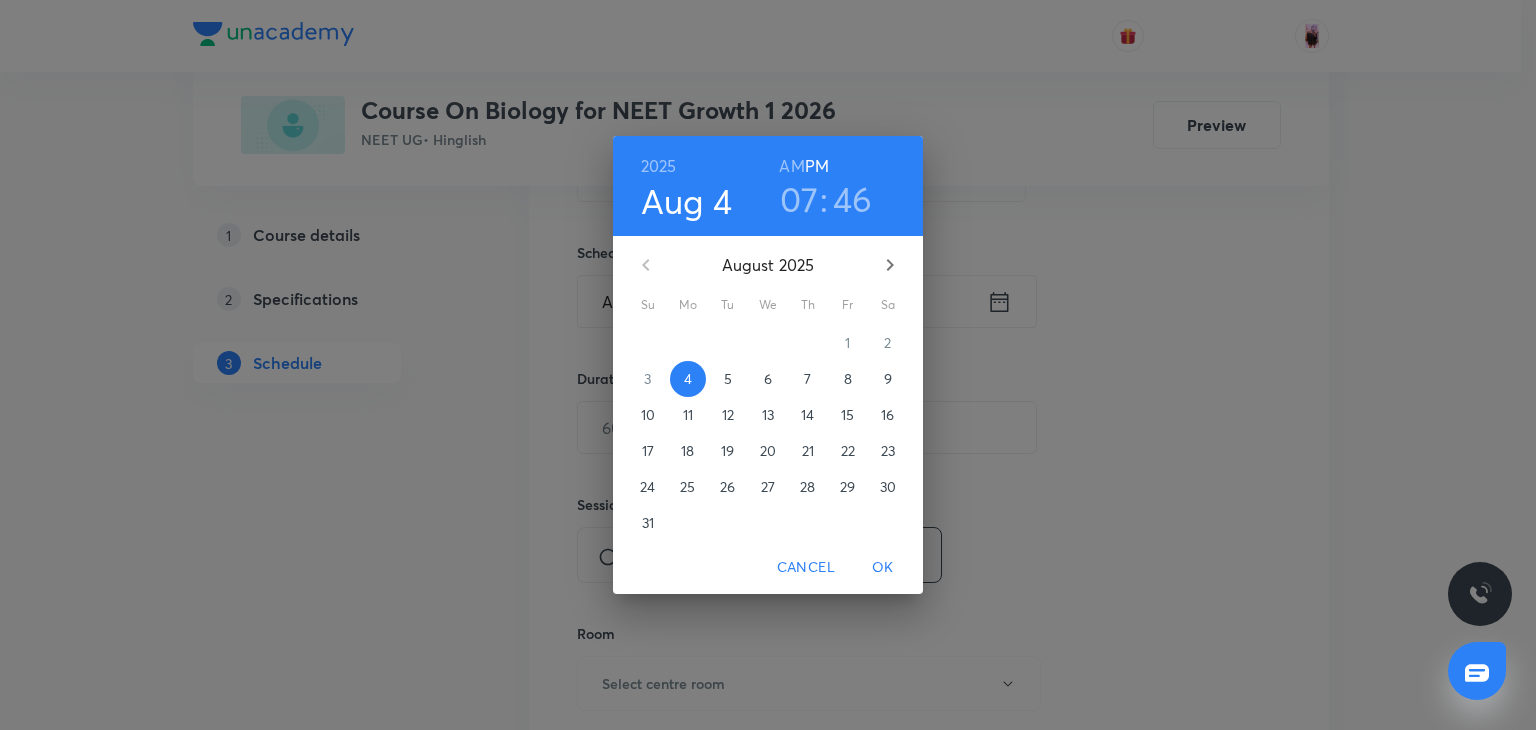 click on "46" at bounding box center [853, 199] 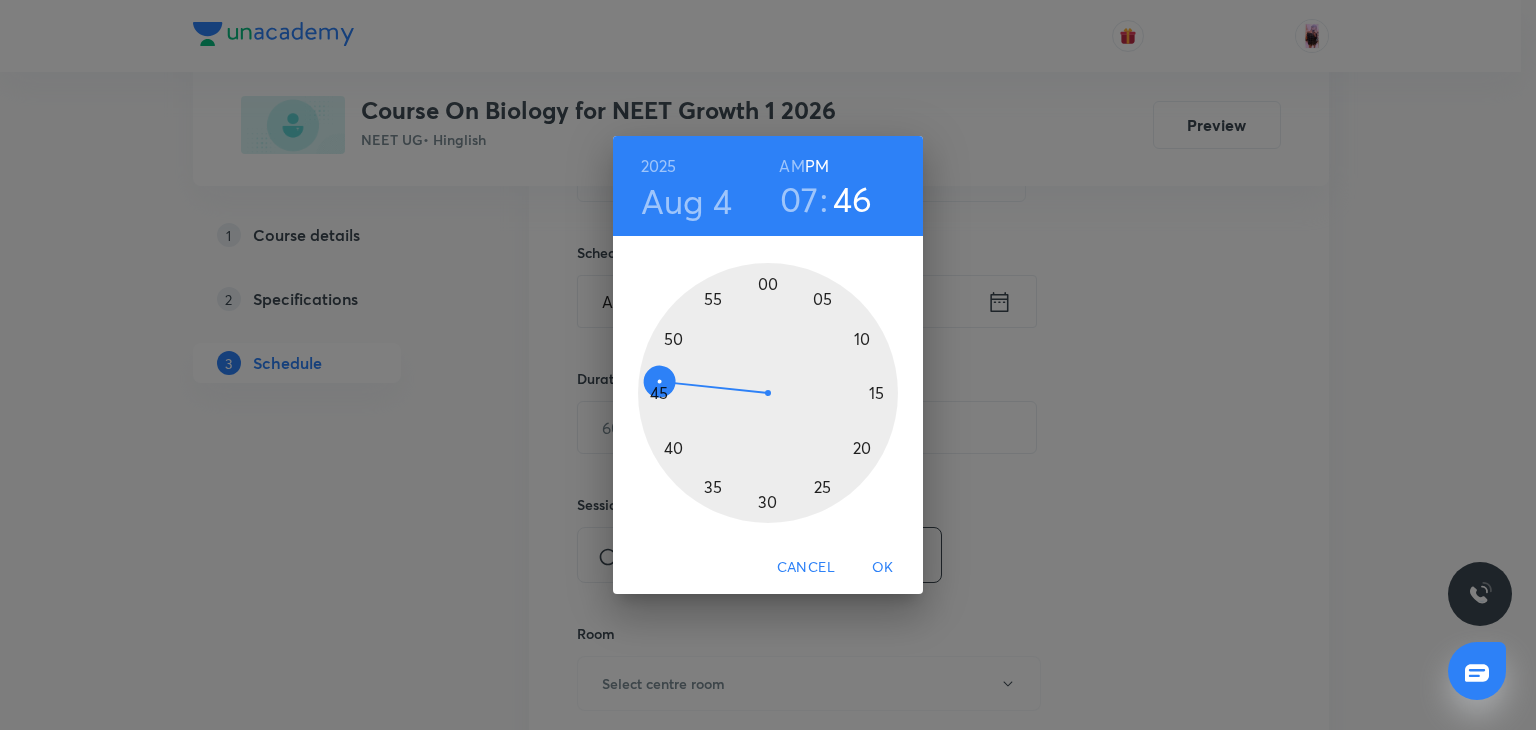 click at bounding box center [768, 393] 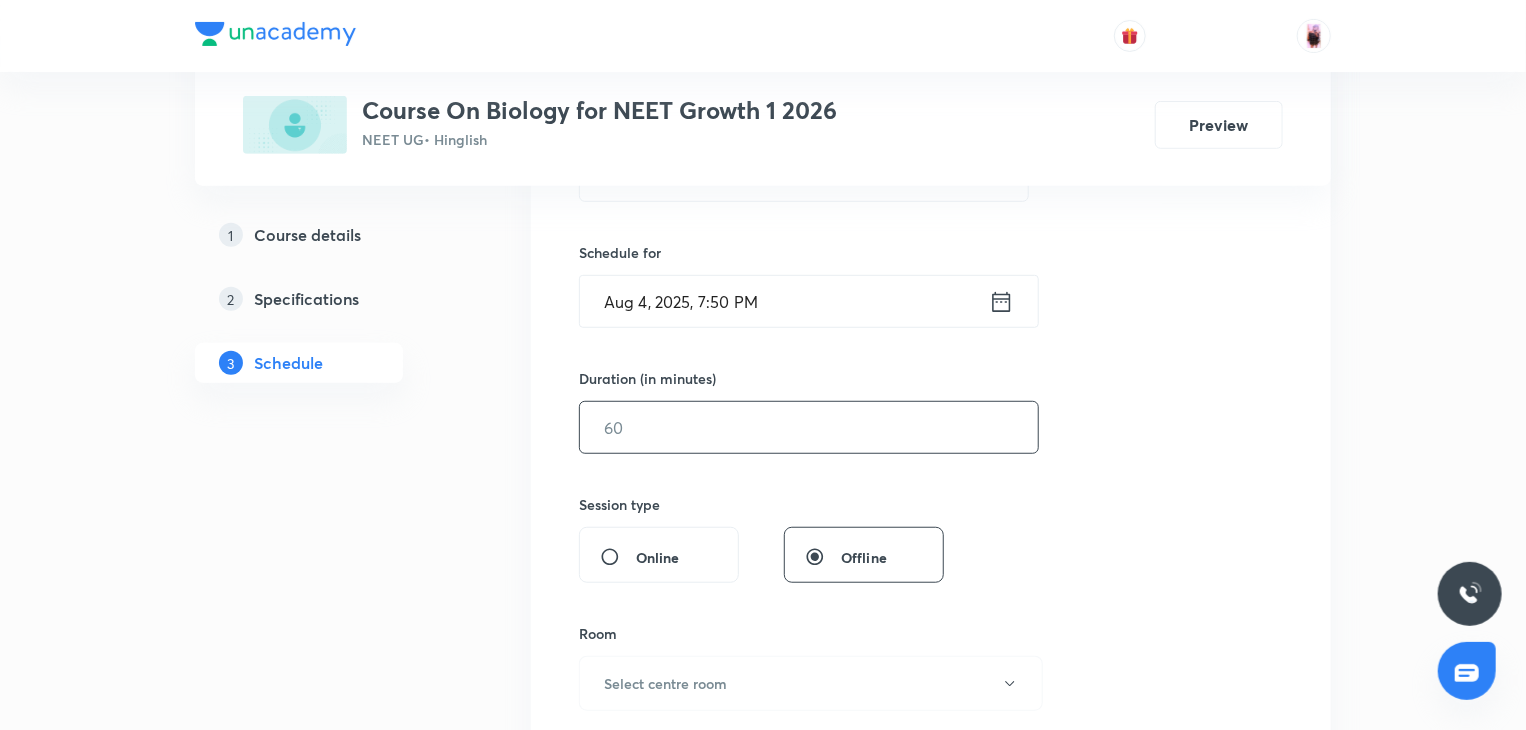 click at bounding box center [809, 427] 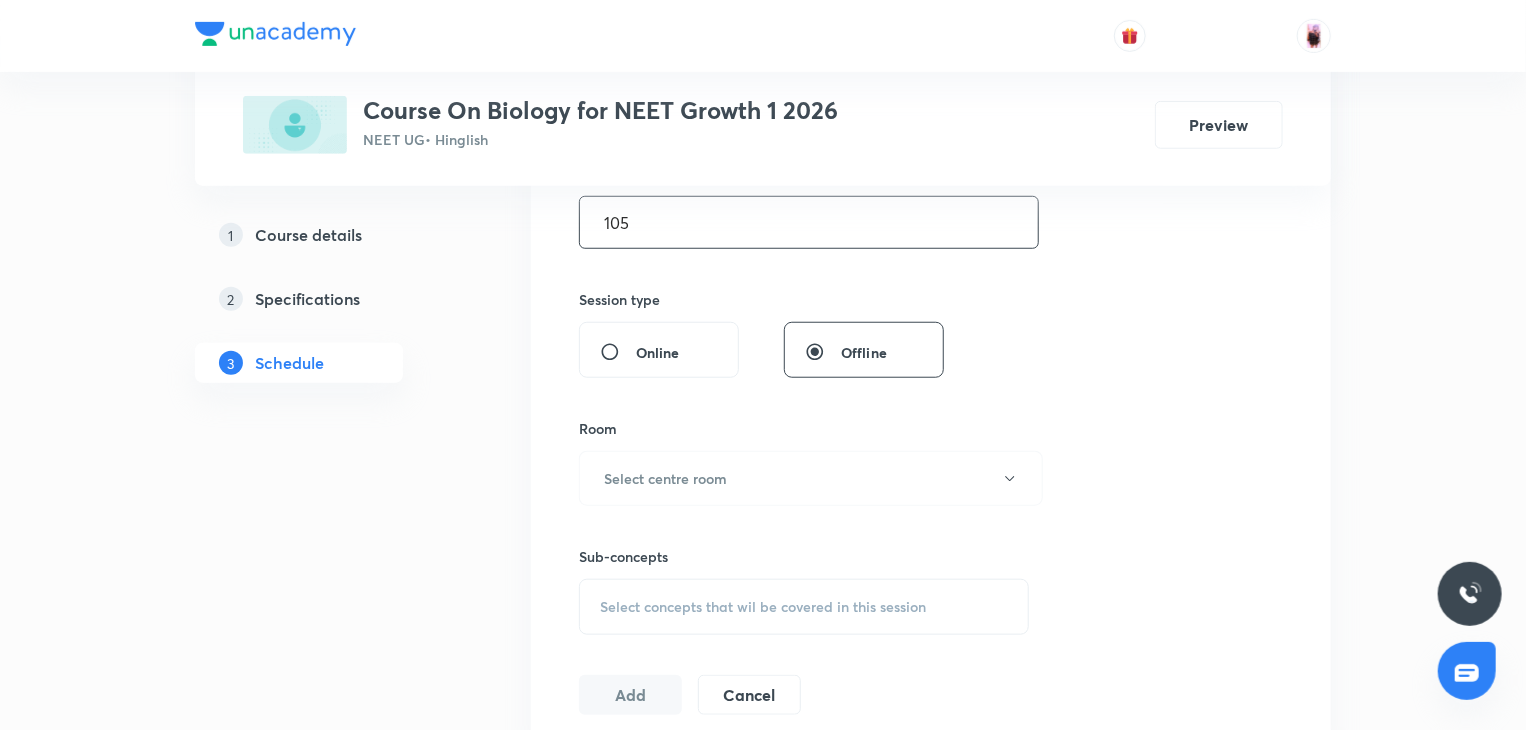 scroll, scrollTop: 658, scrollLeft: 0, axis: vertical 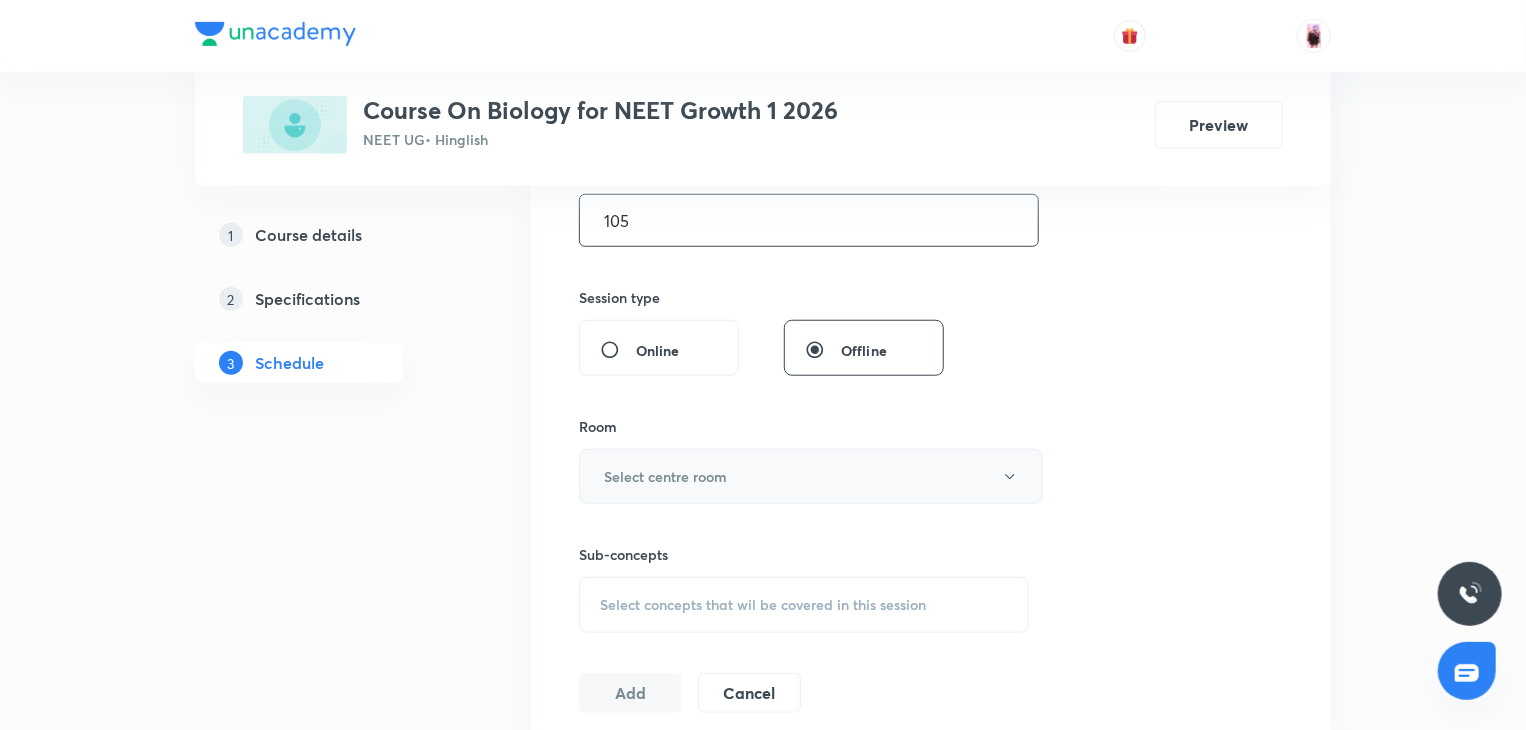 type on "105" 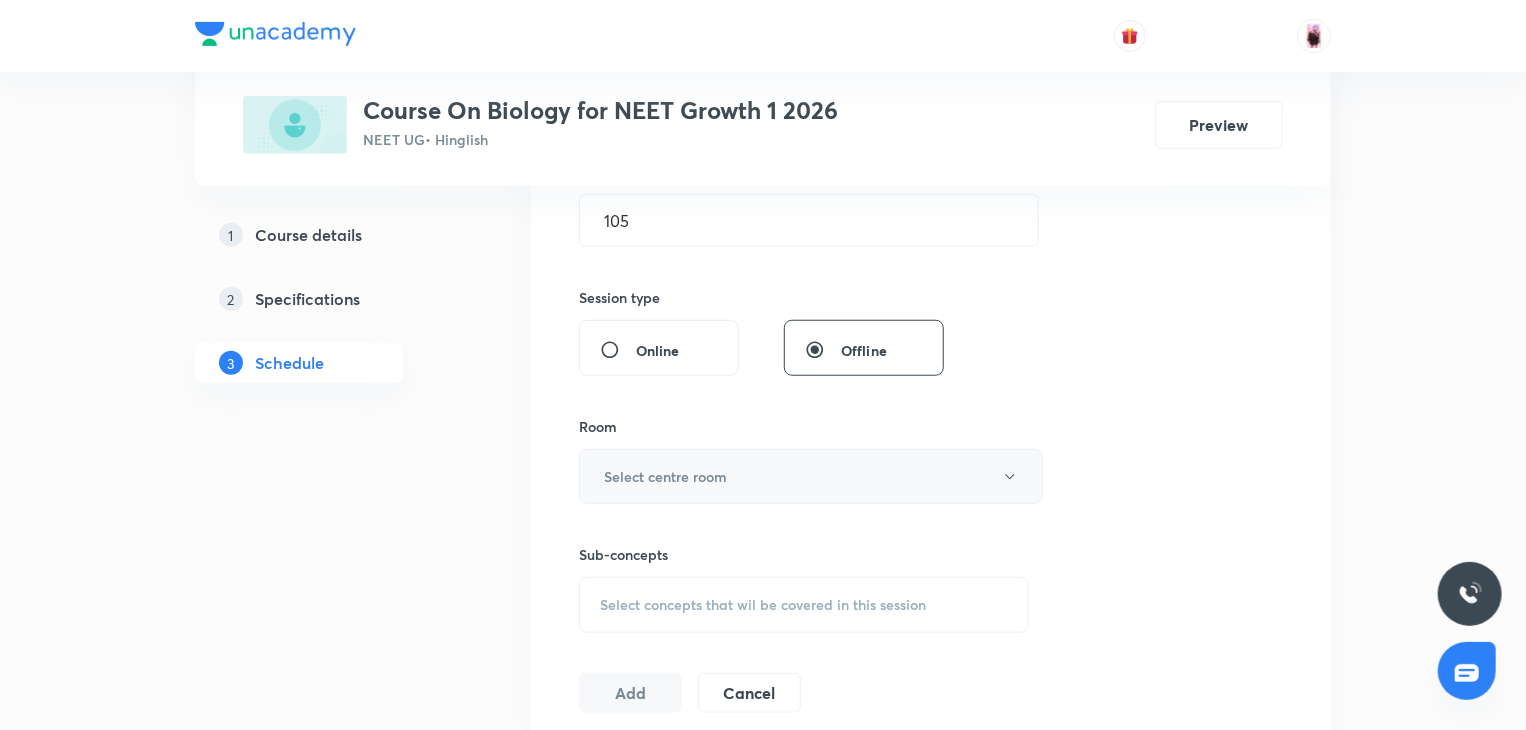 click on "Select centre room" at bounding box center (665, 476) 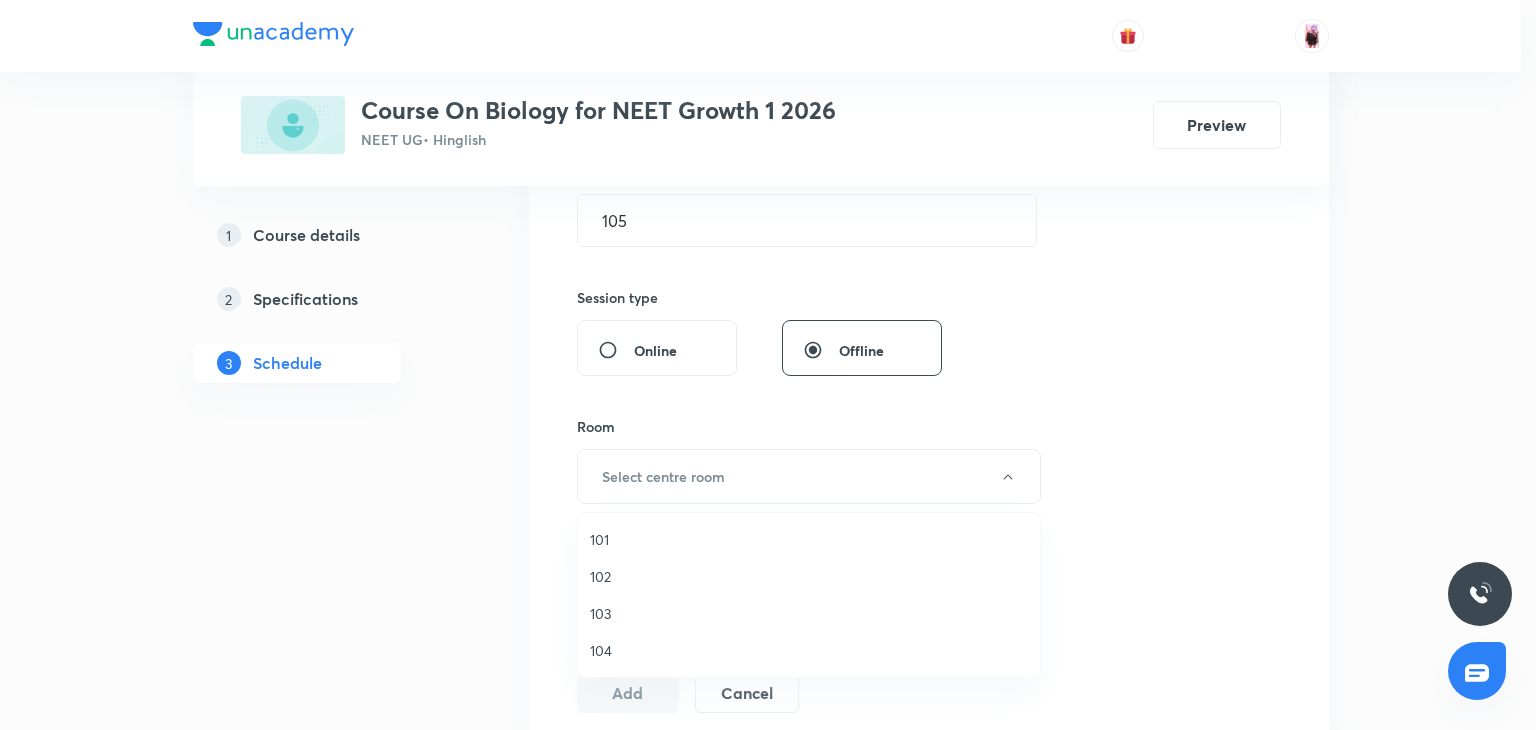 click at bounding box center [768, 365] 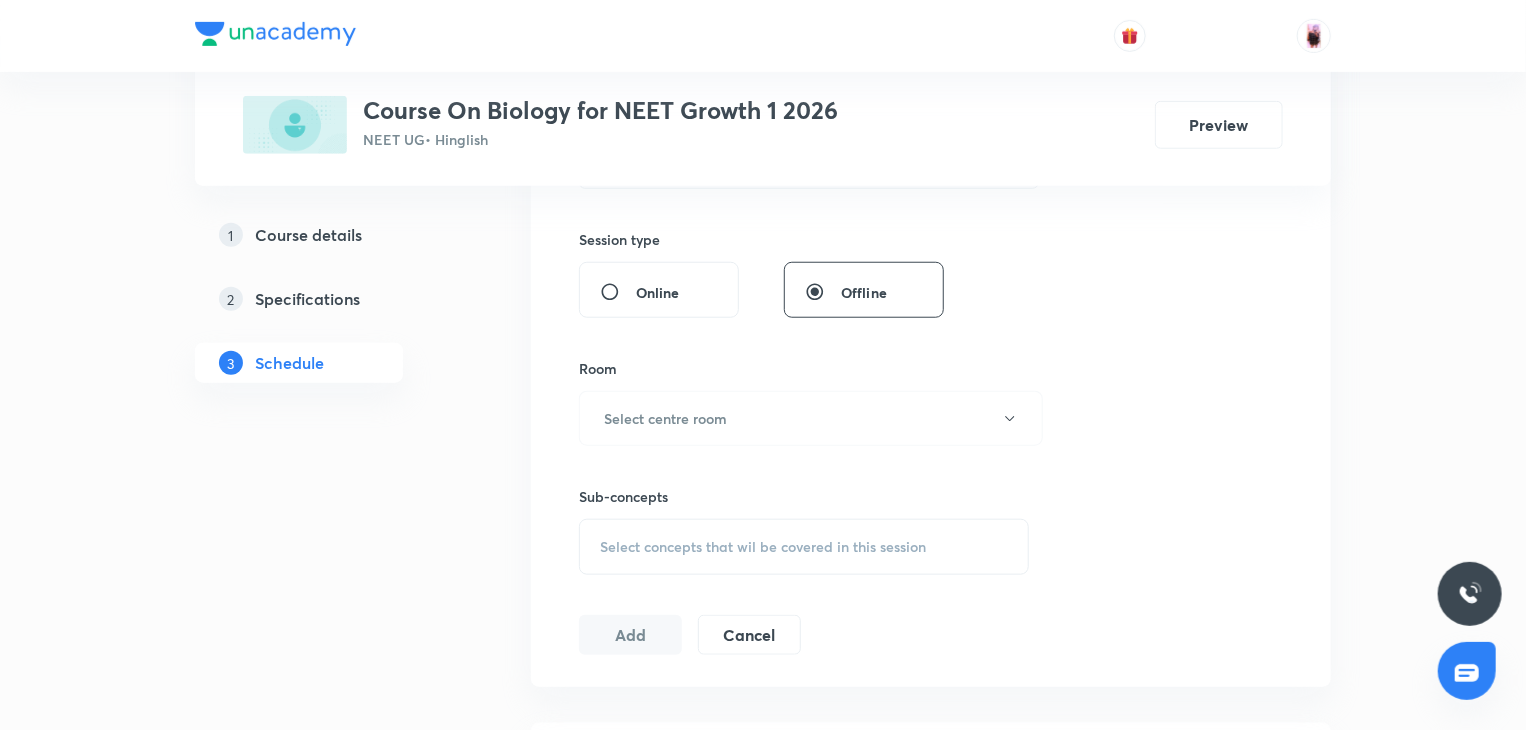 scroll, scrollTop: 720, scrollLeft: 0, axis: vertical 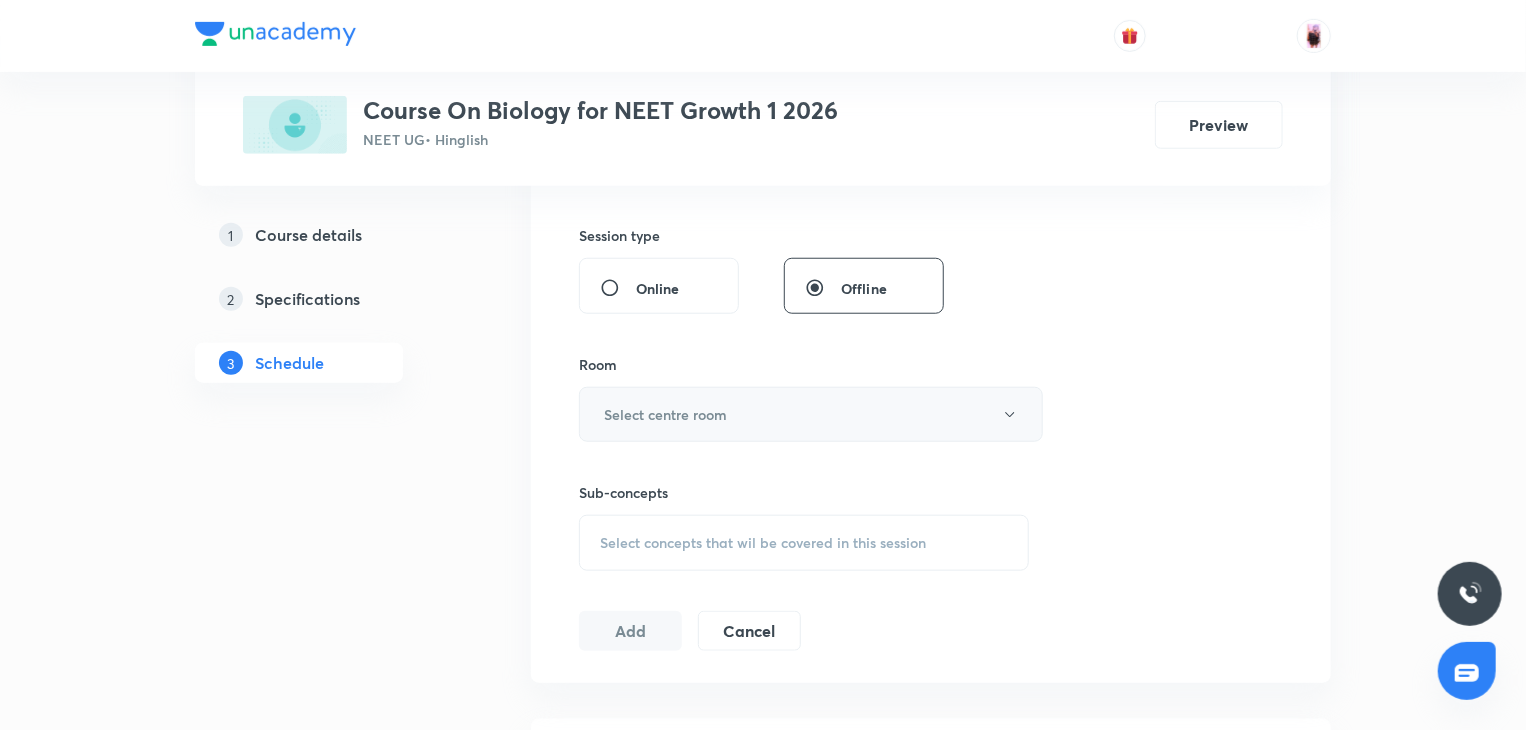 click on "Select centre room" at bounding box center (811, 414) 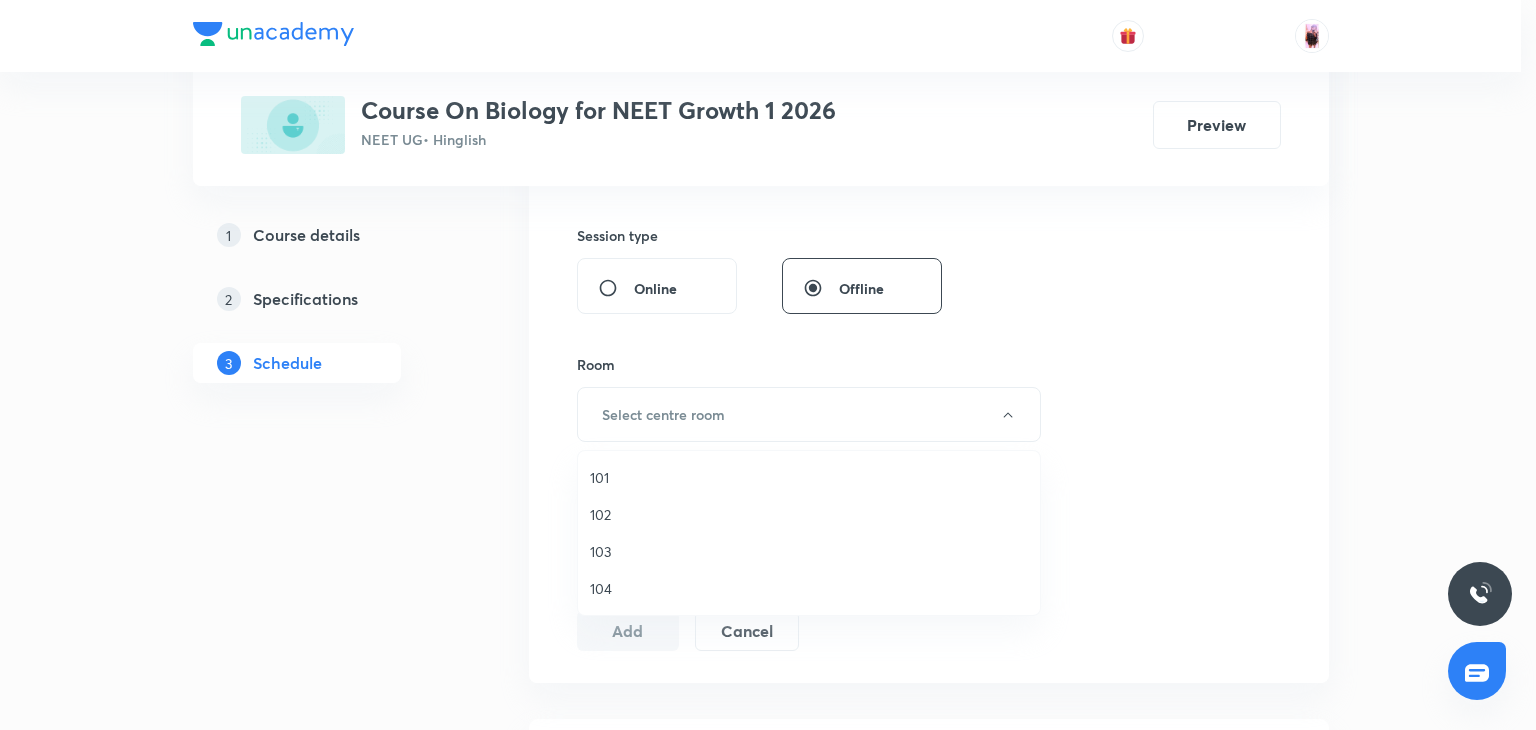 click on "101" at bounding box center (809, 477) 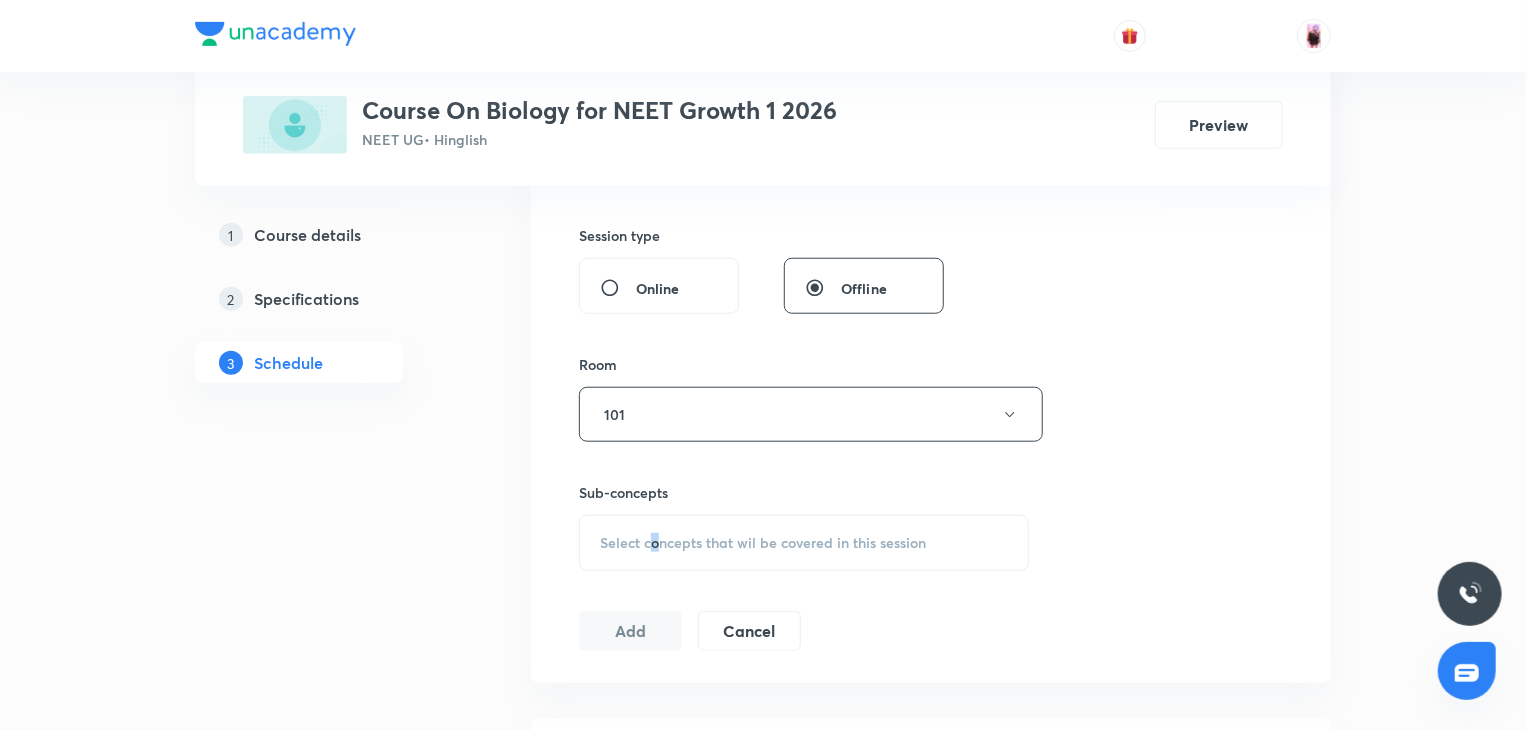drag, startPoint x: 652, startPoint y: 508, endPoint x: 664, endPoint y: 573, distance: 66.09841 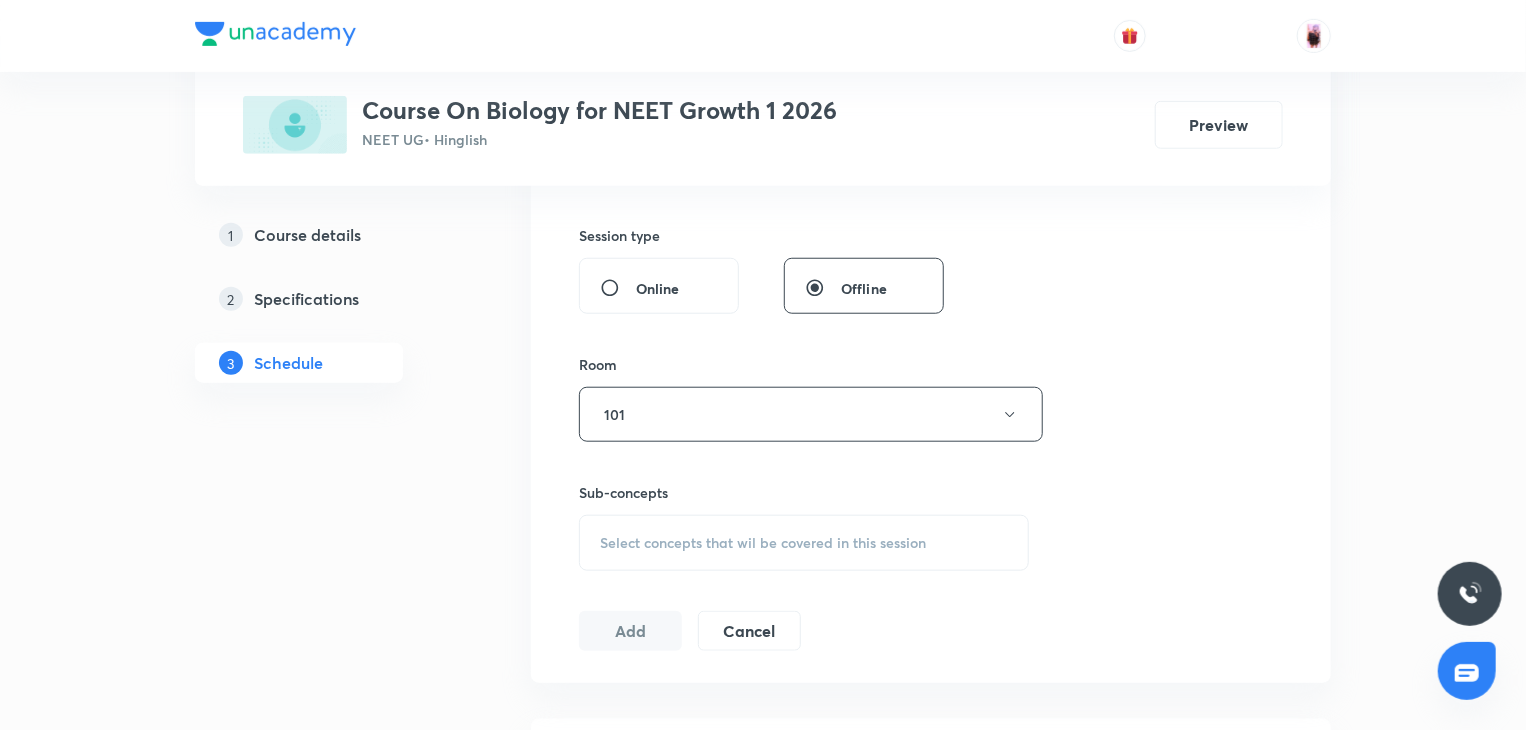 click on "Select concepts that wil be covered in this session" at bounding box center (763, 543) 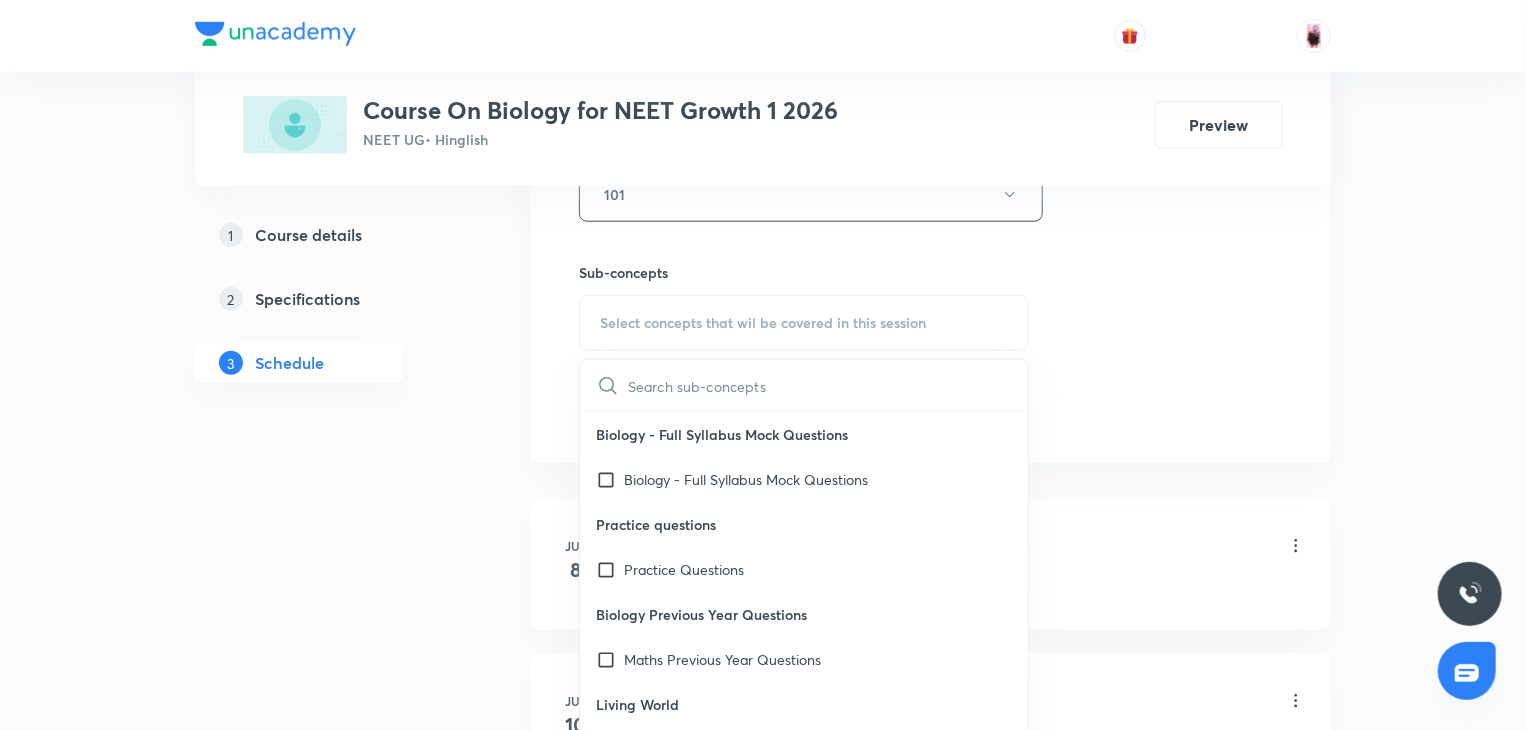 scroll, scrollTop: 939, scrollLeft: 0, axis: vertical 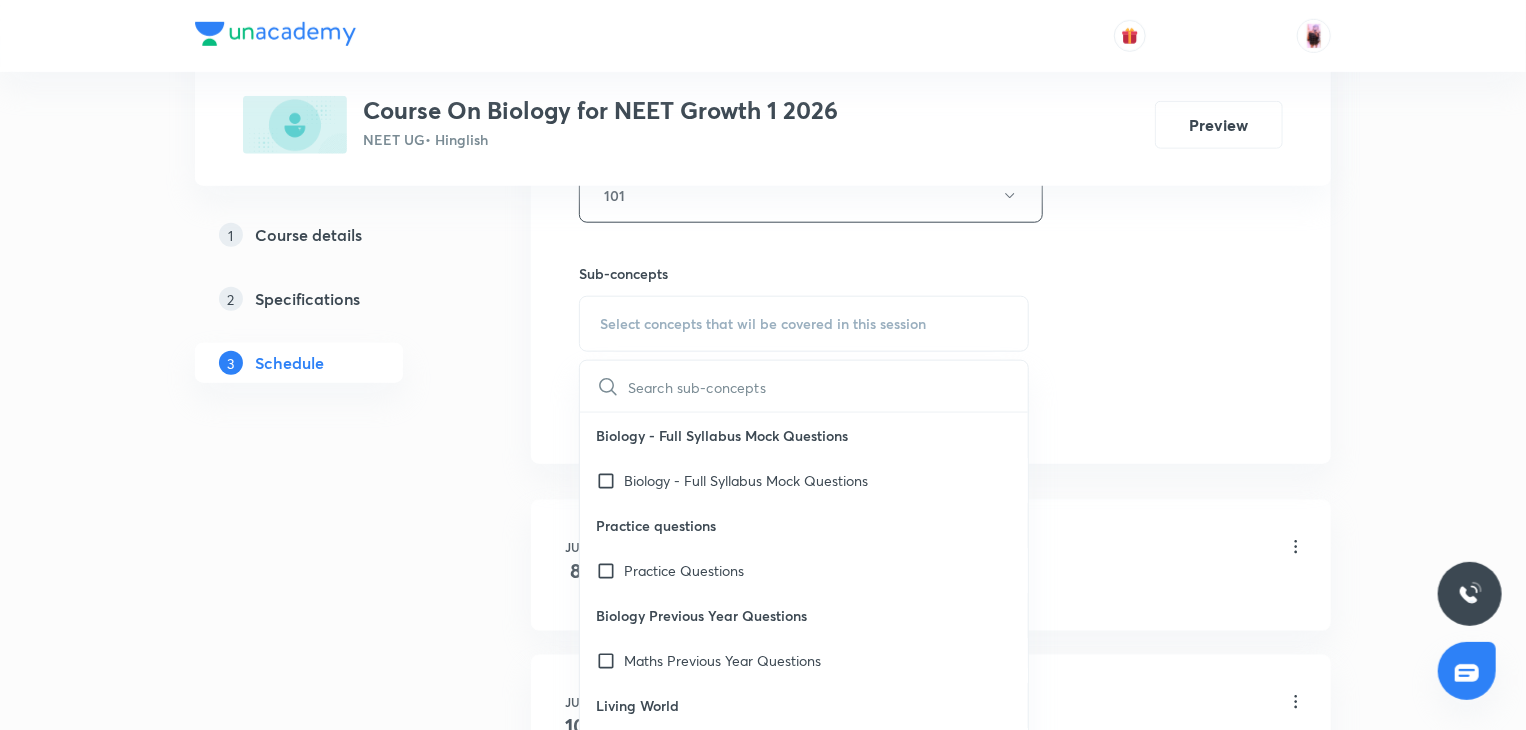 click at bounding box center (828, 386) 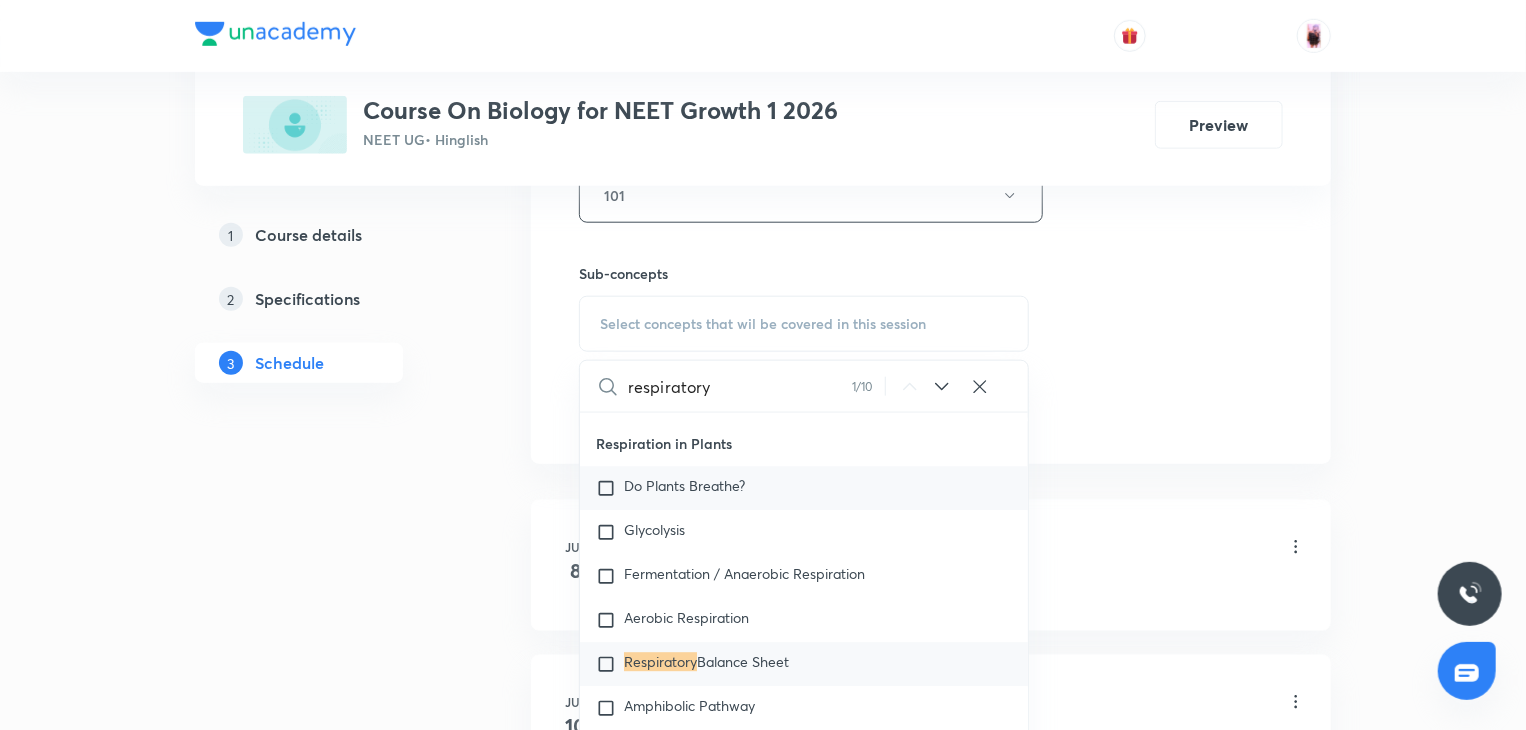 scroll, scrollTop: 6628, scrollLeft: 0, axis: vertical 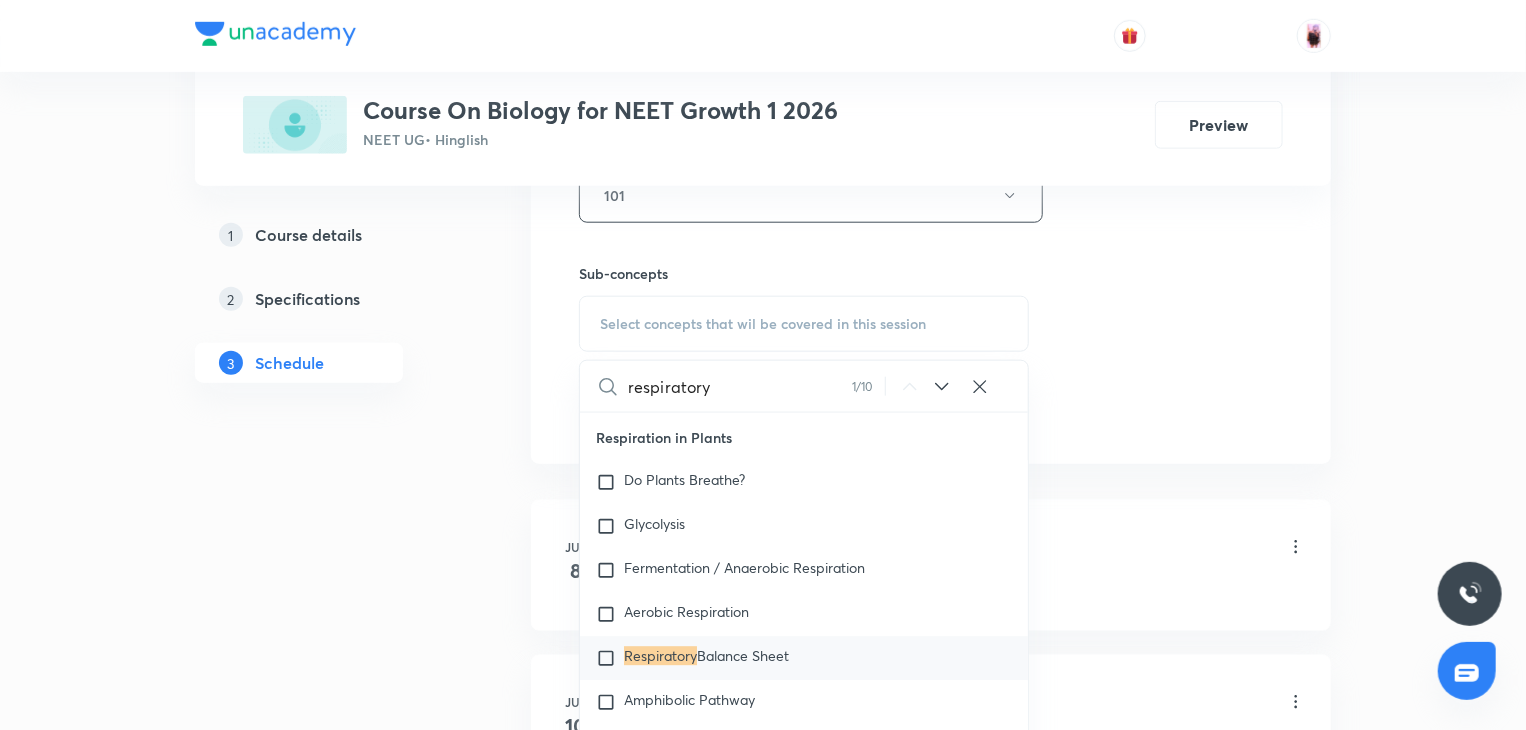 type on "respiratory" 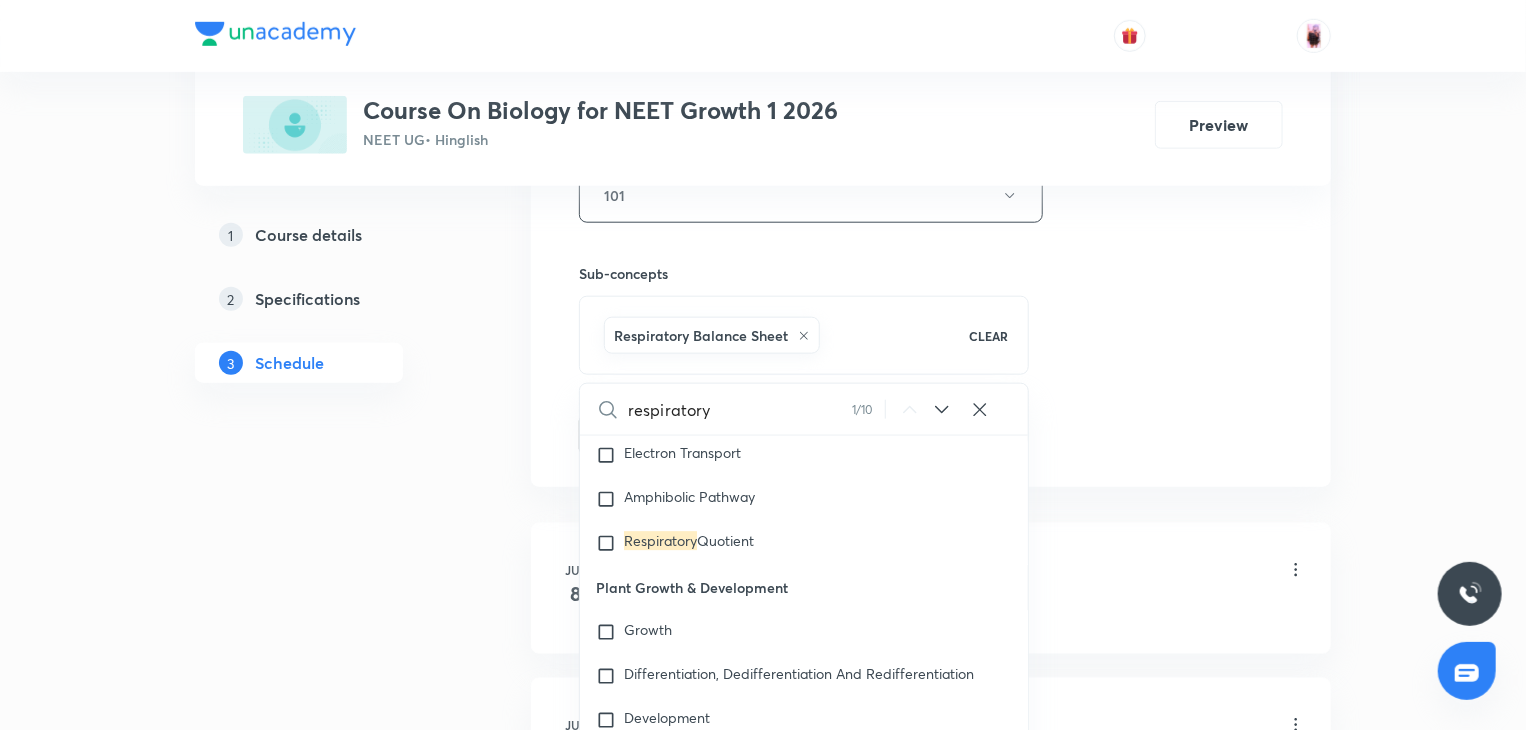 scroll, scrollTop: 6987, scrollLeft: 0, axis: vertical 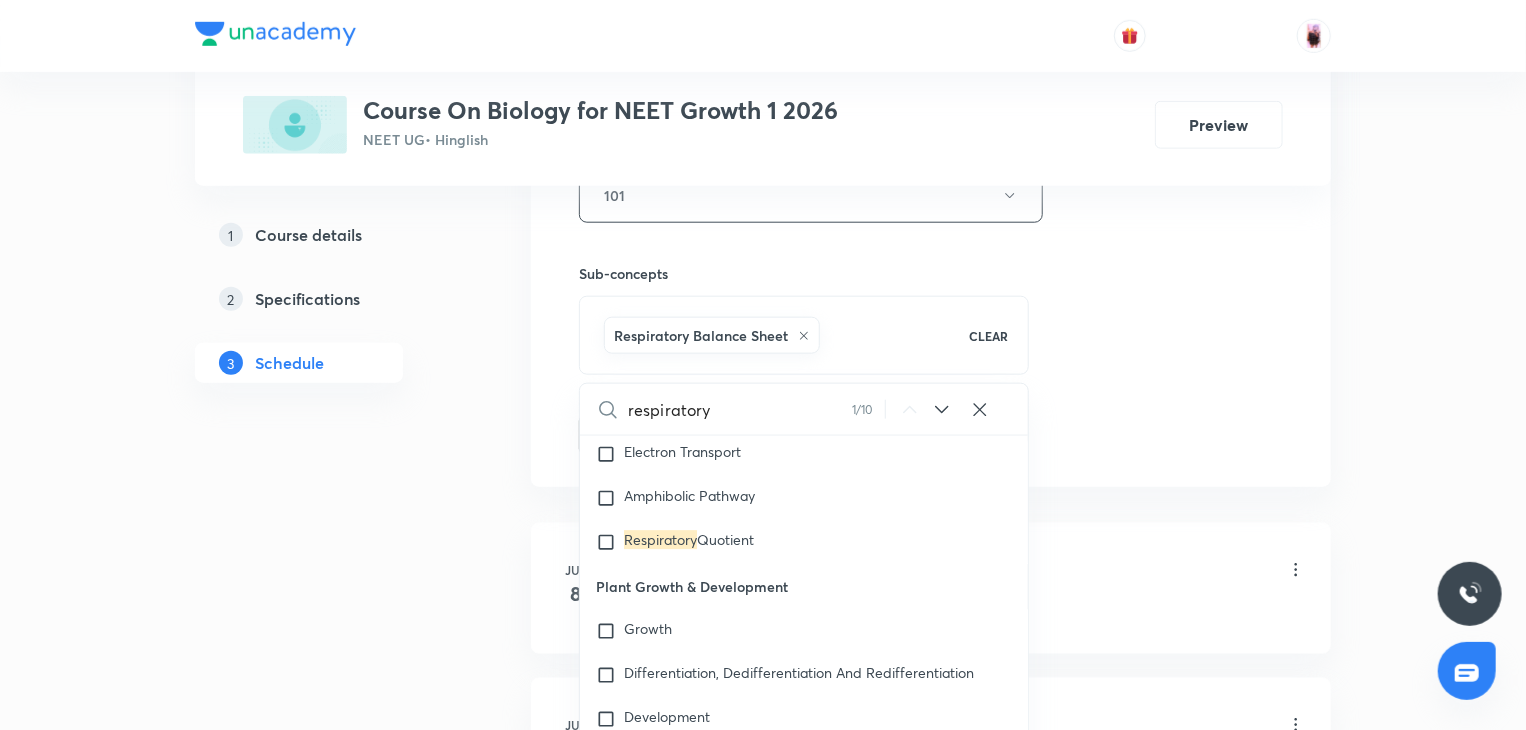 click 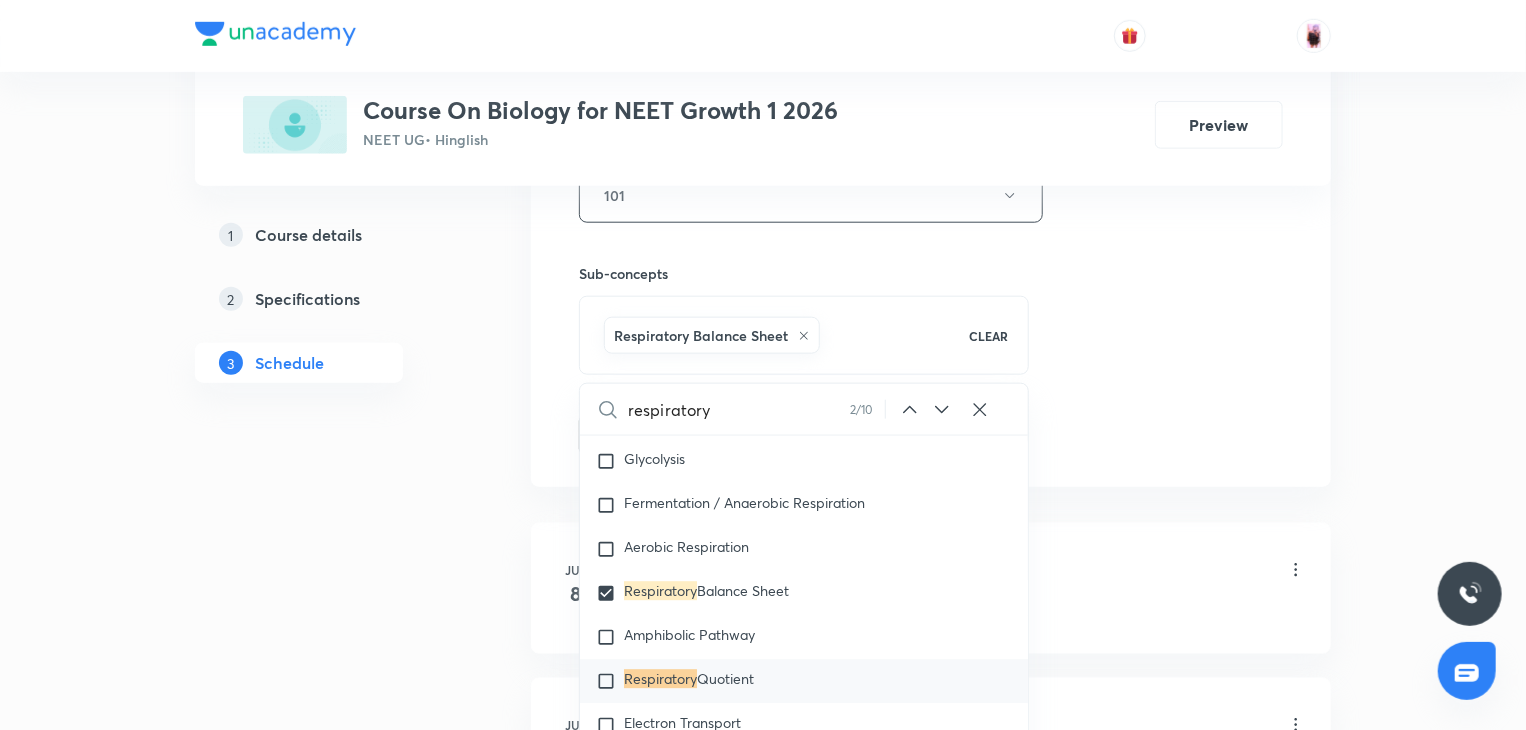 click 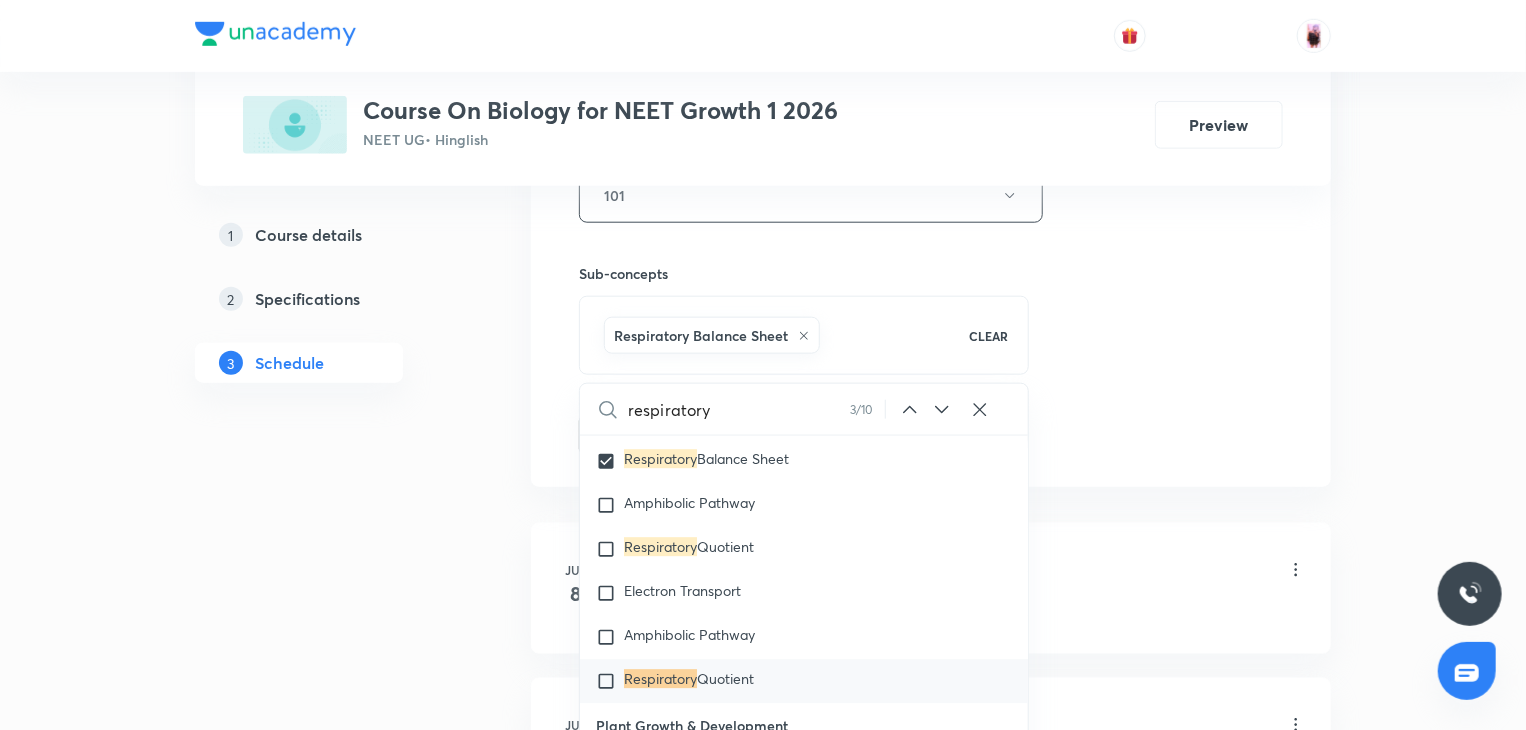 click 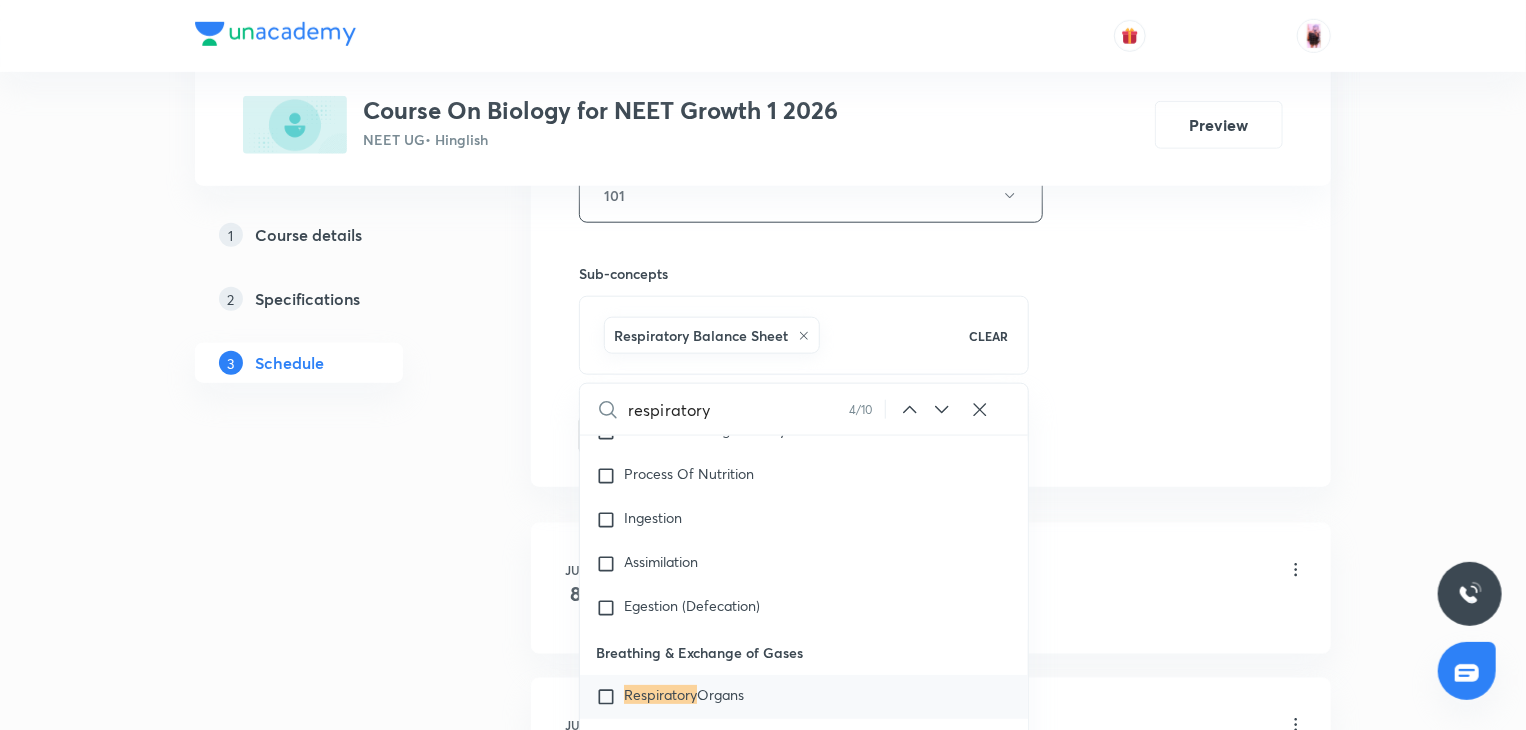 scroll, scrollTop: 7908, scrollLeft: 0, axis: vertical 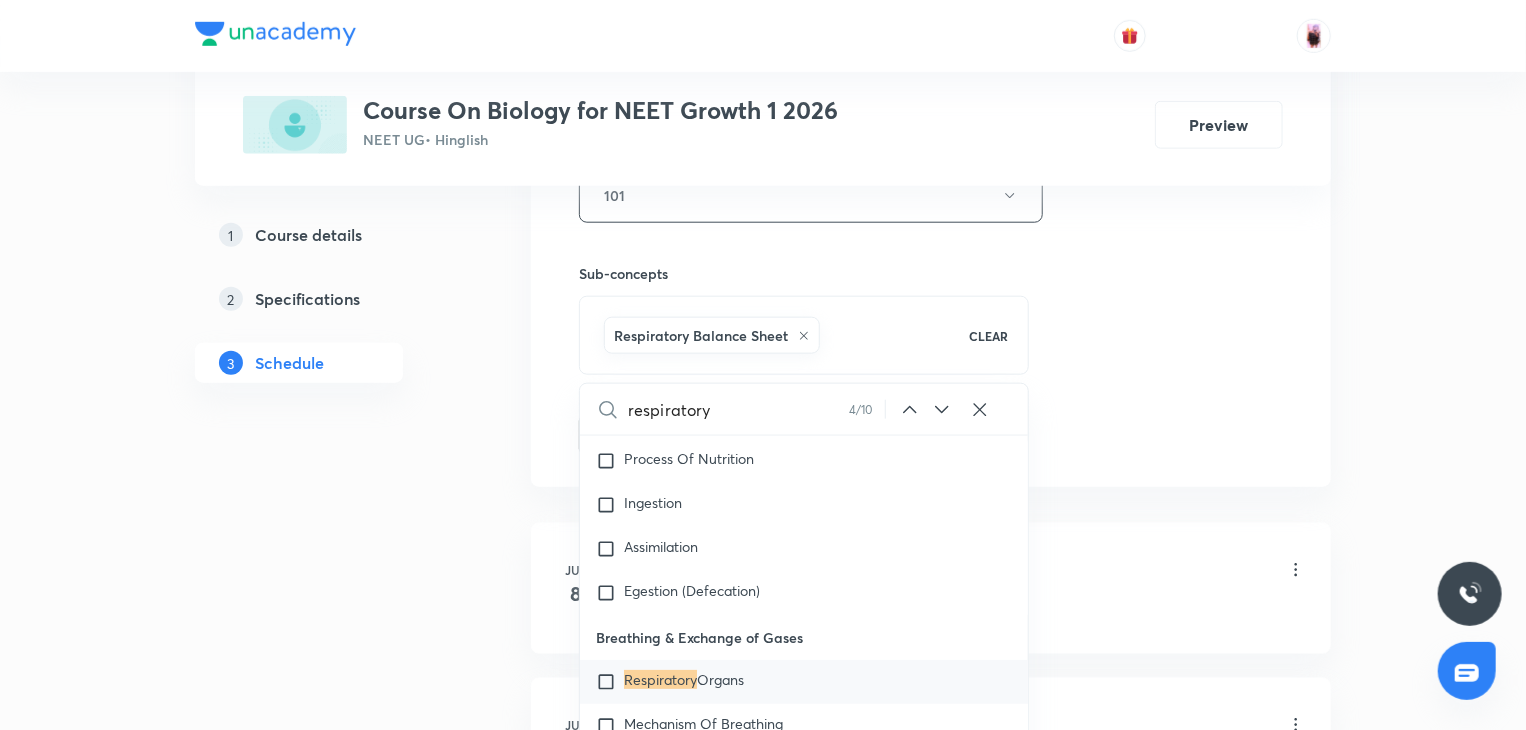 click 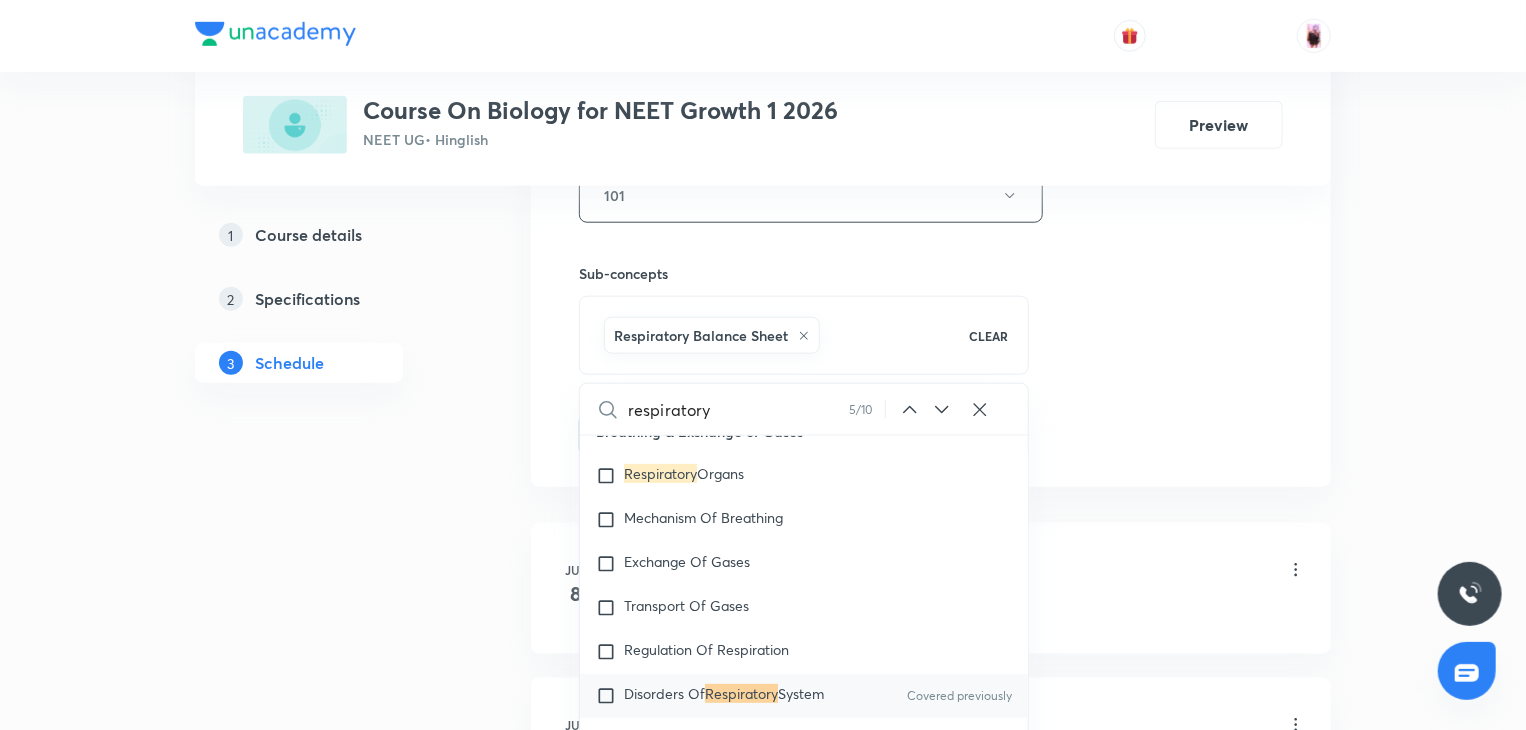 scroll, scrollTop: 8128, scrollLeft: 0, axis: vertical 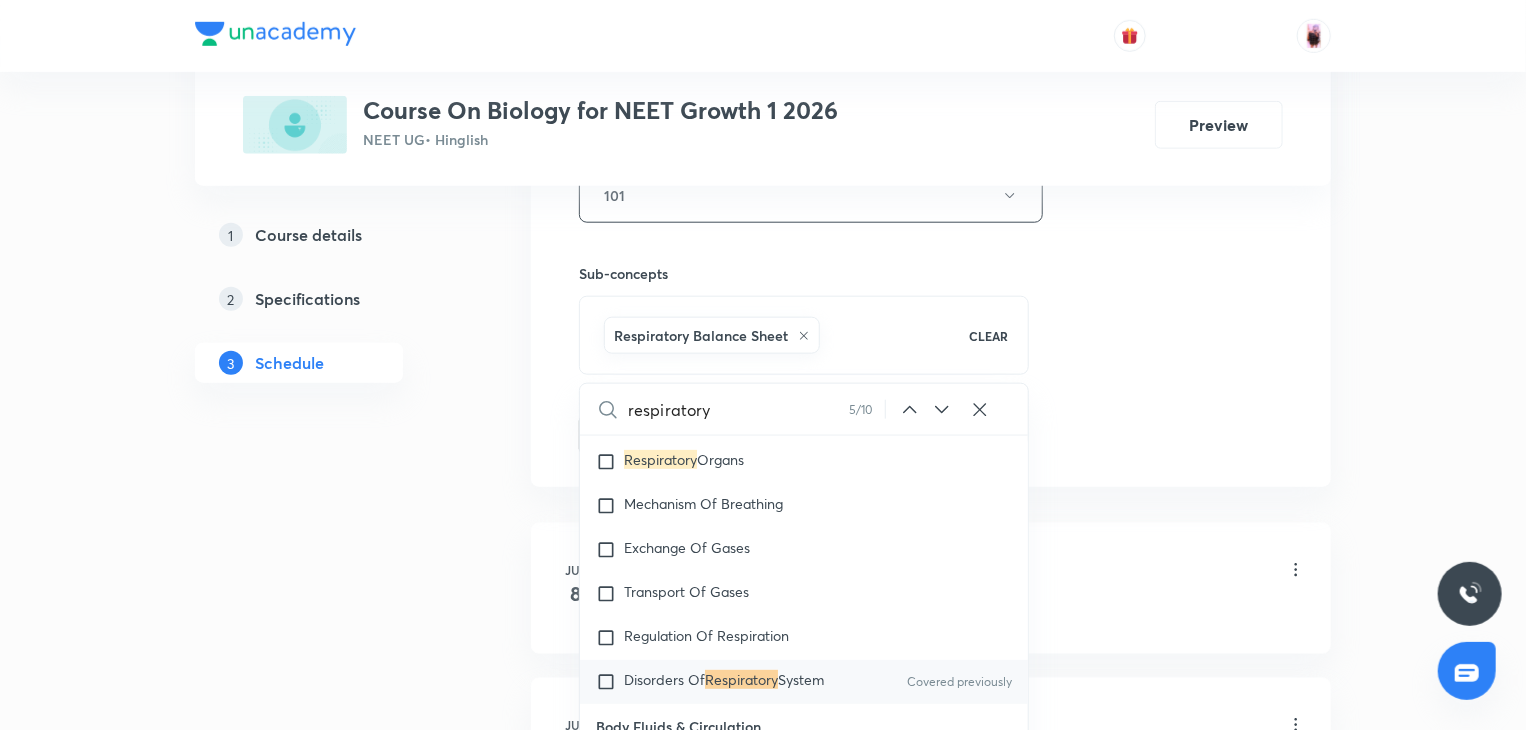 click 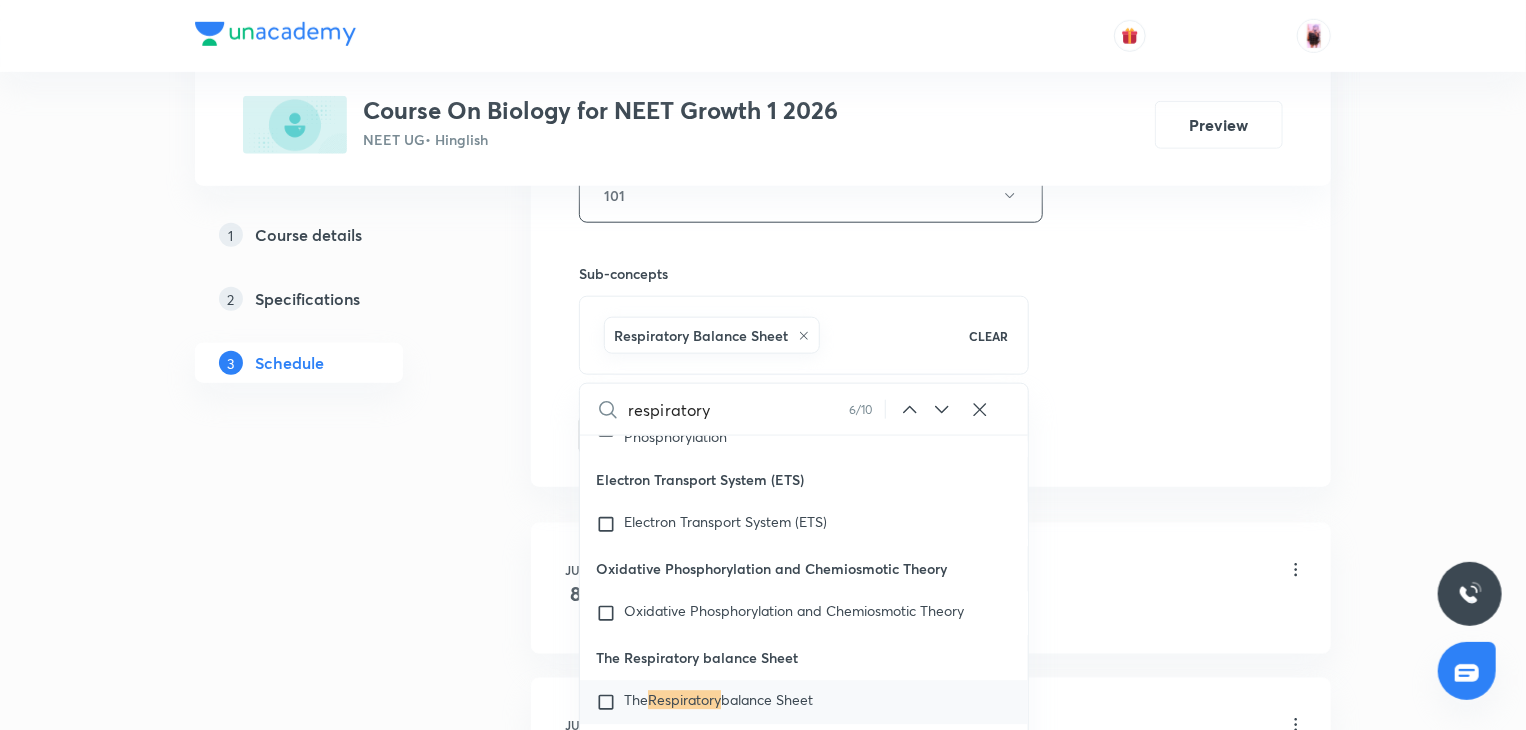 scroll, scrollTop: 44924, scrollLeft: 0, axis: vertical 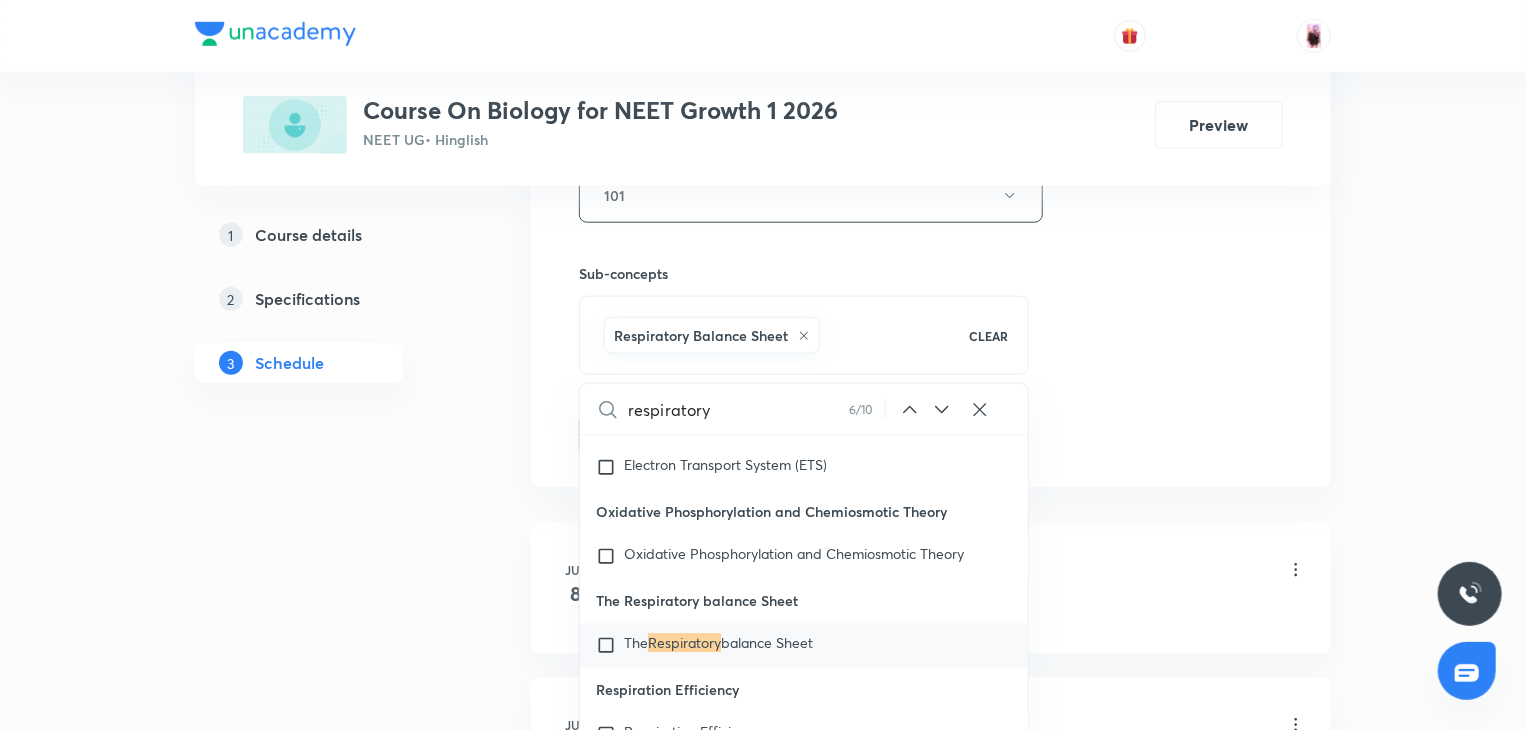 click on "respiratory" at bounding box center (738, 409) 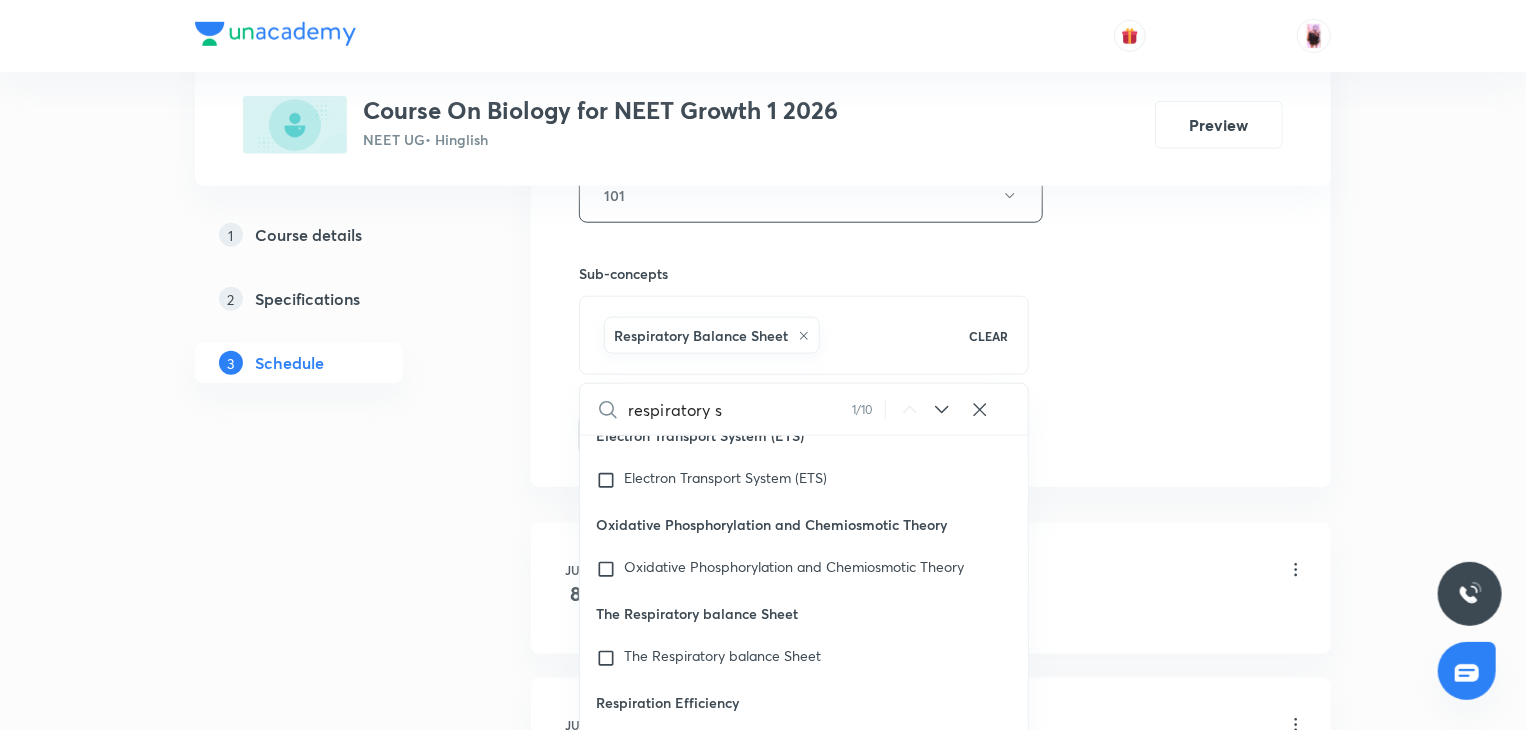 checkbox on "true" 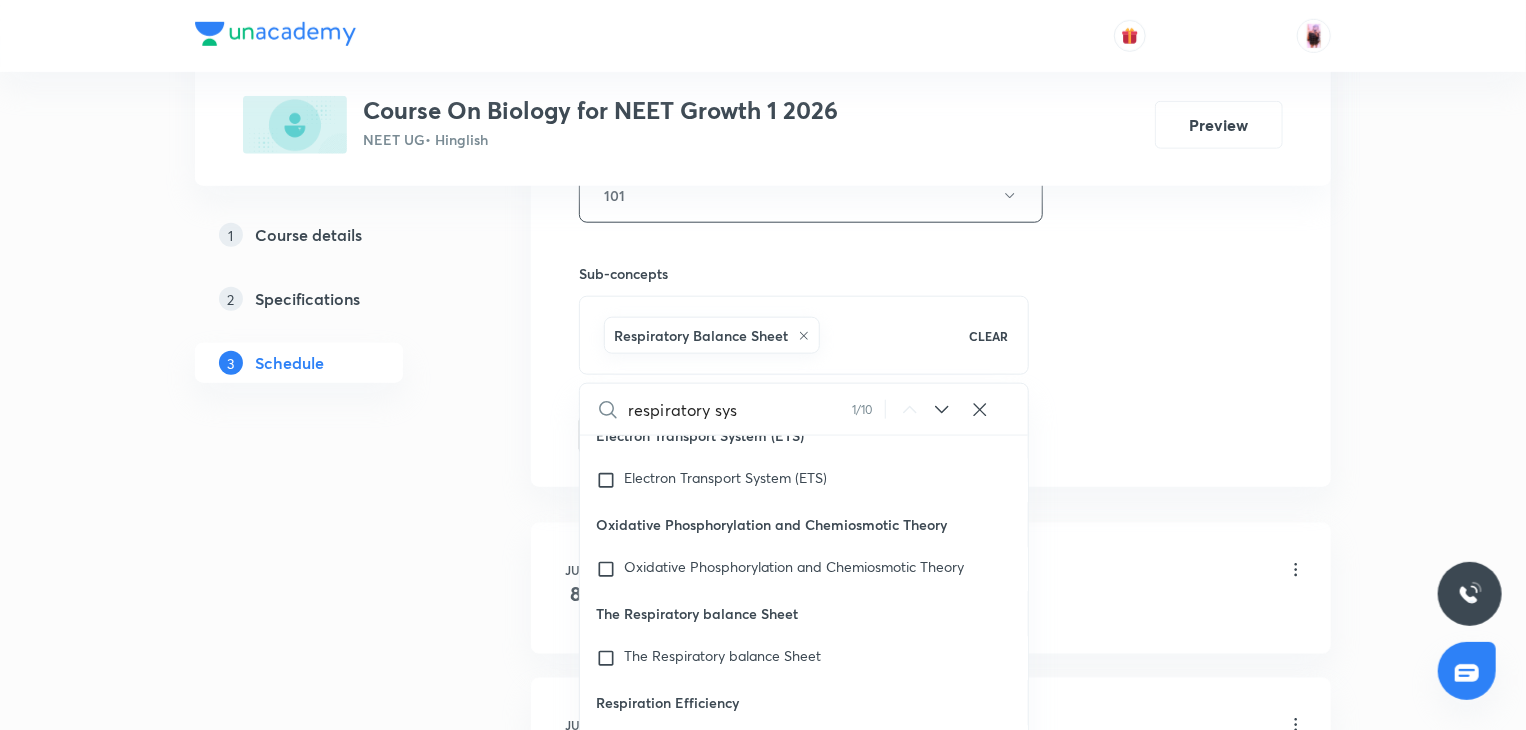 type on "respiratory syst" 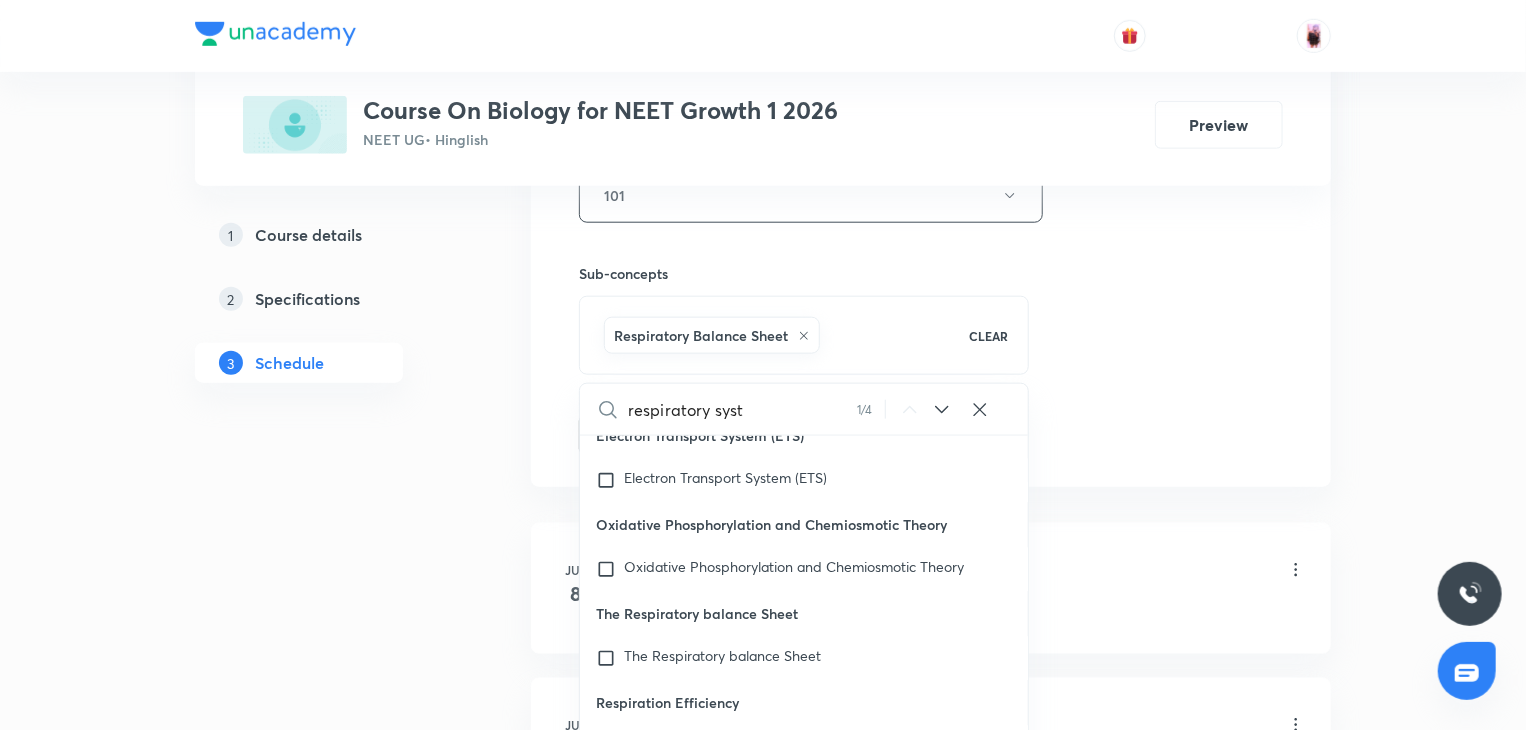checkbox on "true" 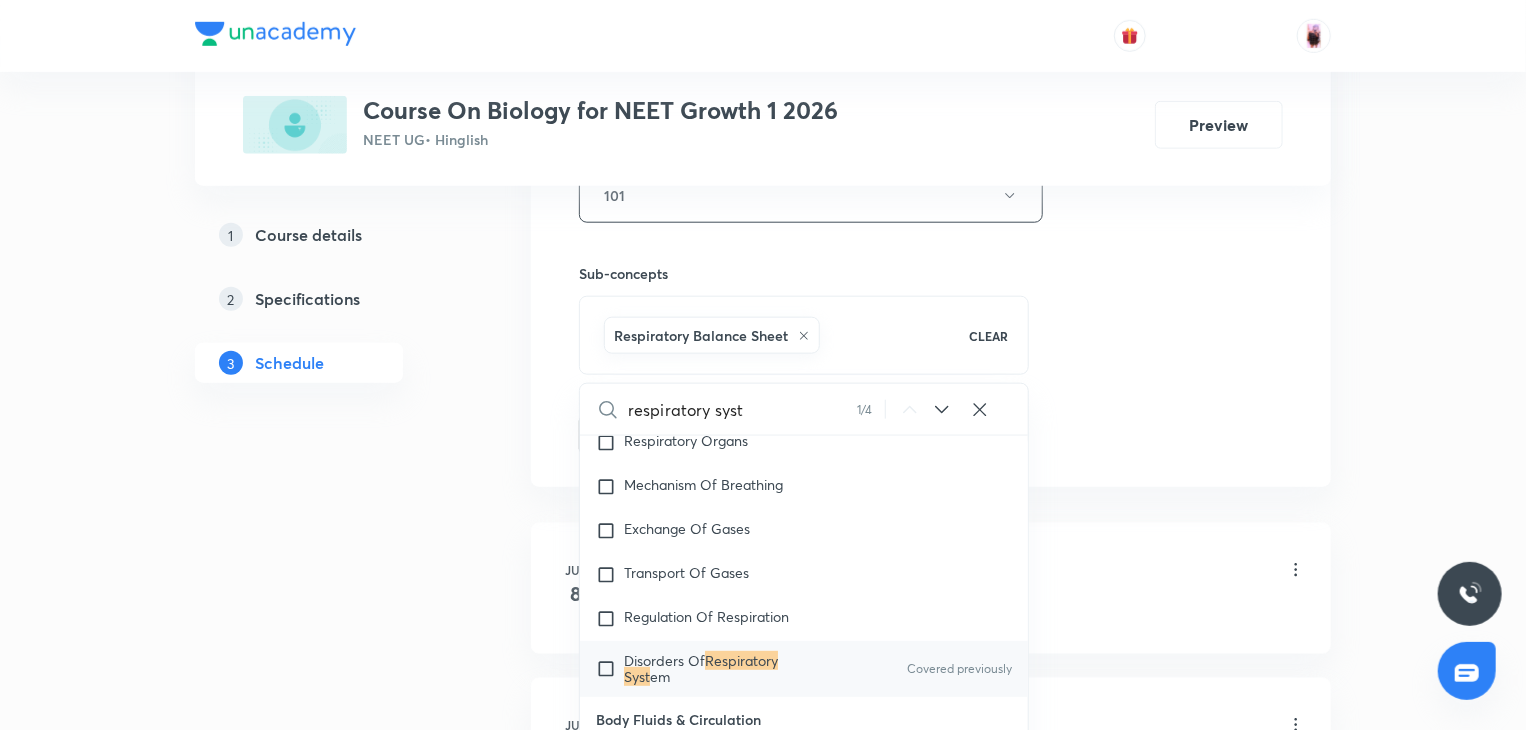 scroll, scrollTop: 8128, scrollLeft: 0, axis: vertical 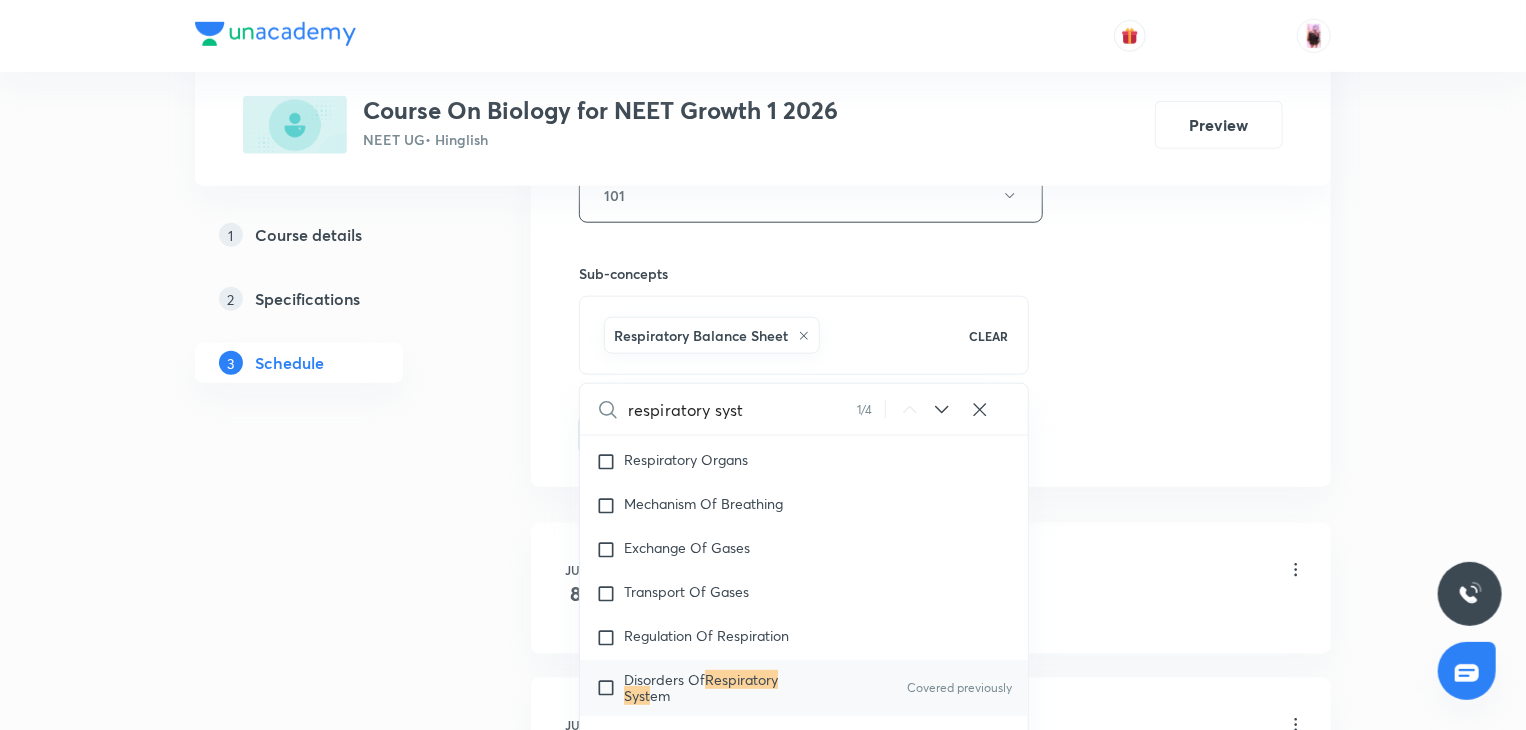 type on "respiratory syst" 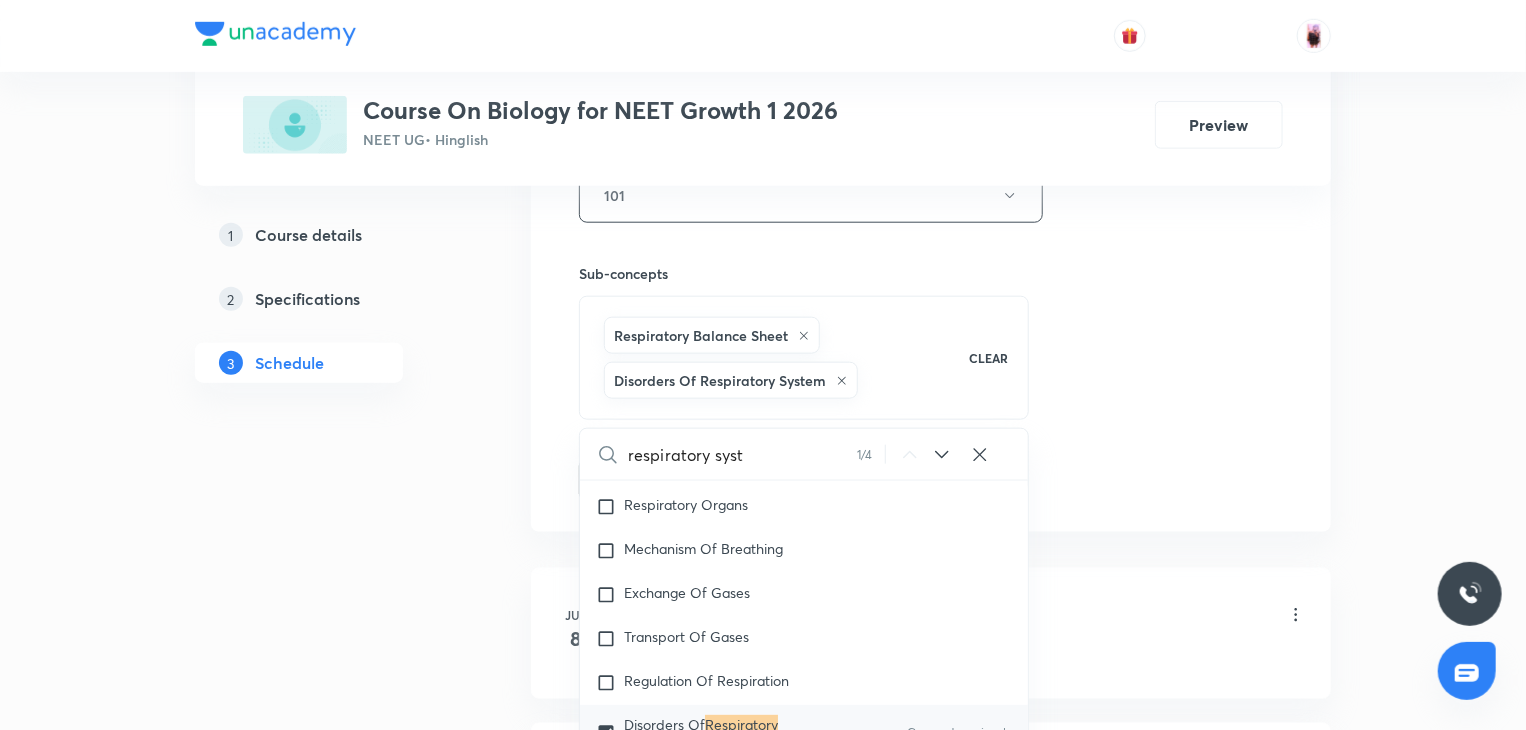 click on "Plus Courses Course On Biology for NEET Growth 1 2026 NEET UG  • Hinglish Preview 1 Course details 2 Specifications 3 Schedule Schedule 6  classes Session  7 Live class Session title 52/99 Respiratory System - Breathing and exchange of gases ​ Schedule for Aug 4, 2025, 7:50 PM ​ Duration (in minutes) 105 ​   Session type Online Offline Room 101 Sub-concepts Respiratory Balance Sheet  Disorders Of Respiratory System CLEAR respiratory syst 1 / 4 ​ Biology - Full Syllabus Mock Questions Biology - Full Syllabus Mock Questions Practice questions Practice Questions Biology Previous Year Questions Maths Previous Year Questions Living World What Is Living? Diversity In The Living World Systematics Types Of Taxonomy Fundamental Components Of Taxonomy Taxonomic Categories Taxonomical Aids The Three Domains Of Life Biological Nomenclature  Biological Classification System Of Classification Kingdom Monera Kingdom Protista Kingdom Fungi Kingdom Plantae Kingdom Animalia Linchens Mycorrhiza Virus Prions Viroids em" at bounding box center [763, 399] 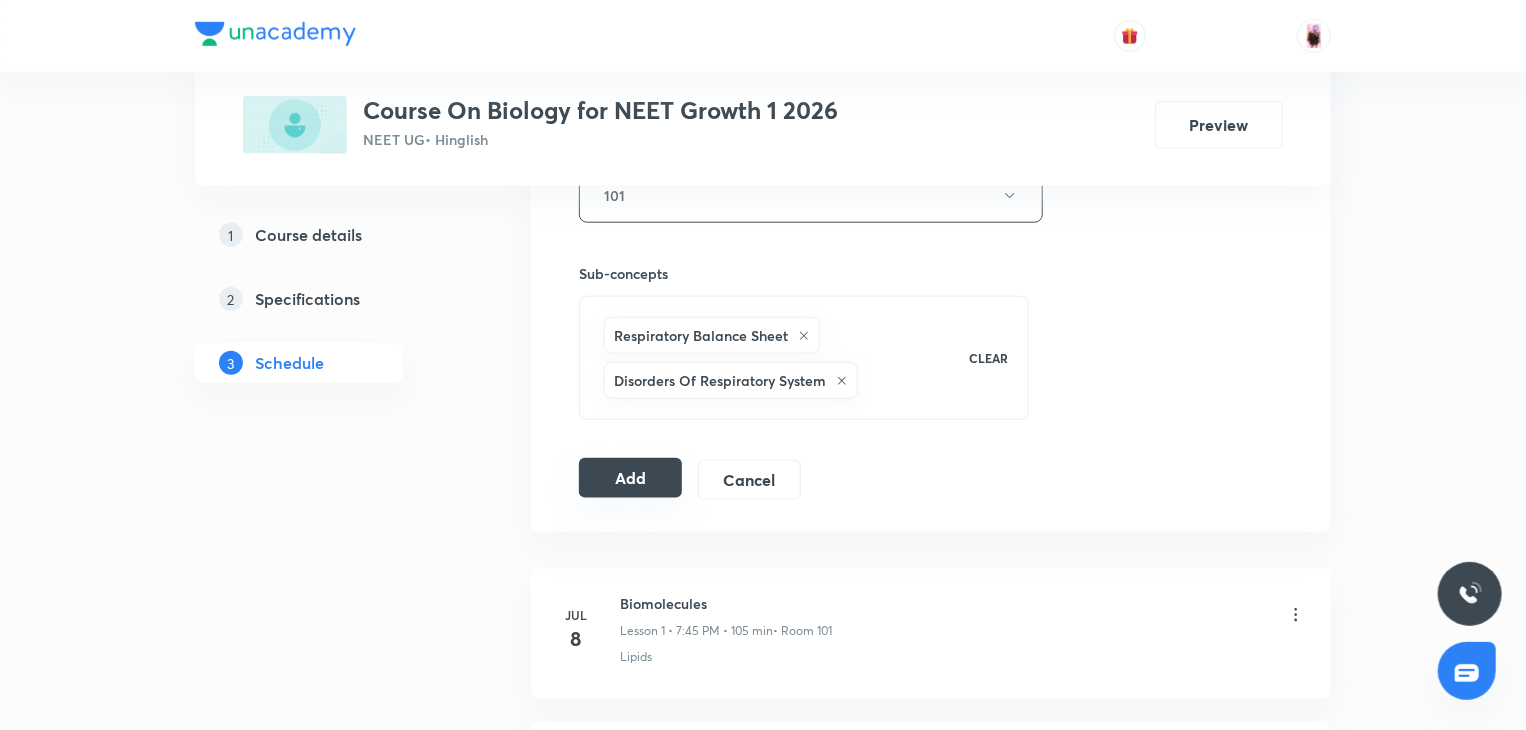 click on "Add" at bounding box center (630, 478) 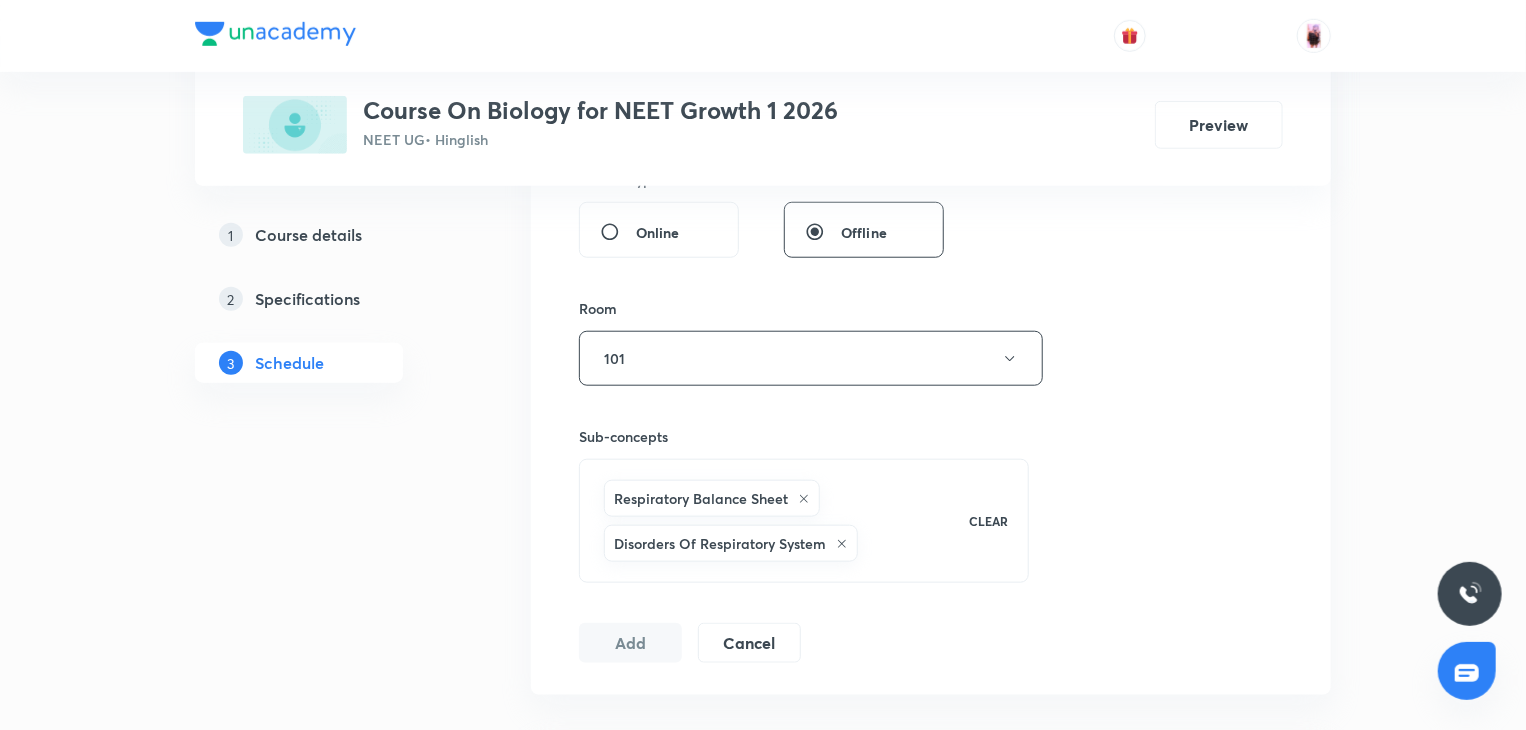 scroll, scrollTop: 775, scrollLeft: 0, axis: vertical 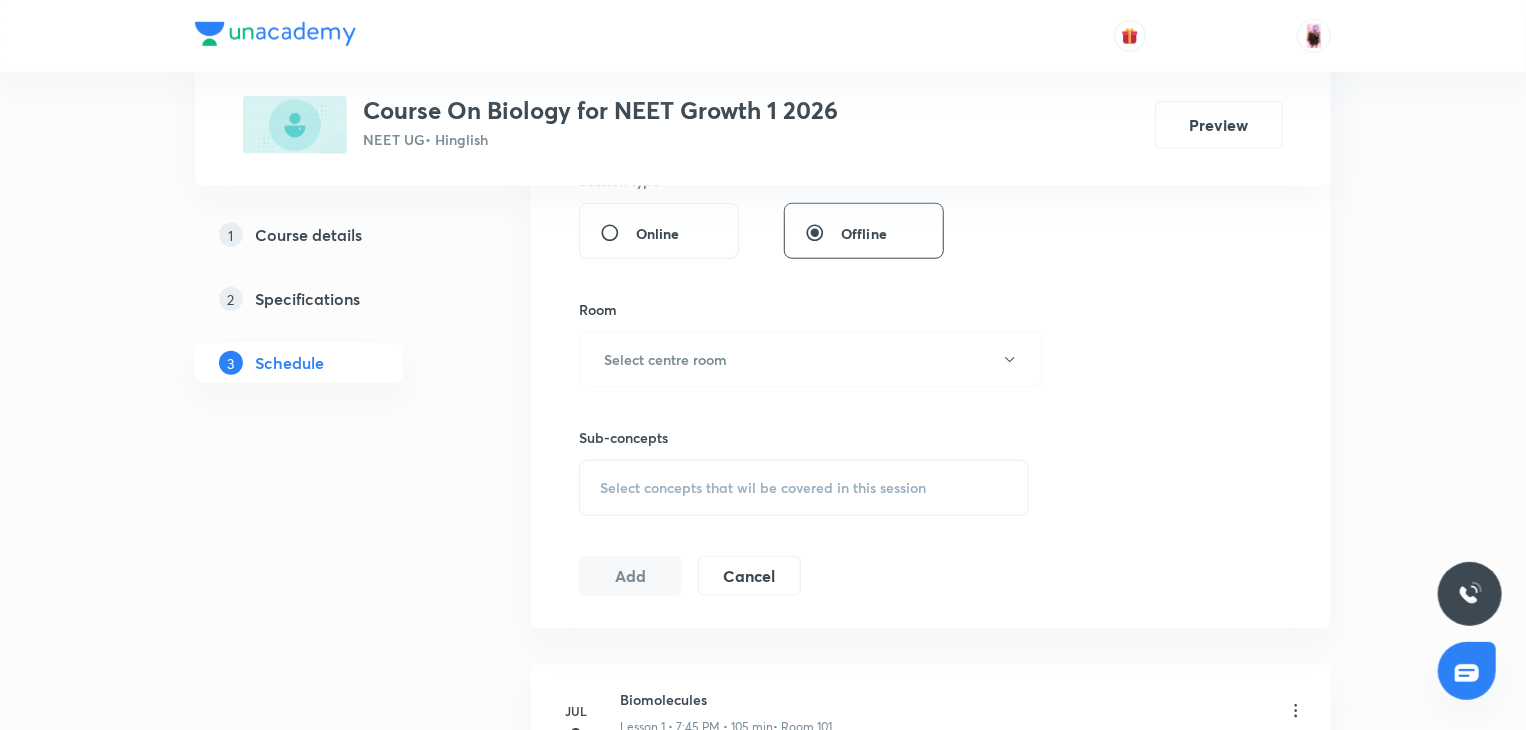 click on "Sub-concepts" at bounding box center [804, 437] 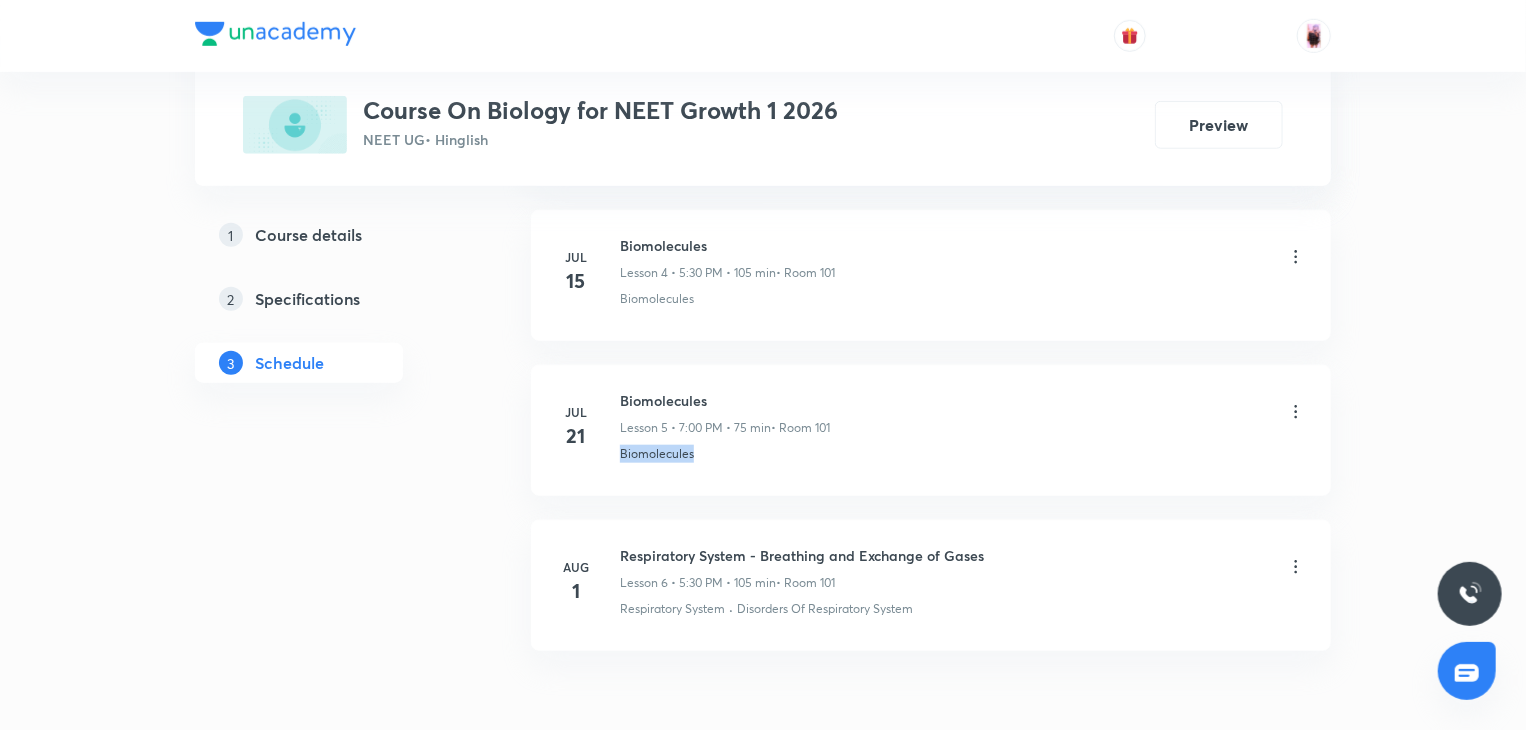 click on "Biomolecules Lesson 5 • 7:00 PM • 75 min  • Room 101 Biomolecules" at bounding box center [963, 426] 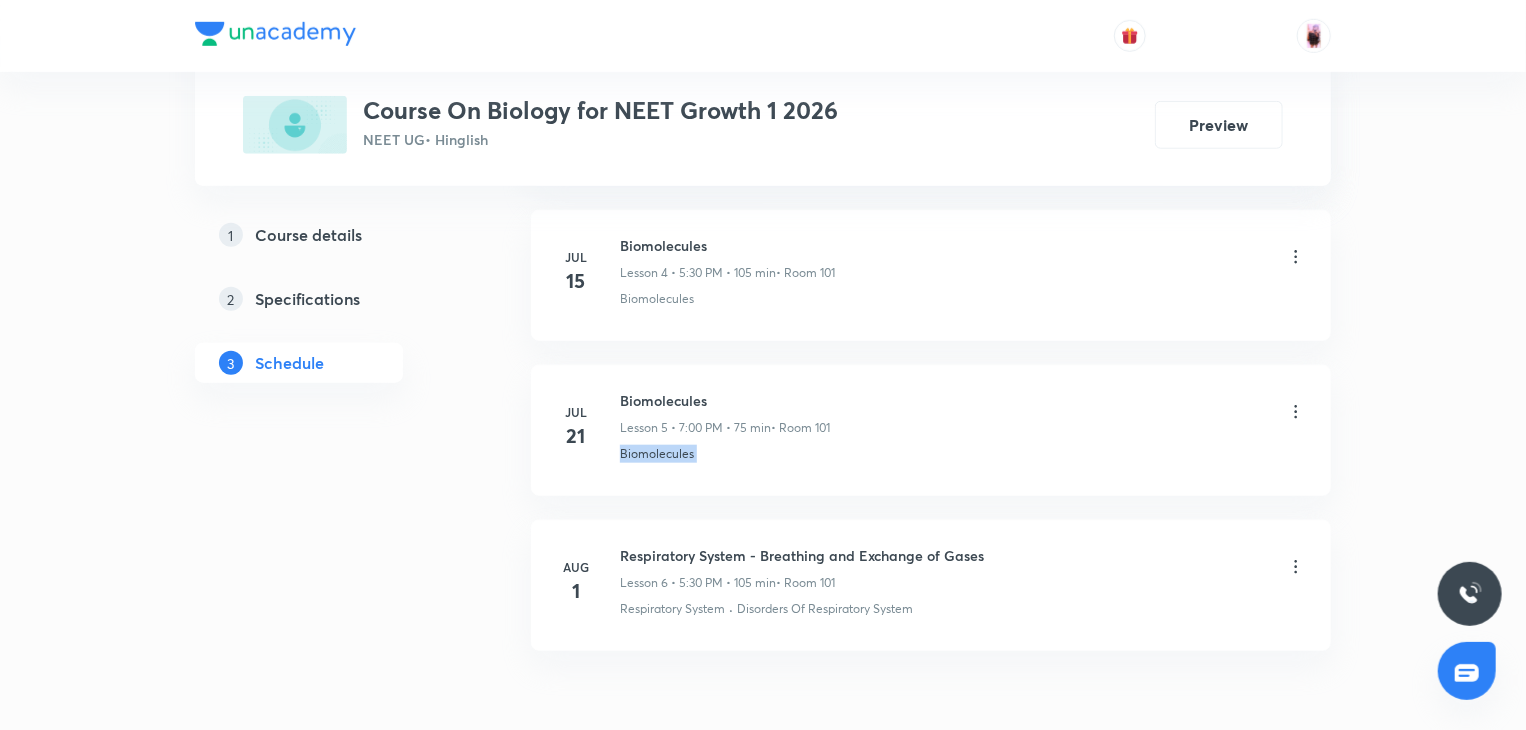 click on "Biomolecules Lesson 5 • 7:00 PM • 75 min  • Room 101 Biomolecules" at bounding box center [963, 426] 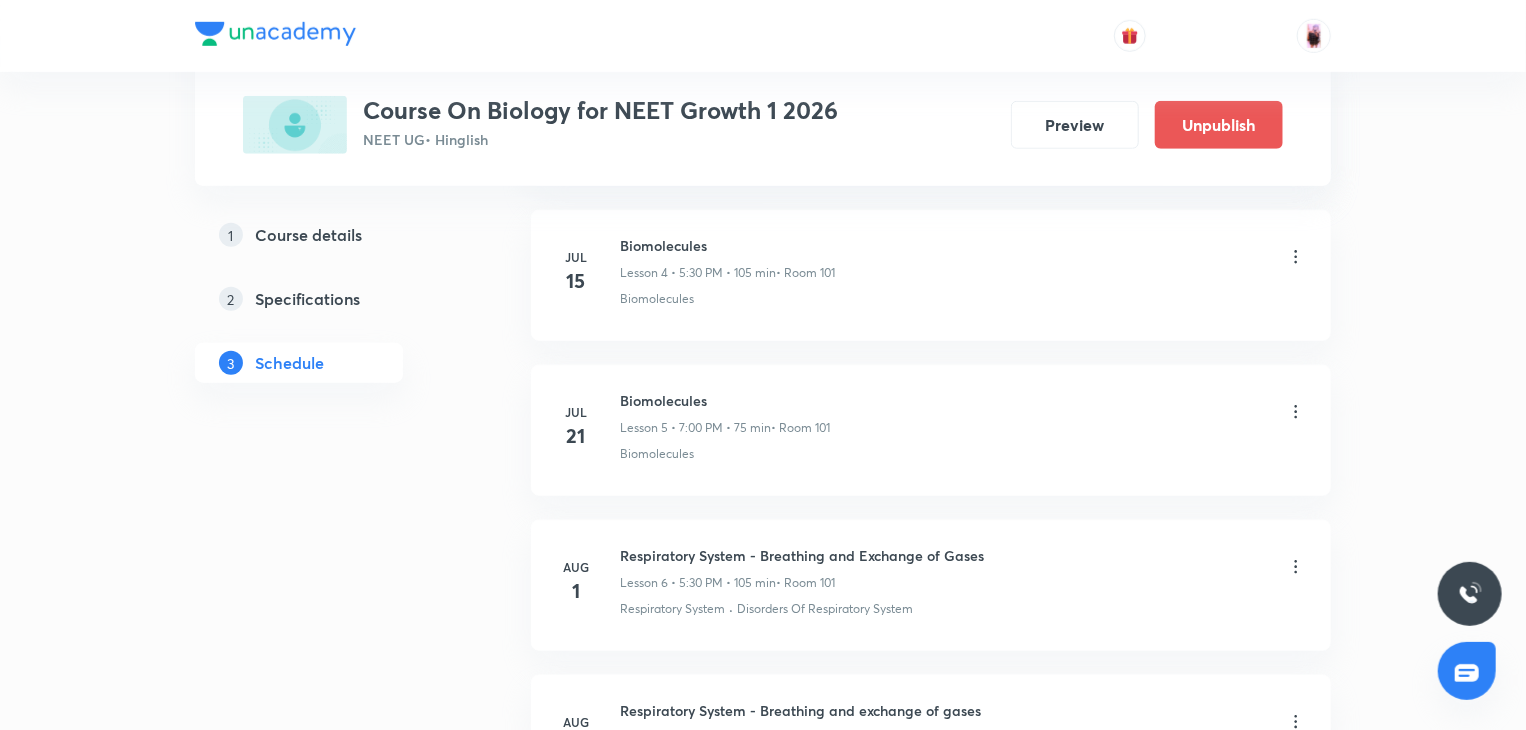 scroll, scrollTop: 1037, scrollLeft: 0, axis: vertical 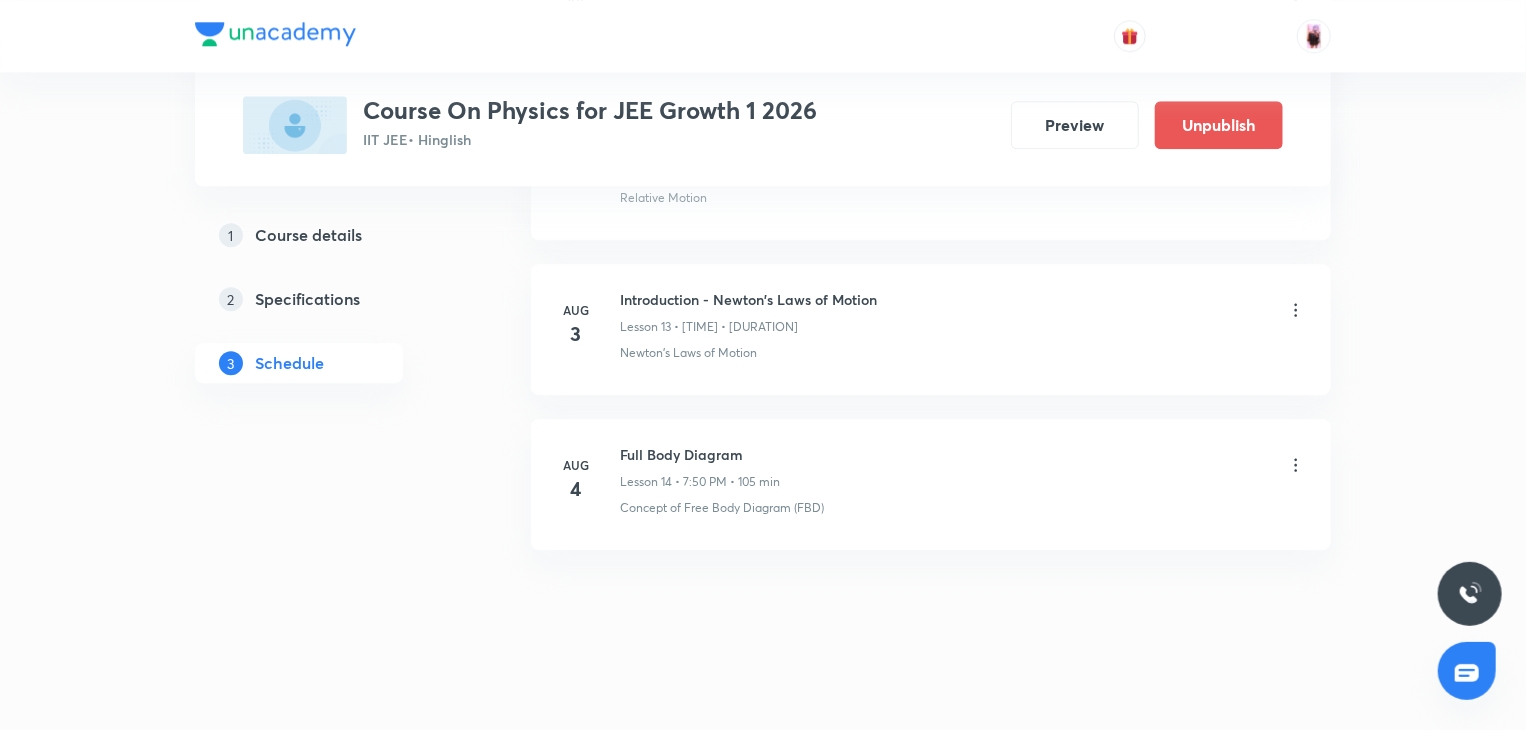 click on "Full Body Diagram" at bounding box center [700, 454] 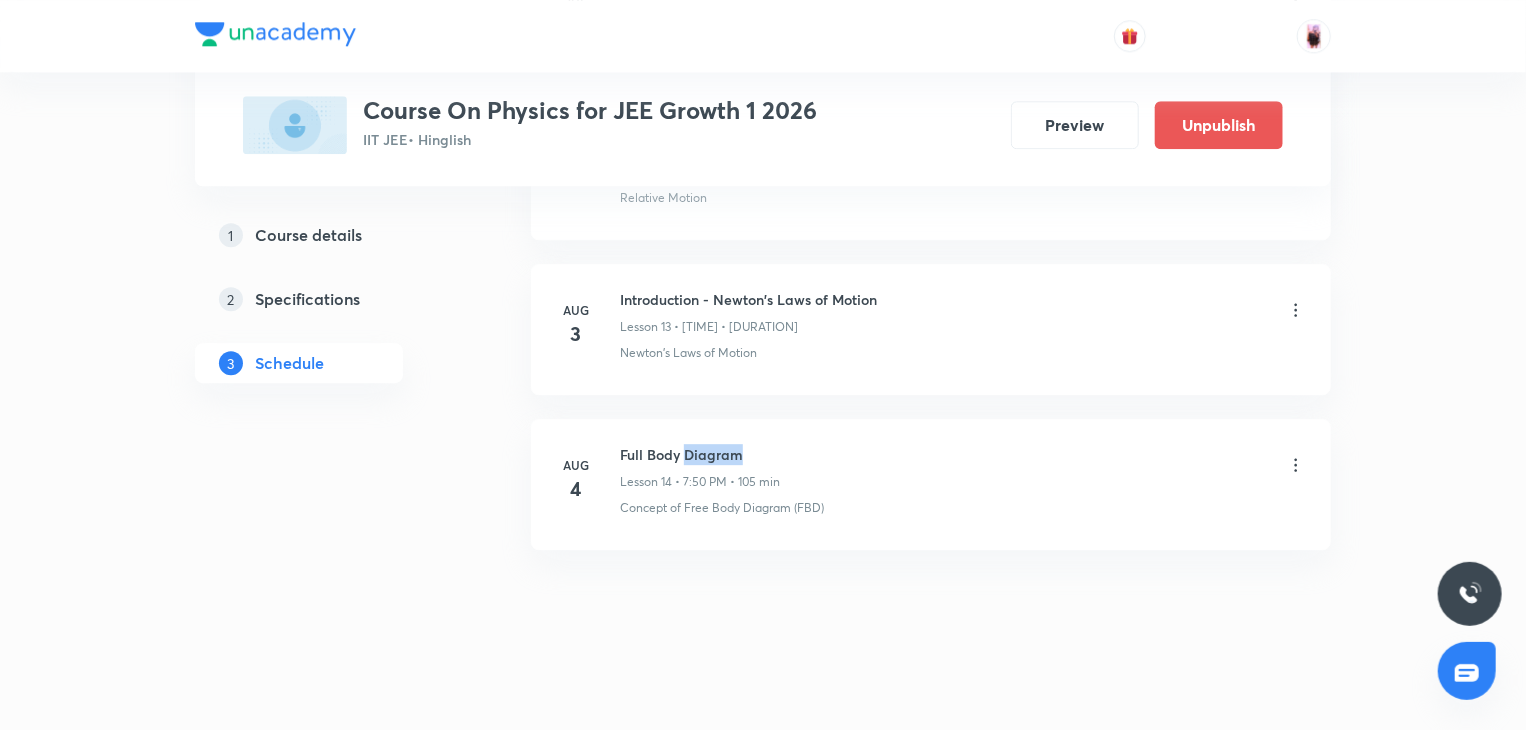 click on "Full Body Diagram" at bounding box center (700, 454) 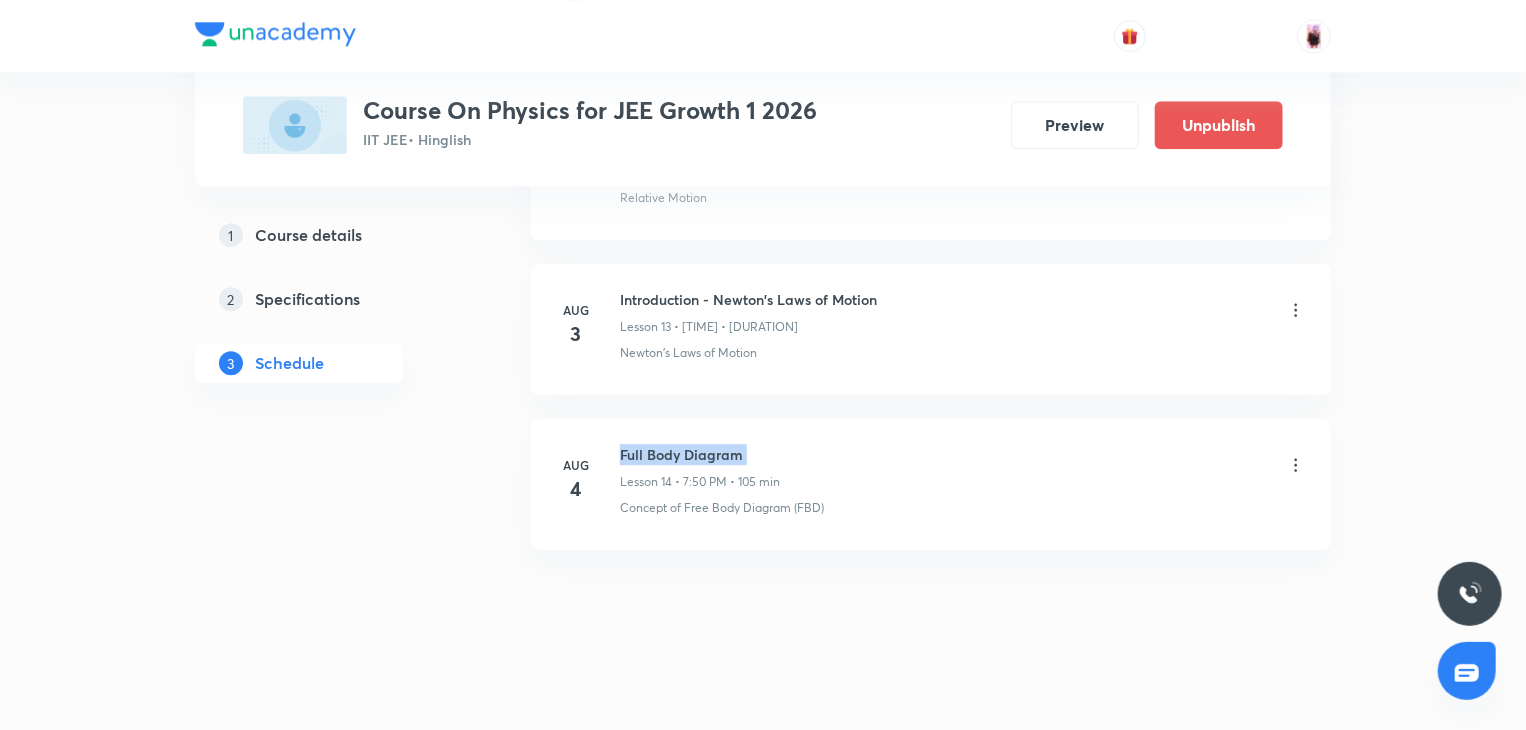click on "Full Body Diagram" at bounding box center [700, 454] 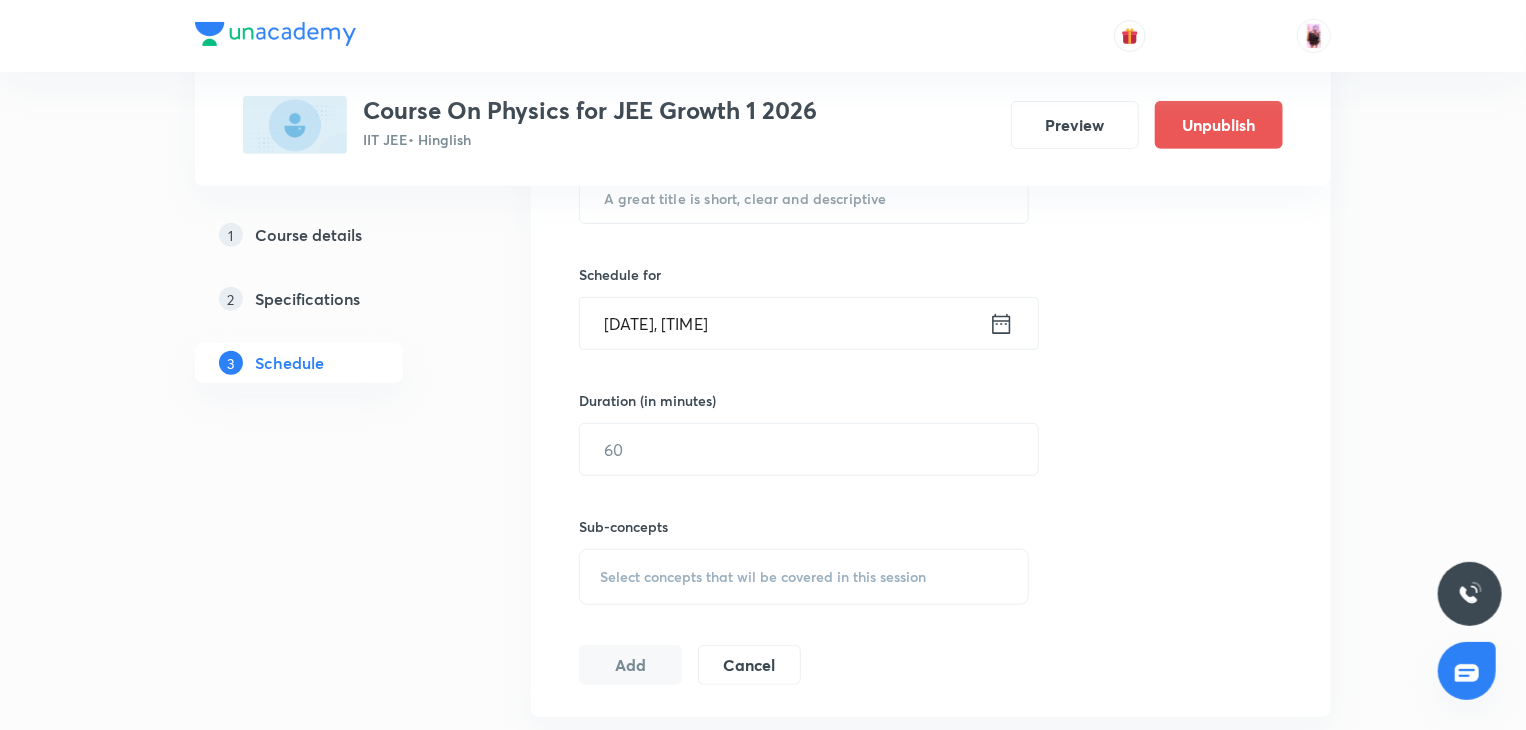 scroll, scrollTop: 188, scrollLeft: 0, axis: vertical 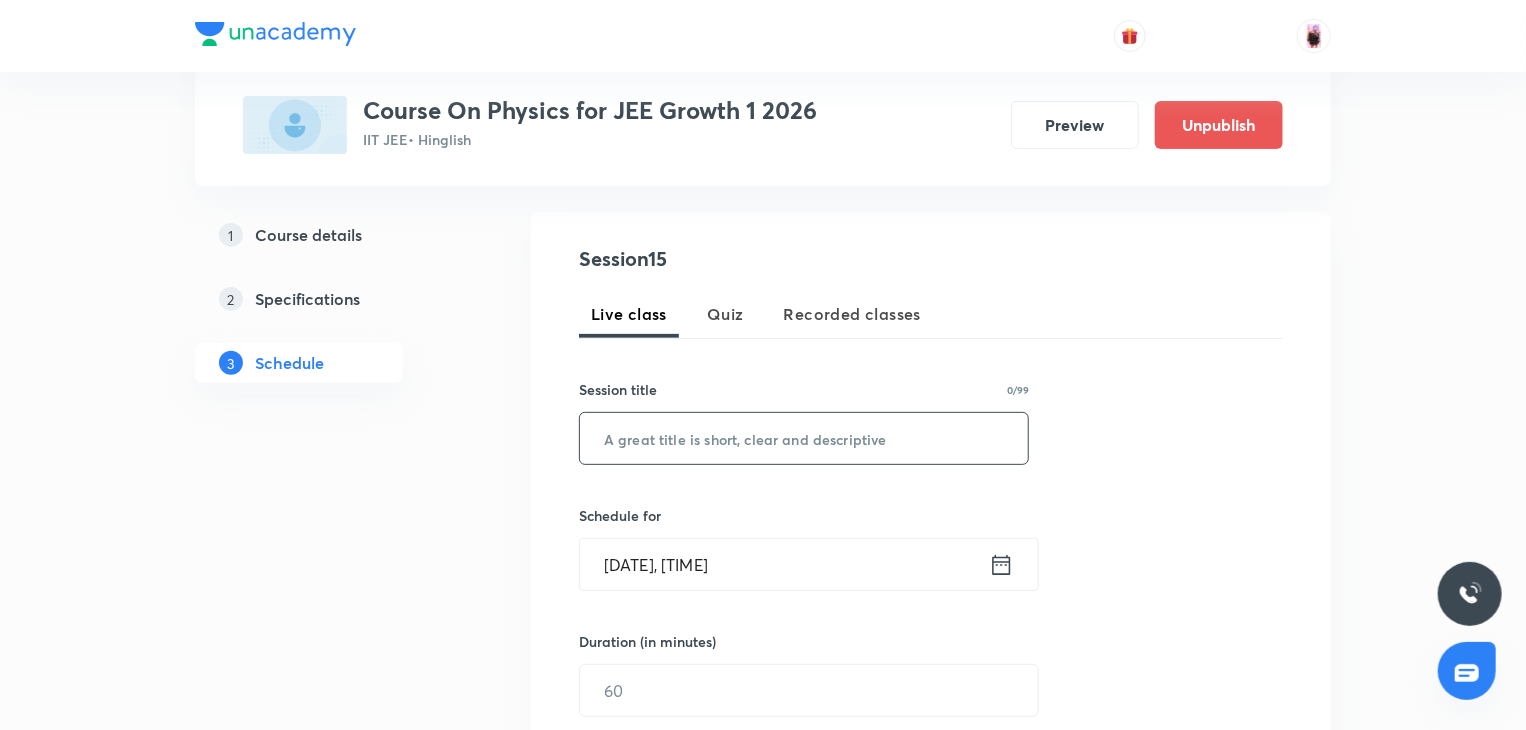click at bounding box center (804, 438) 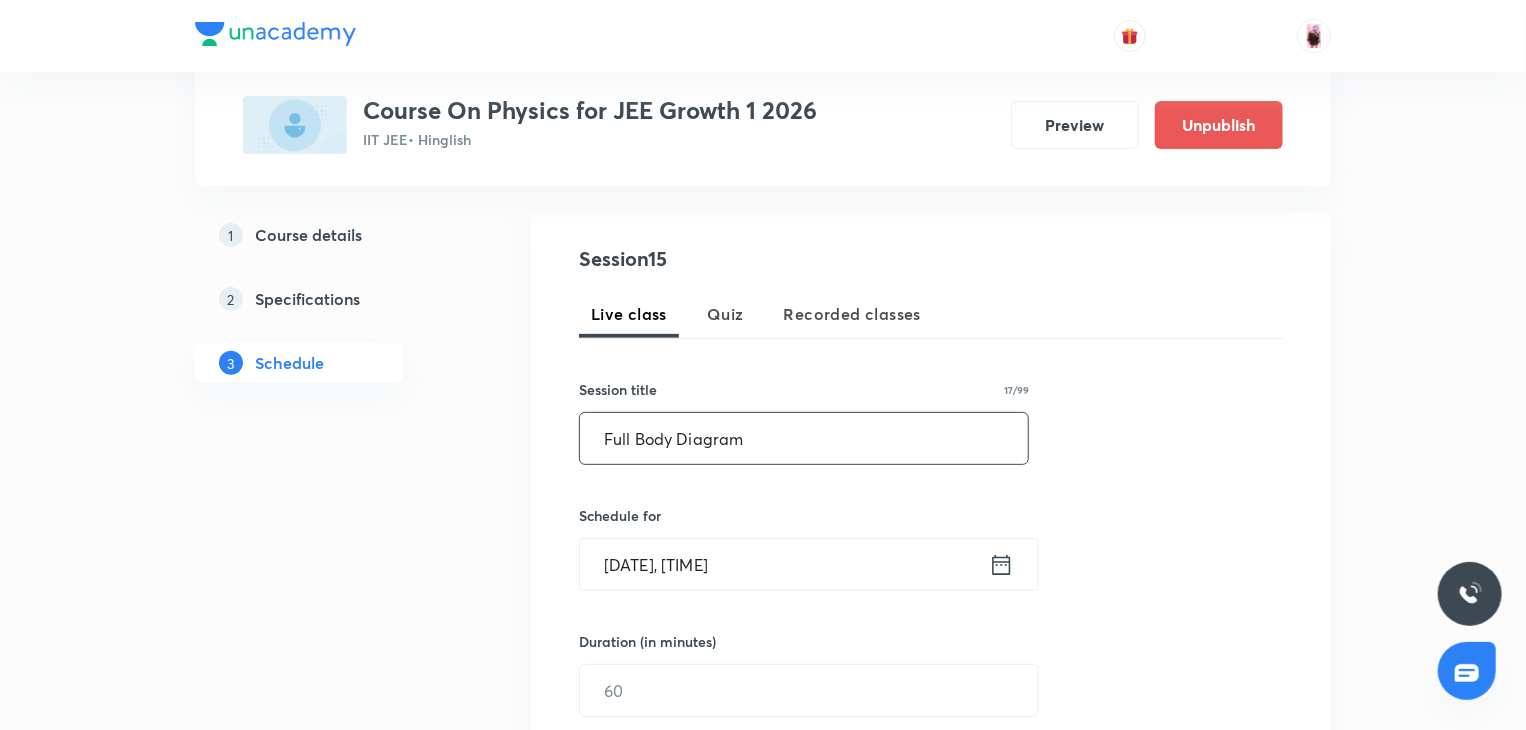 click on "Full Body Diagram" at bounding box center (804, 438) 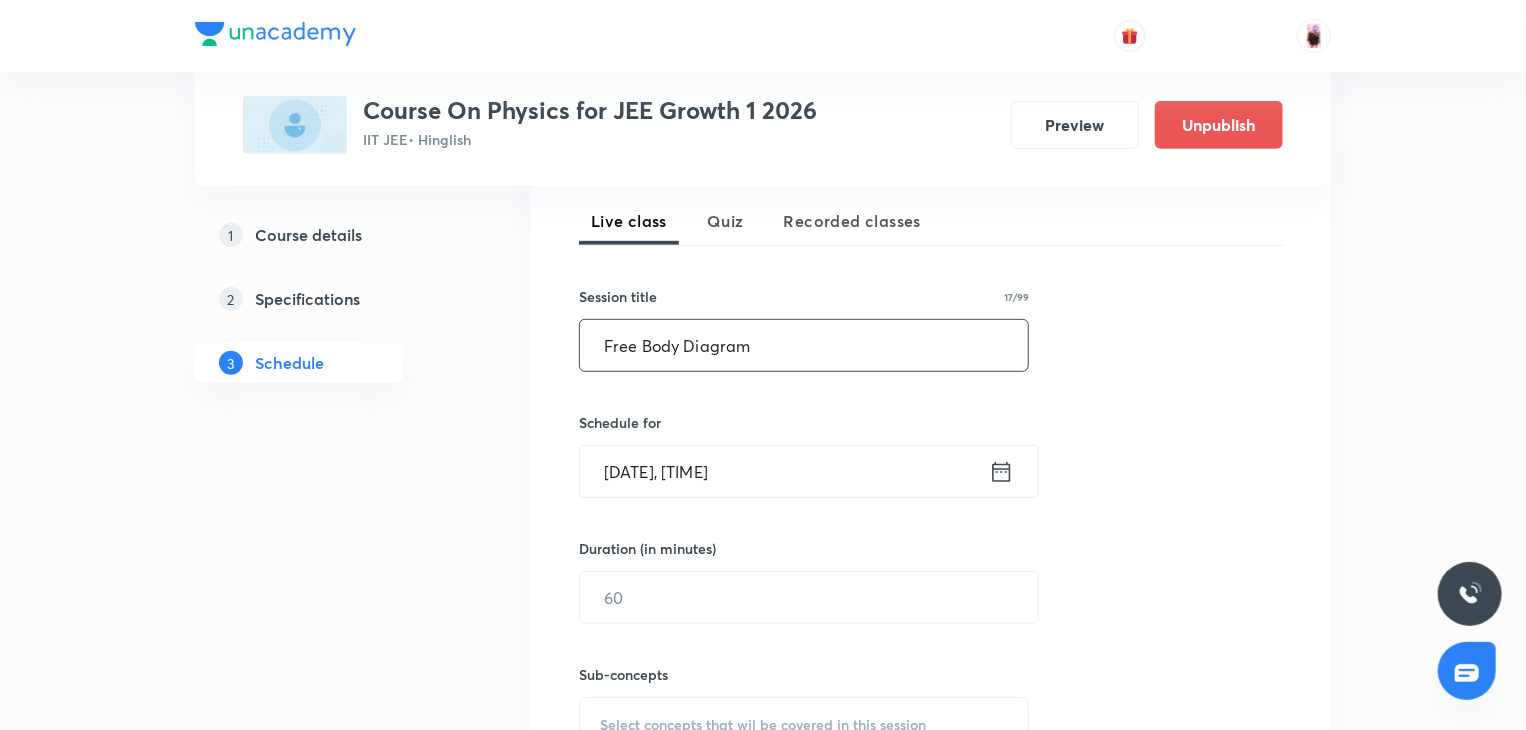 scroll, scrollTop: 495, scrollLeft: 0, axis: vertical 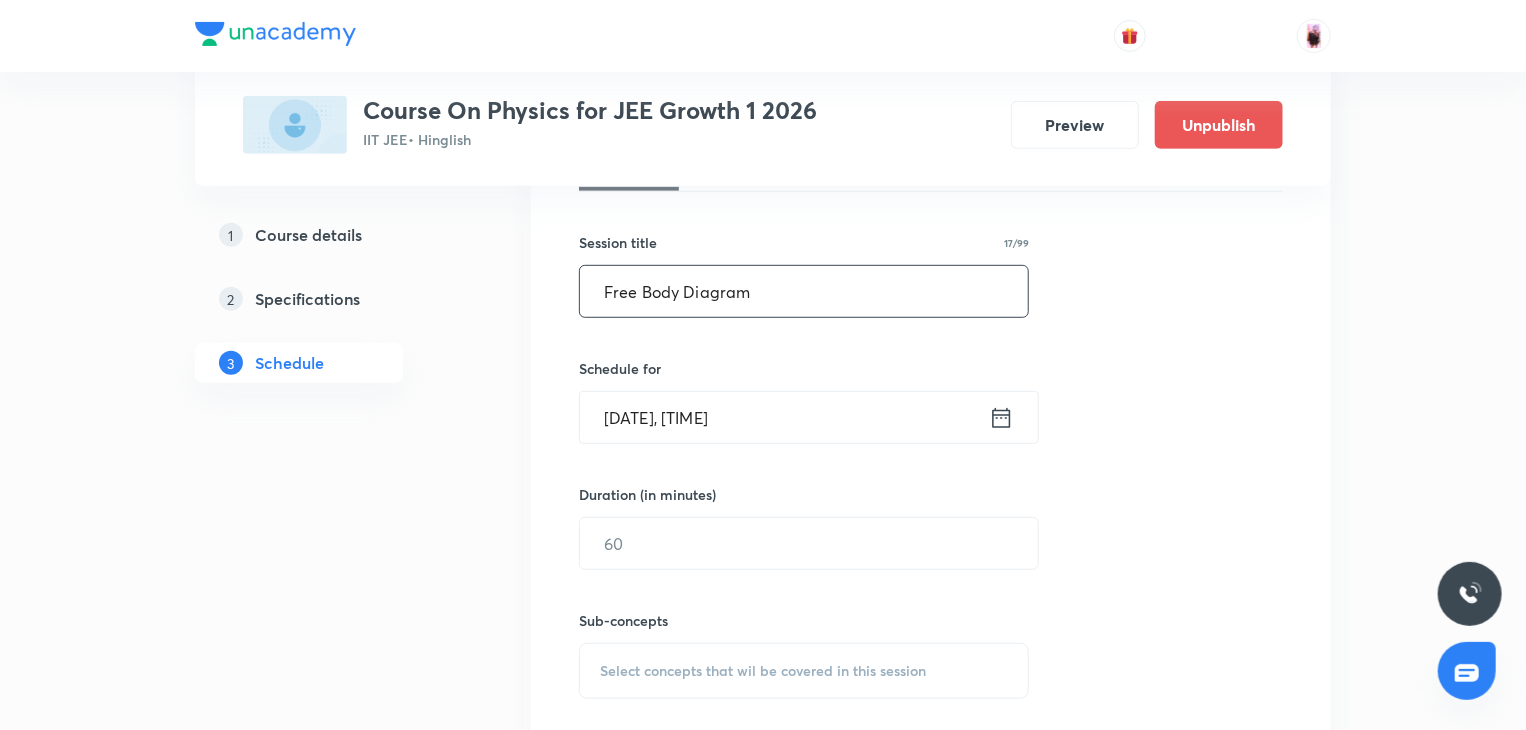 type on "Free Body Diagram" 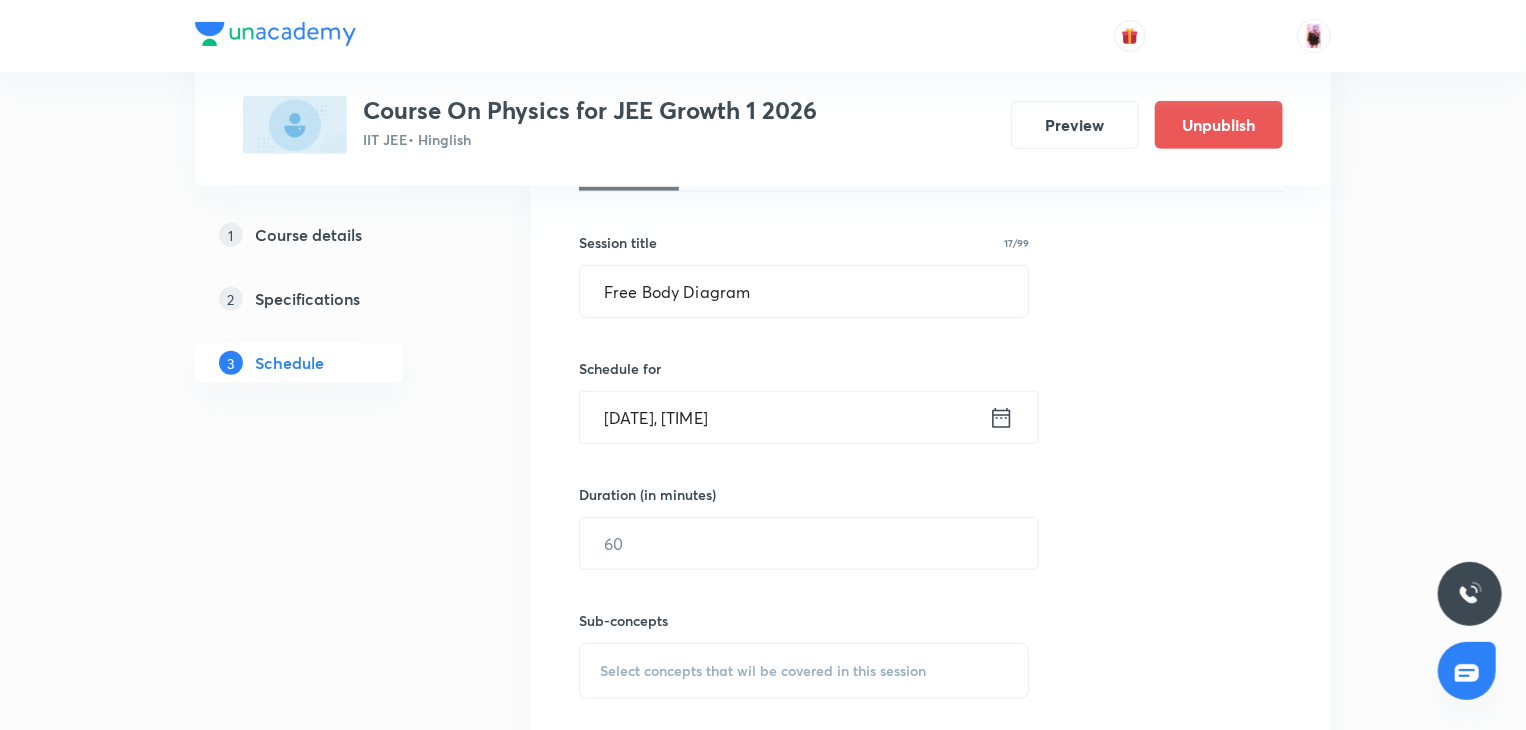 click on "[DATE], [TIME]" at bounding box center [784, 417] 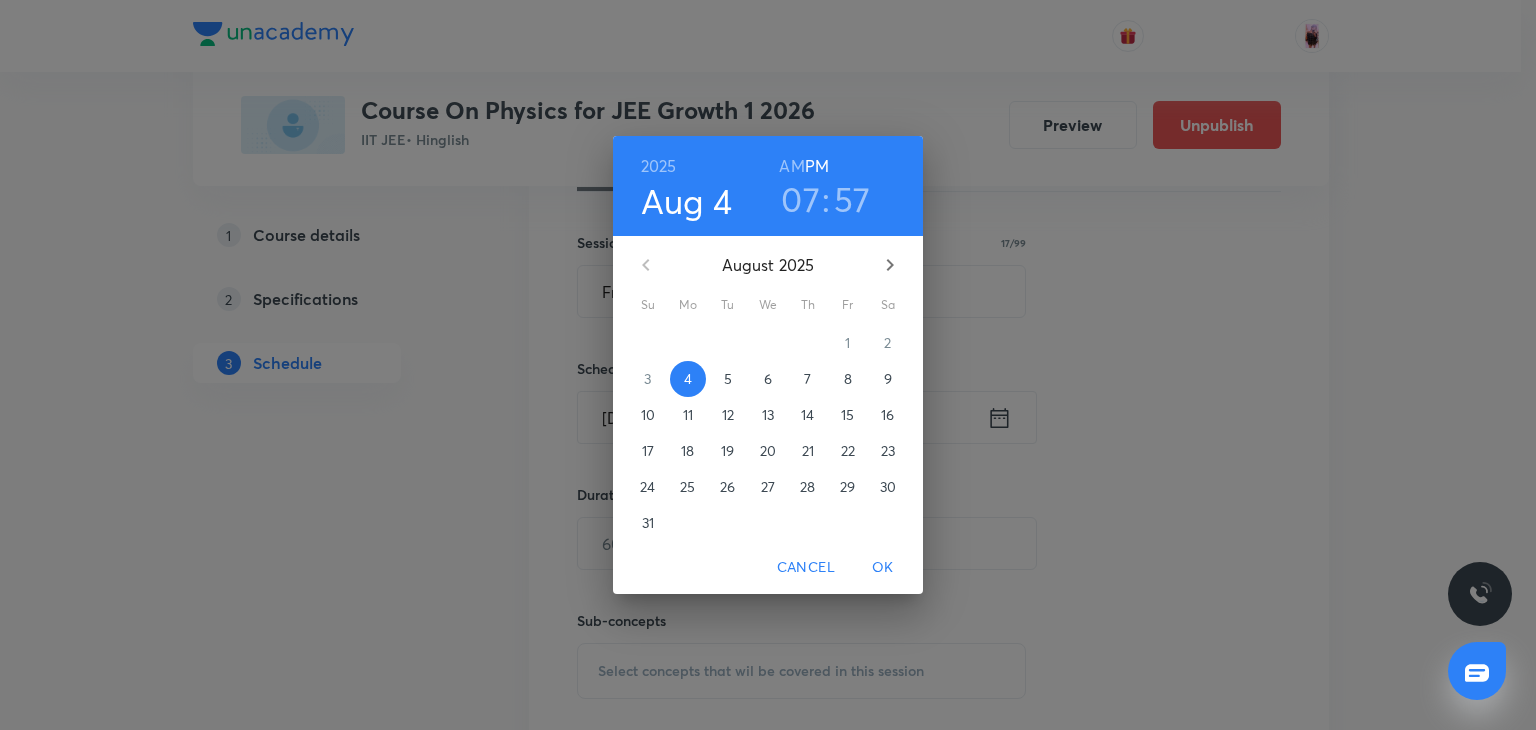 click on "57" at bounding box center [852, 199] 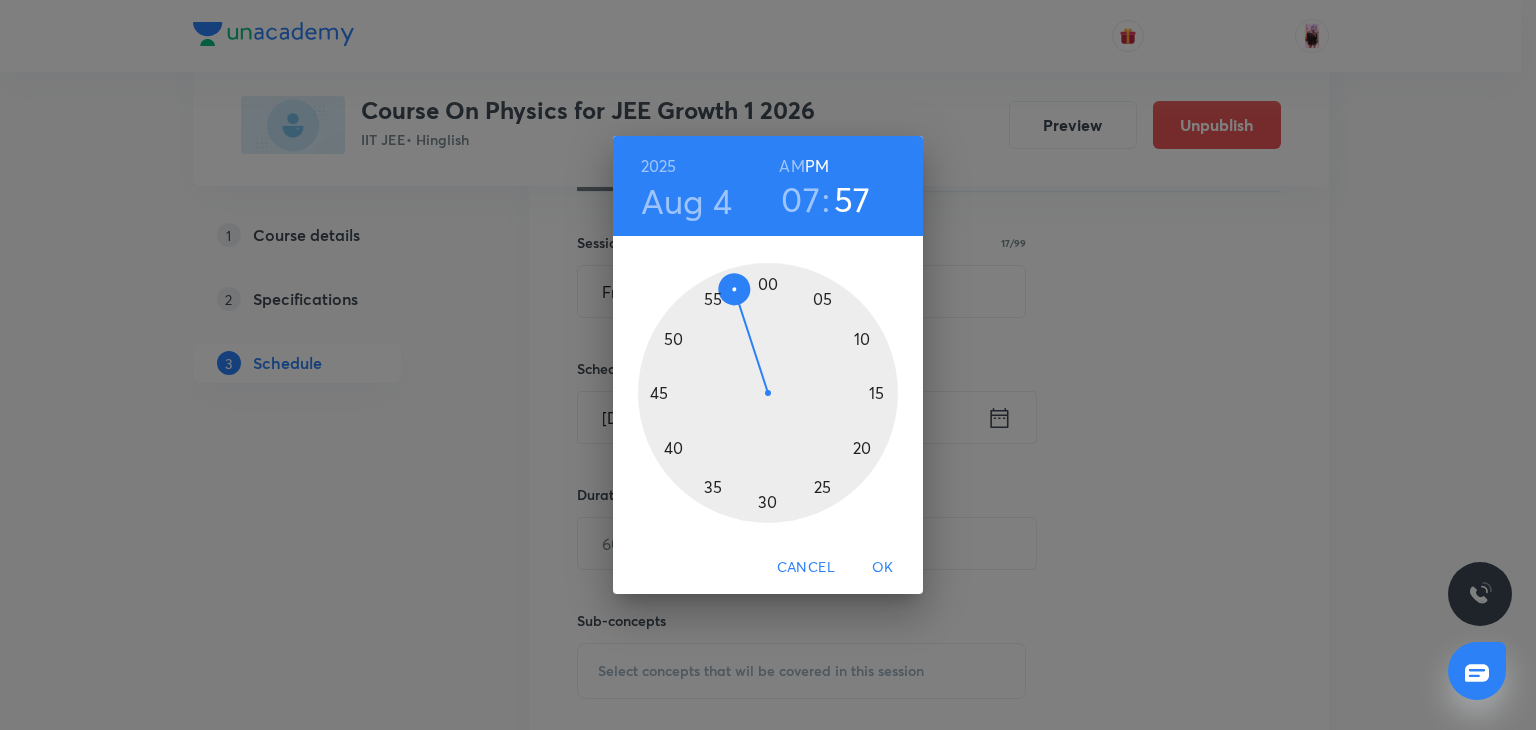 click at bounding box center (768, 393) 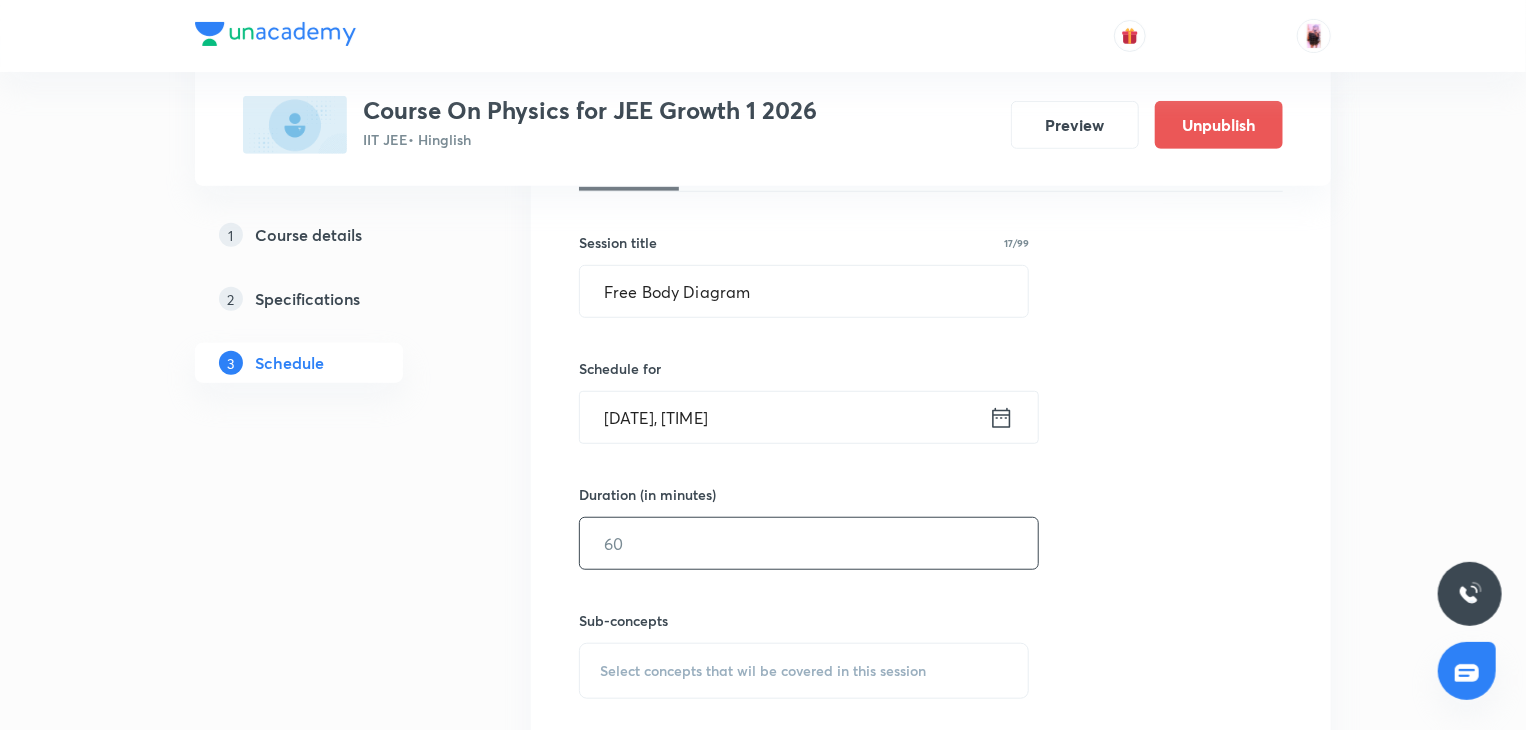 click at bounding box center [809, 543] 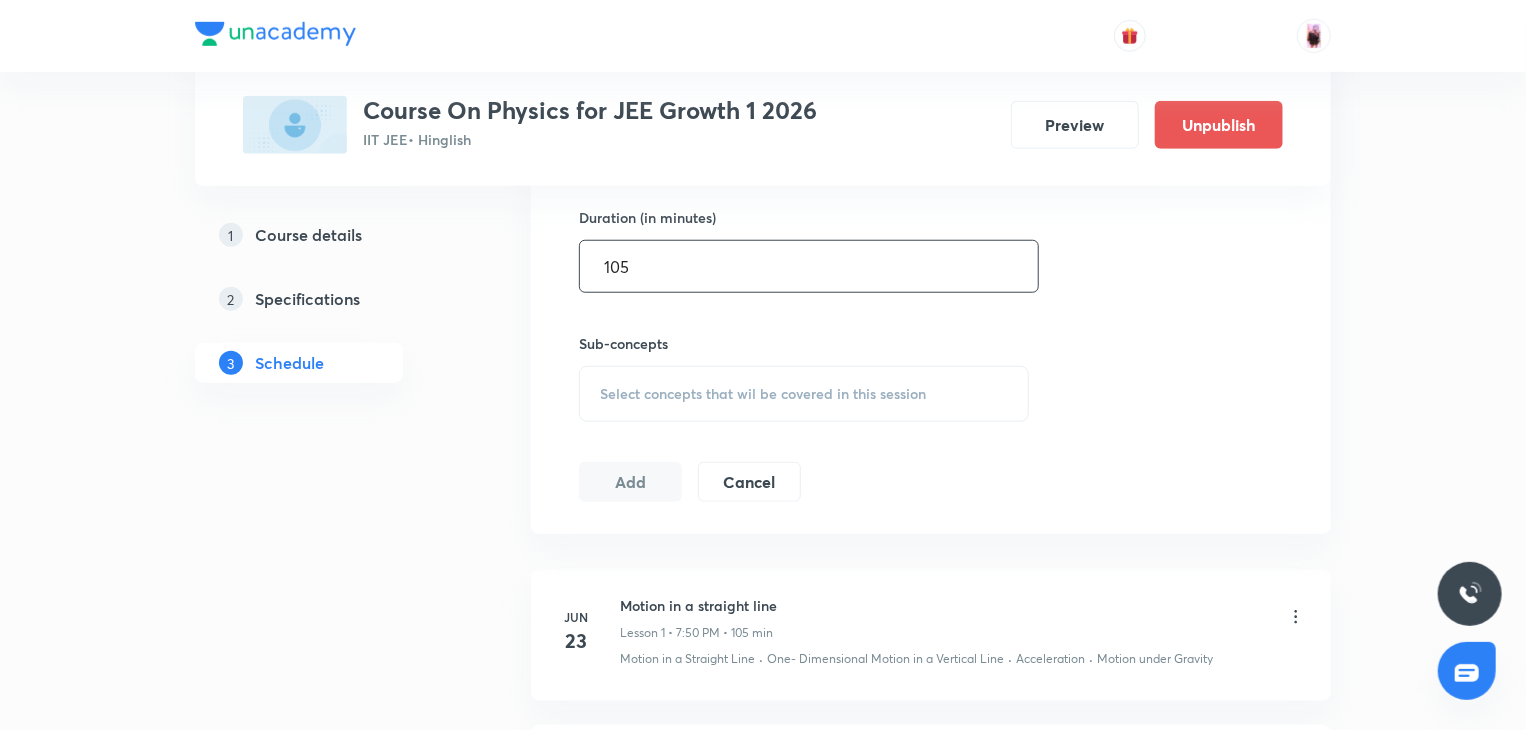 scroll, scrollTop: 817, scrollLeft: 0, axis: vertical 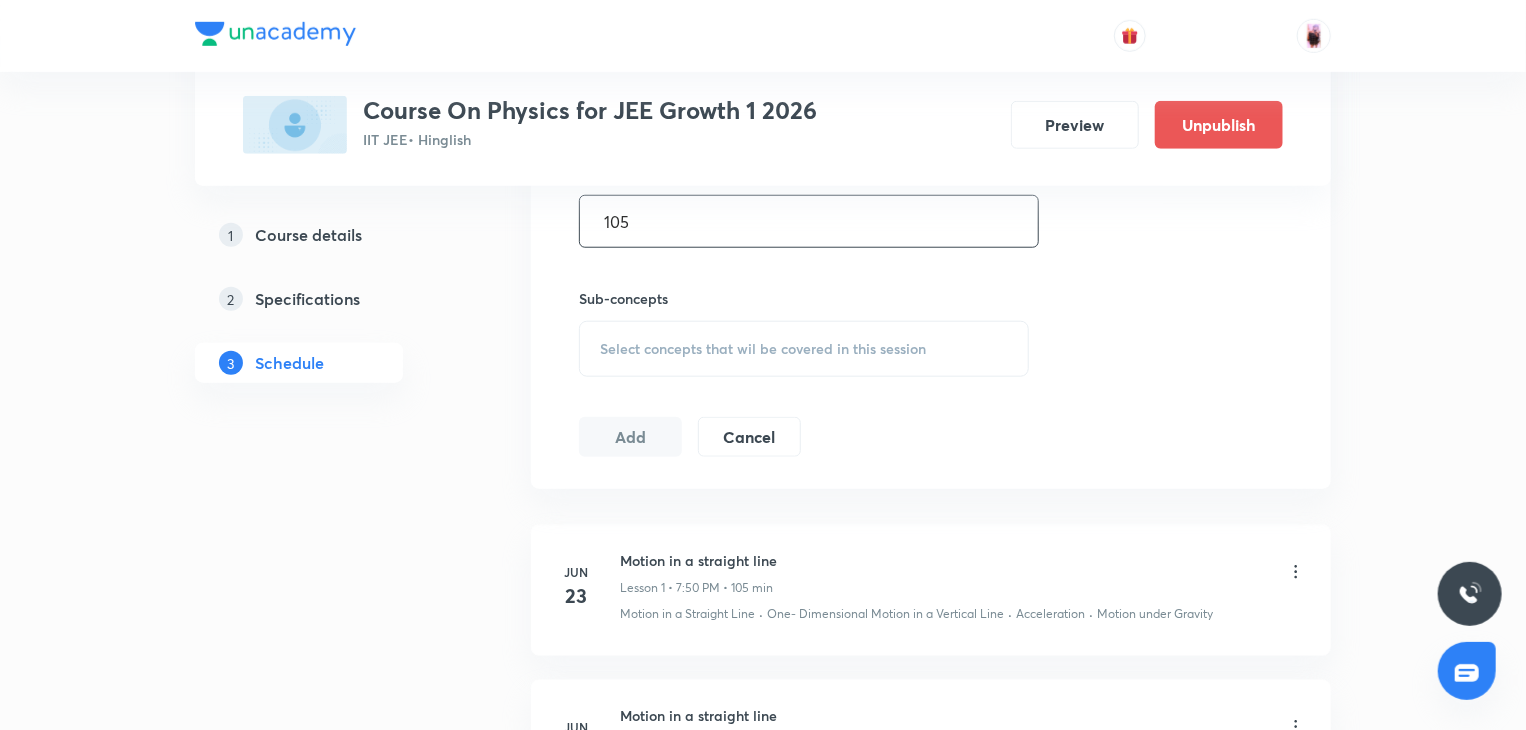 type on "105" 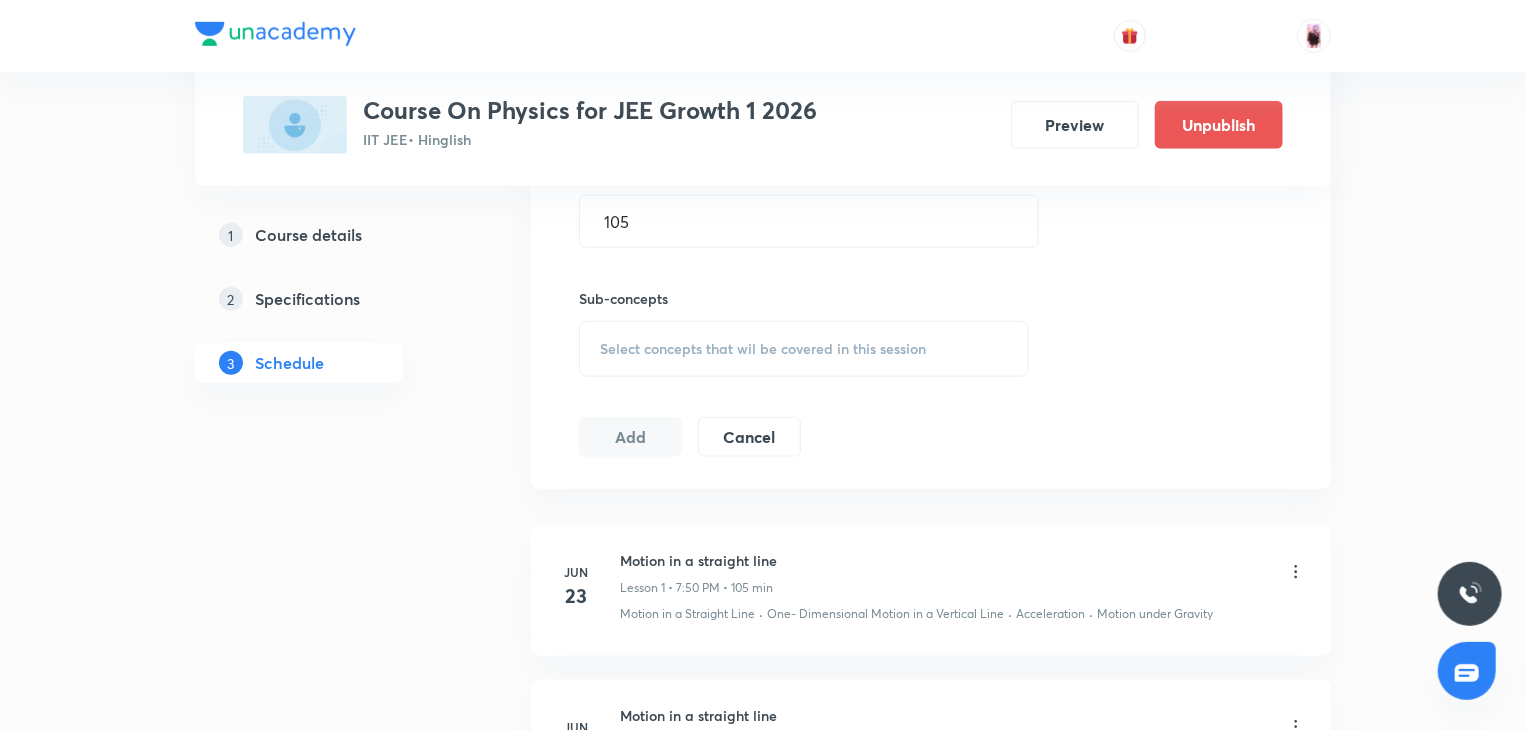 click on "Select concepts that wil be covered in this session" at bounding box center (804, 349) 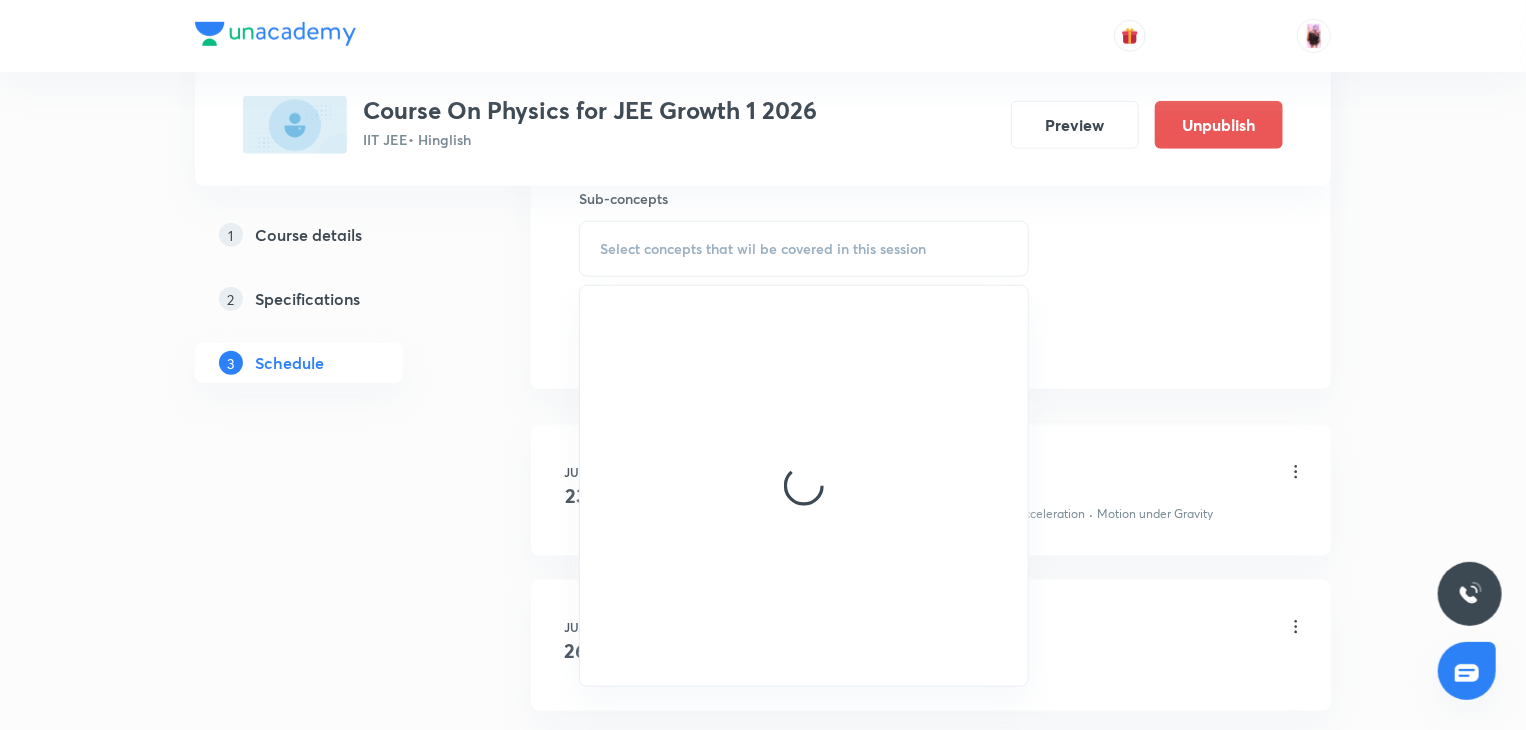 scroll, scrollTop: 901, scrollLeft: 0, axis: vertical 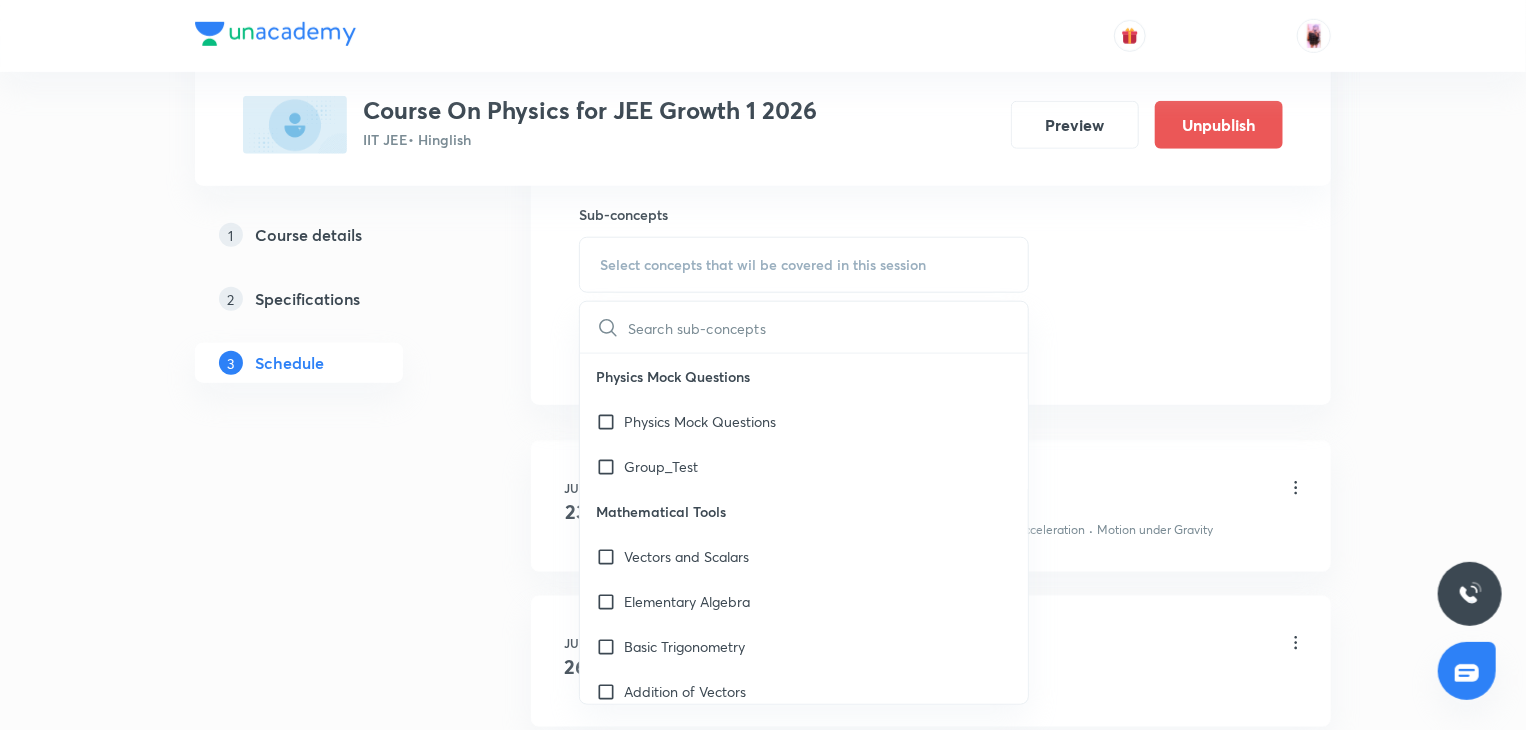 click at bounding box center (828, 327) 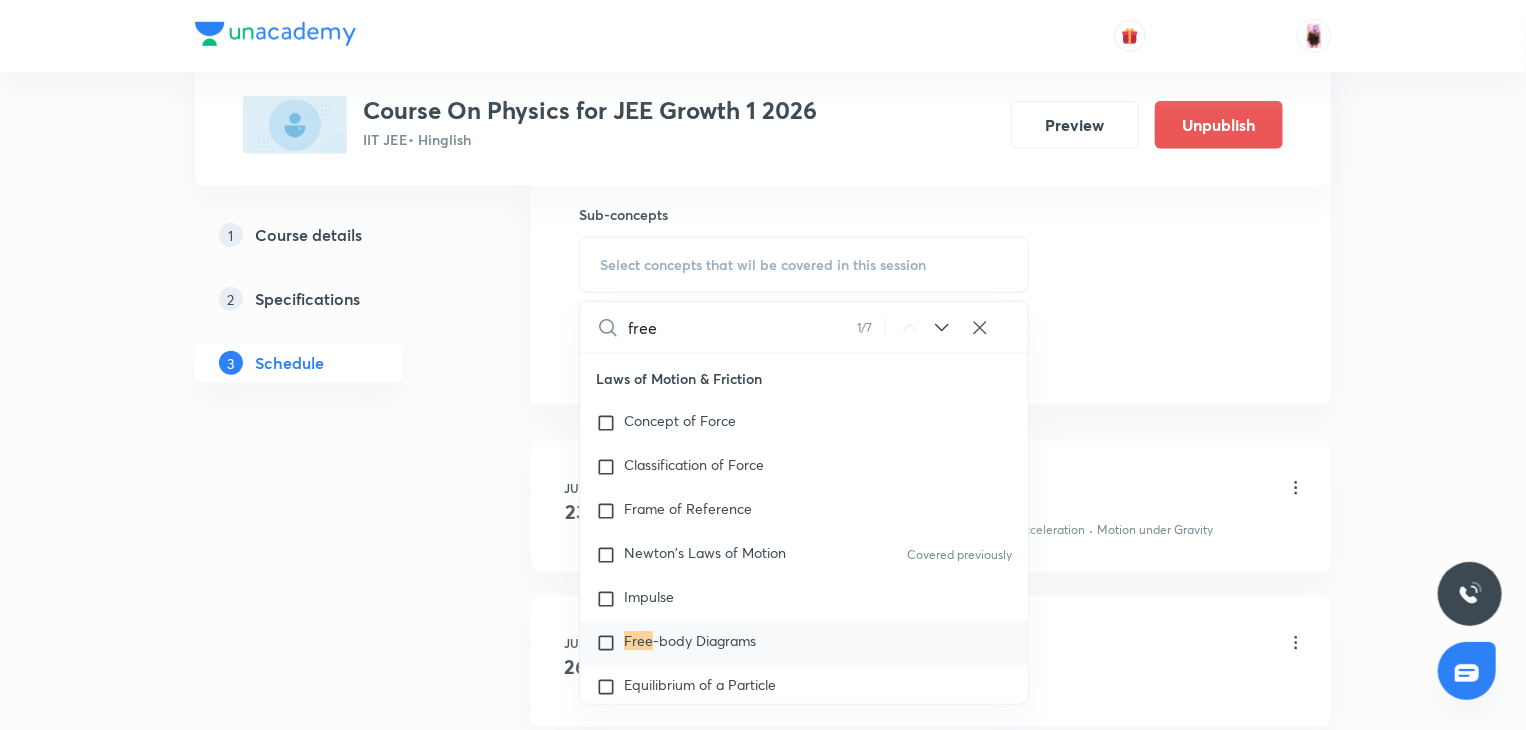 scroll, scrollTop: 3415, scrollLeft: 0, axis: vertical 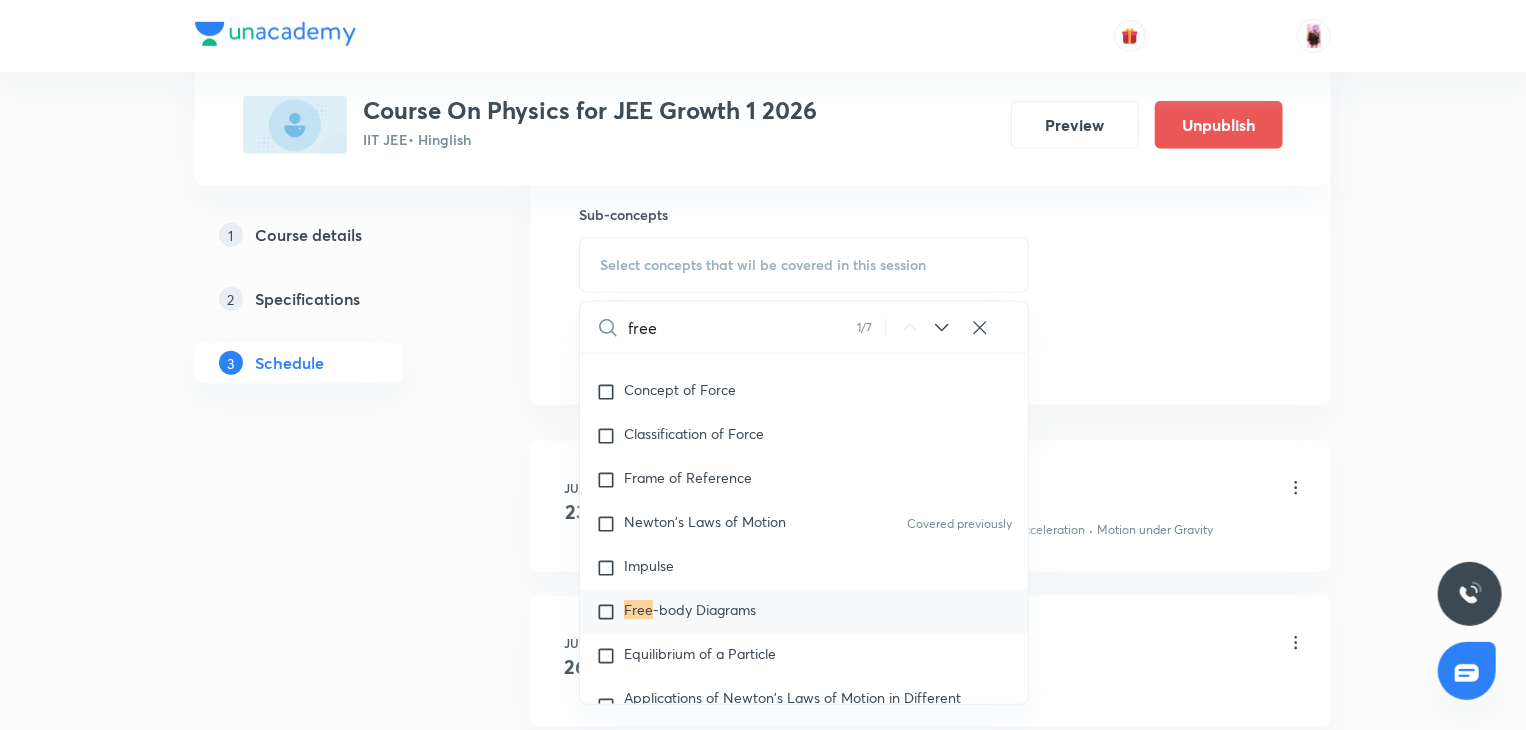 type on "free" 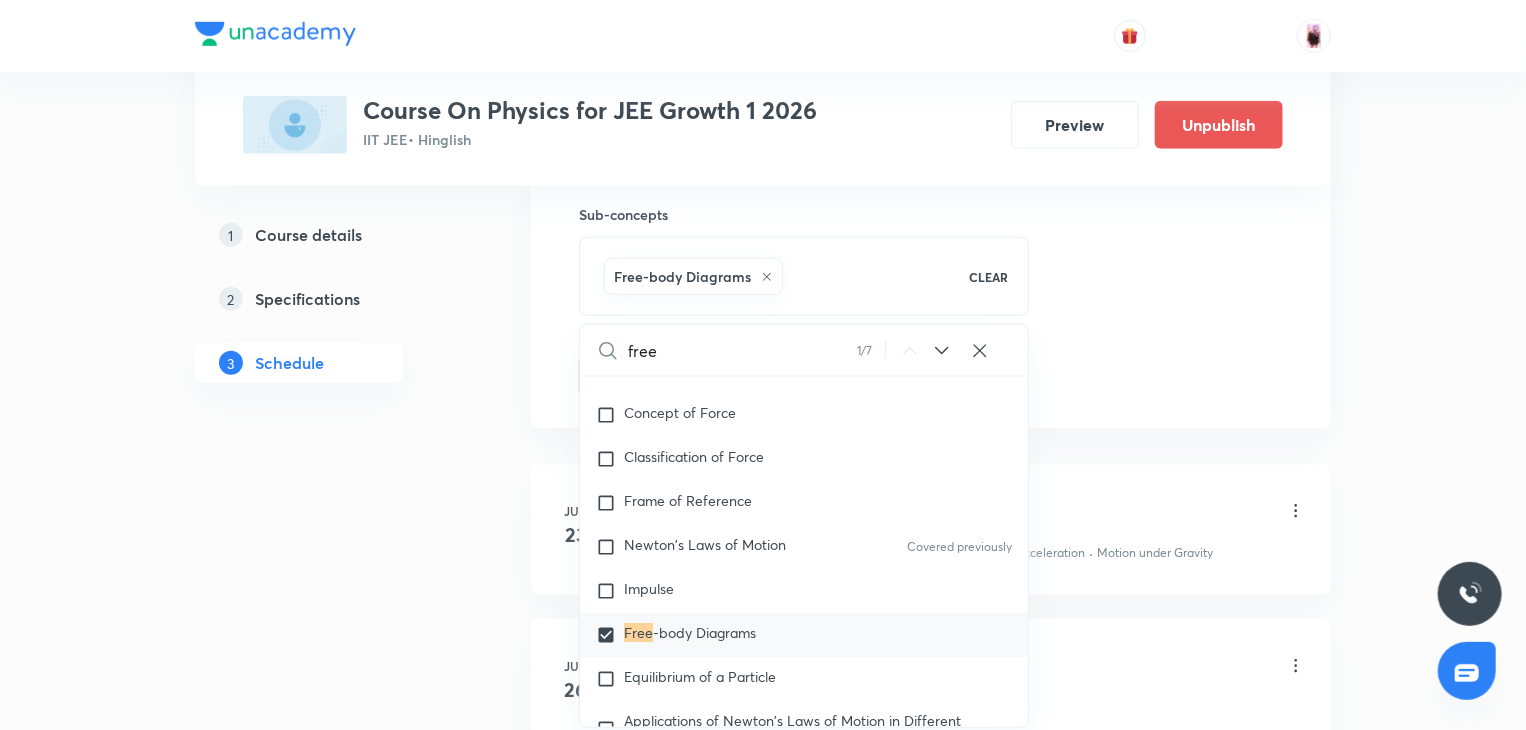click on "Schedule for [DATE], [TIME] ​ Duration (in minutes) 105 ​ Sub-concepts Free-body Diagrams  CLEAR free 1 / 7 ​ Physics Mock Questions Physics Mock Questions Group_Test Mathematical Tools Vectors and Scalars  Elementary Algebra Basic Trigonometry Addition of Vectors 2D and 3D Geometry Representation of Vector  Components of a Vector Functions Unit Vectors Vectors Product of Two Vectors Differentiation: Basic Formula and Rule Definite Integration and Area Under The Curve Chain Rule Free" at bounding box center [763, 987] 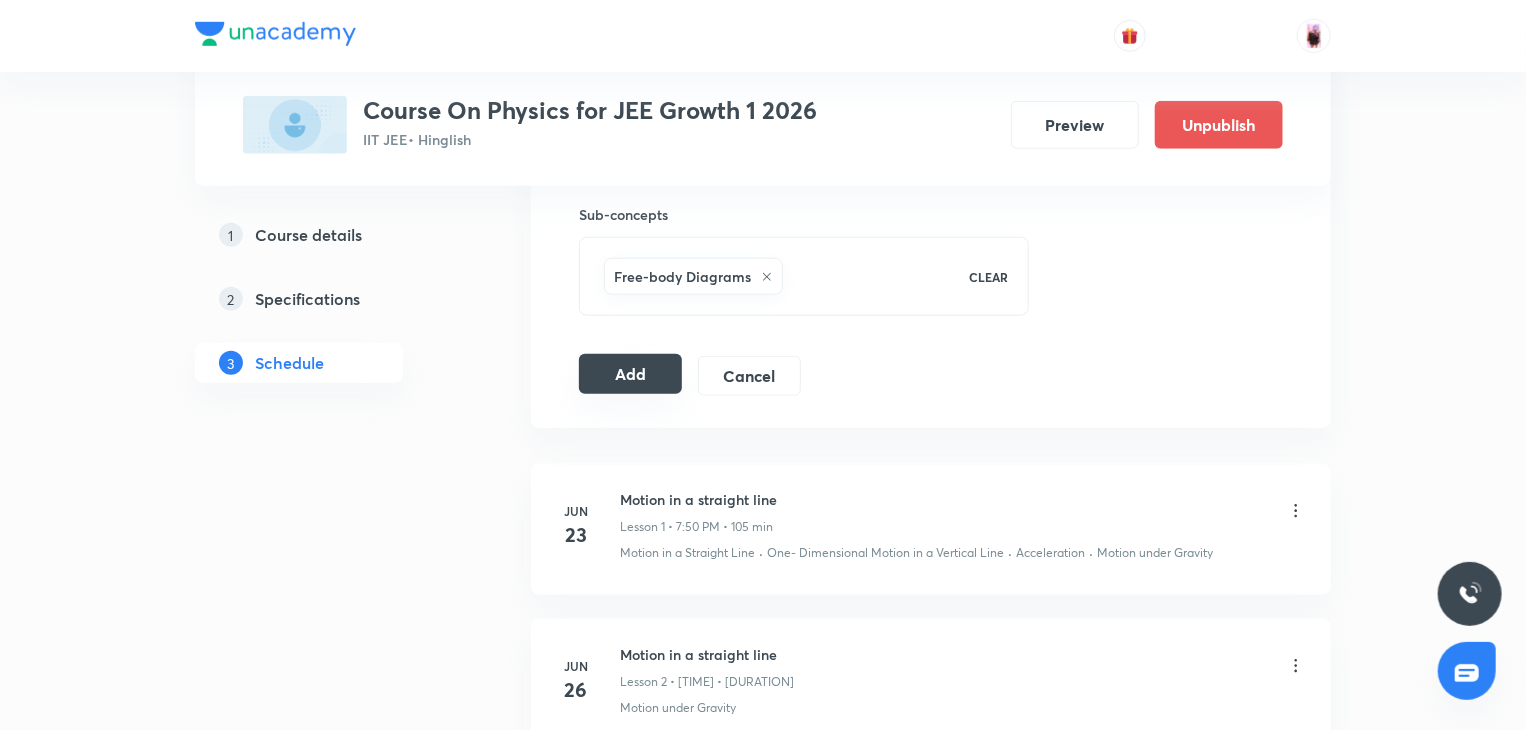 click on "Add" at bounding box center (630, 374) 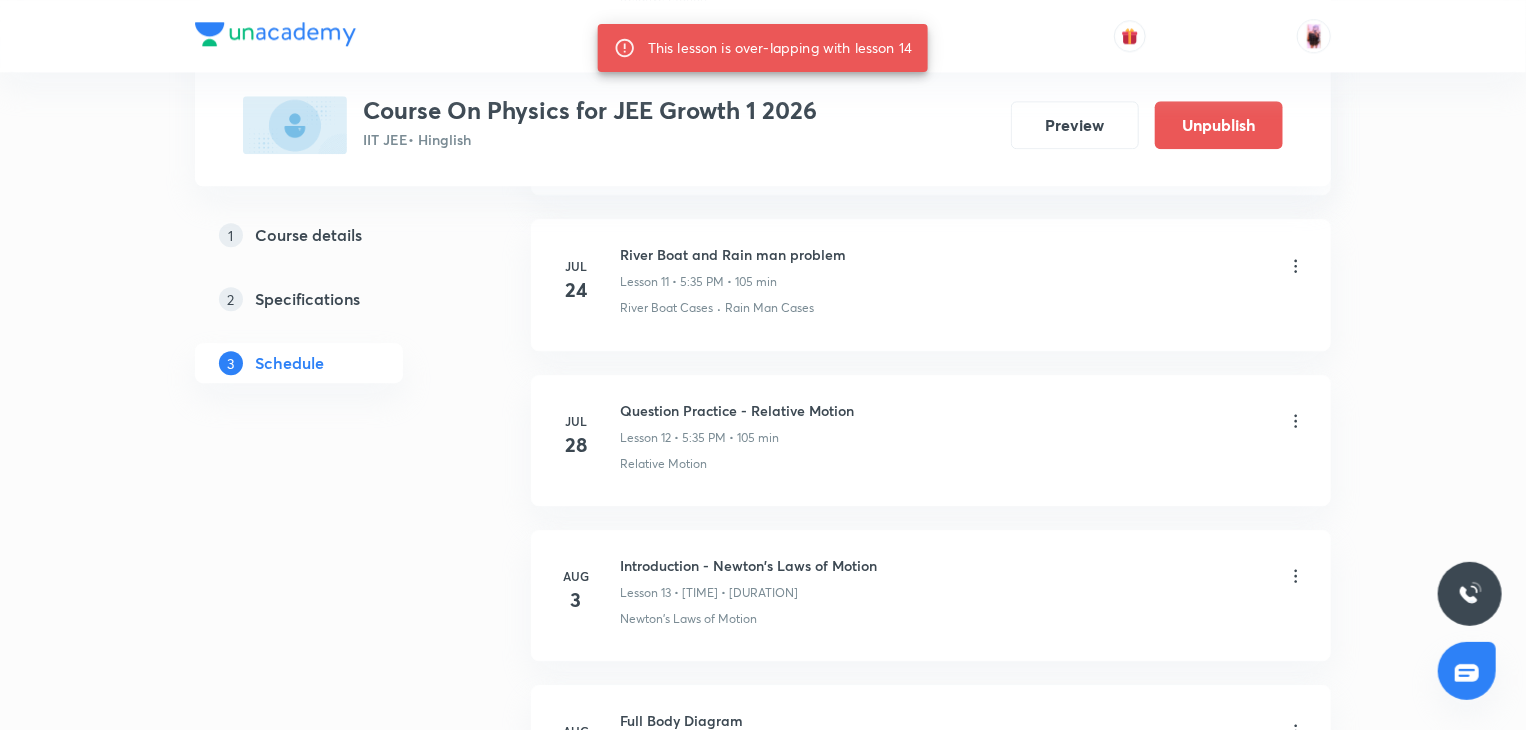 scroll, scrollTop: 2945, scrollLeft: 0, axis: vertical 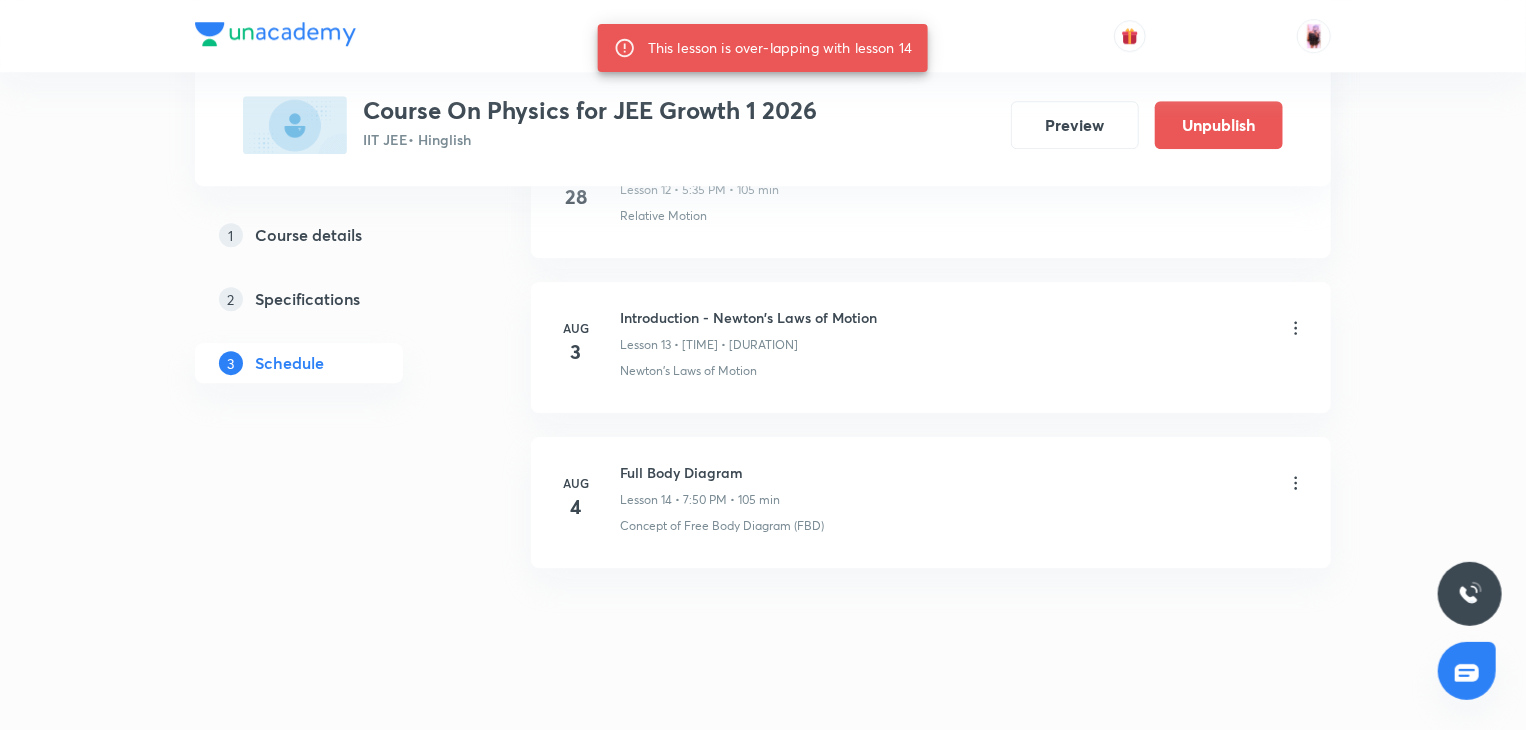 click 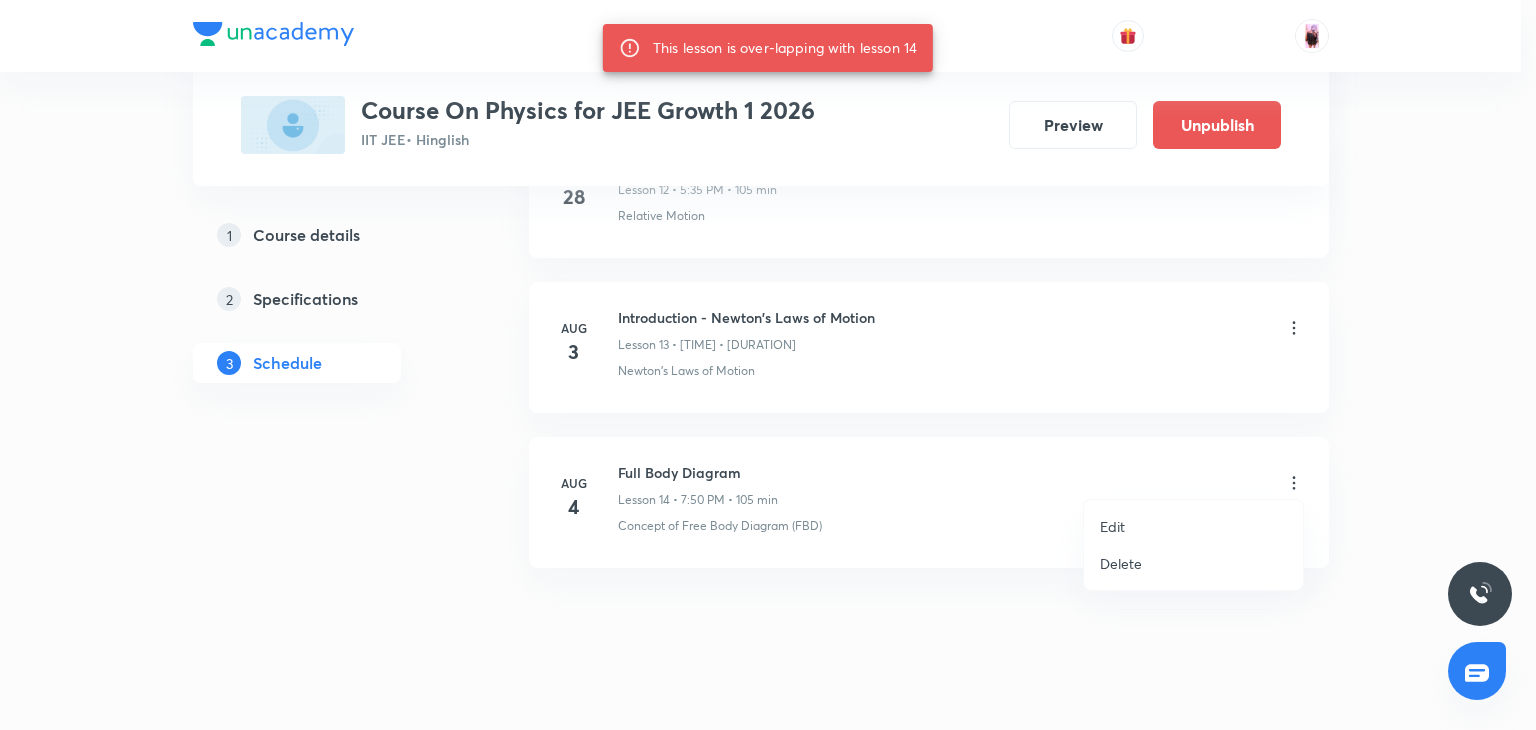 click on "Delete" at bounding box center (1193, 563) 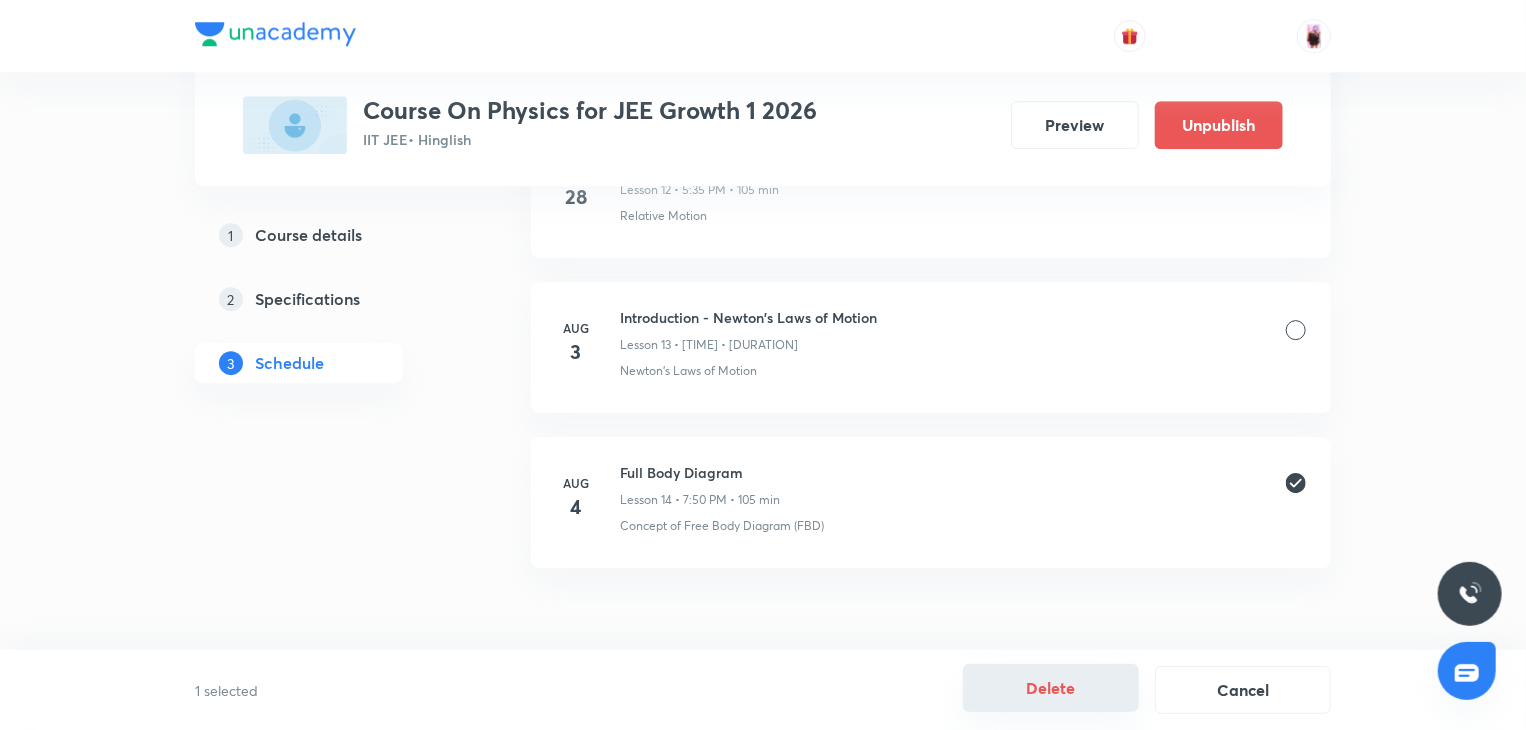 click on "Delete" at bounding box center [1051, 688] 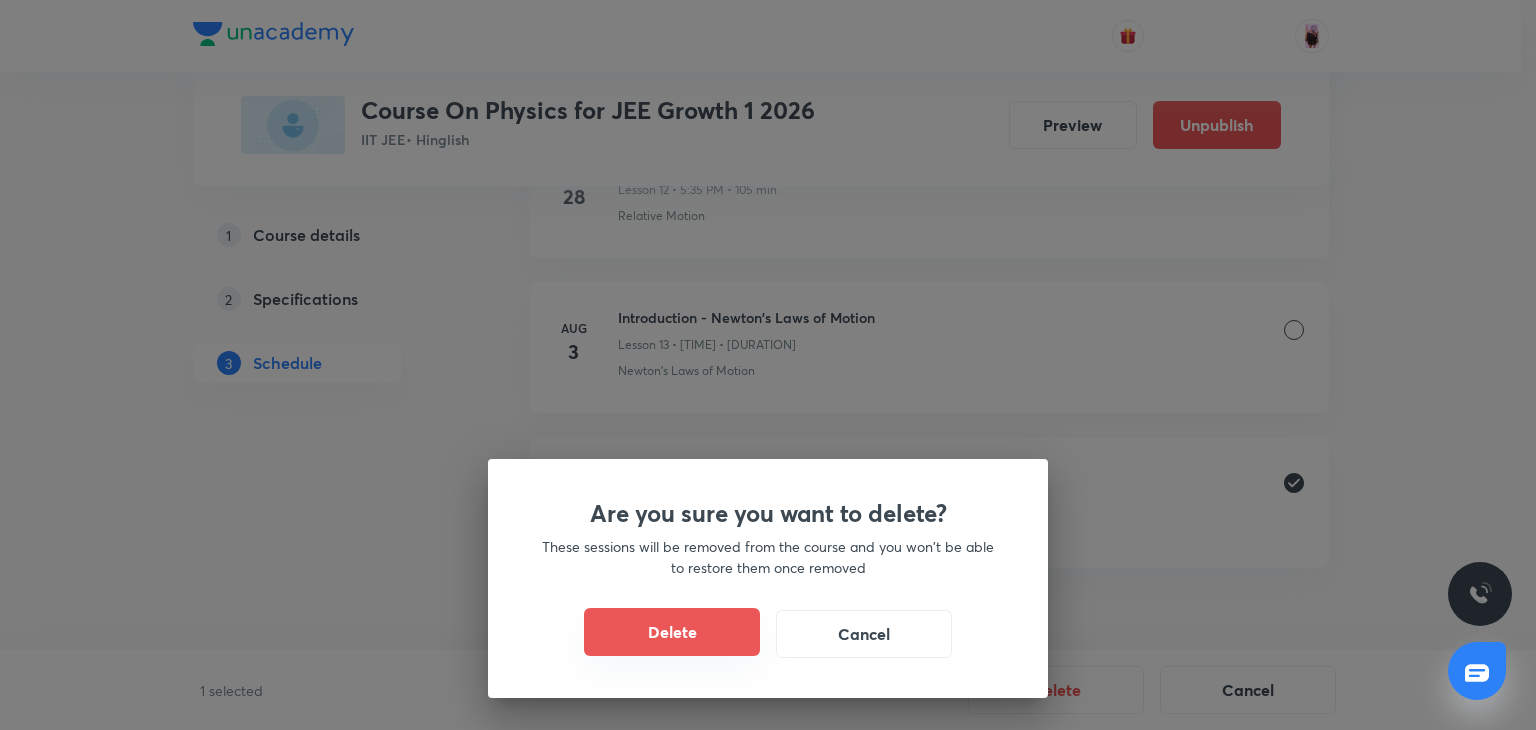 click on "Delete" at bounding box center [672, 632] 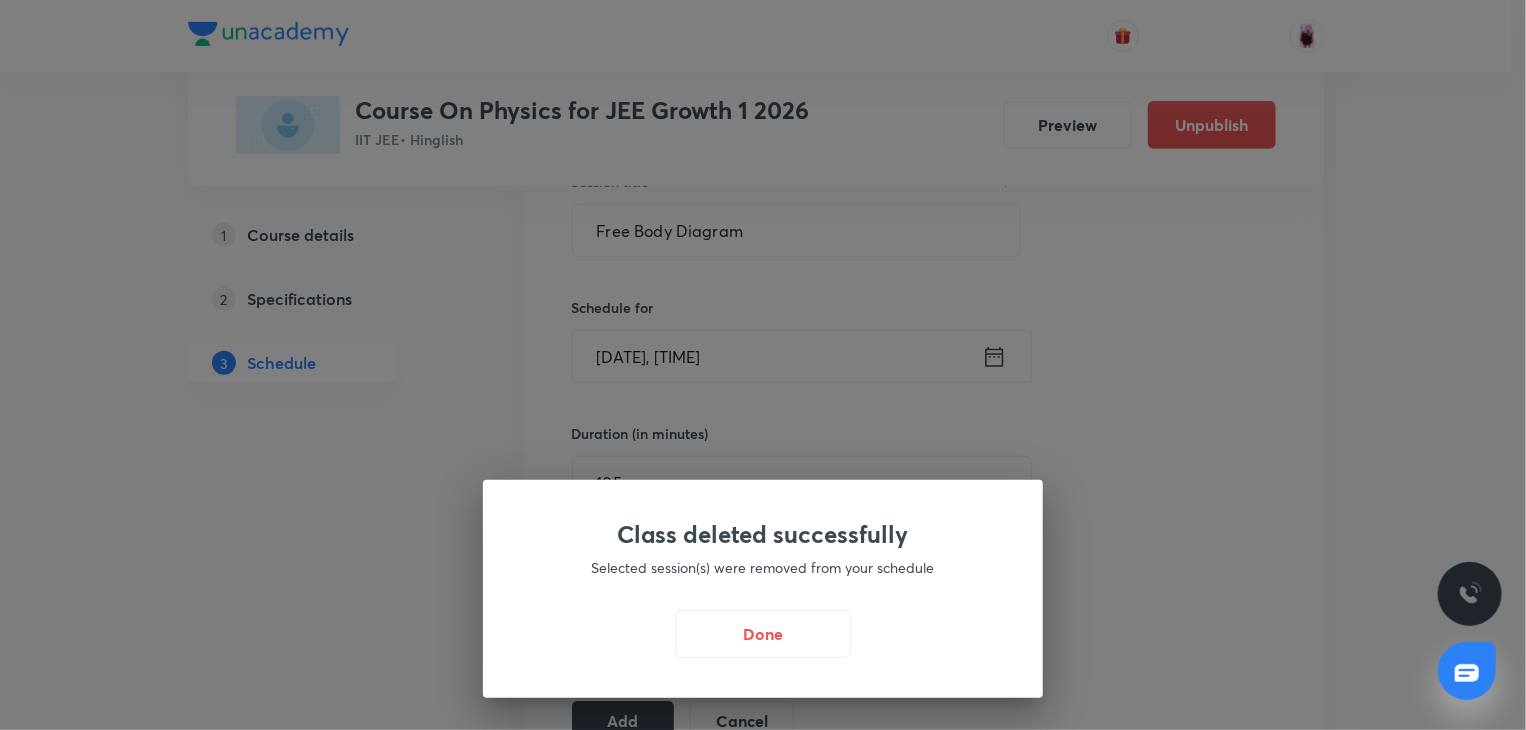 scroll, scrollTop: 540, scrollLeft: 0, axis: vertical 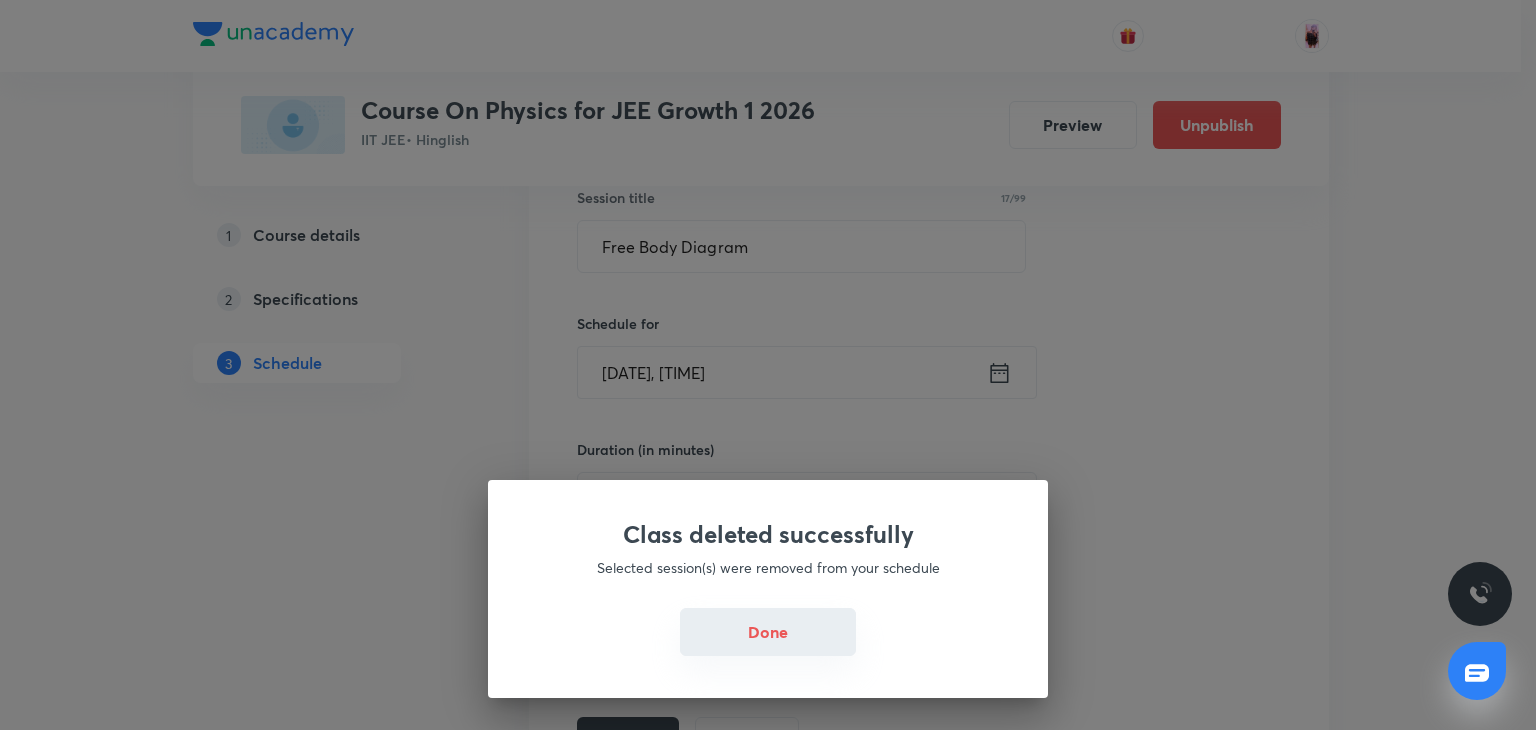 click on "Done" at bounding box center (768, 632) 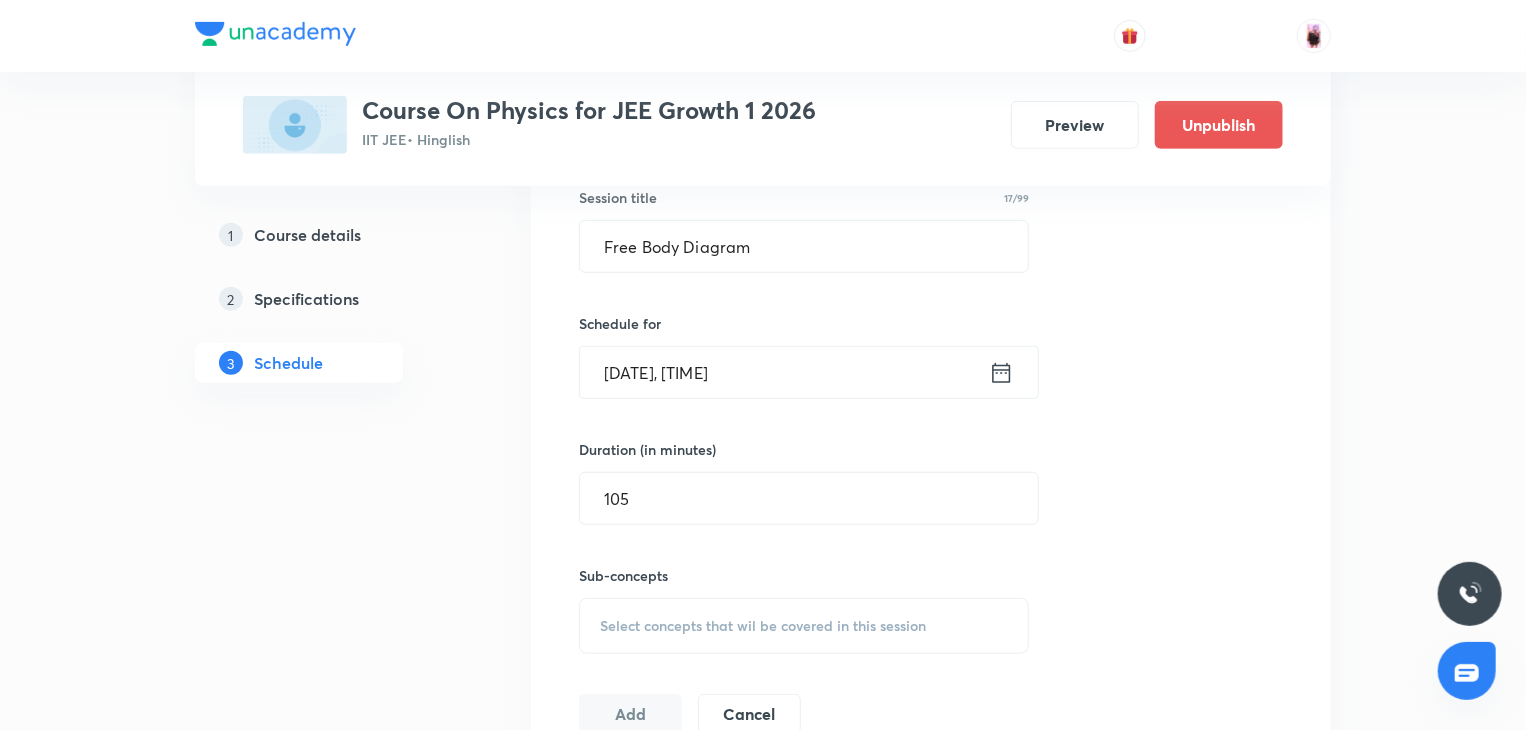 scroll, scrollTop: 592, scrollLeft: 0, axis: vertical 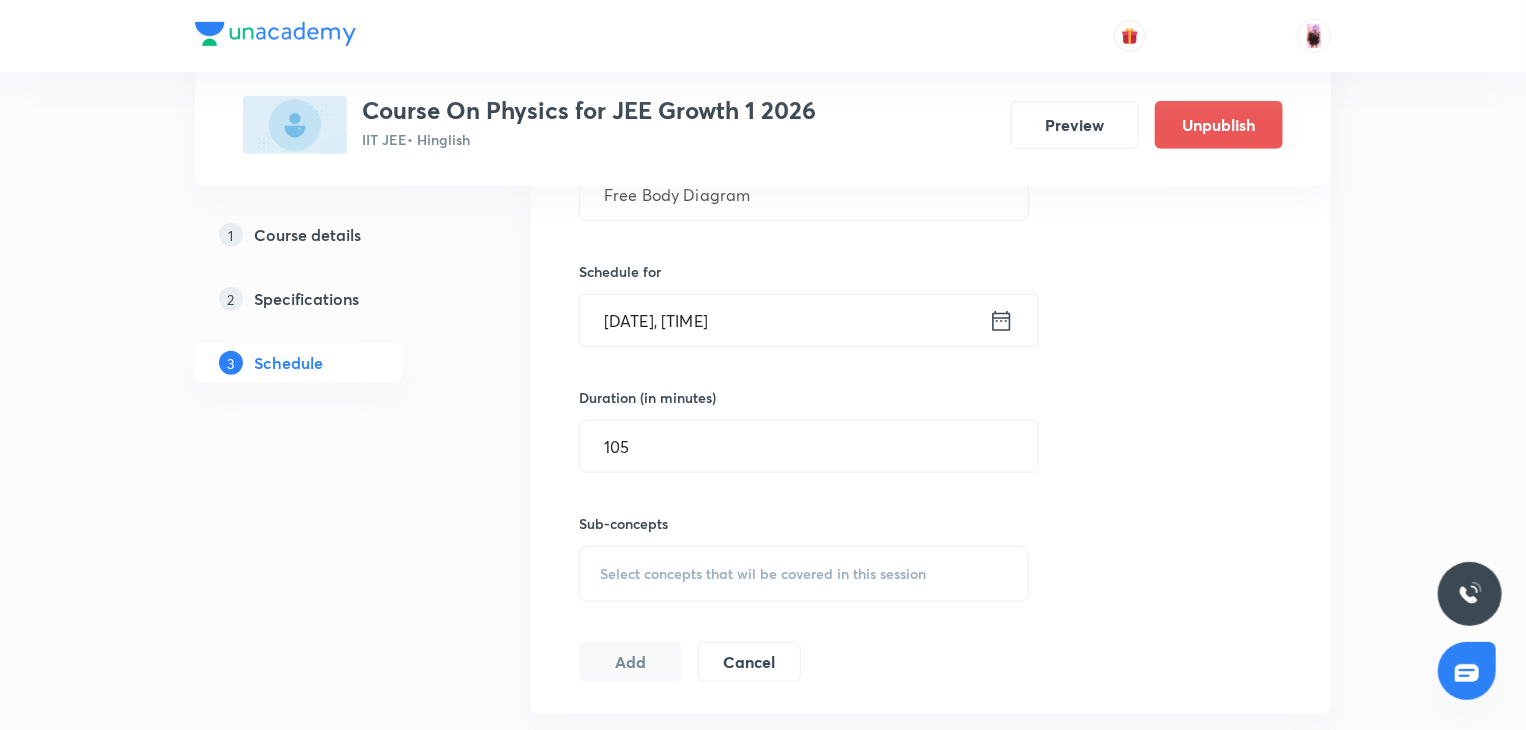 click on "Select concepts that wil be covered in this session" at bounding box center [763, 574] 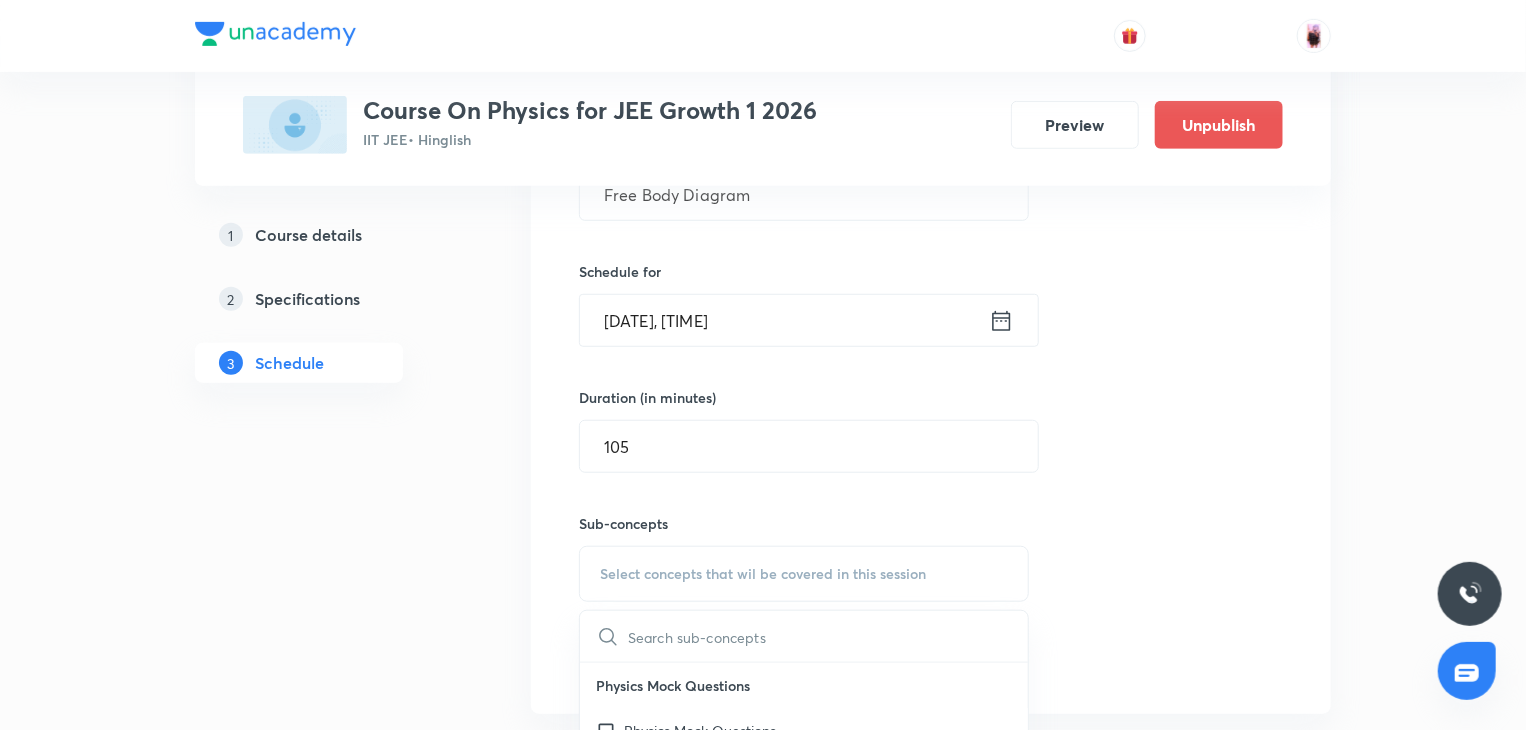 click at bounding box center [828, 636] 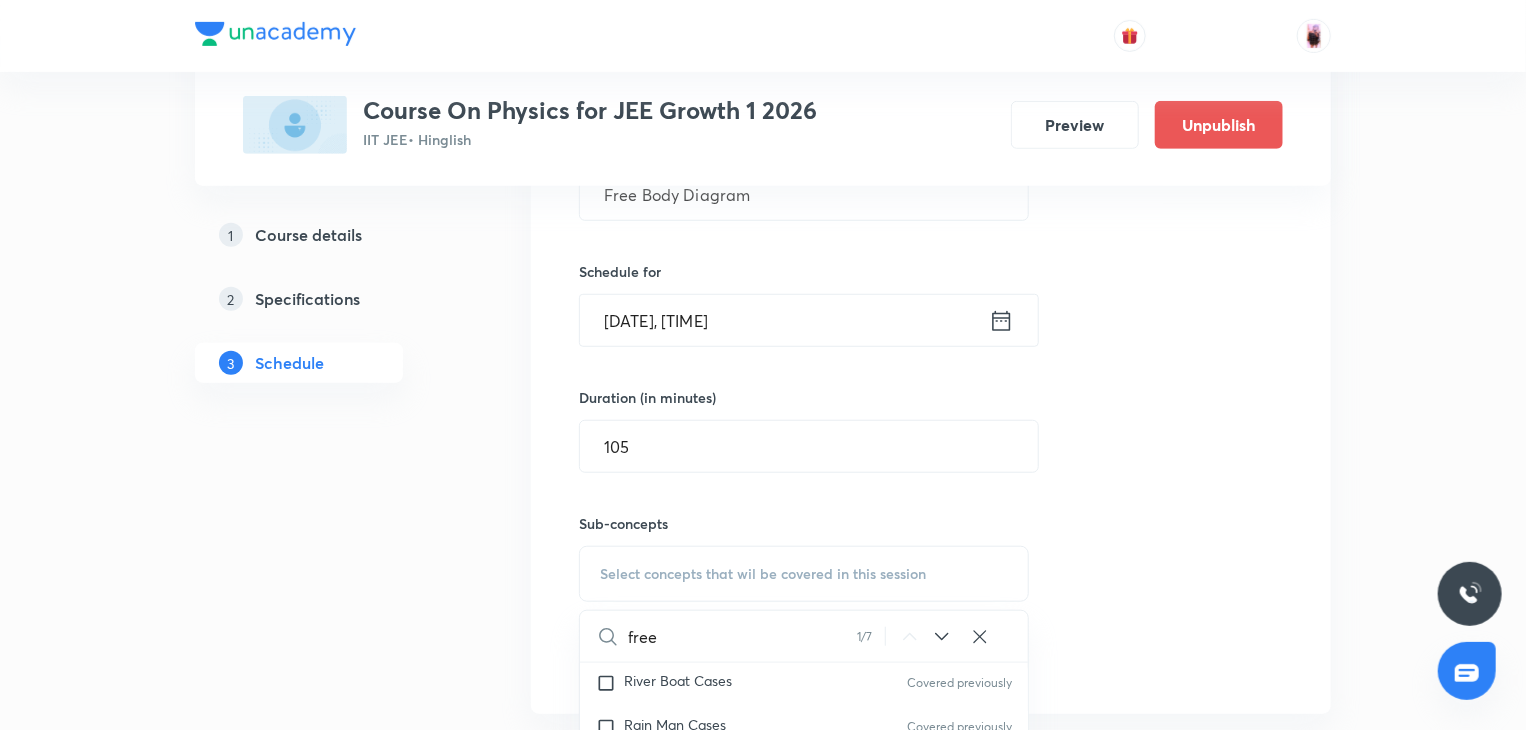 scroll, scrollTop: 3398, scrollLeft: 0, axis: vertical 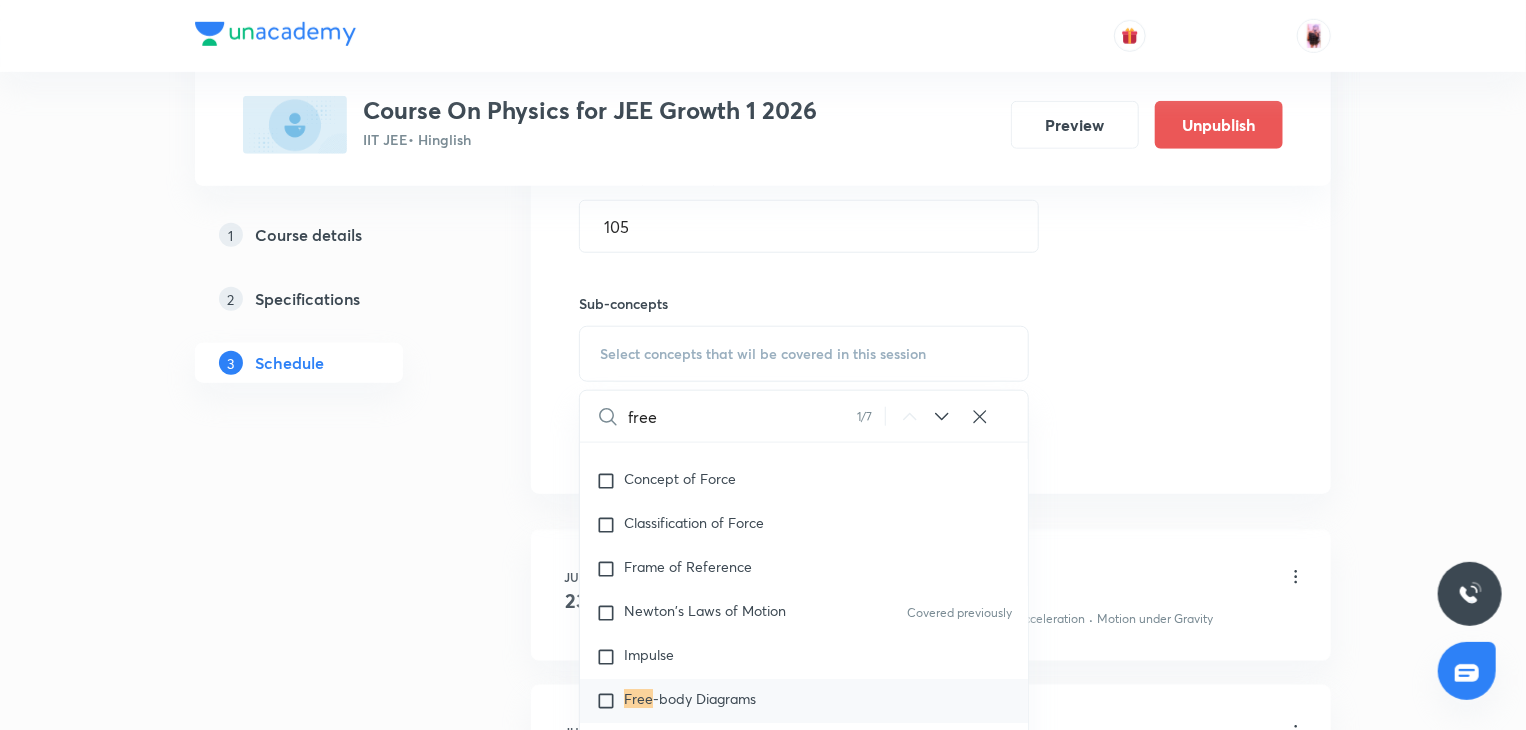 type on "free" 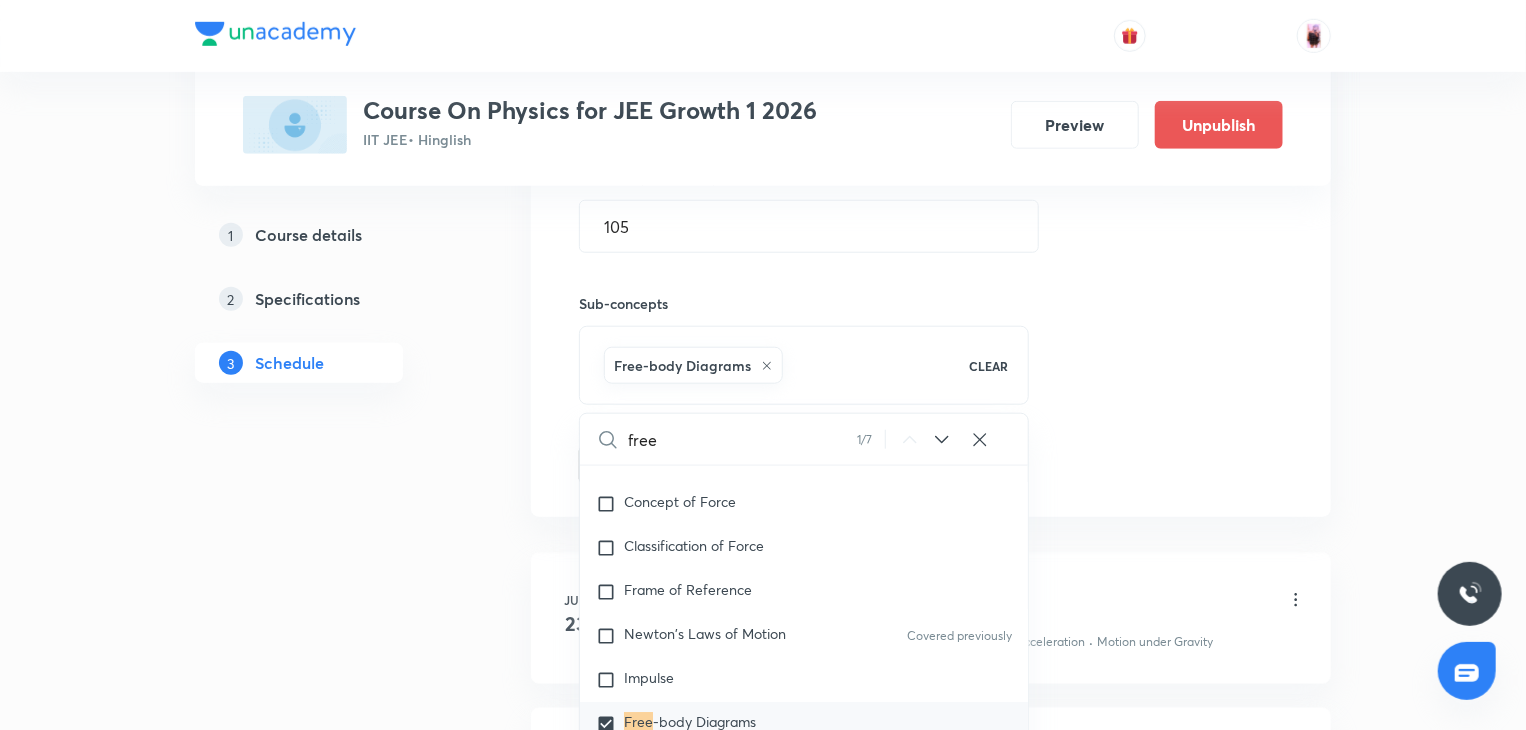 click on "Jun 23 Motion in a straight line Lesson 1 • [TIME] • [DURATION] Motion in a Straight Line  · One- Dimensional Motion in a Vertical Line  · Acceleration  · Motion under Gravity Jun 26 Motion in a straight line Lesson 2 • [TIME] • [DURATION] Motion under Gravity Jun 29 Motion in a straight line Lesson 3 • [TIME] • [DURATION] Variable Acceleration Jul 1 Motion in a straight line Lesson 4 • [TIME] • [DURATION] Motion in a Straight Line Jul 3 Projectile Motion Lesson 5 • [TIME] • [DURATION] Projectile Motion · Projectile Motion Jul 7 Numerical on Projectile Motion Lesson 6 • [TIME] • [DURATION] Projectile Motion Jul 8 Projectile Motion Lesson 7 • [TIME] • [DURATION] Projectile on Inclined Plane Jul 10 Numerical on Projectile Motion Lesson 8 • [TIME] • [DURATION] Projectile Motion Jul 15 Relative Motion Lesson 9 • [TIME] • [DURATION] Relative Motion Jul 17 Relative Motion Lesson 10 • [TIME] • [DURATION] Relative Motion in One dimension · Relative Motion · Relative Motion Jul 24 · Jul 28 3" at bounding box center (931, 1549) 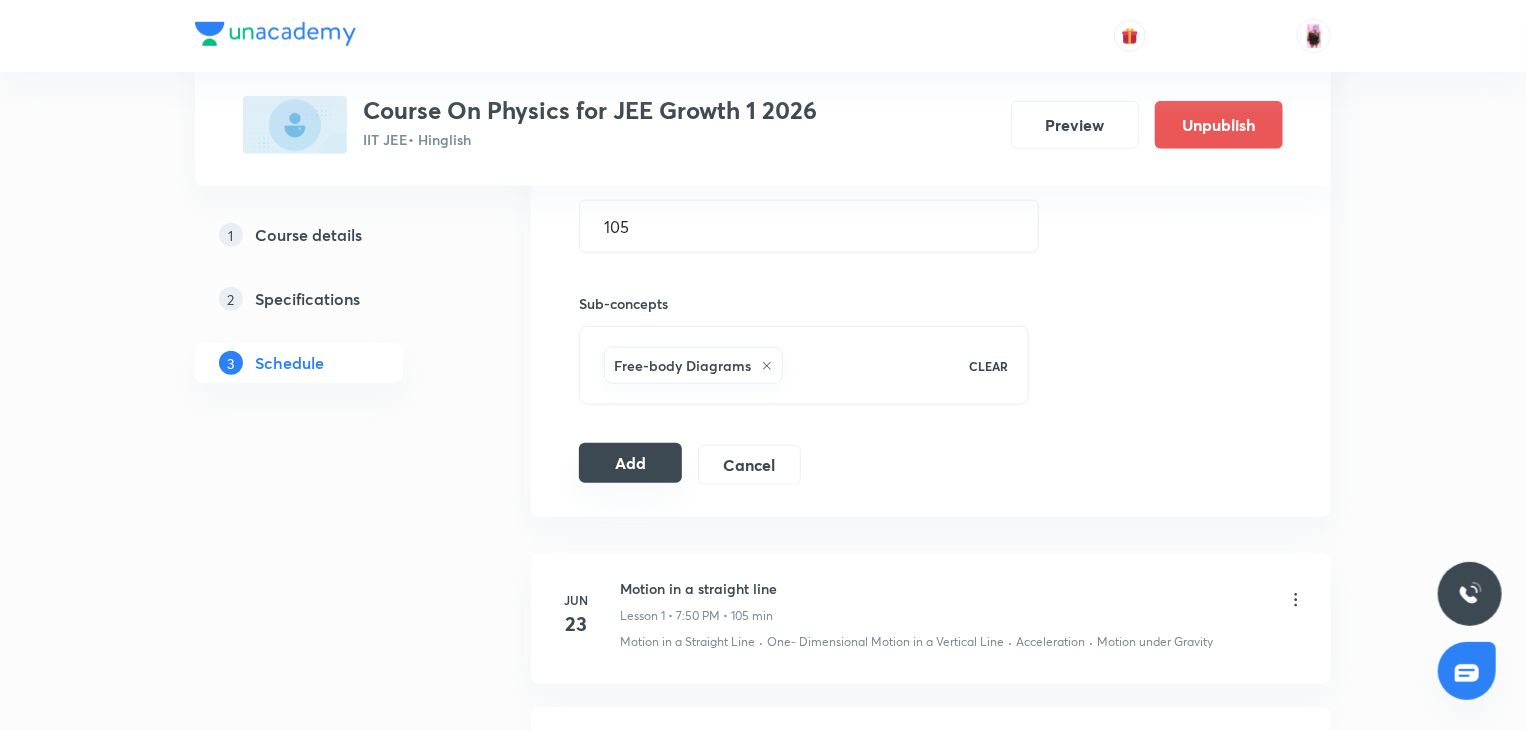 click on "Add" at bounding box center (630, 463) 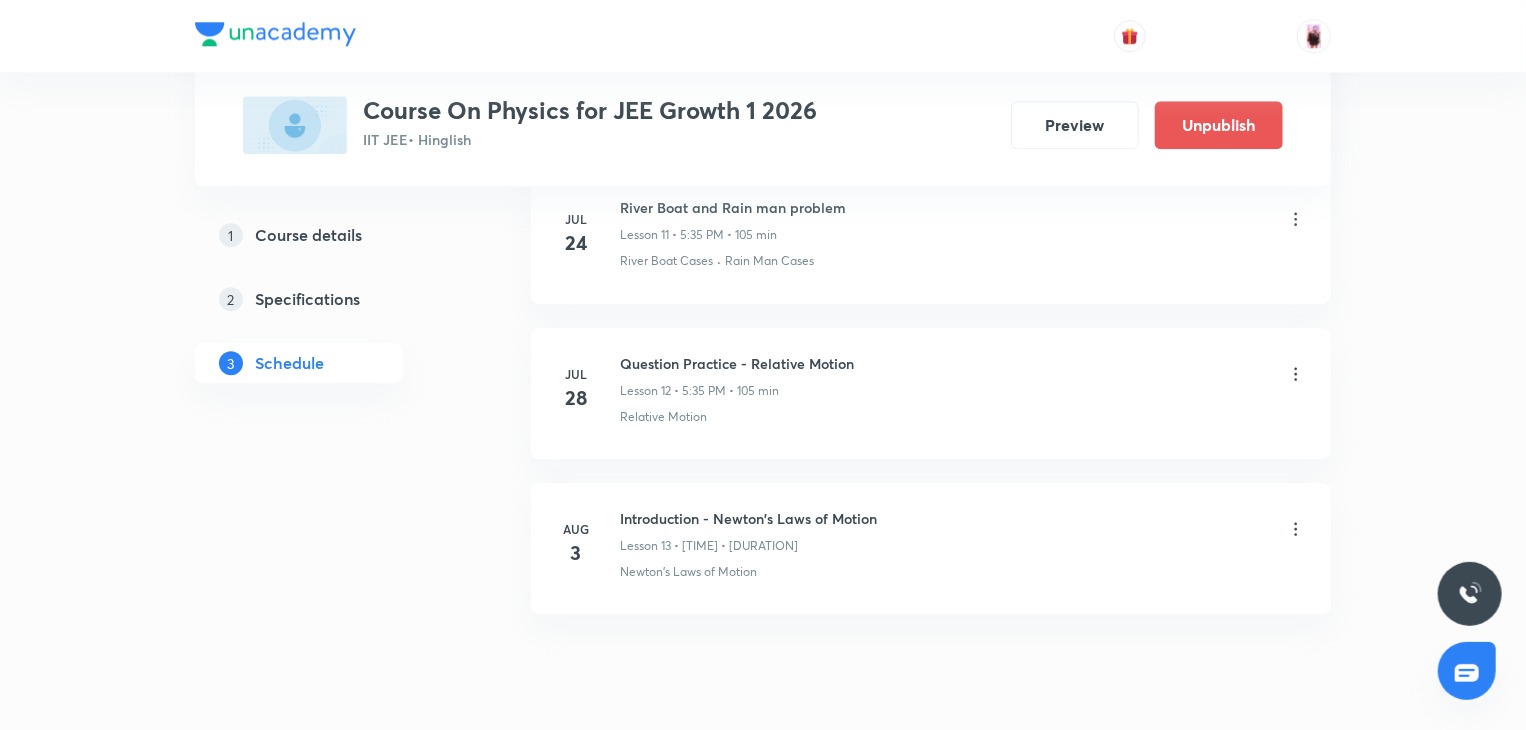 scroll, scrollTop: 2808, scrollLeft: 0, axis: vertical 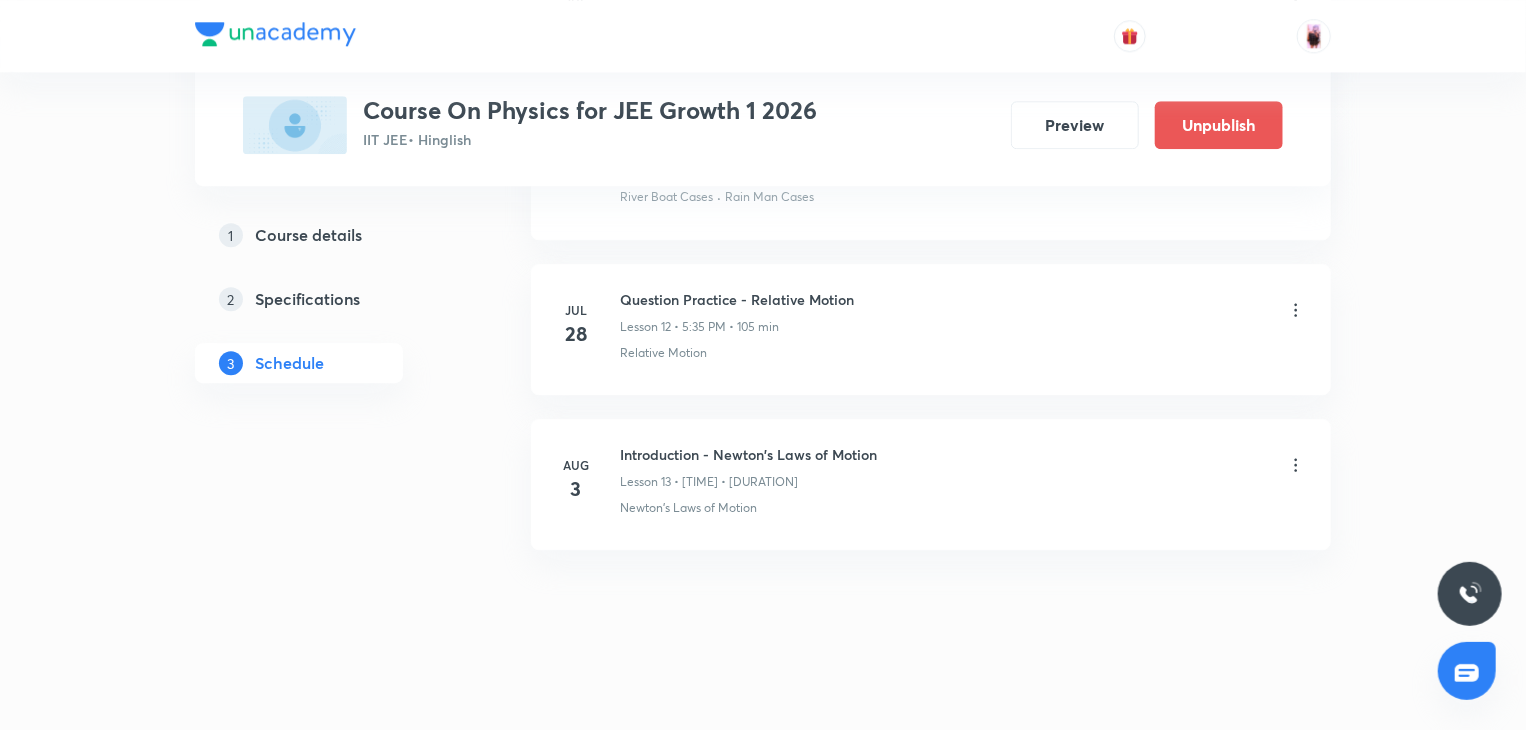 click on "Introduction - Newton's Laws of Motion" at bounding box center [748, 454] 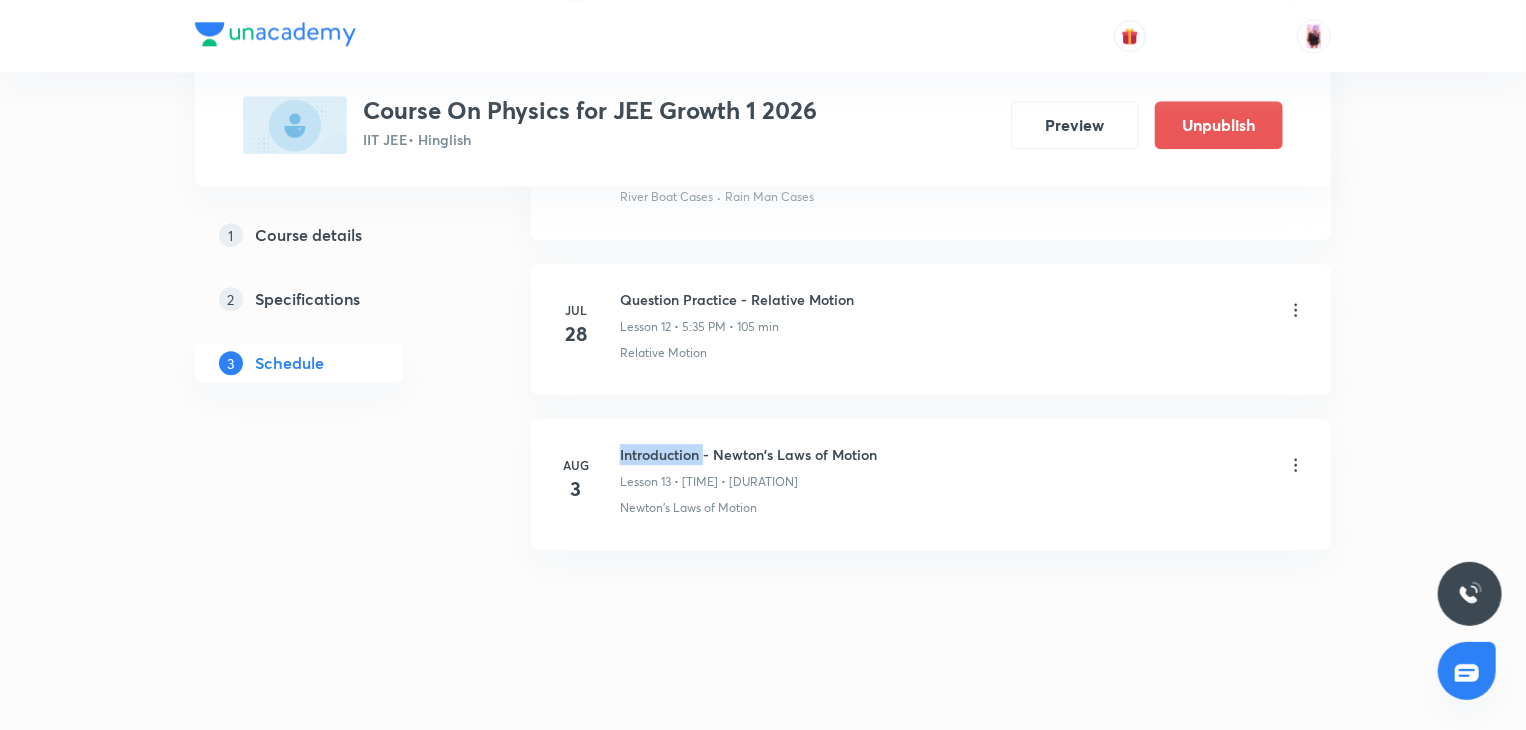 click on "Introduction - Newton's Laws of Motion" at bounding box center [748, 454] 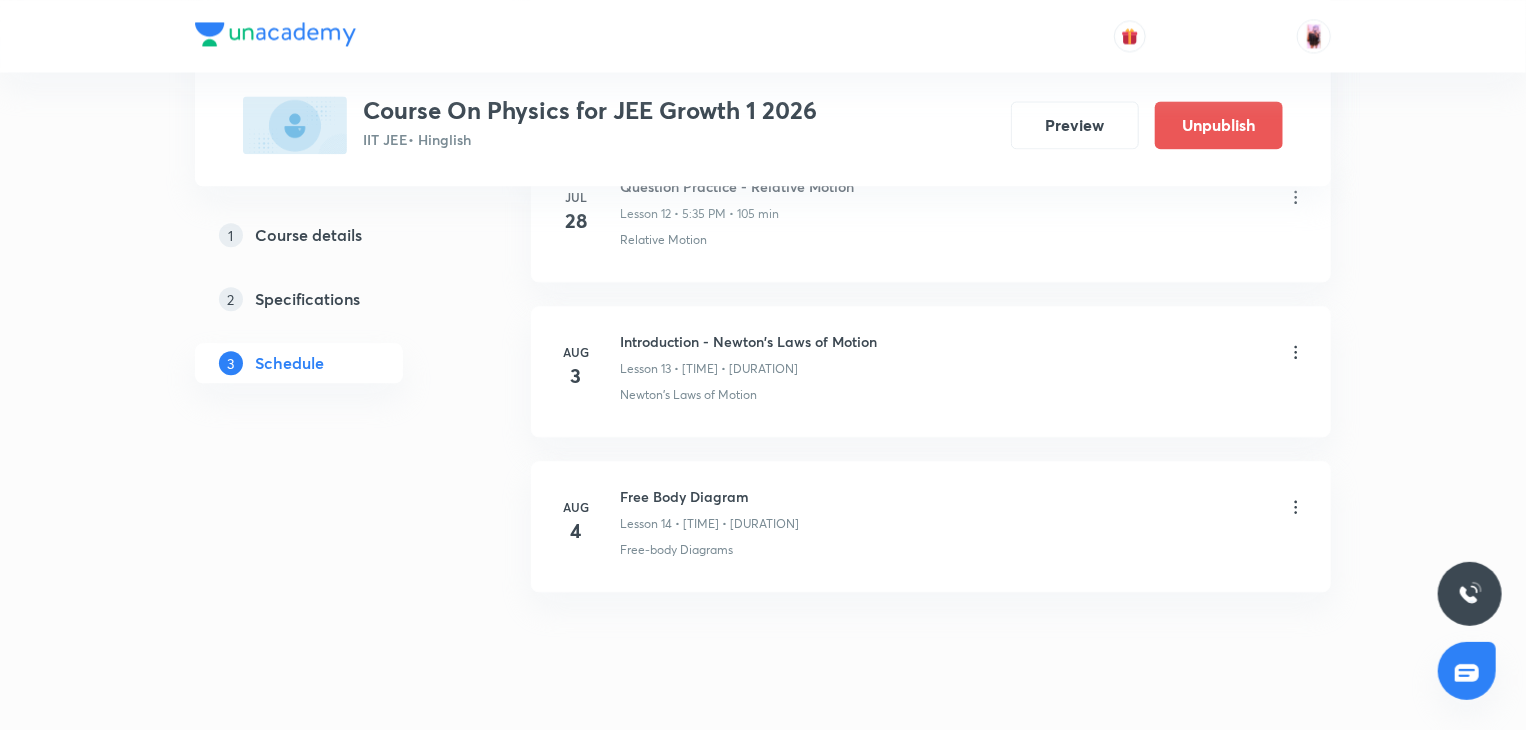 scroll, scrollTop: 2280, scrollLeft: 0, axis: vertical 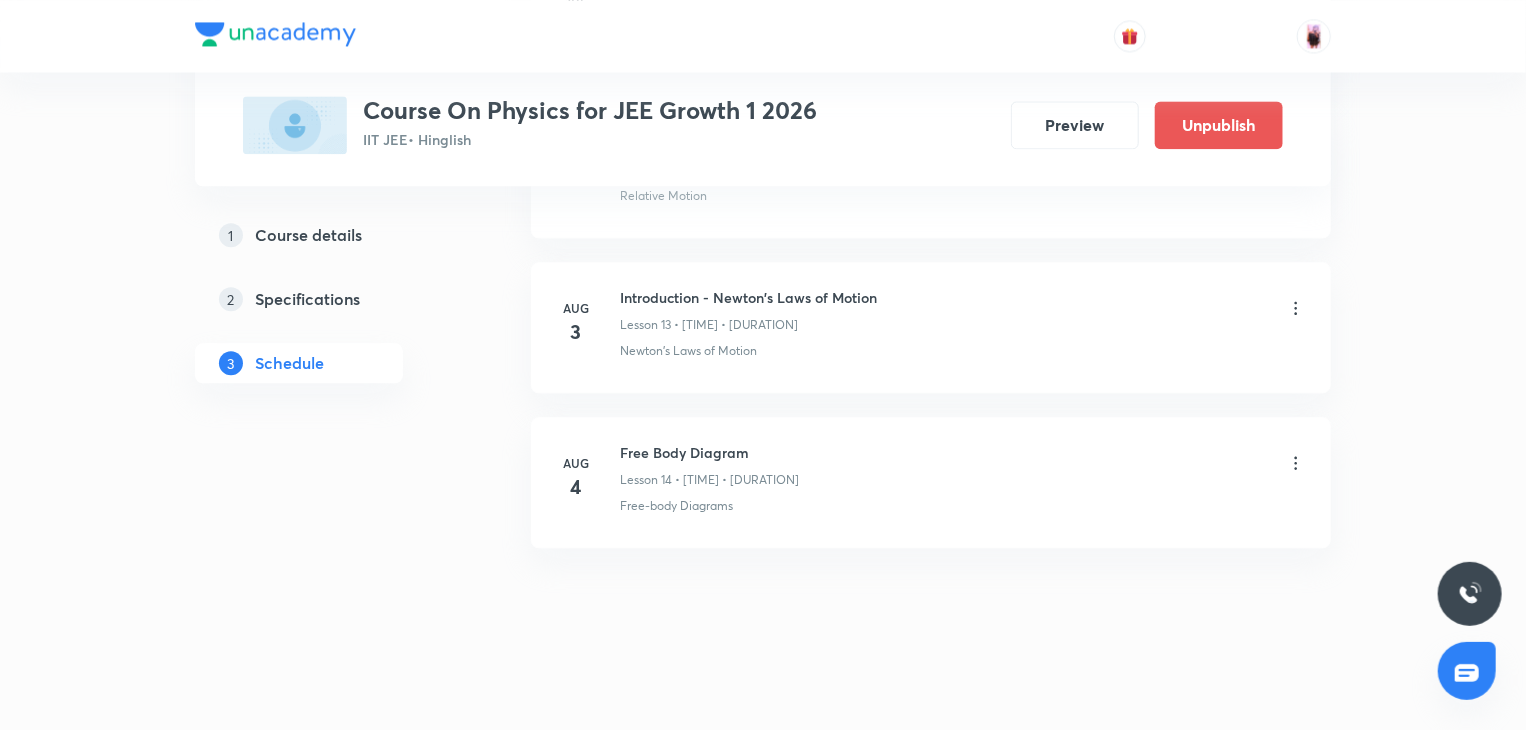 click 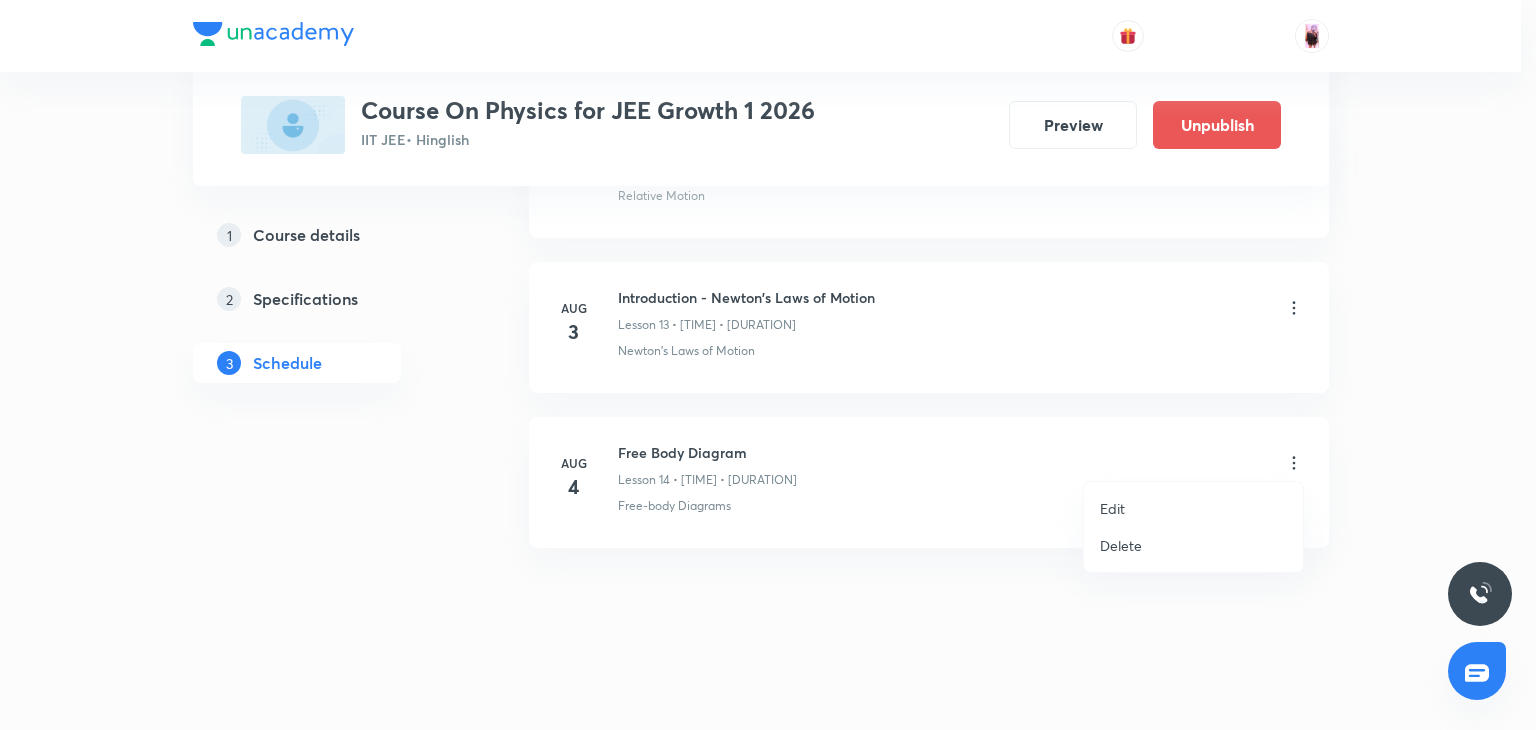 click on "Delete" at bounding box center [1193, 545] 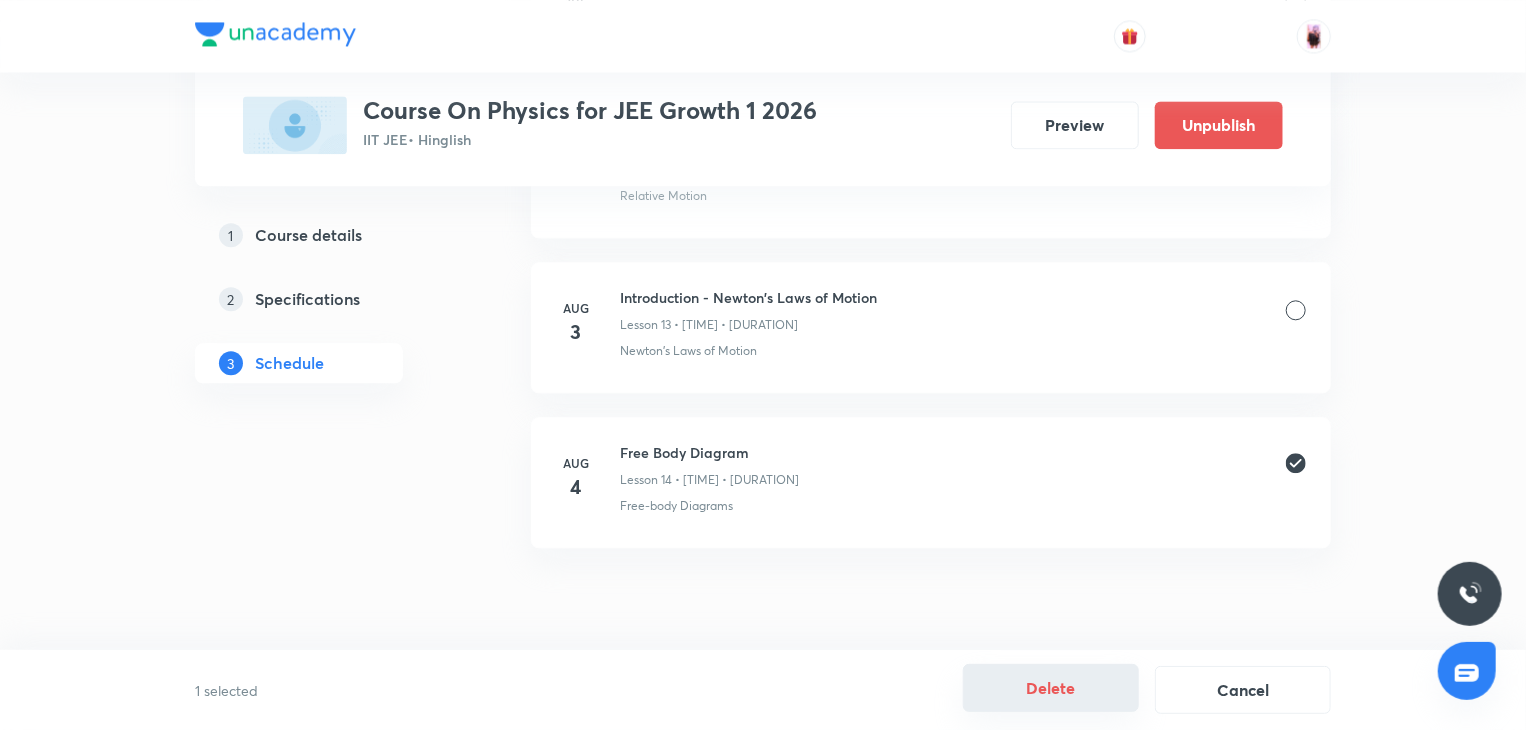 click on "Delete" at bounding box center [1051, 688] 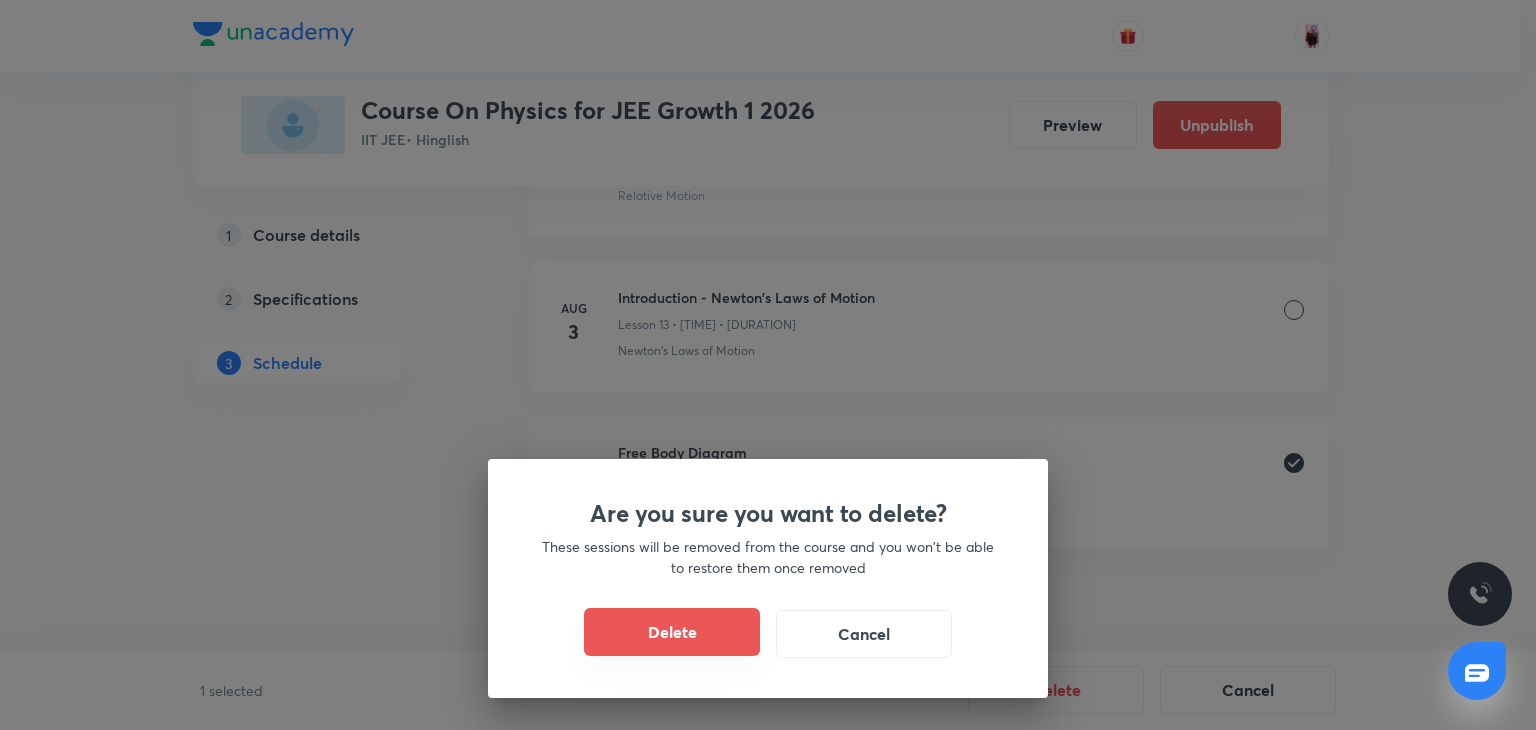 click on "Delete" at bounding box center (672, 632) 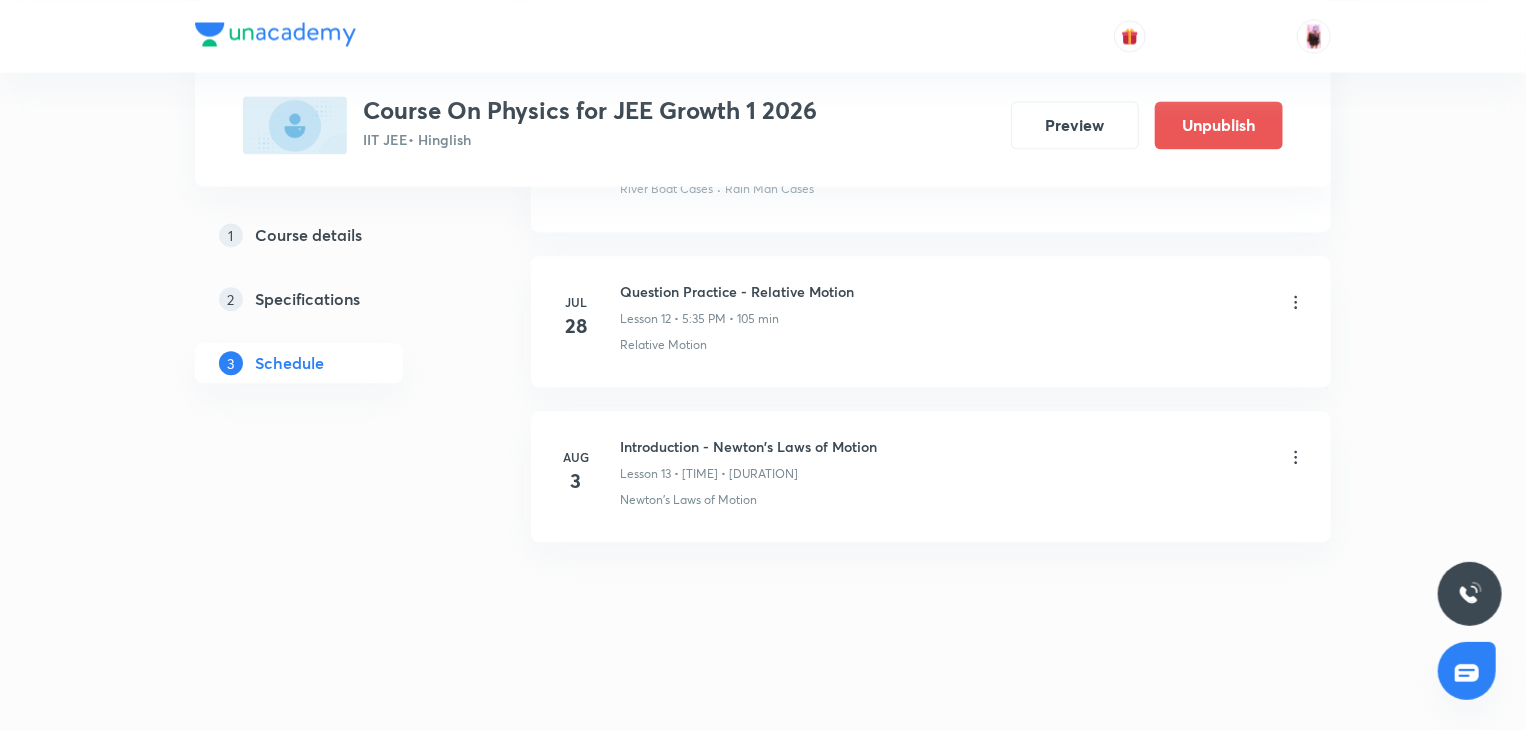scroll, scrollTop: 2125, scrollLeft: 0, axis: vertical 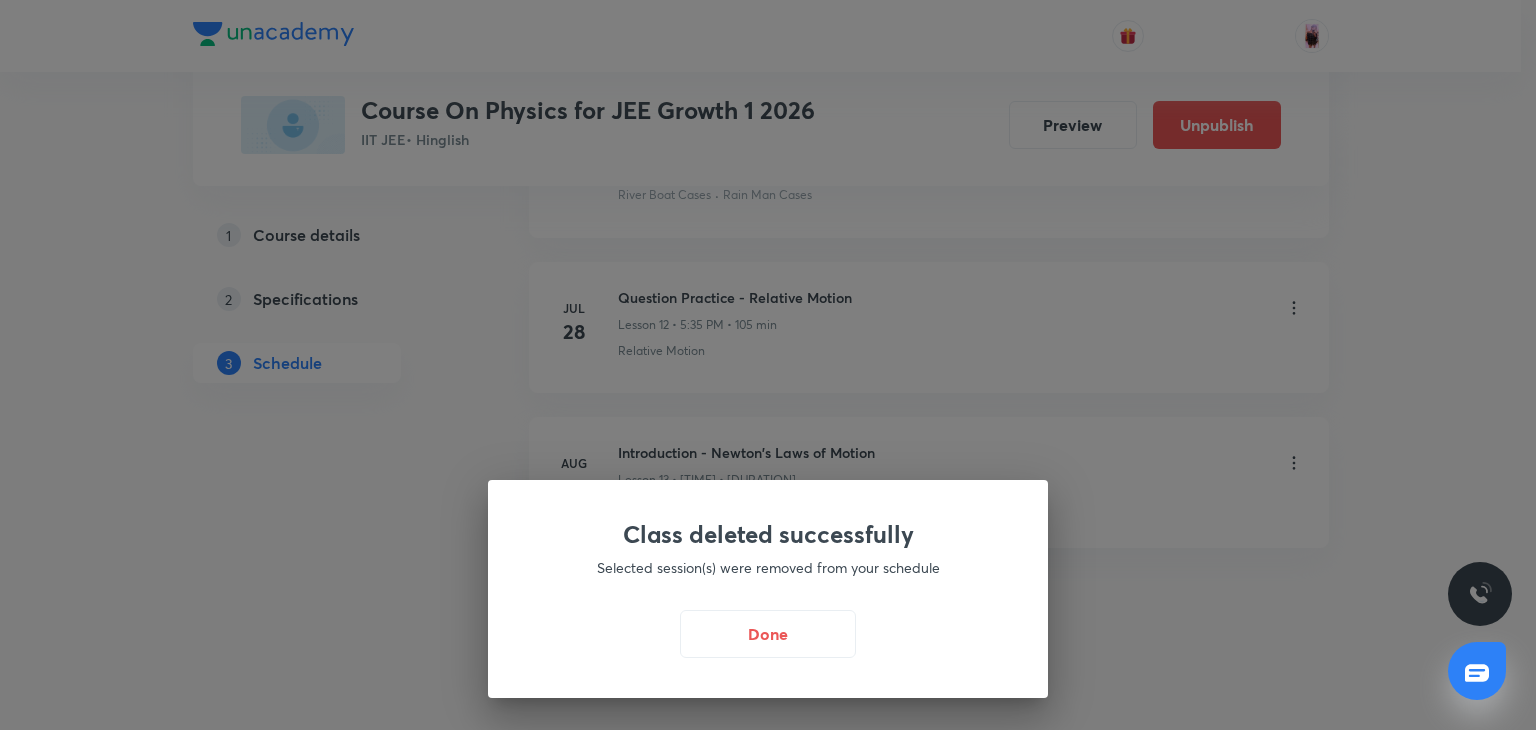click on "Done" at bounding box center [768, 634] 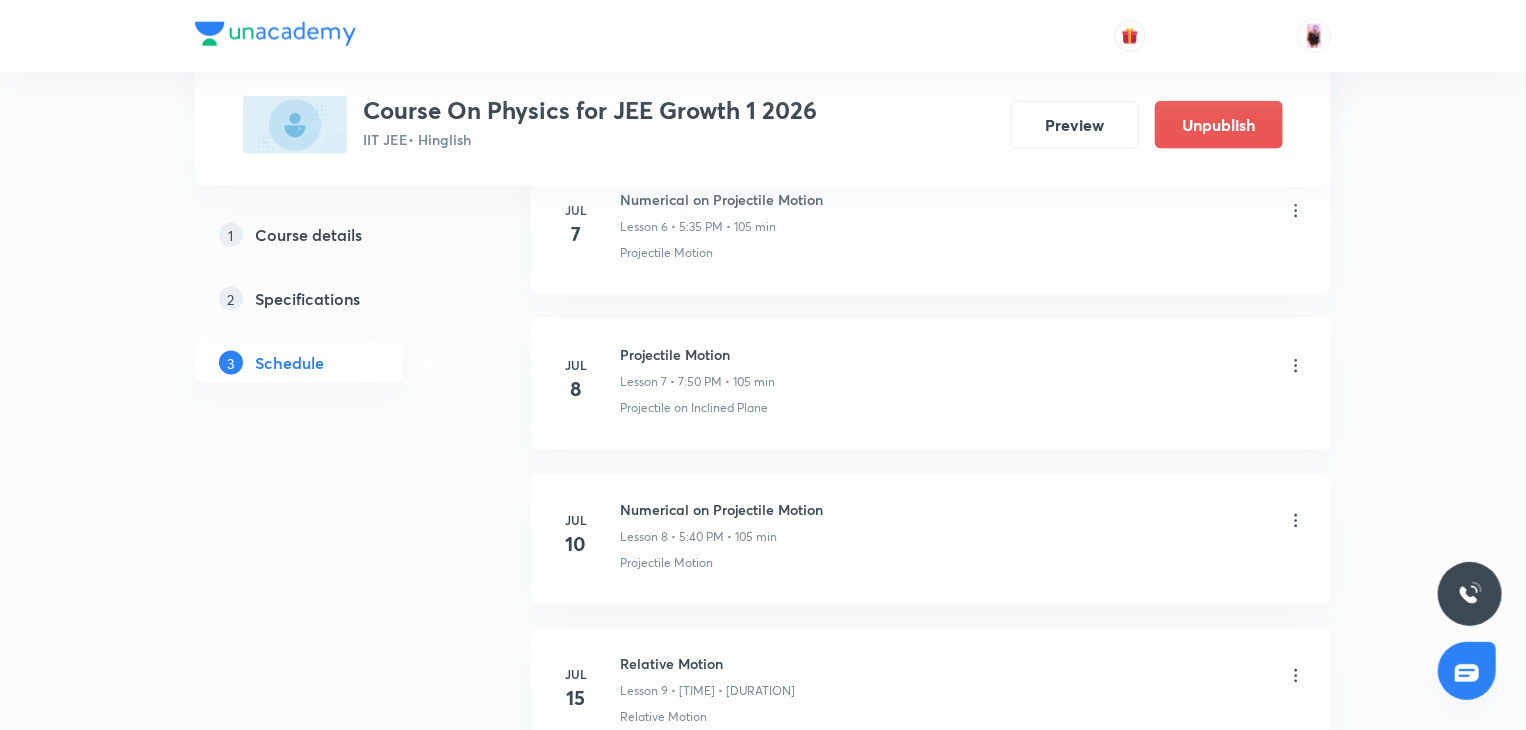 scroll, scrollTop: 2125, scrollLeft: 0, axis: vertical 